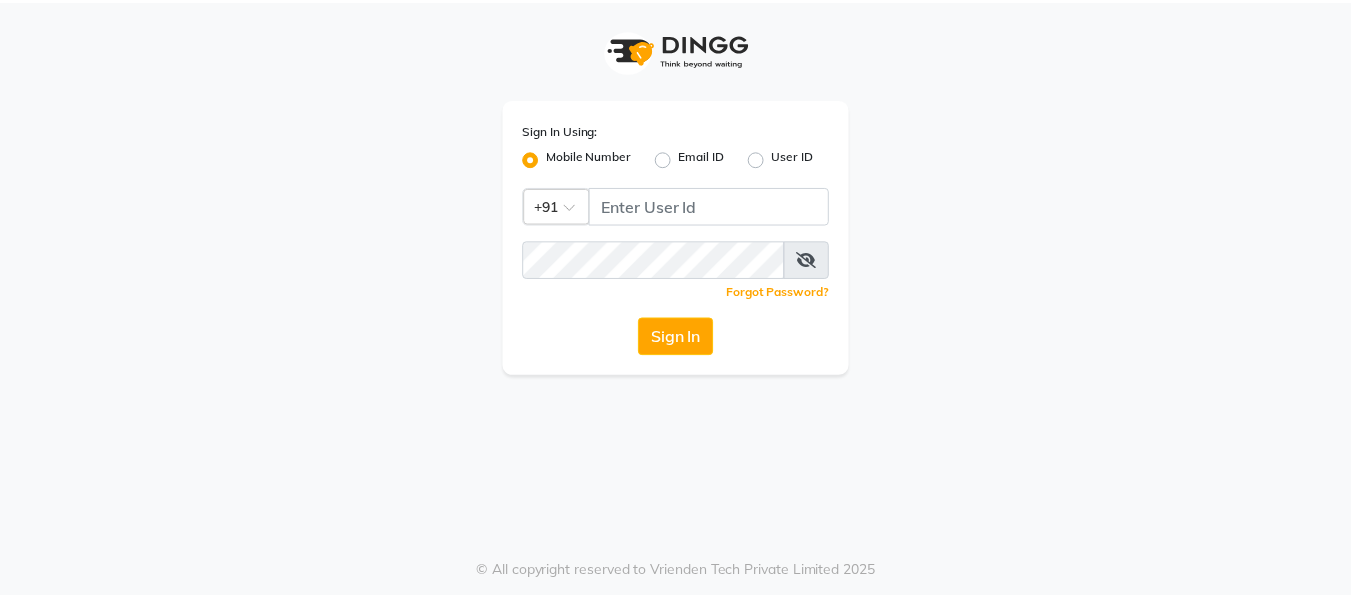 scroll, scrollTop: 0, scrollLeft: 0, axis: both 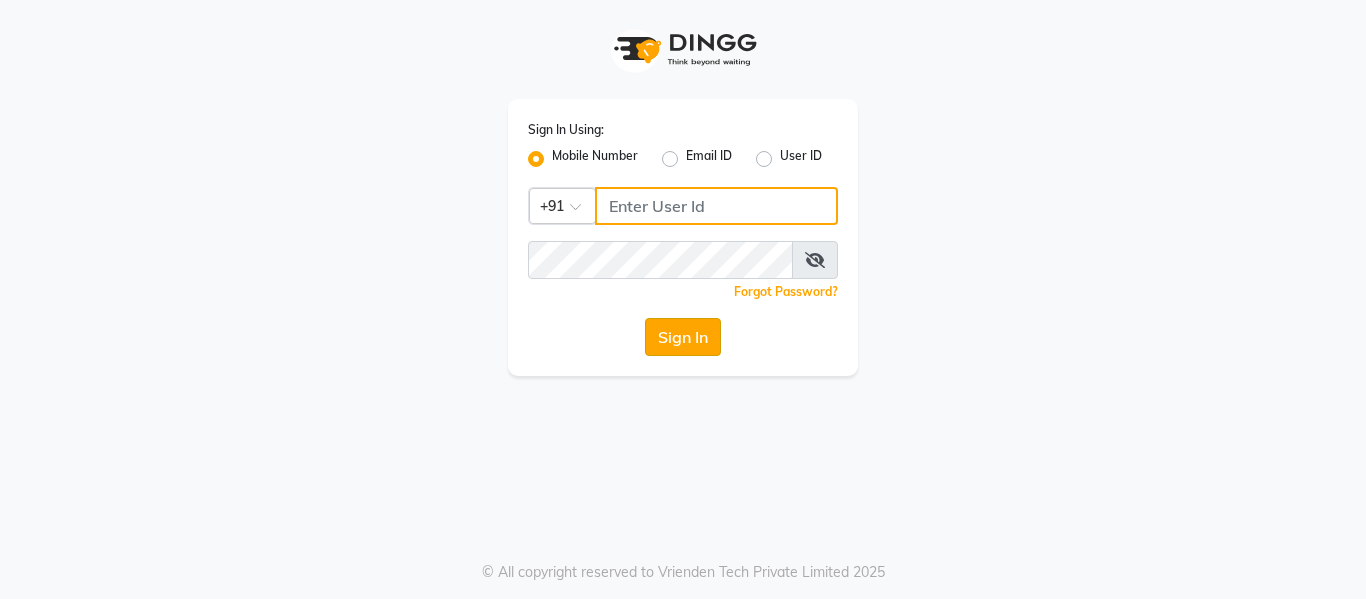 type on "7506358444" 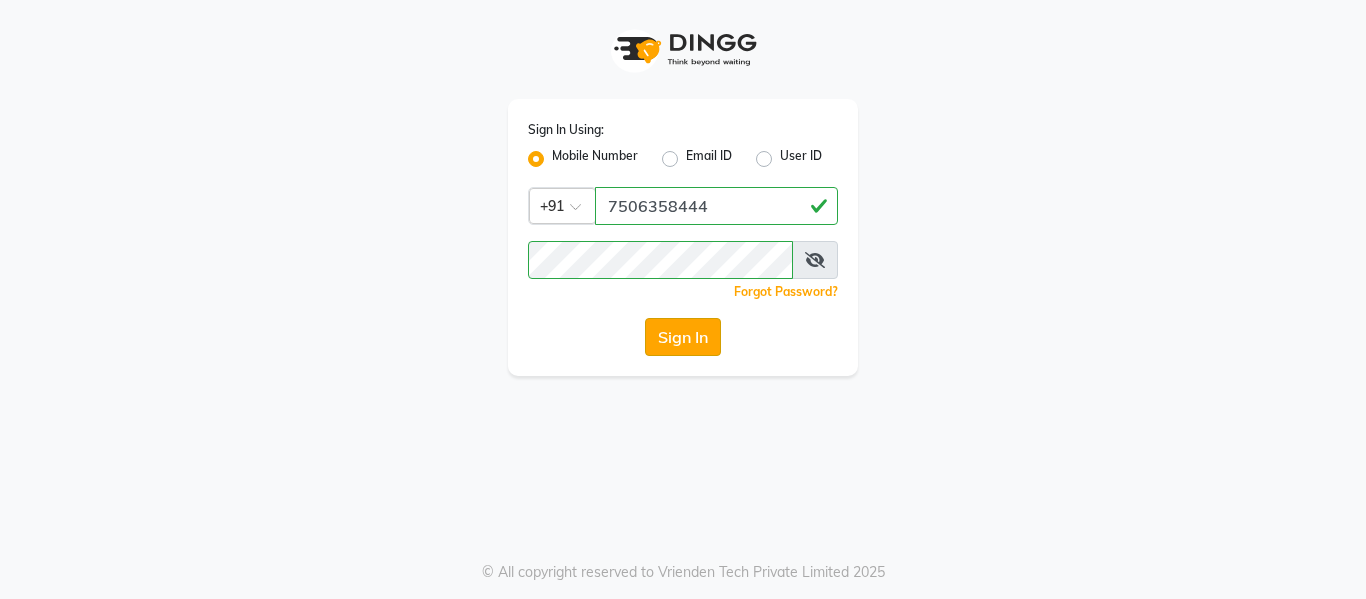 click on "Sign In" 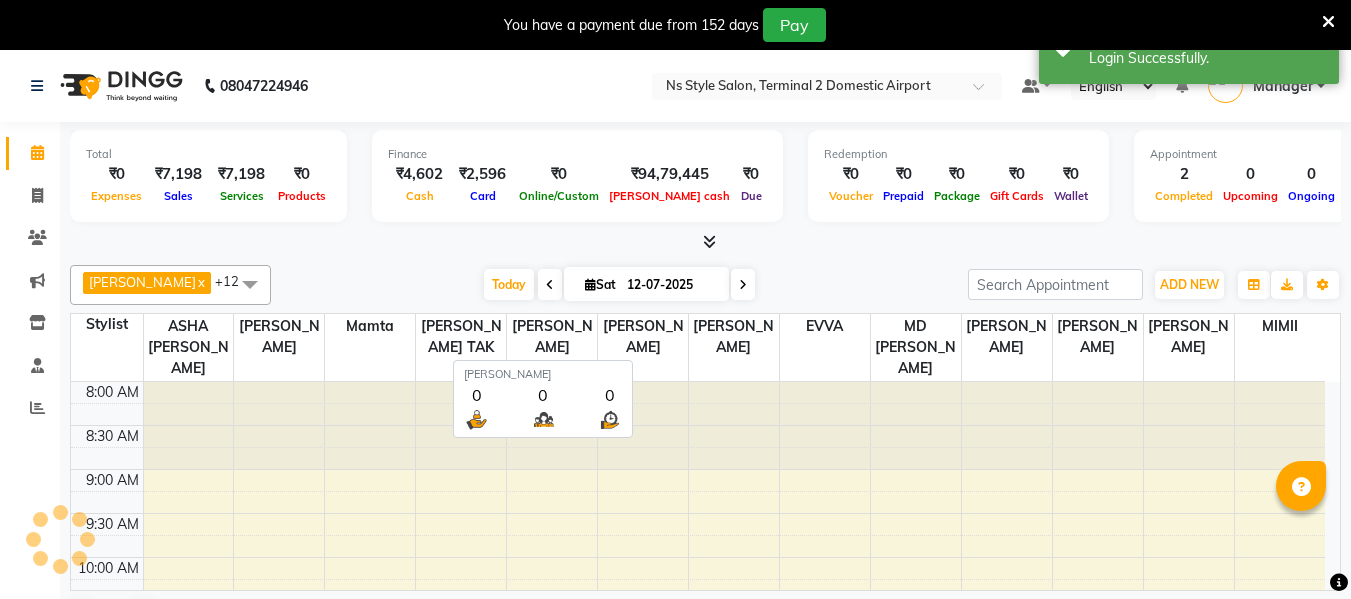 scroll, scrollTop: 0, scrollLeft: 0, axis: both 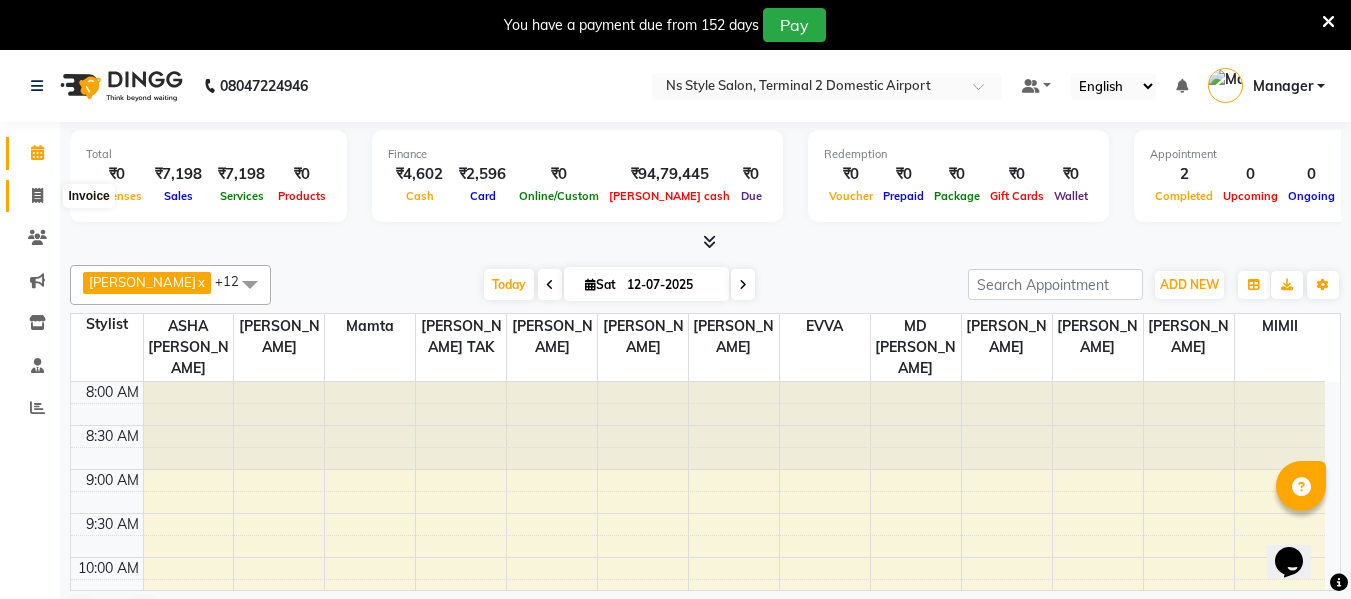 click 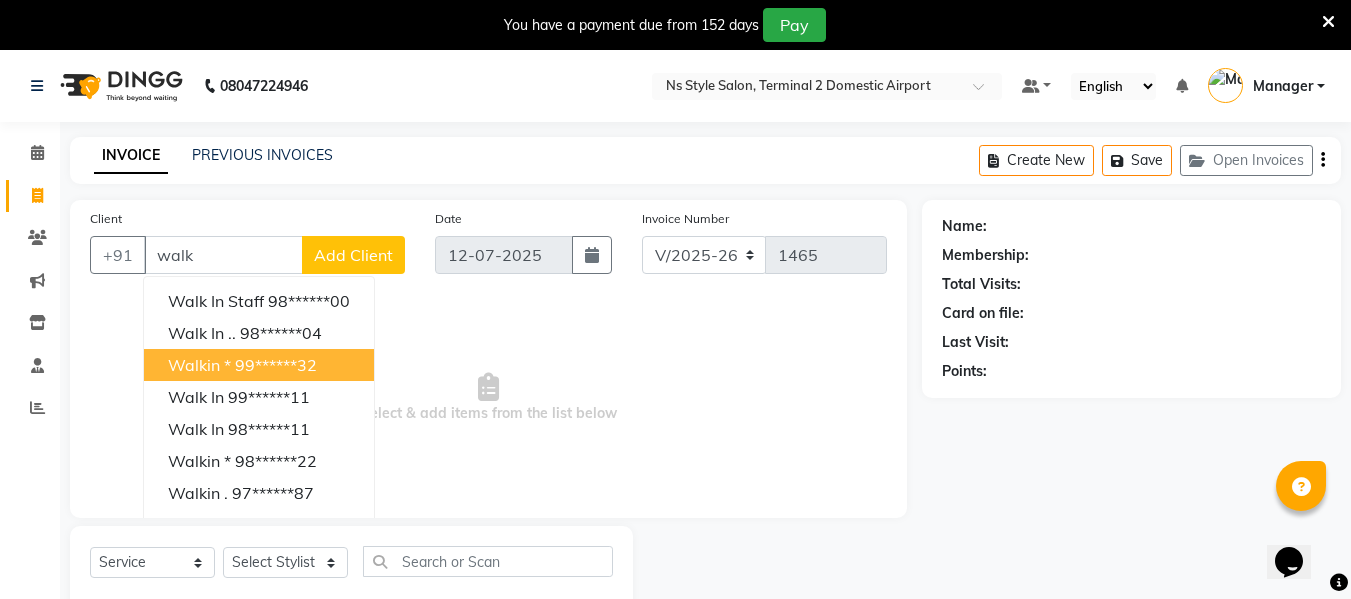 click on "Walkin *  99******32" at bounding box center (259, 365) 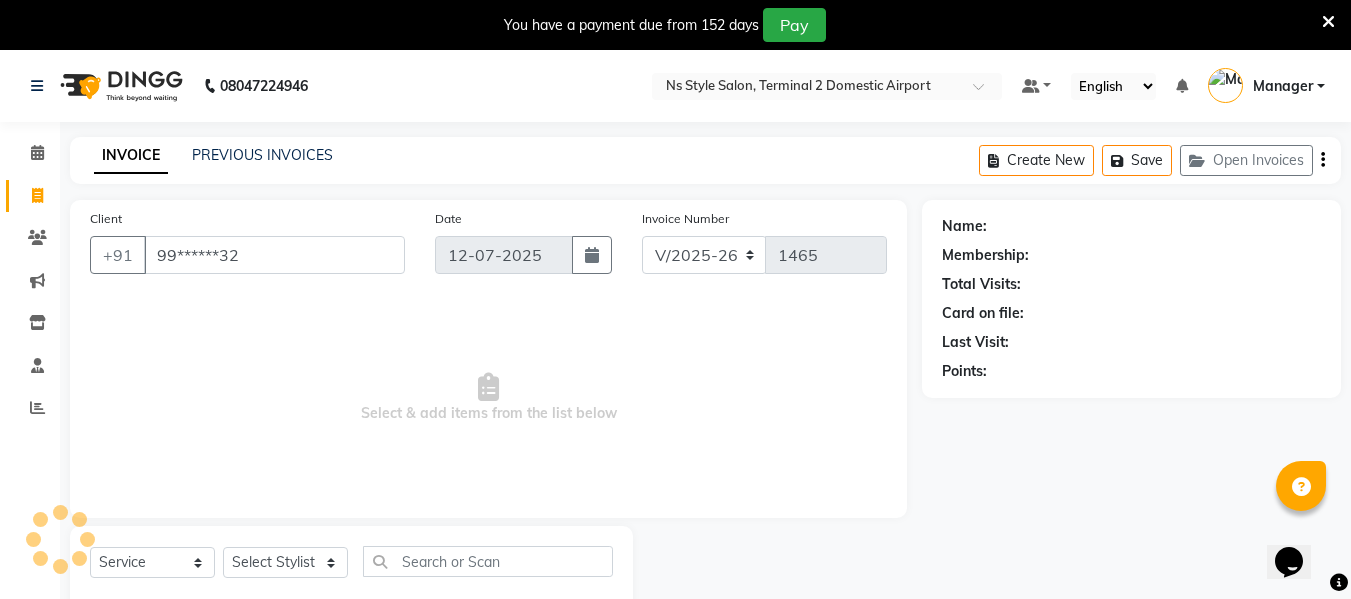 type on "99******32" 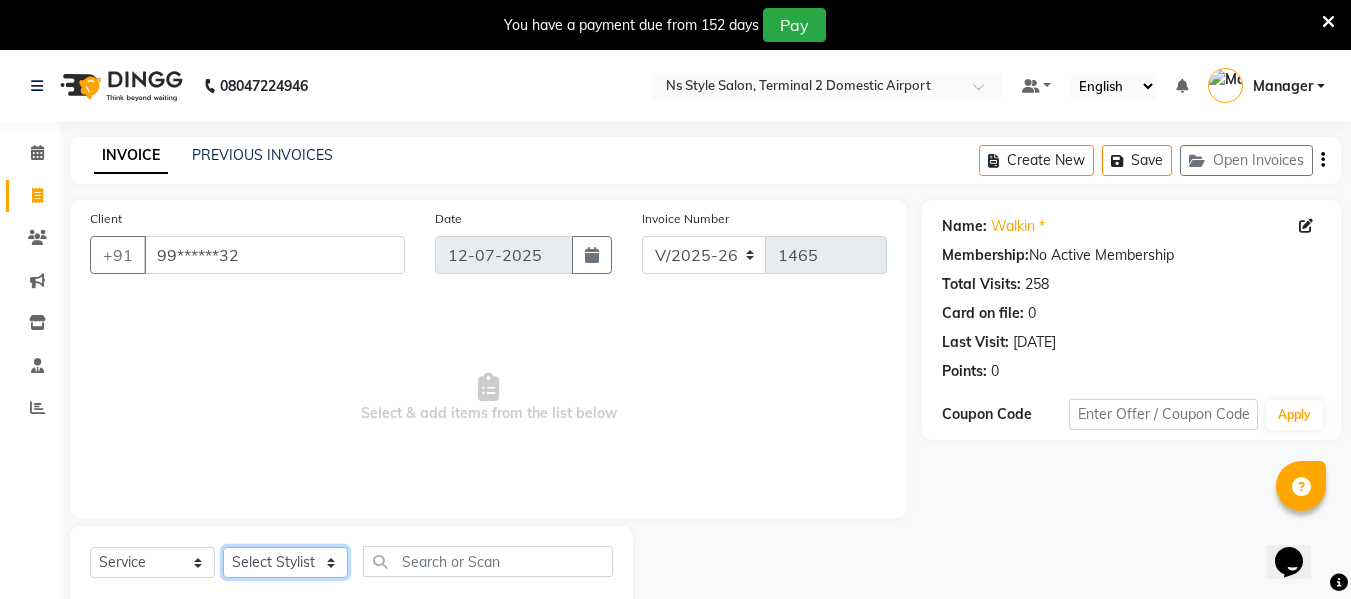 click on "Select Stylist ASHA [PERSON_NAME] [PERSON_NAME] EHATESHAM [PERSON_NAME] [PERSON_NAME] [PERSON_NAME] [PERSON_NAME] [PERSON_NAME] [PERSON_NAME]  Manager [PERSON_NAME] MD [PERSON_NAME]  MD [PERSON_NAME] MIMII [PERSON_NAME] [PERSON_NAME] [PERSON_NAME] TAK [PERSON_NAME]" 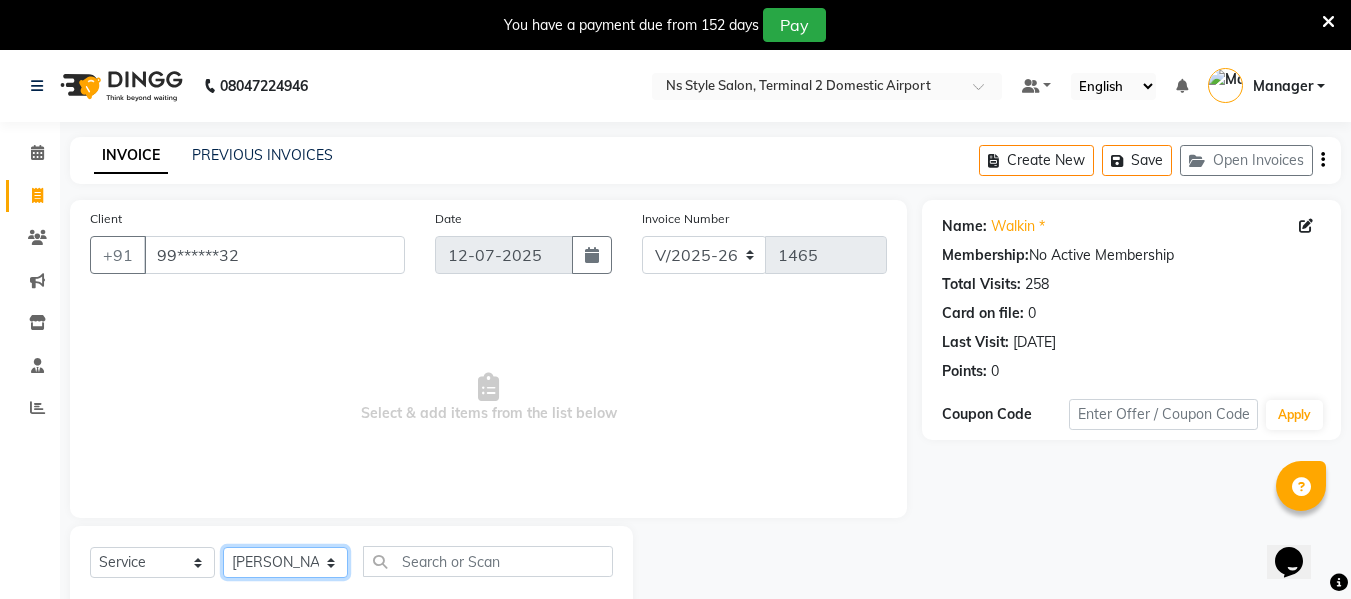 click on "Select Stylist ASHA [PERSON_NAME] [PERSON_NAME] EHATESHAM [PERSON_NAME] [PERSON_NAME] [PERSON_NAME] [PERSON_NAME] [PERSON_NAME] [PERSON_NAME]  Manager [PERSON_NAME] MD [PERSON_NAME]  MD [PERSON_NAME] MIMII [PERSON_NAME] [PERSON_NAME] [PERSON_NAME] TAK [PERSON_NAME]" 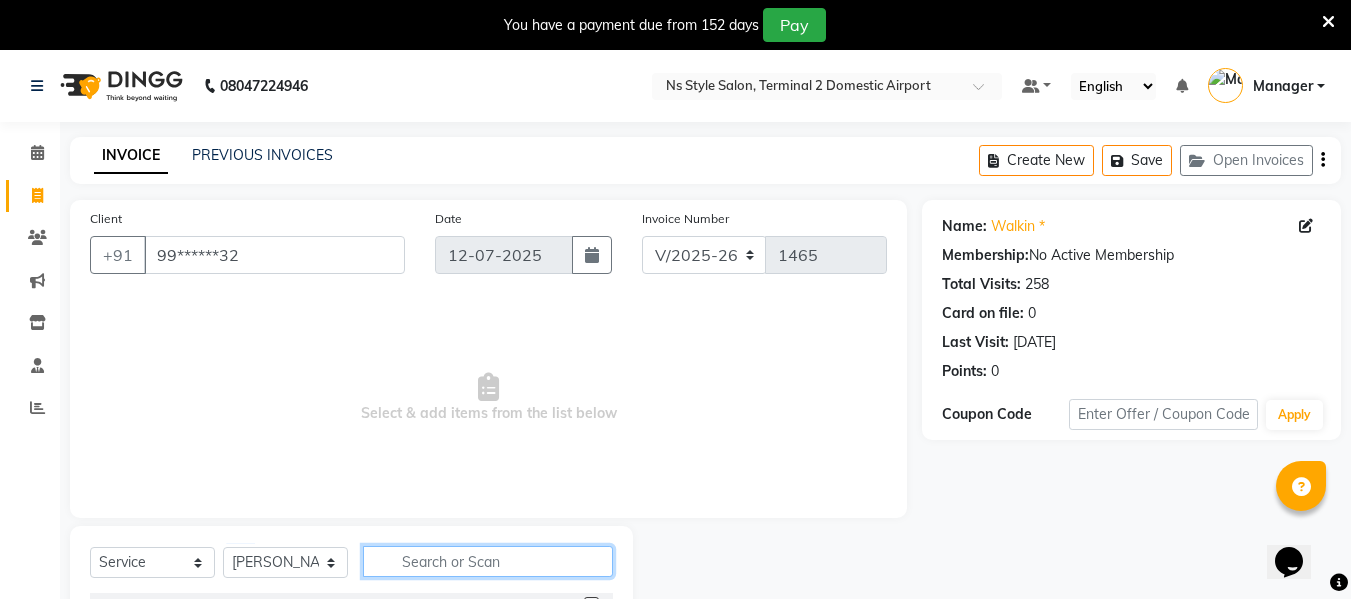 click 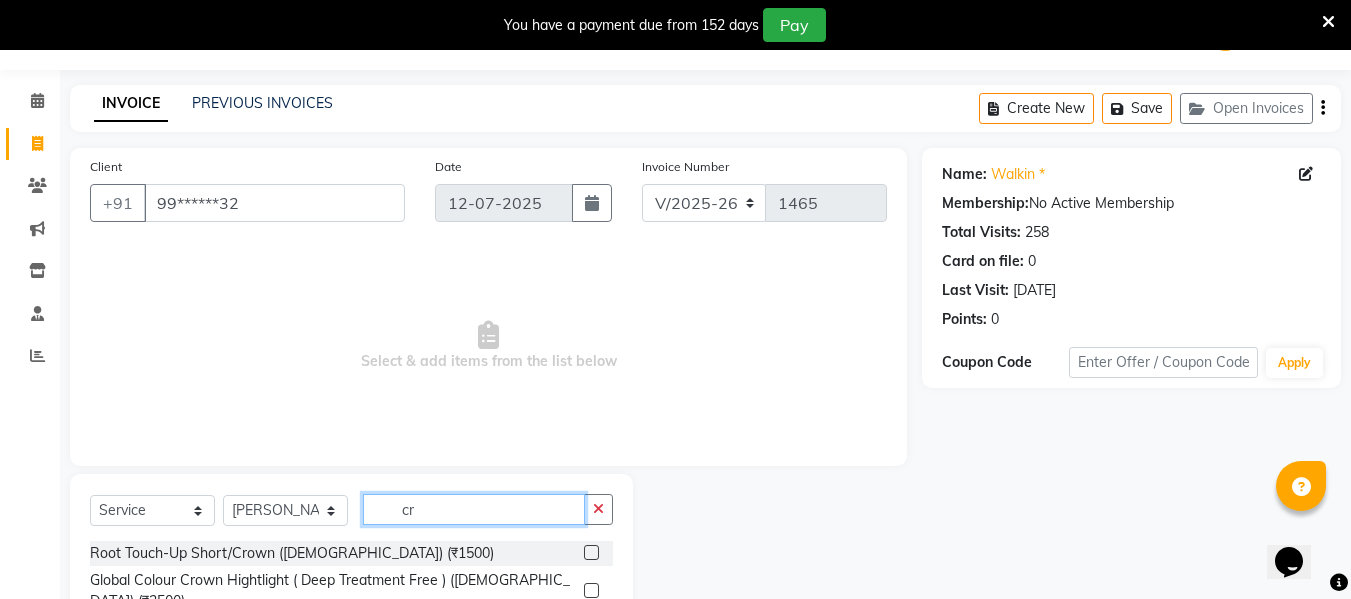 scroll, scrollTop: 252, scrollLeft: 0, axis: vertical 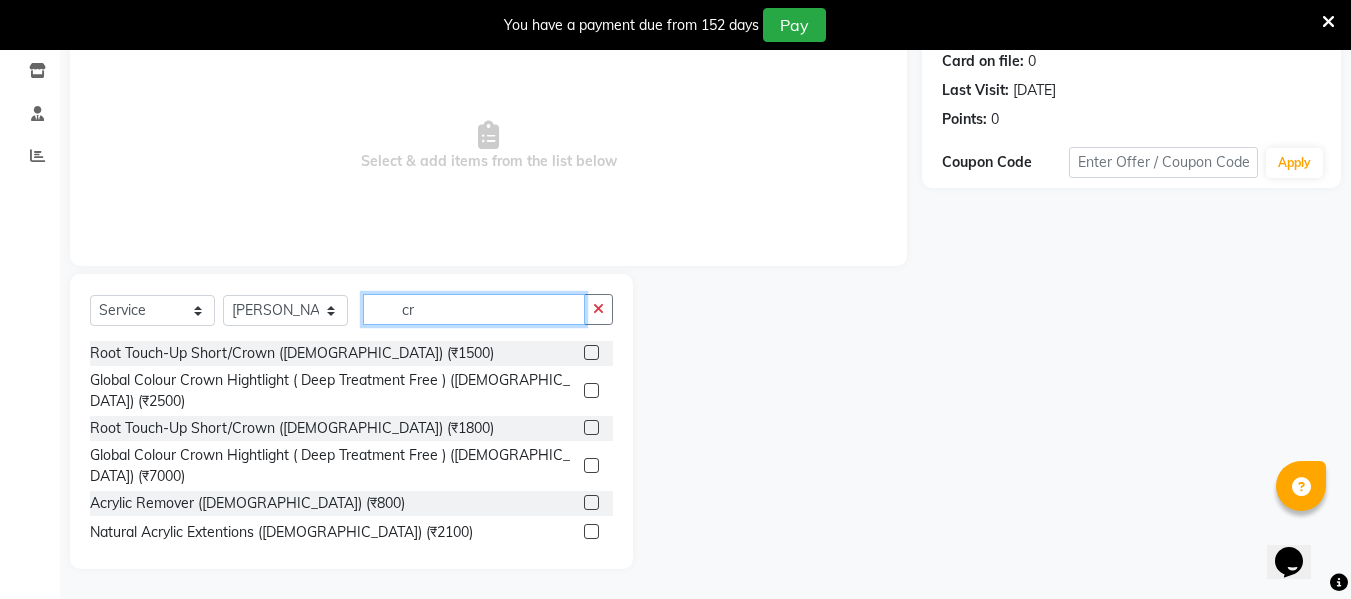type on "c" 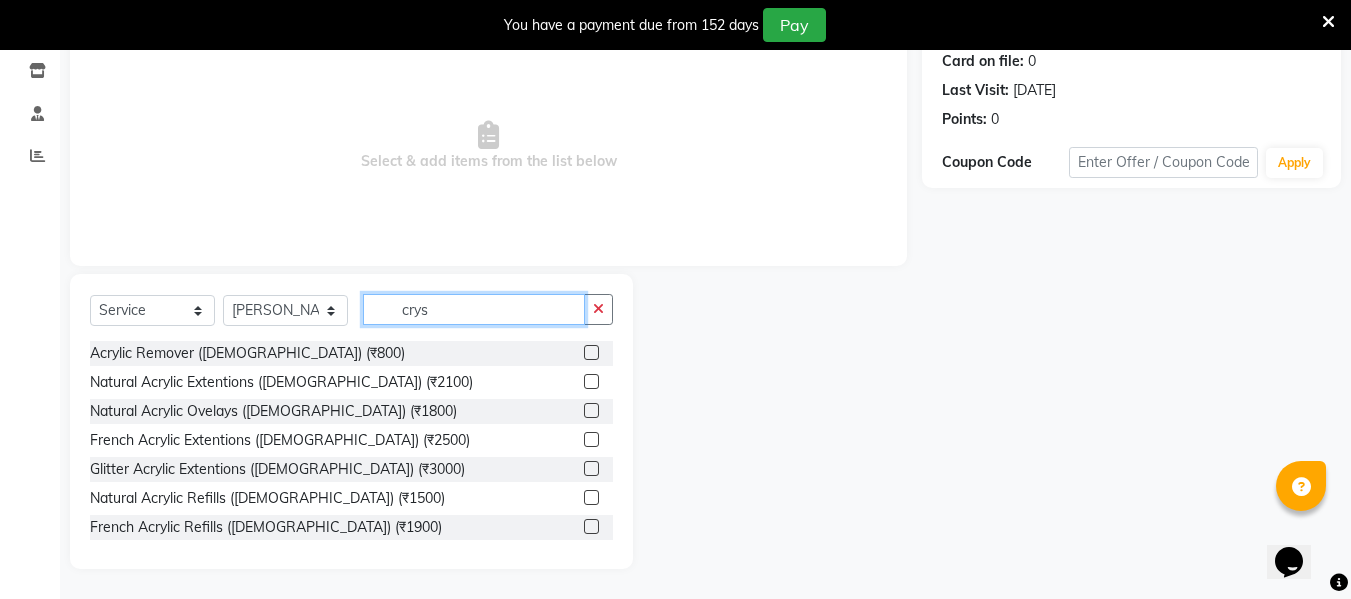 scroll, scrollTop: 168, scrollLeft: 0, axis: vertical 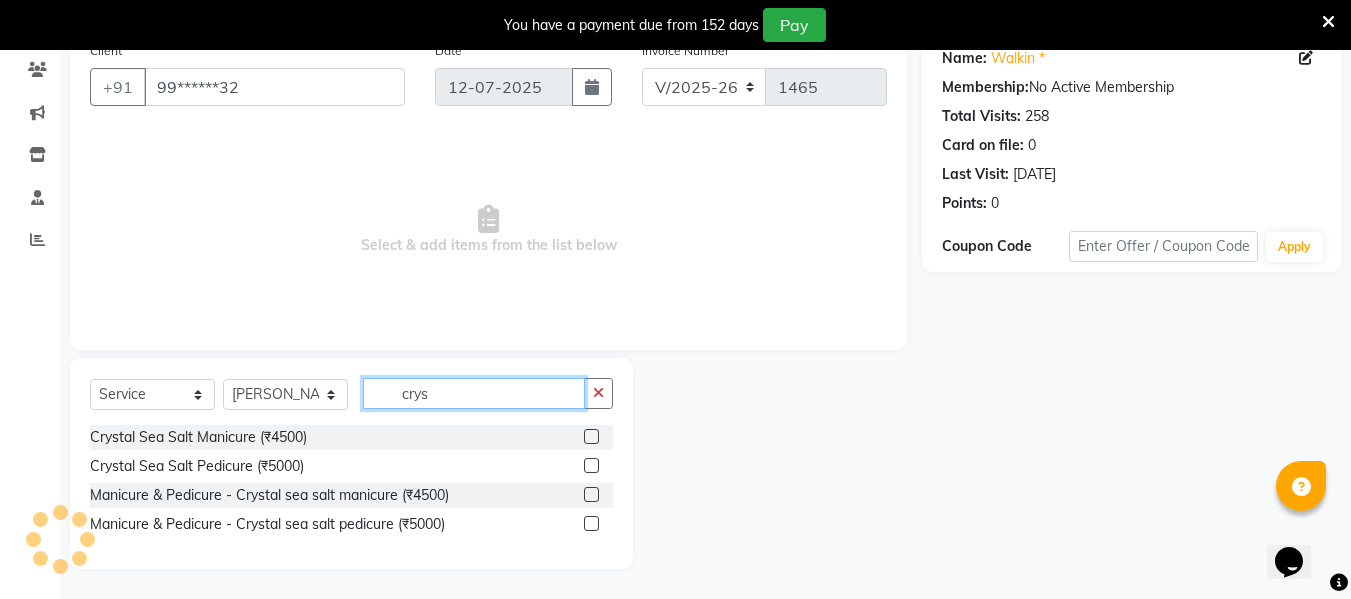 type on "crys" 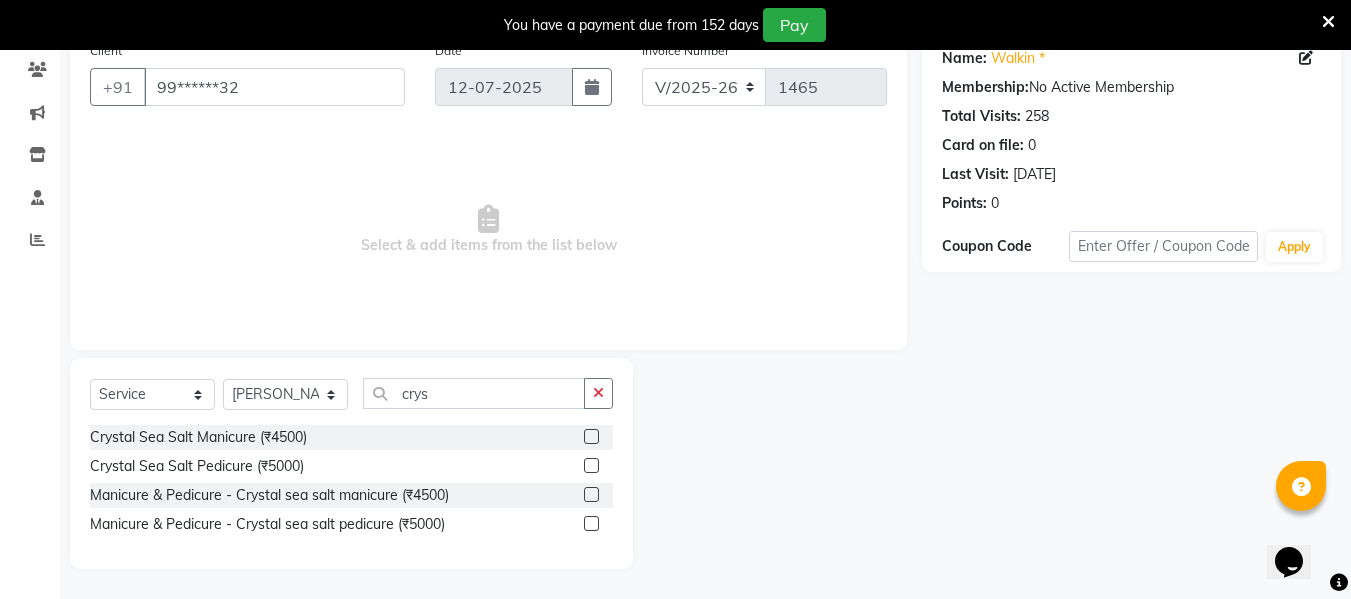 click 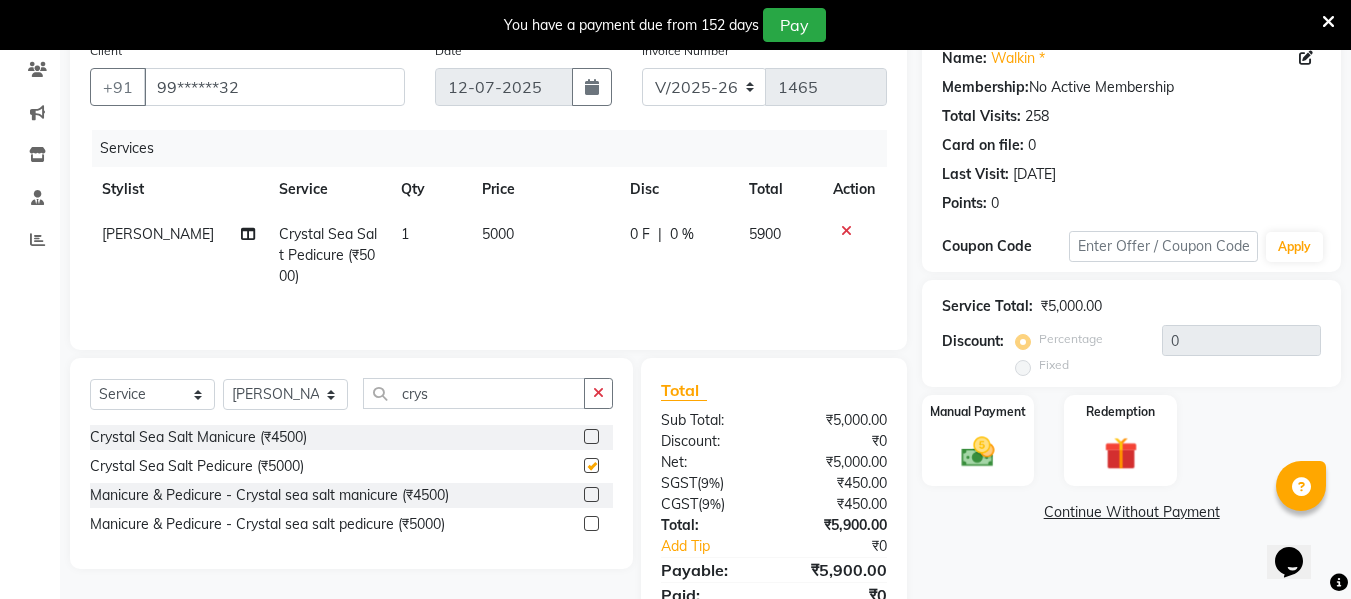 checkbox on "false" 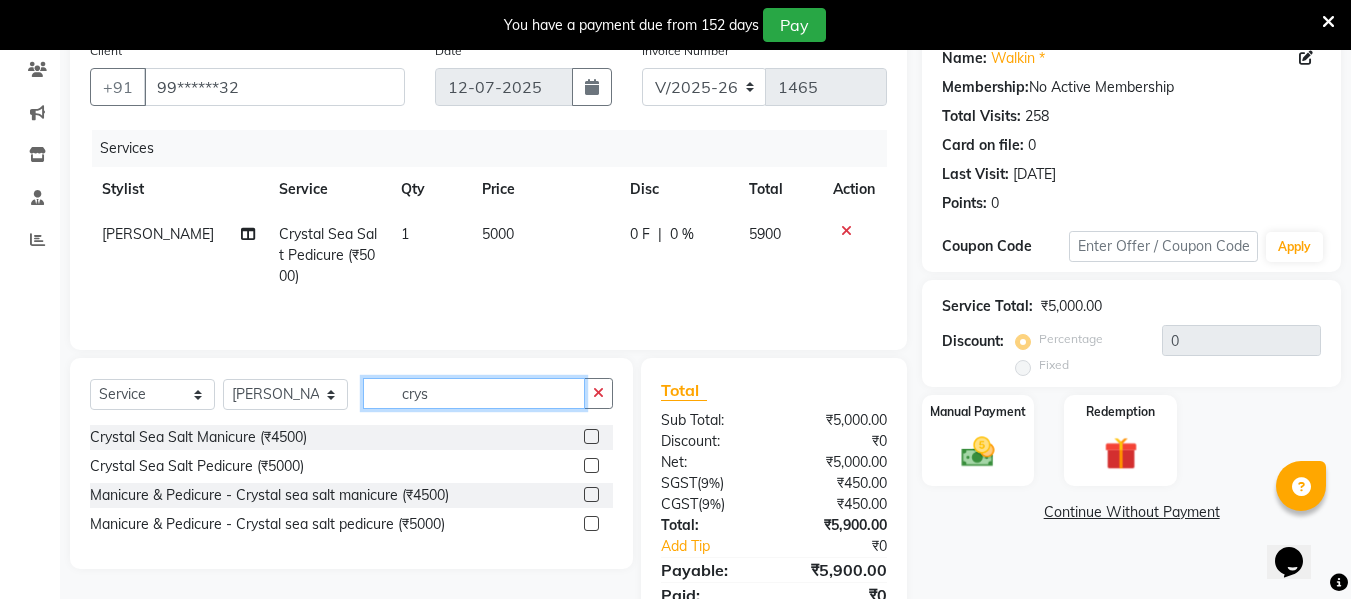 drag, startPoint x: 445, startPoint y: 379, endPoint x: 357, endPoint y: 393, distance: 89.106674 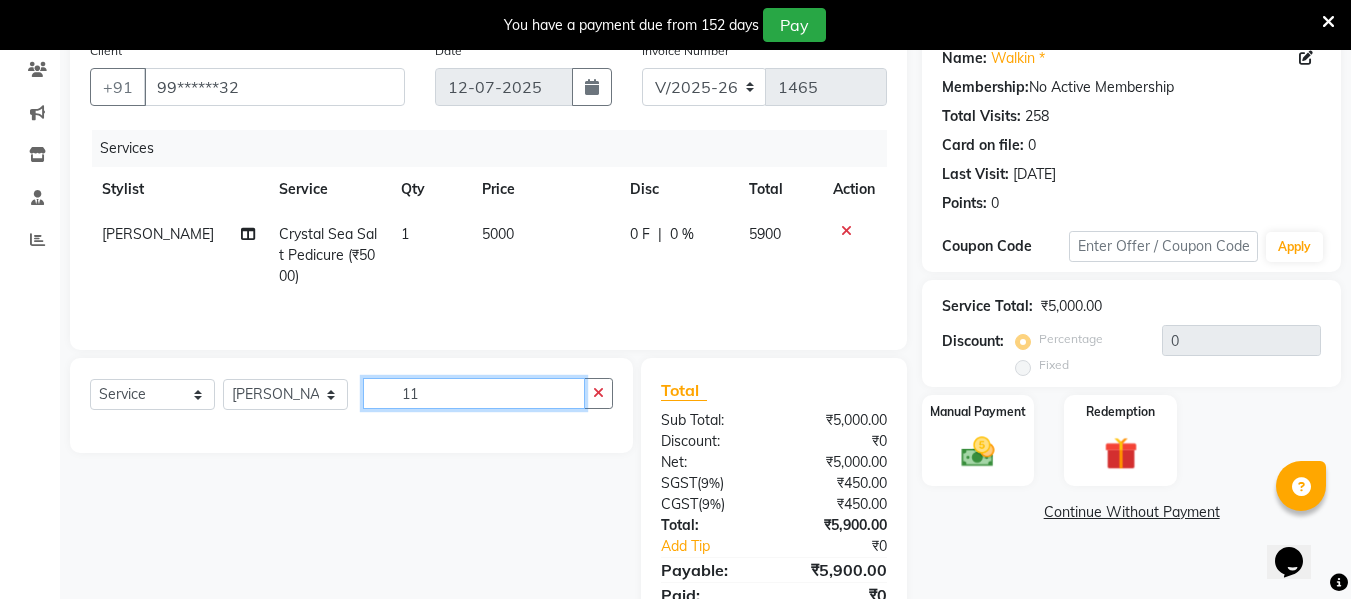 type on "1" 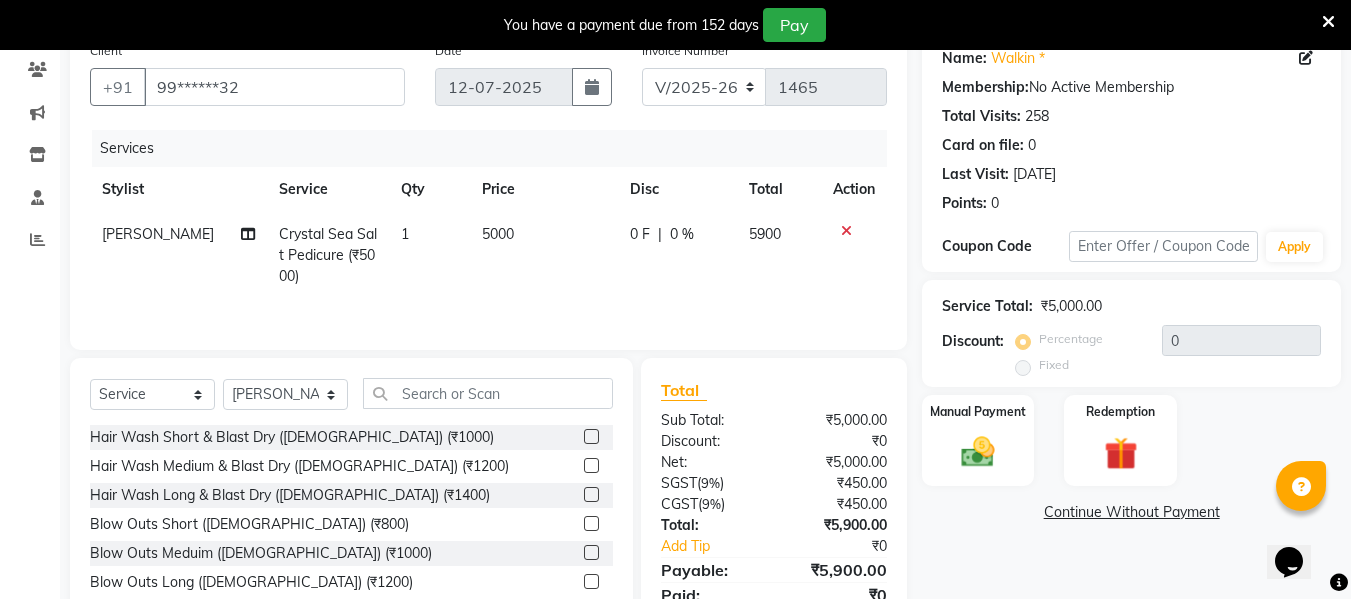 click 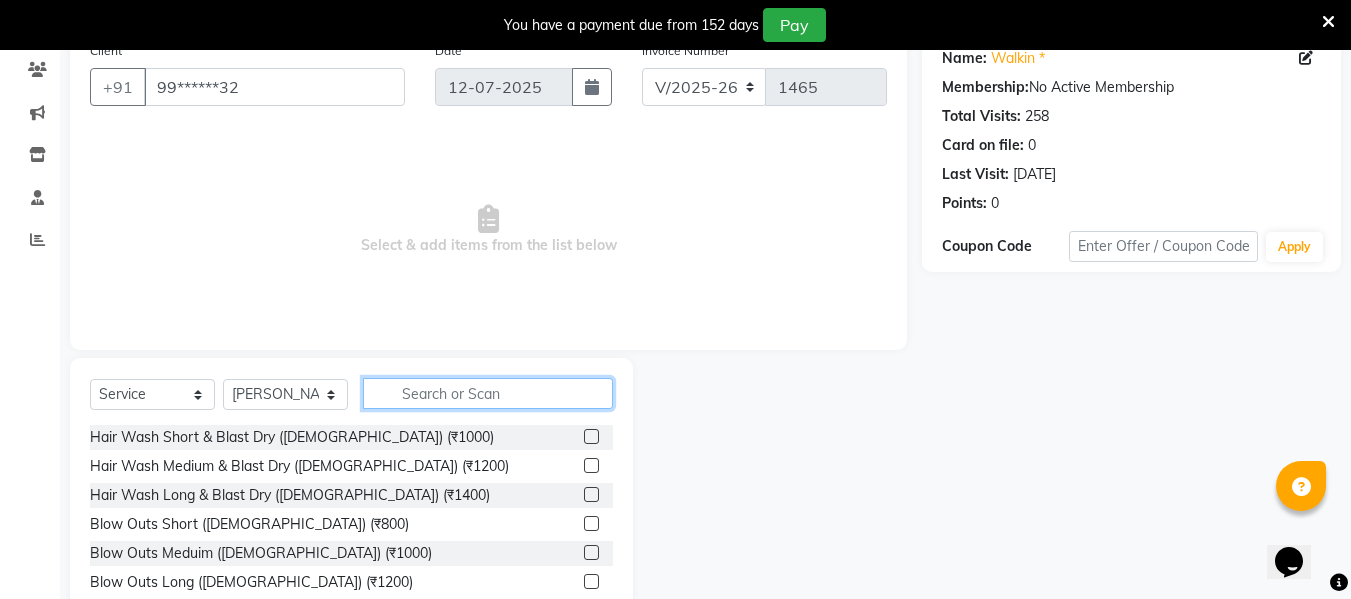 click 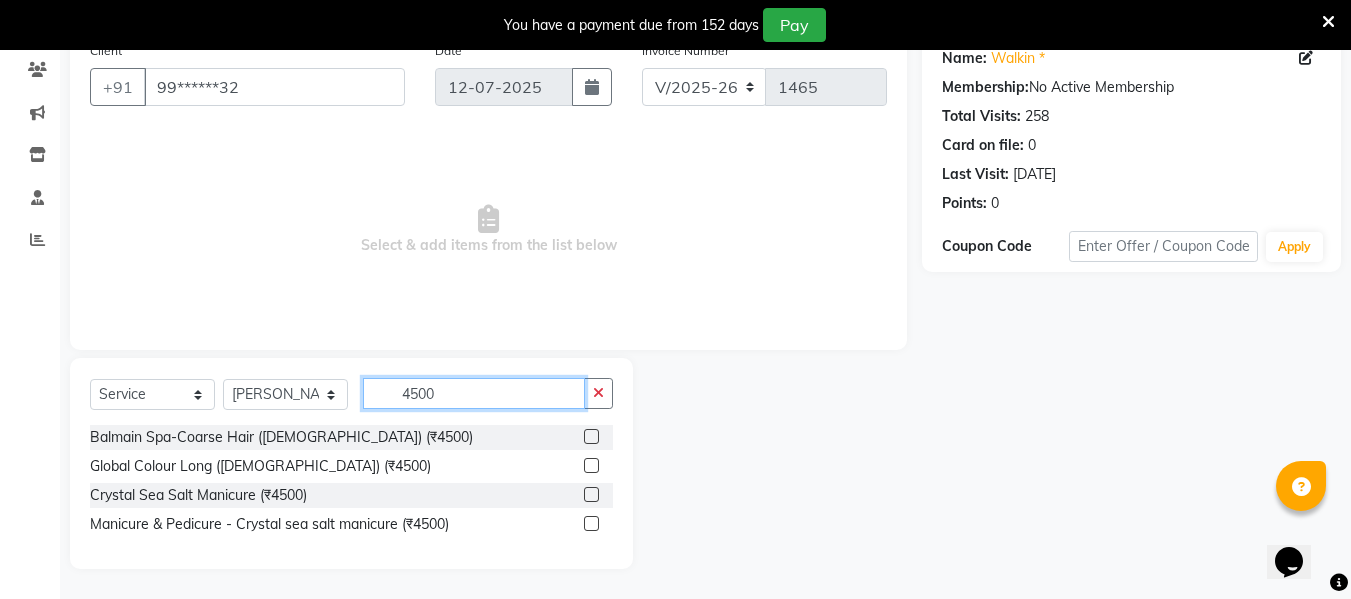 type on "4500" 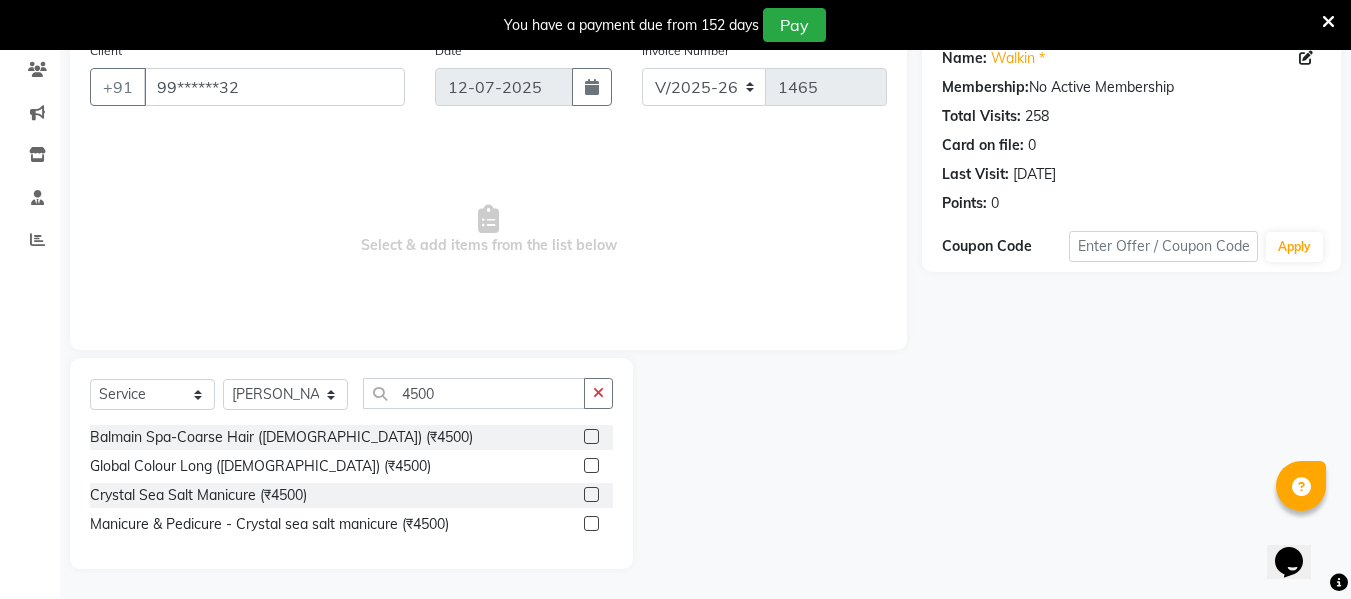 click 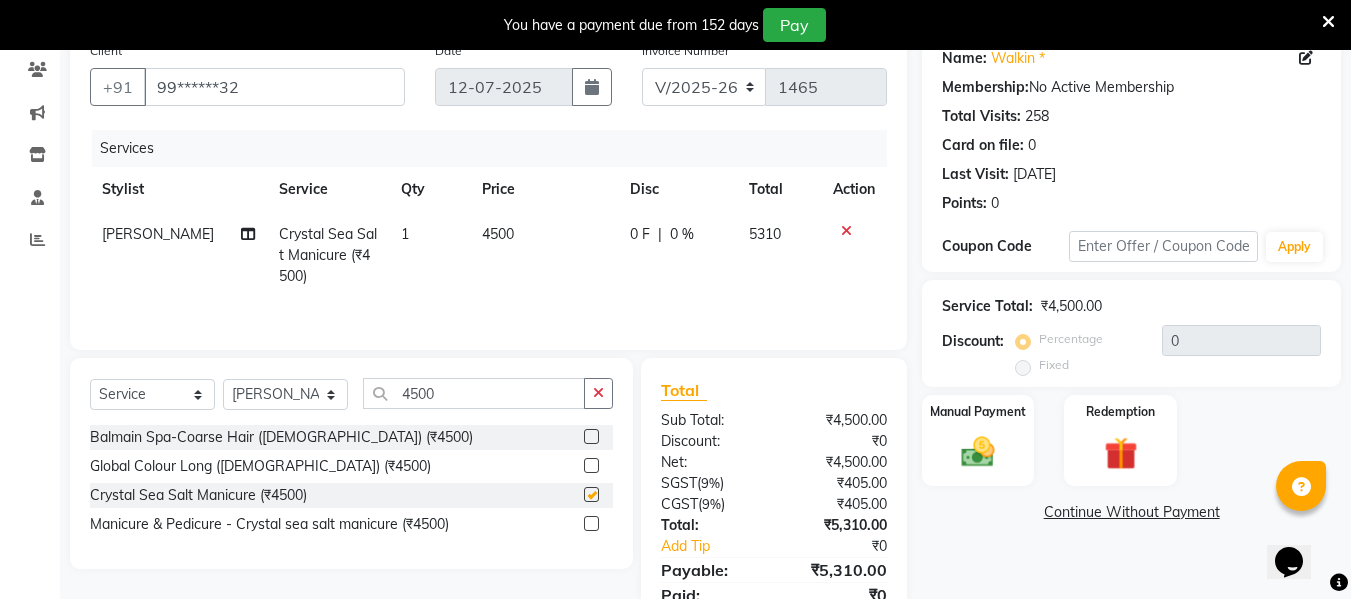 checkbox on "false" 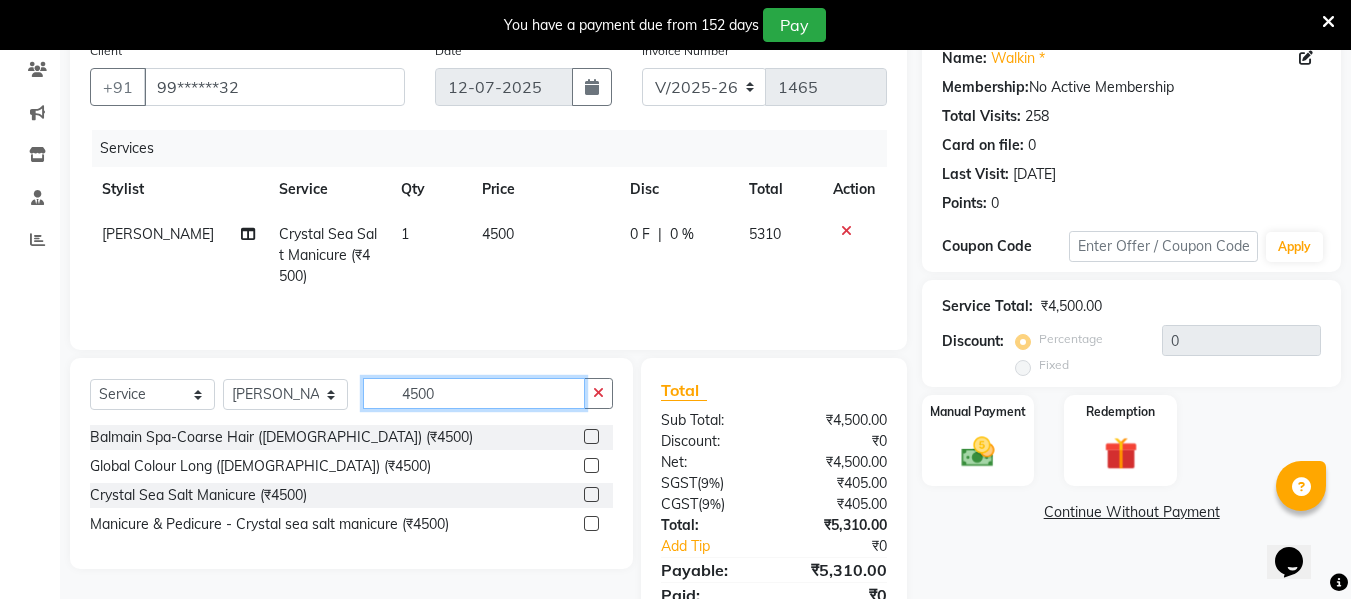 drag, startPoint x: 472, startPoint y: 394, endPoint x: 364, endPoint y: 390, distance: 108.07405 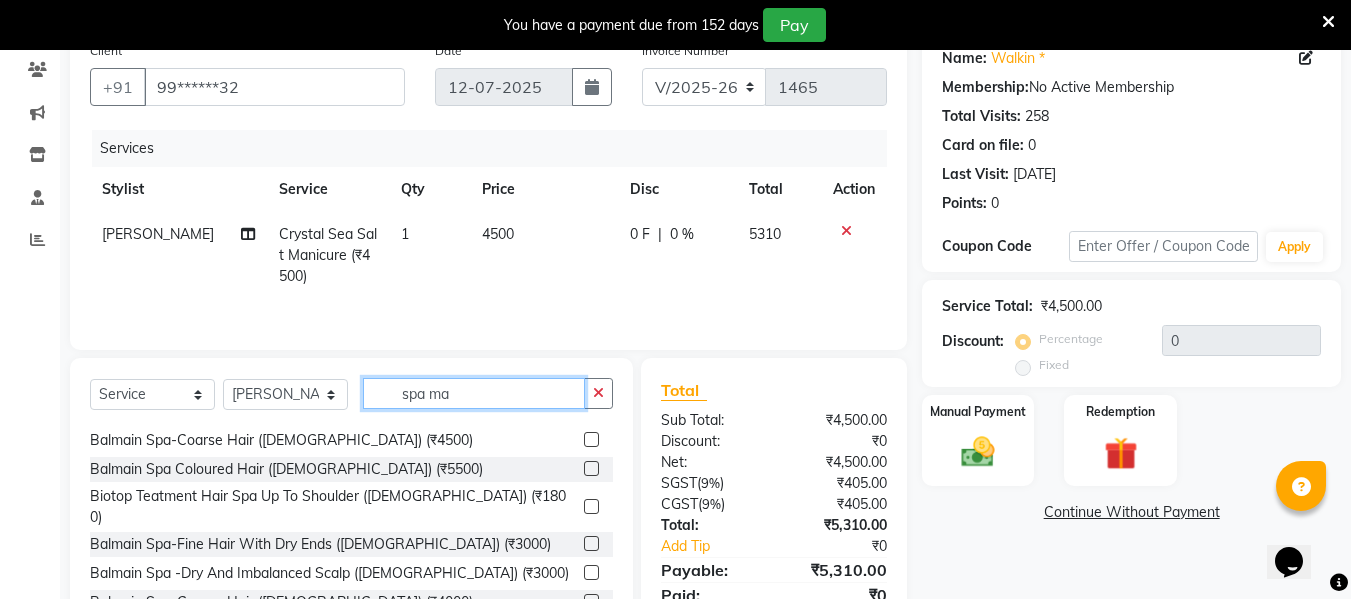 scroll, scrollTop: 220, scrollLeft: 0, axis: vertical 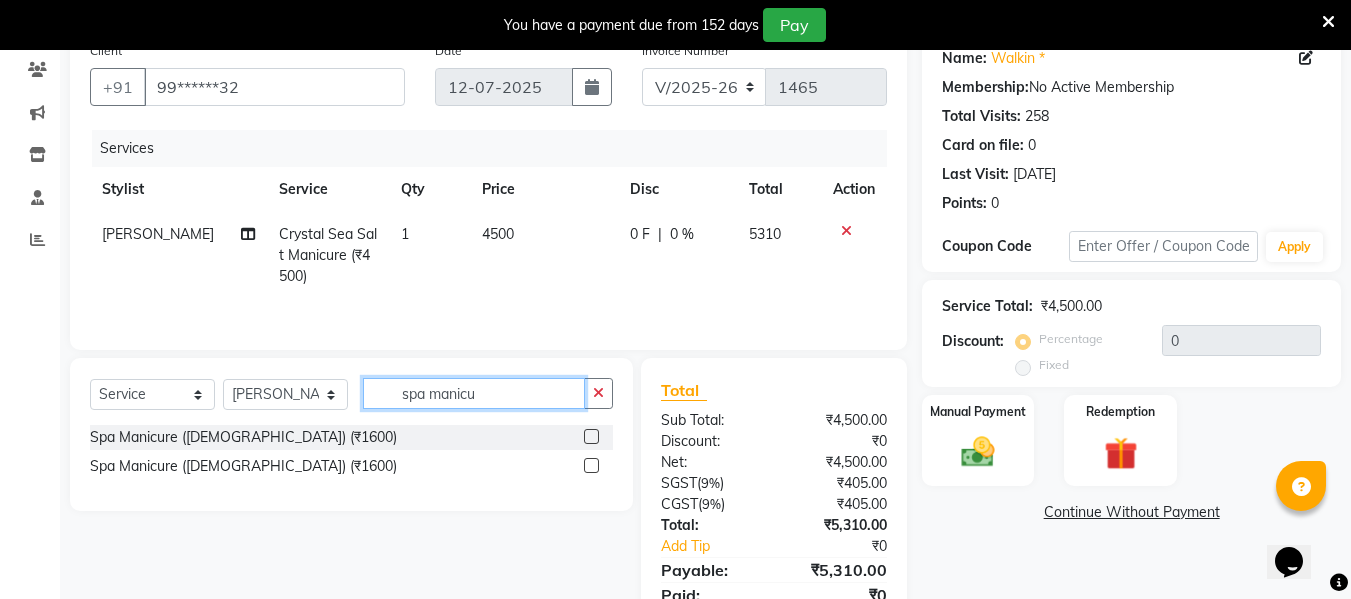 type on "spa manicu" 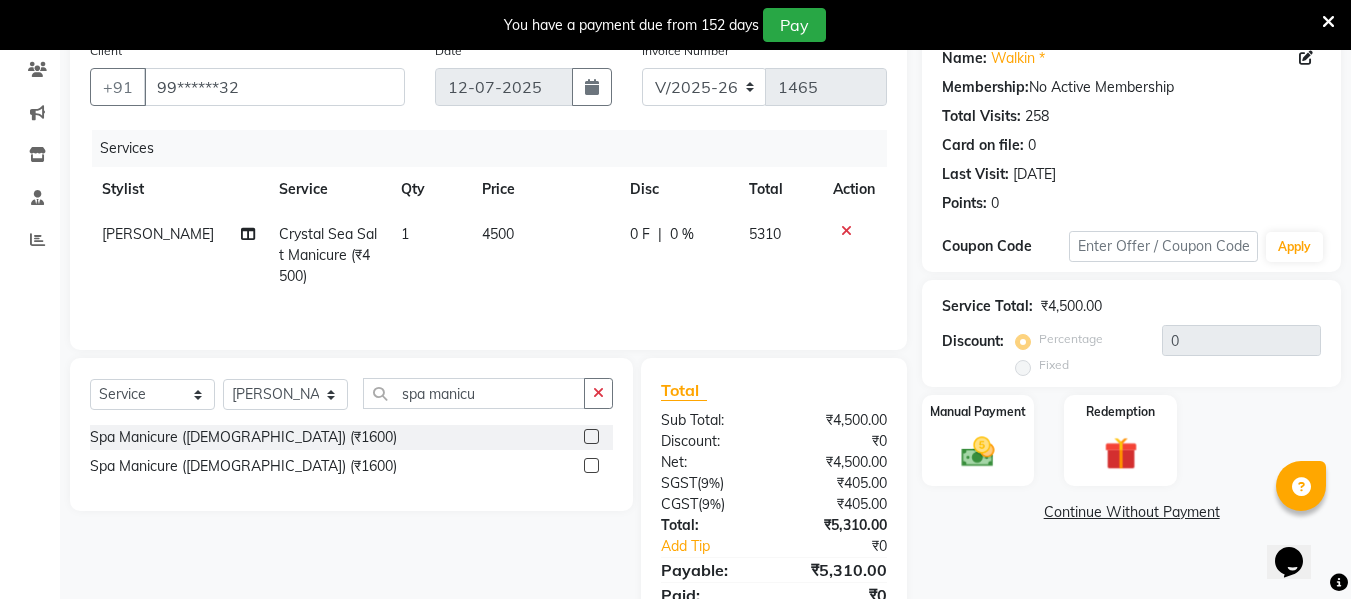 click 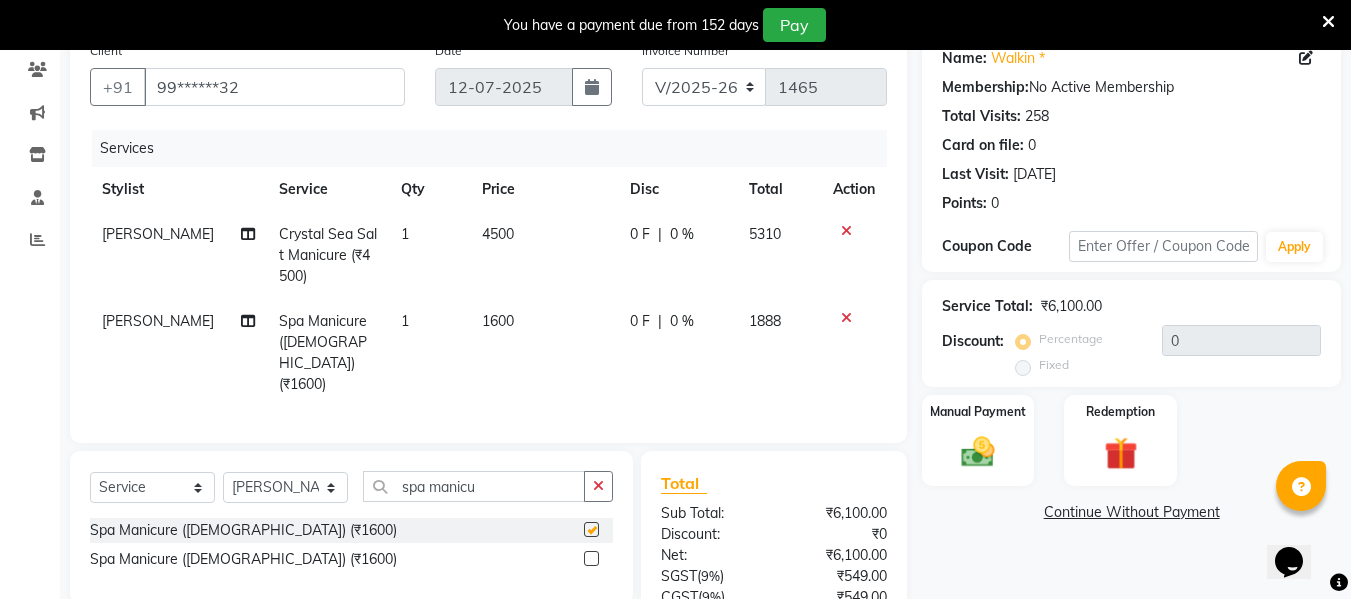 checkbox on "false" 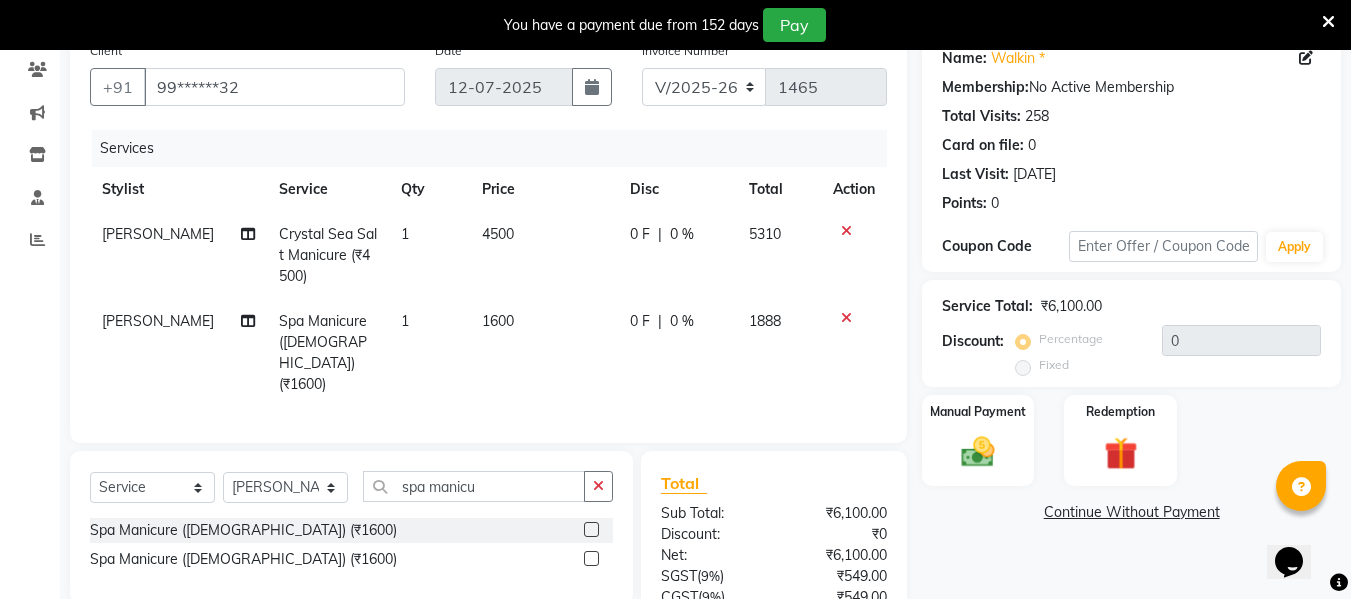 click 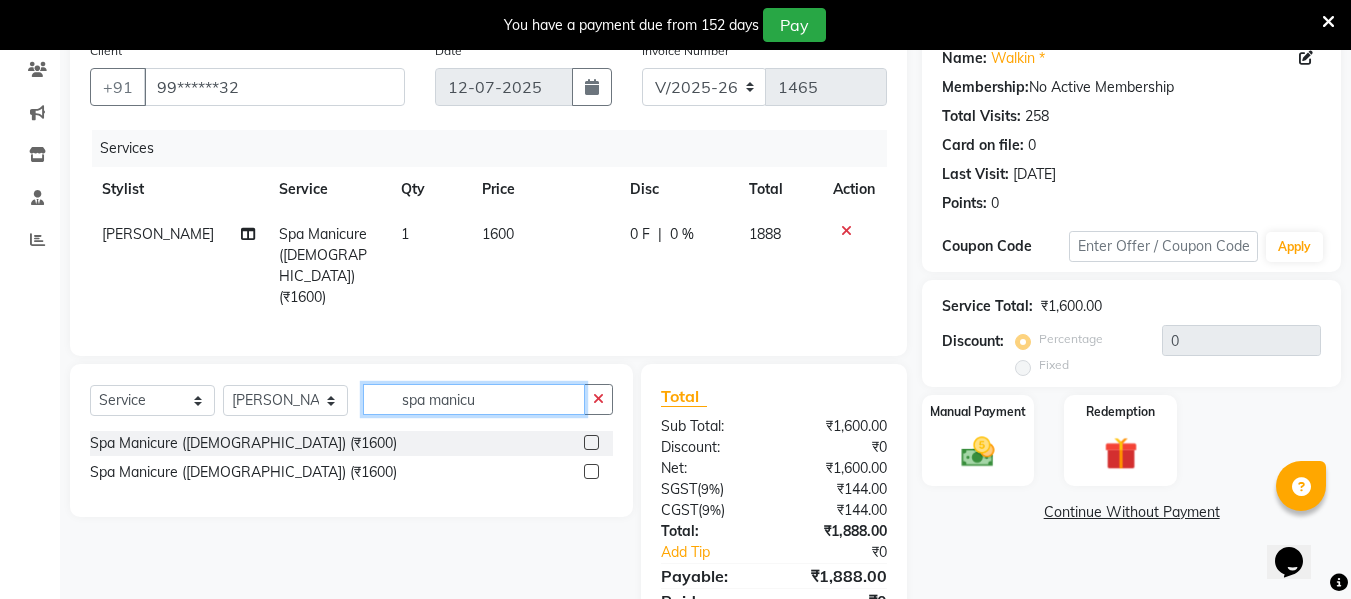 drag, startPoint x: 516, startPoint y: 382, endPoint x: 338, endPoint y: 404, distance: 179.3544 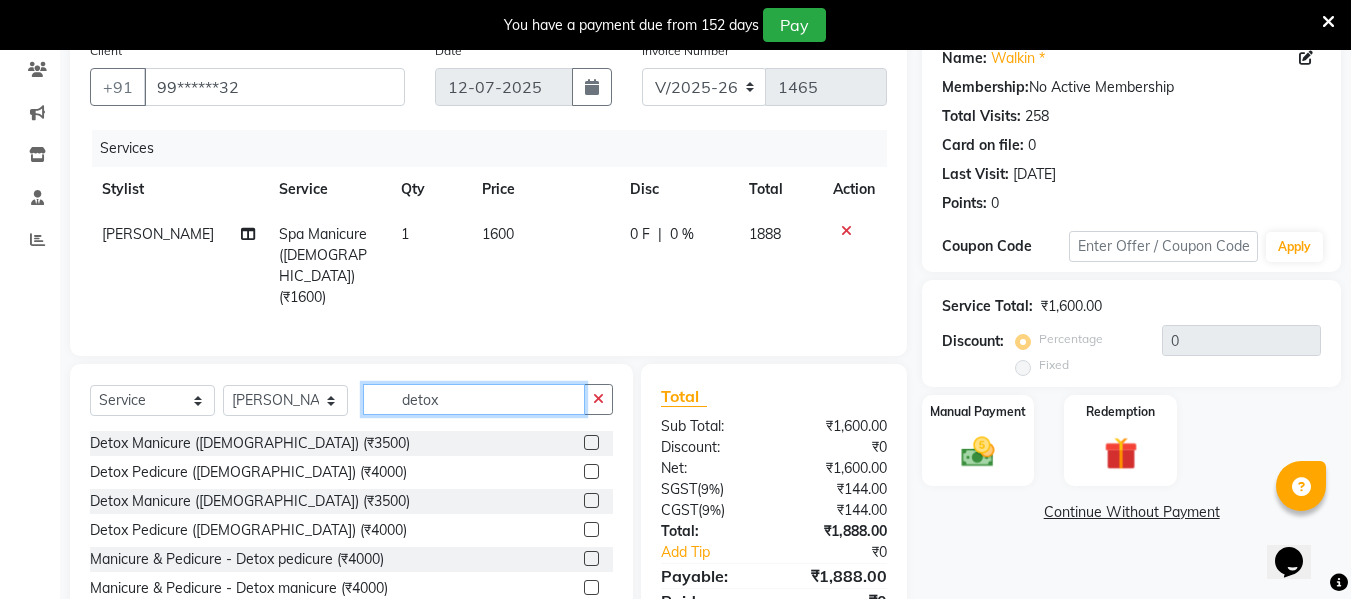 type on "detox" 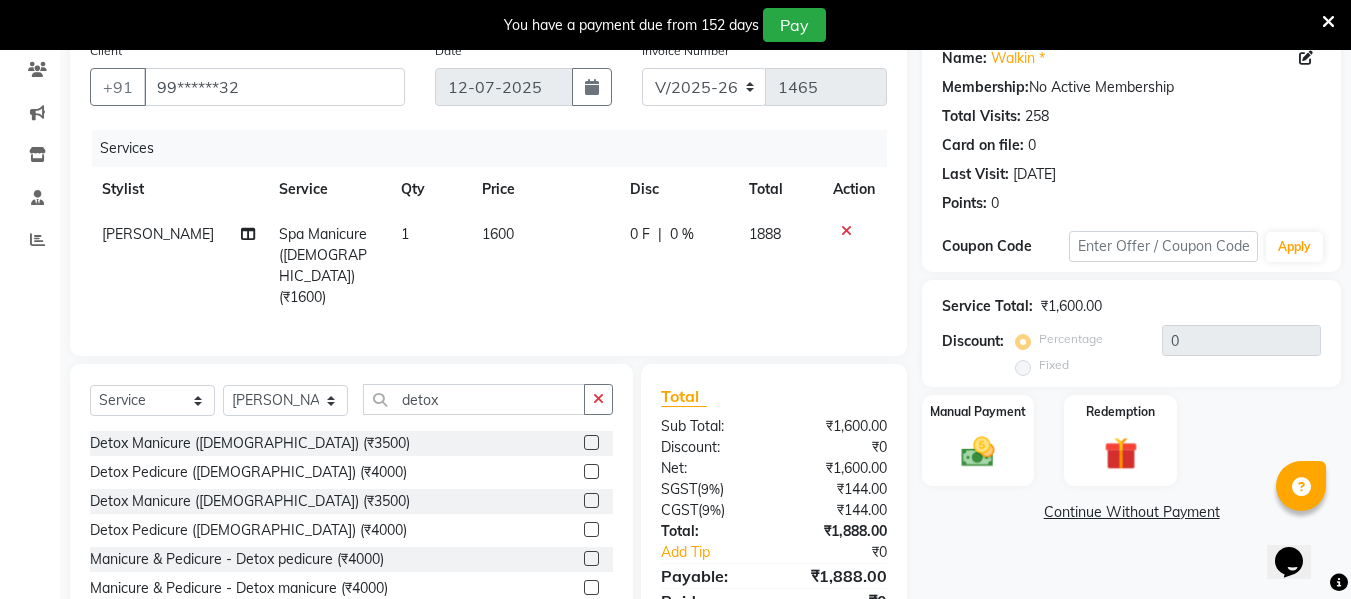 click 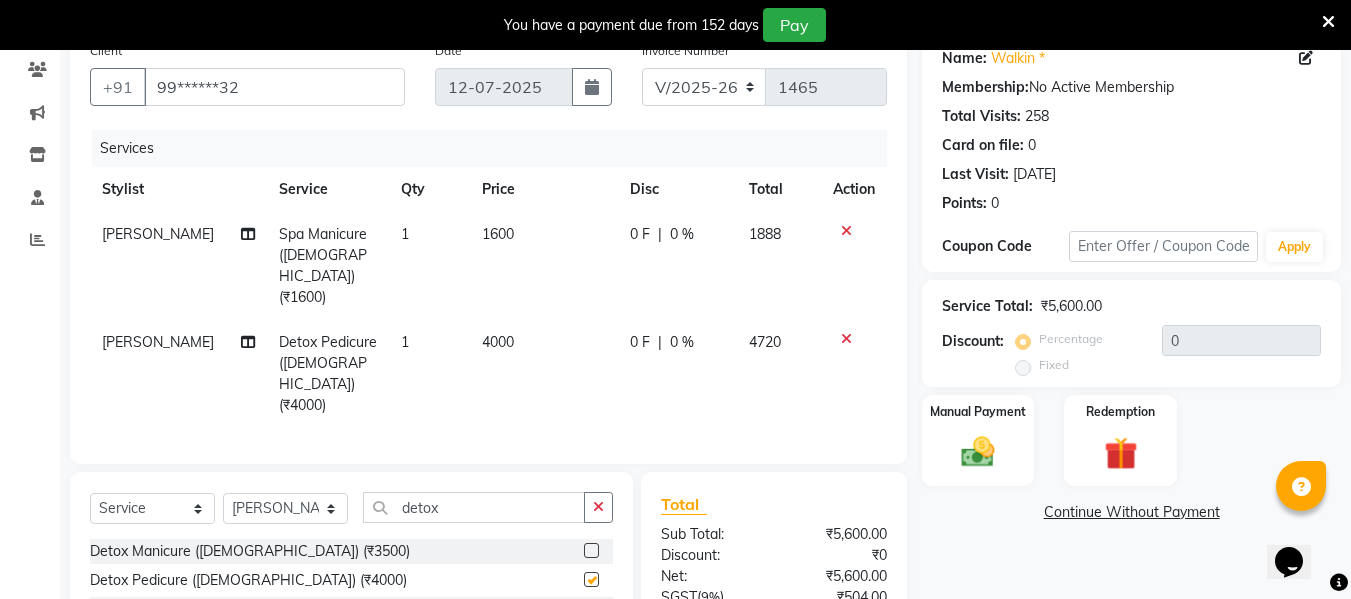 checkbox on "false" 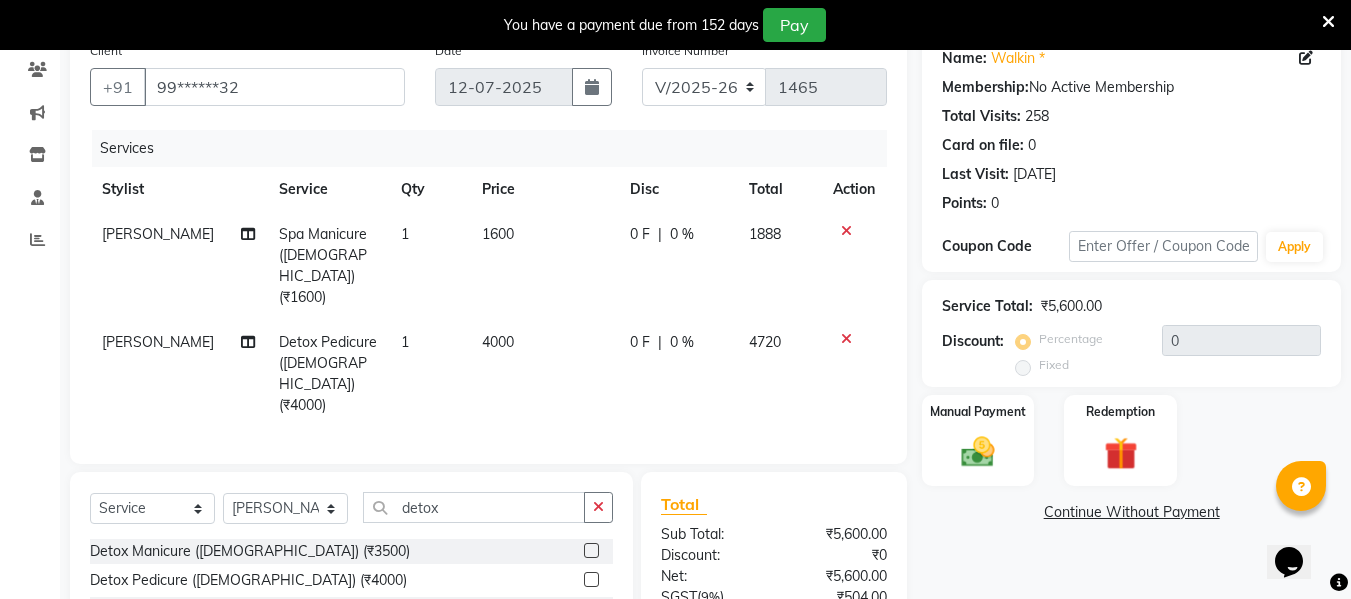 scroll, scrollTop: 296, scrollLeft: 0, axis: vertical 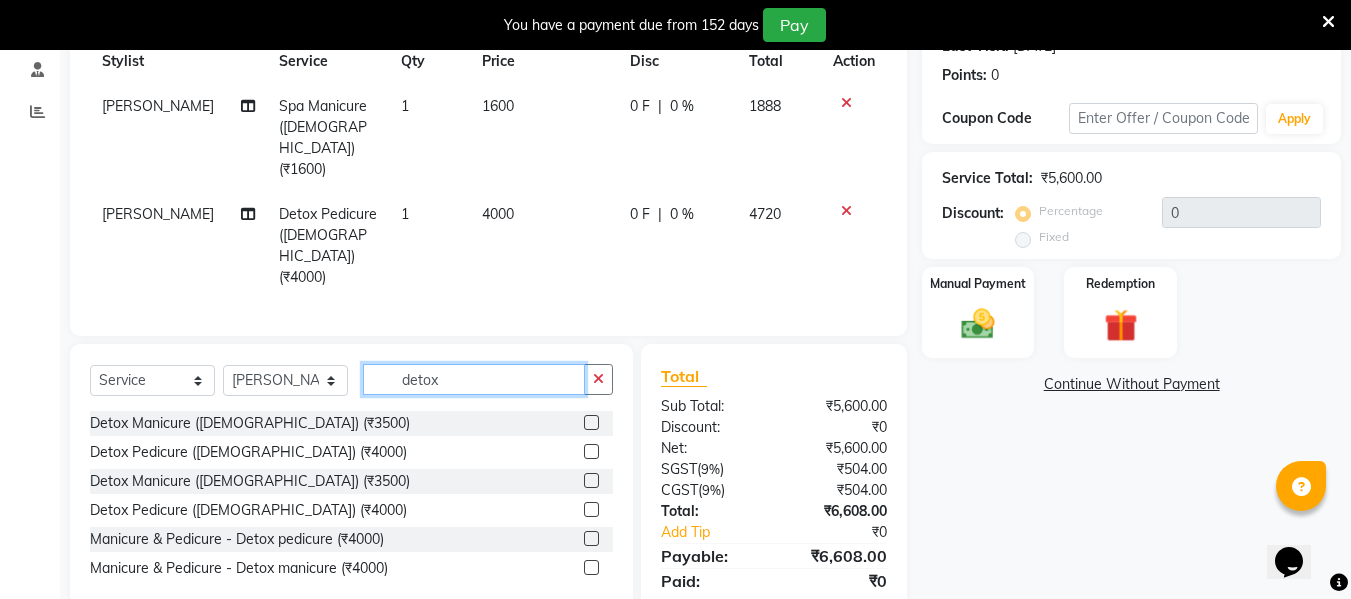 drag, startPoint x: 445, startPoint y: 307, endPoint x: 346, endPoint y: 328, distance: 101.20277 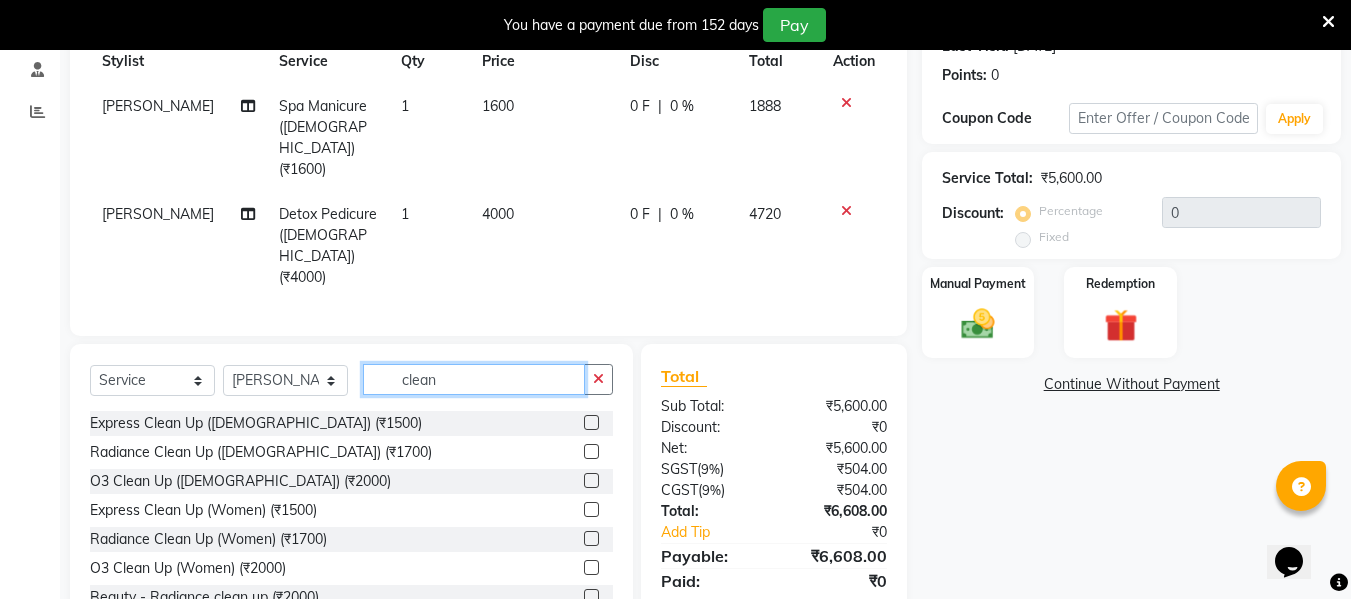 type on "clean" 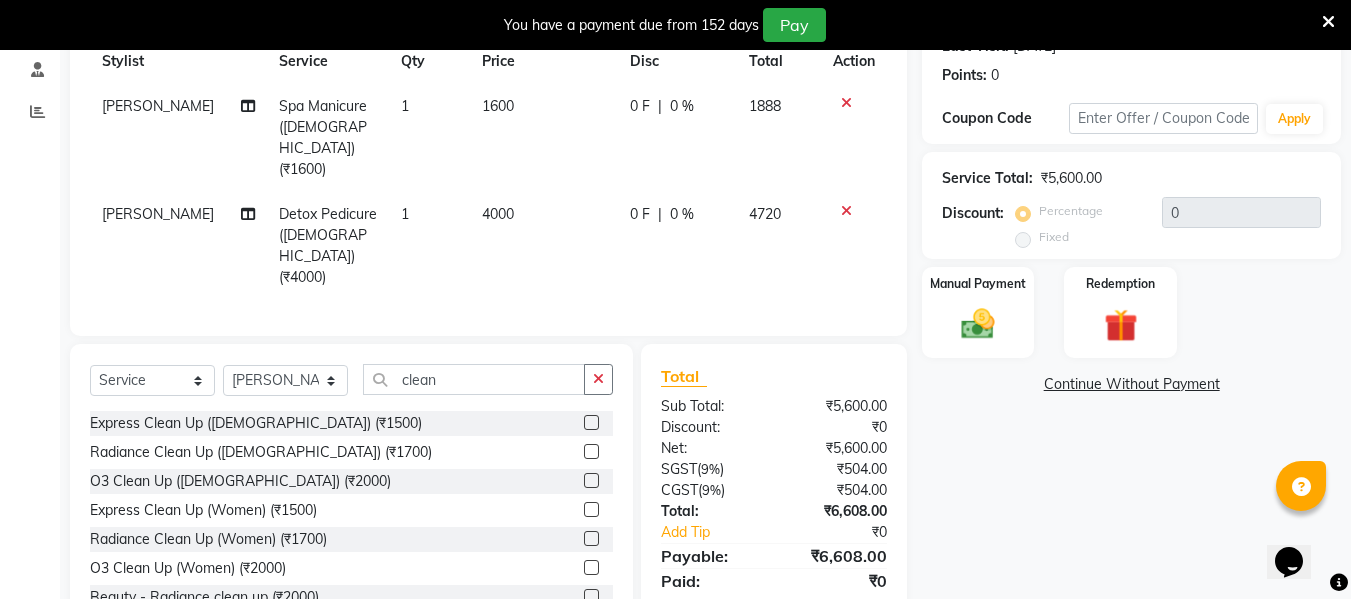 click 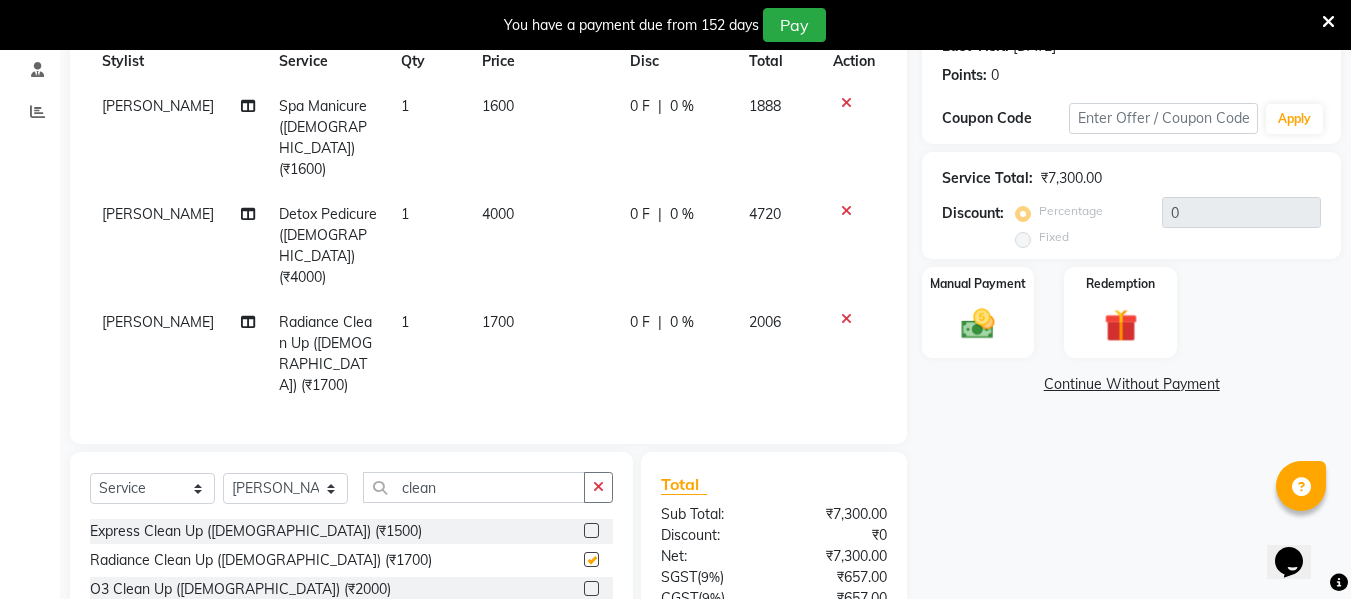 checkbox on "false" 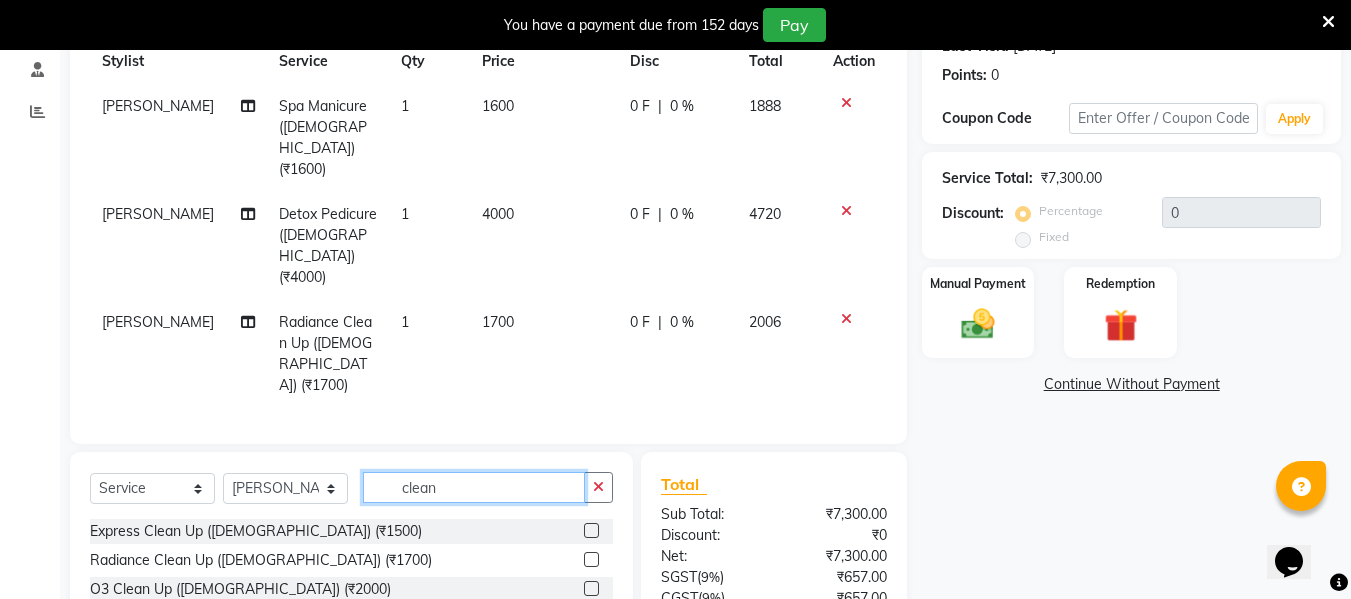 drag, startPoint x: 449, startPoint y: 394, endPoint x: 373, endPoint y: 396, distance: 76.02631 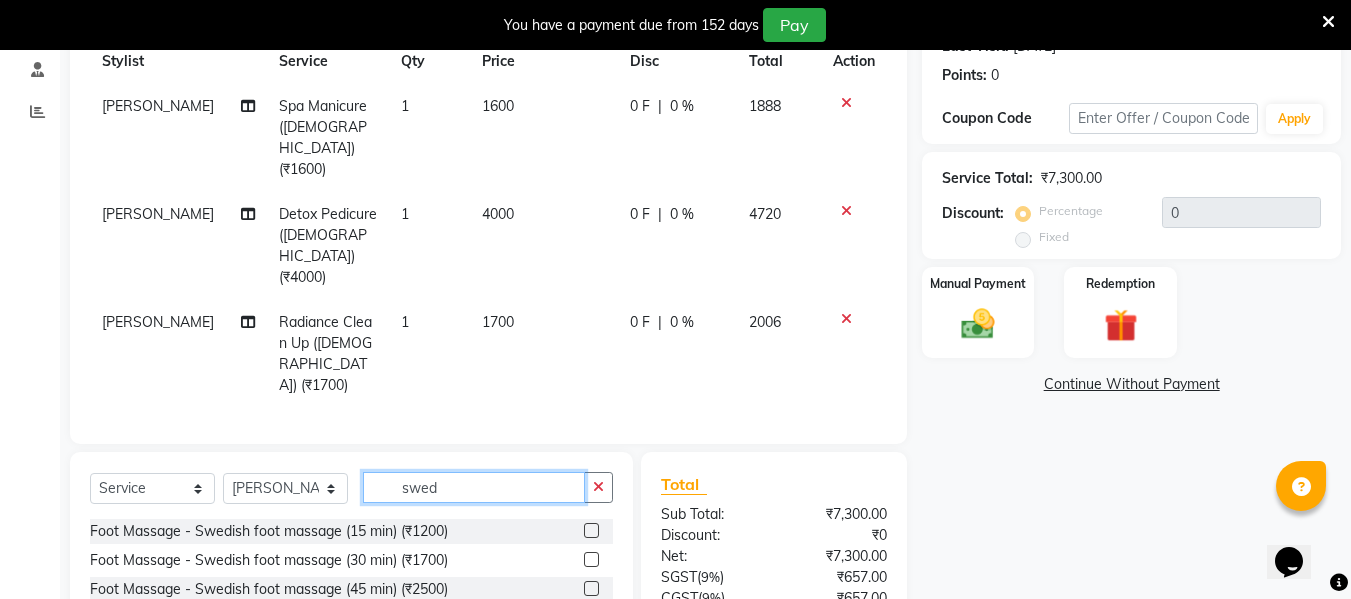 type on "swed" 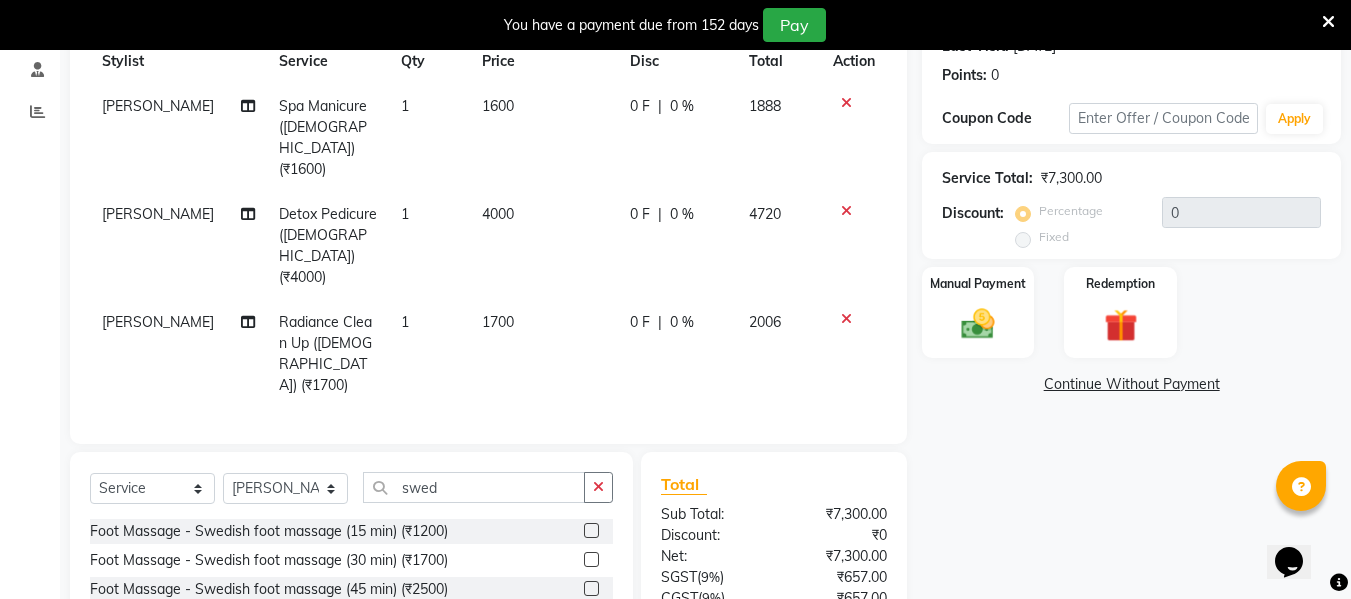 click 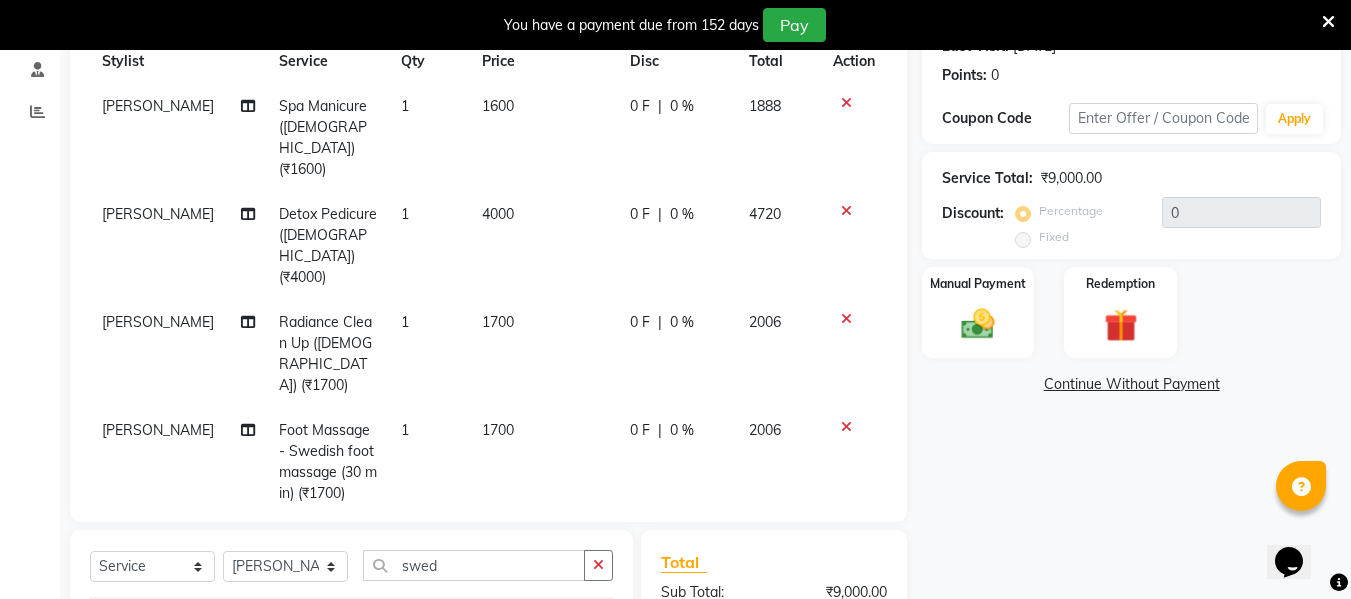 checkbox on "false" 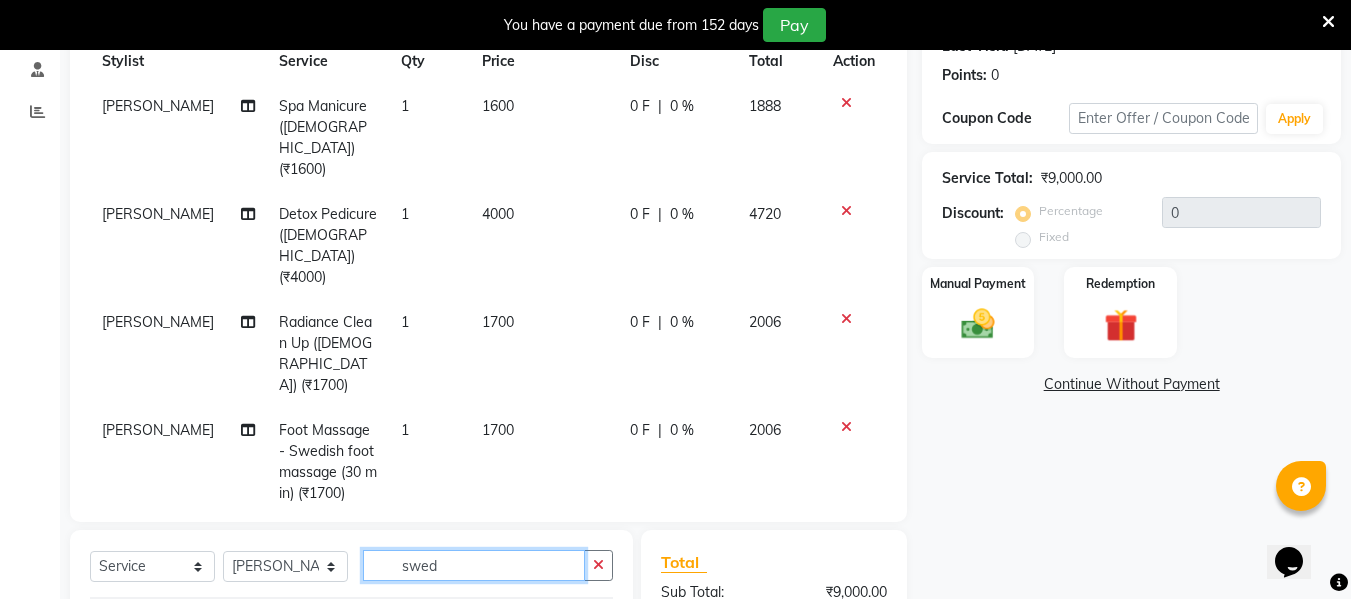 drag, startPoint x: 470, startPoint y: 501, endPoint x: 372, endPoint y: 506, distance: 98.12747 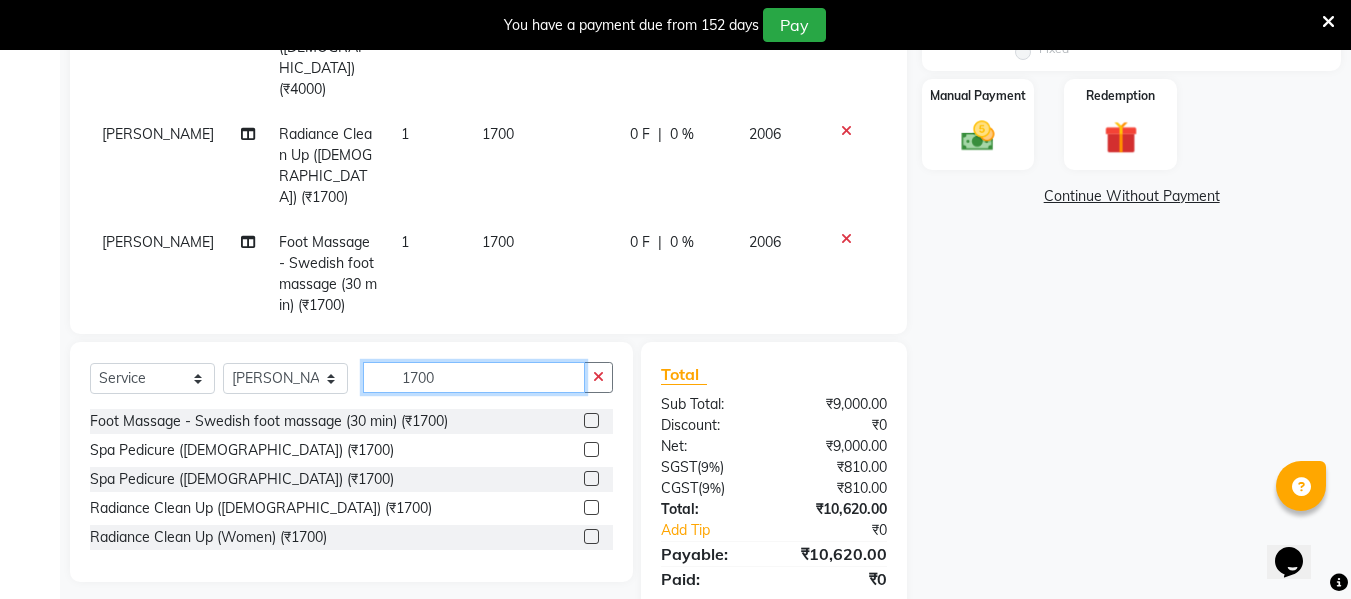 scroll, scrollTop: 491, scrollLeft: 0, axis: vertical 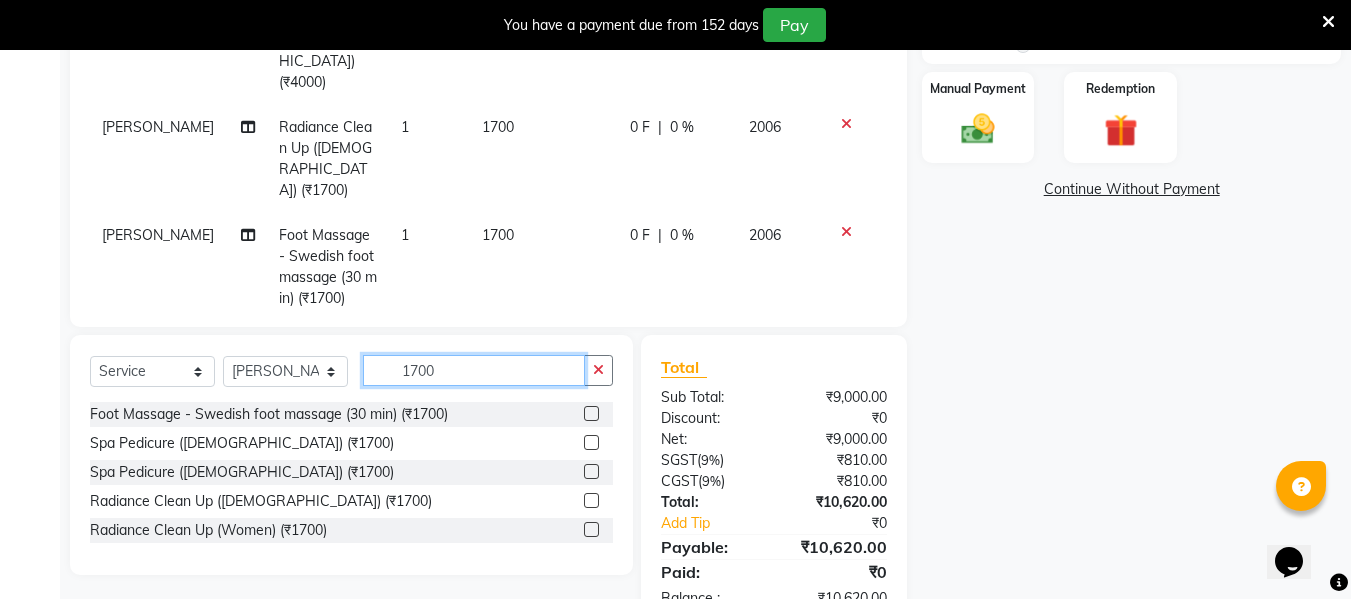 type on "1700" 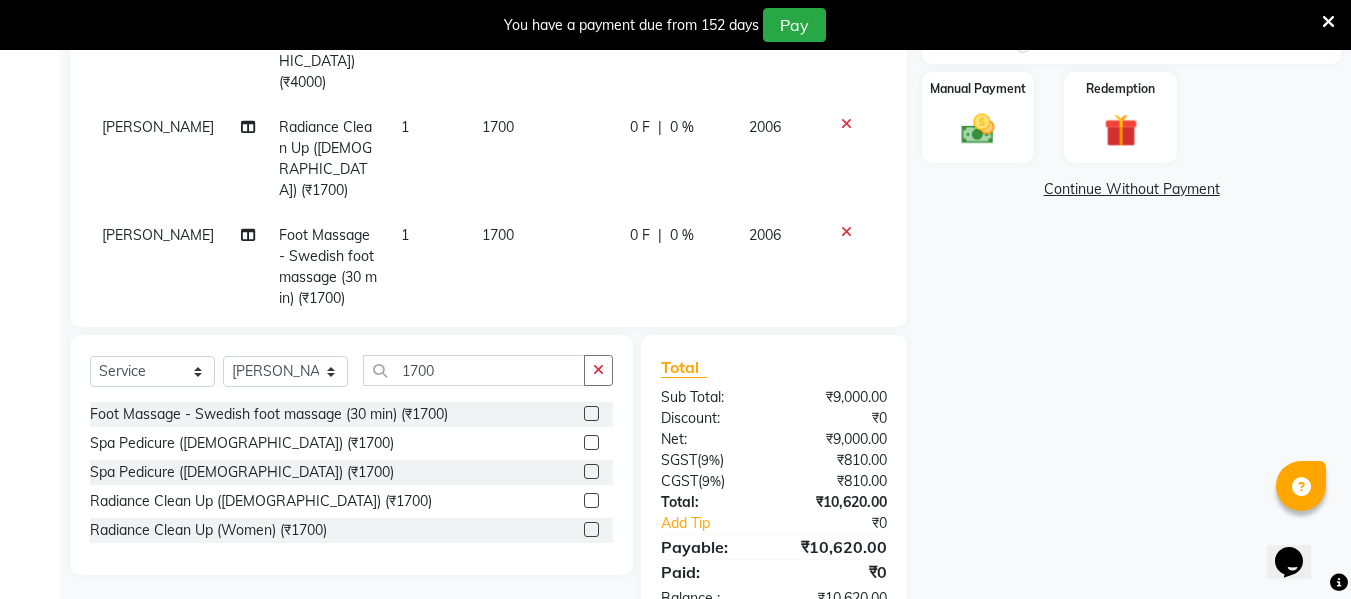 click 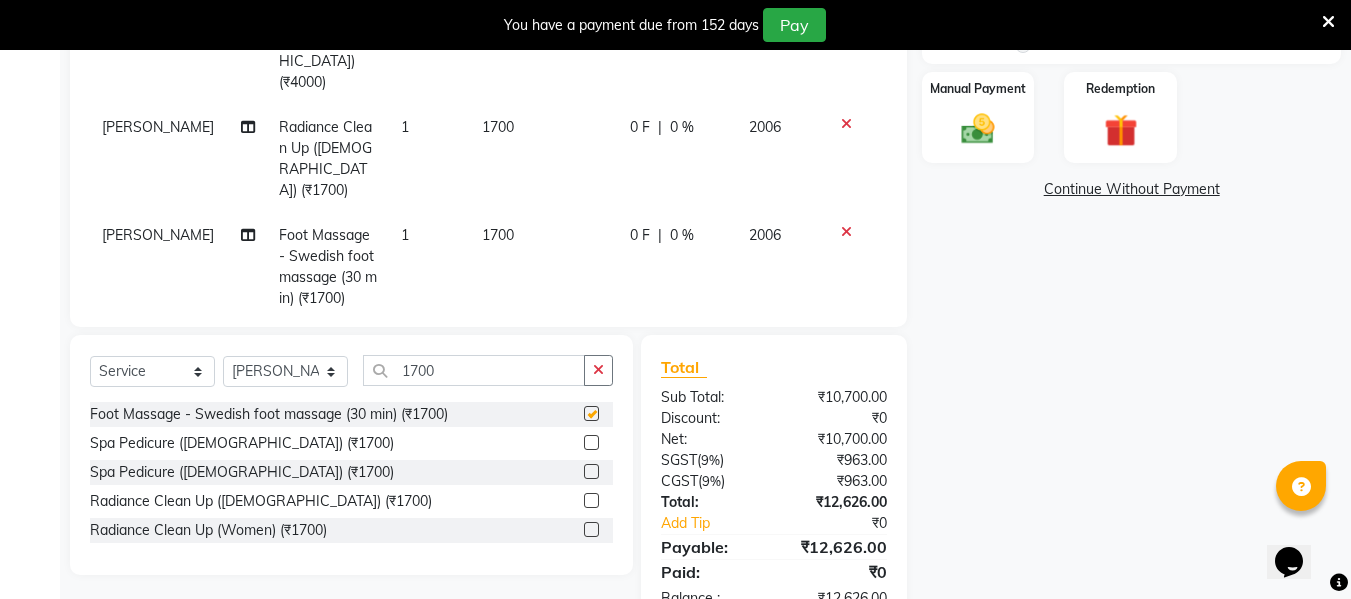 checkbox on "false" 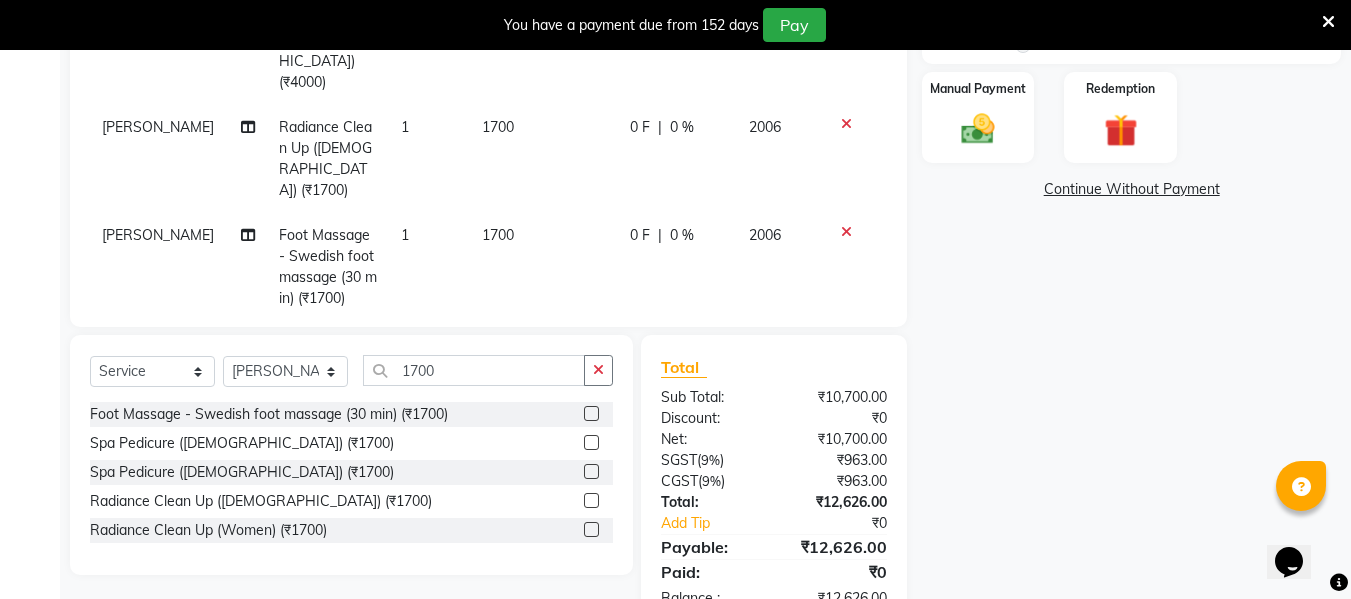 scroll, scrollTop: 551, scrollLeft: 0, axis: vertical 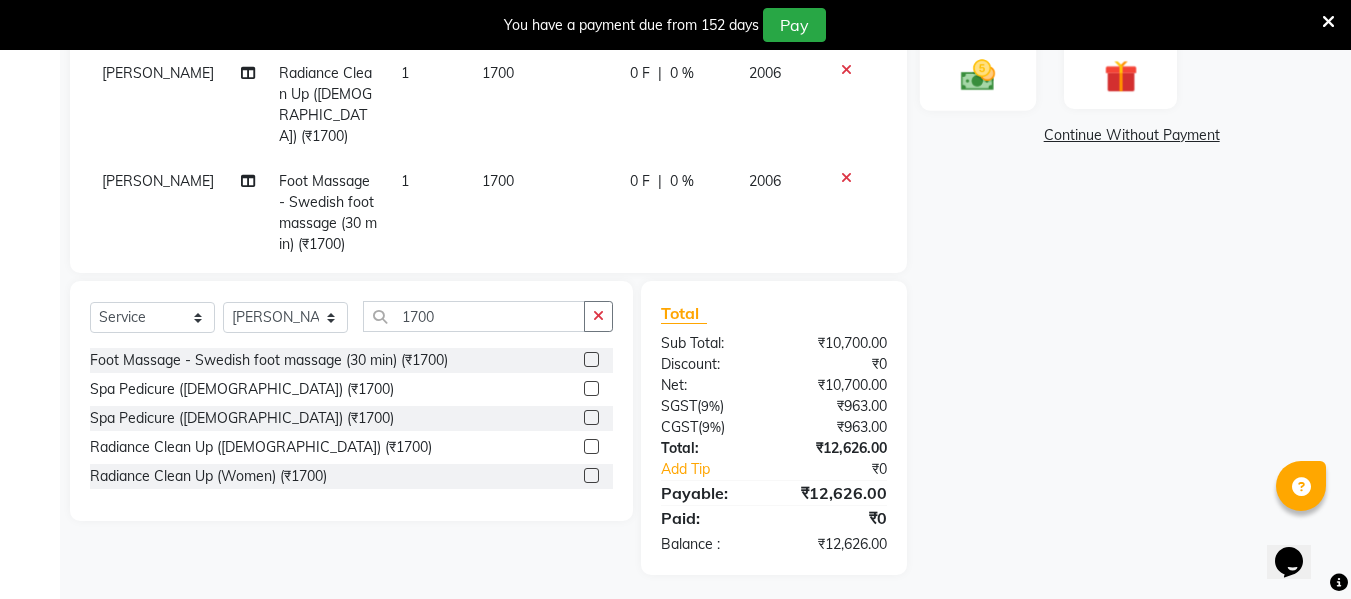 click on "Manual Payment" 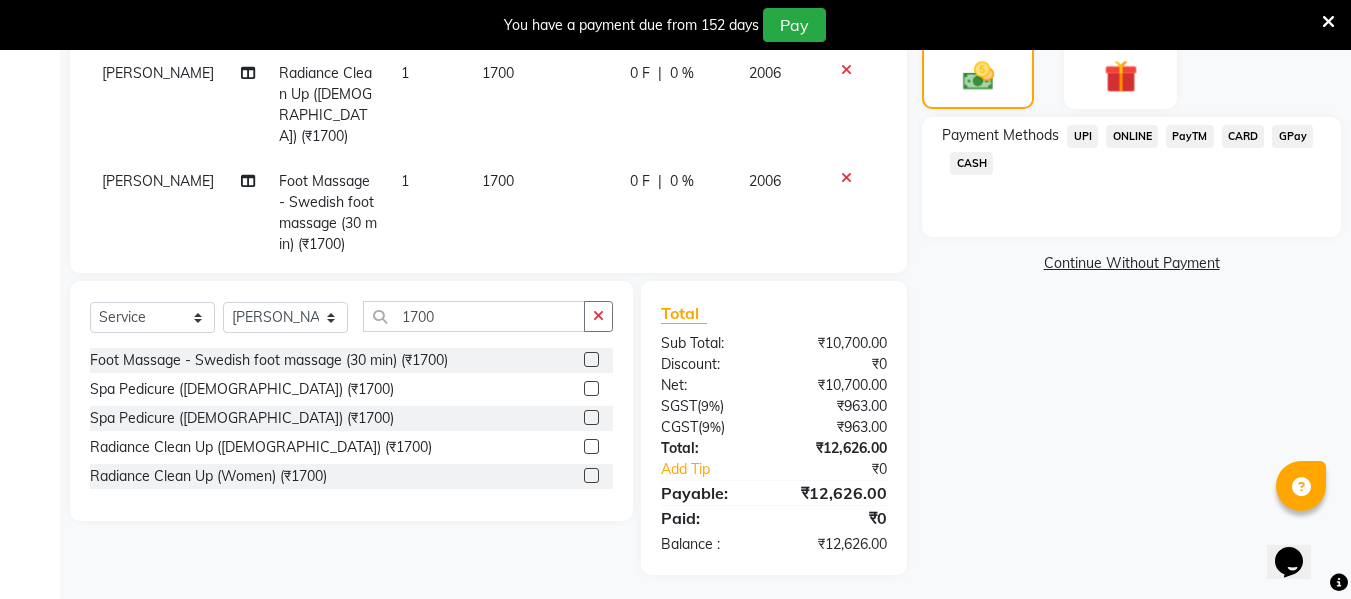 click on "CARD" 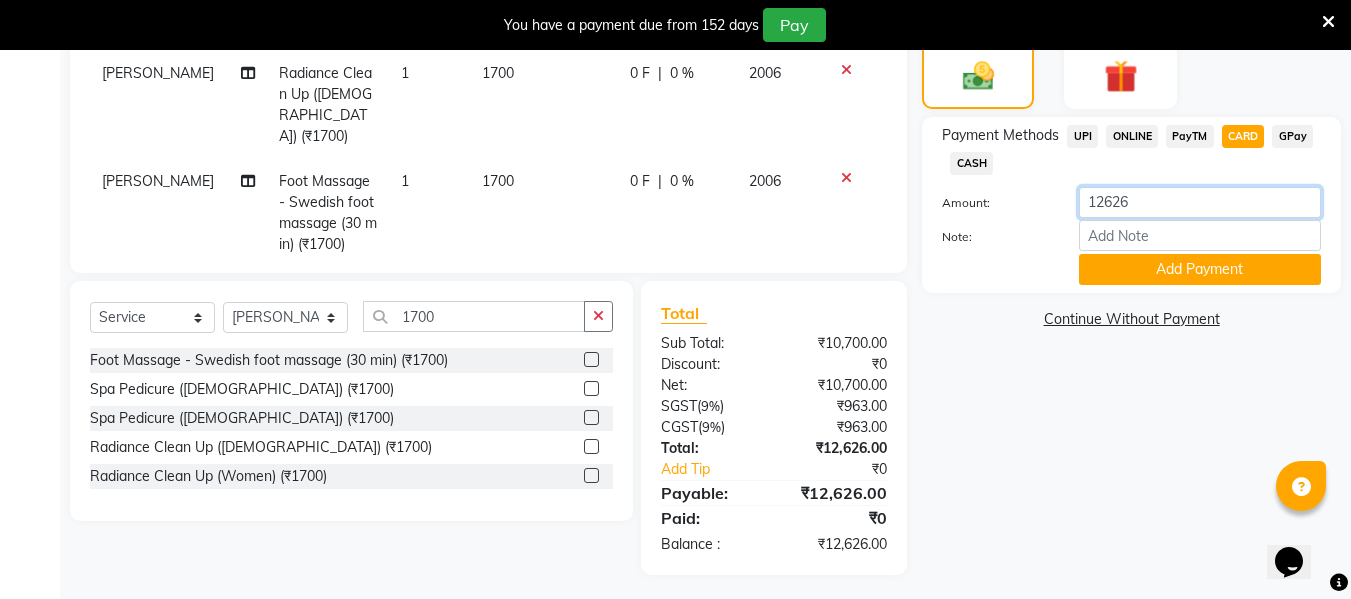 drag, startPoint x: 1141, startPoint y: 202, endPoint x: 1013, endPoint y: 204, distance: 128.01562 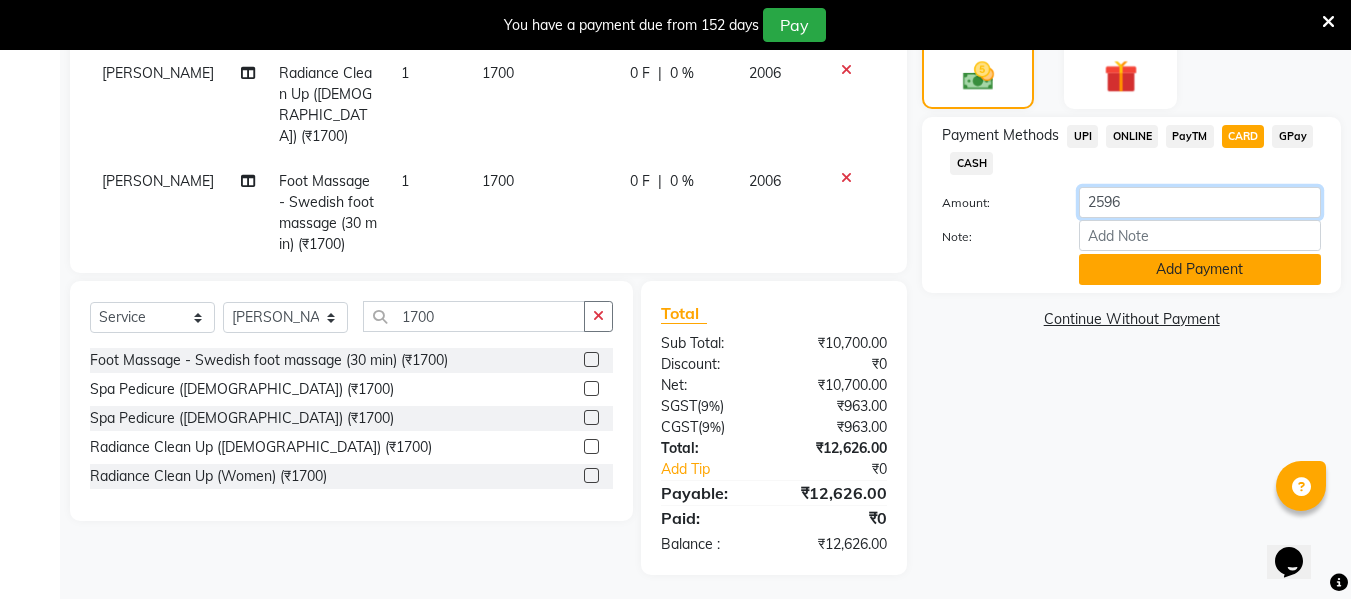 type on "2596" 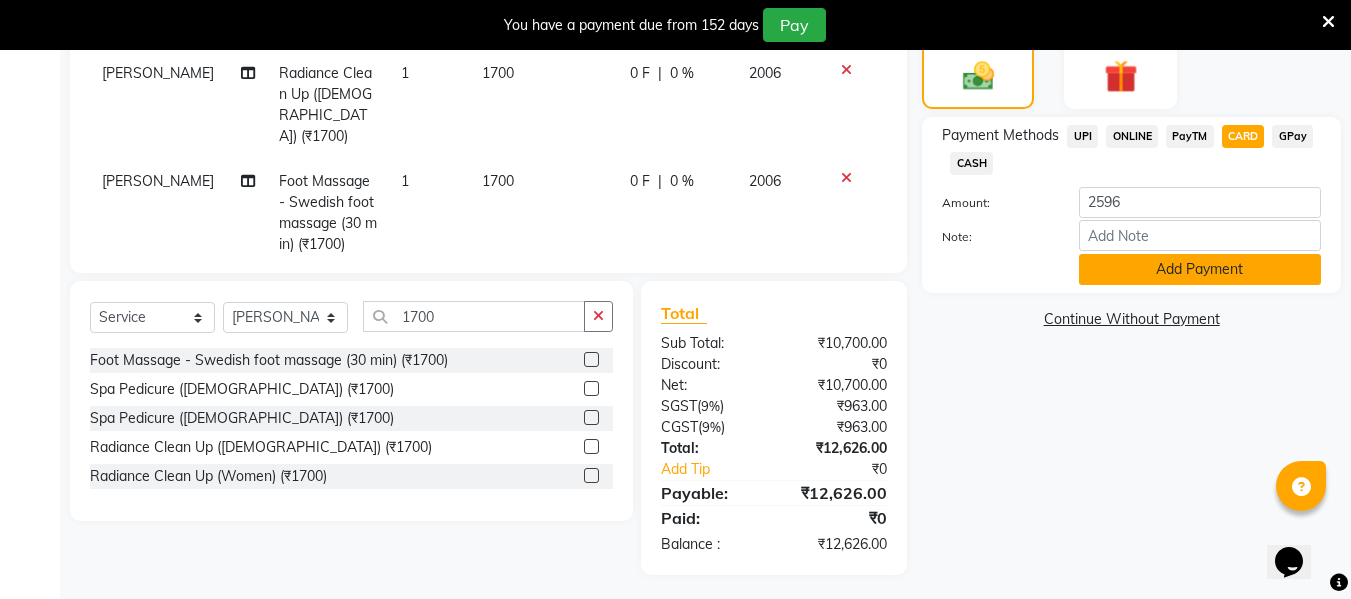 click on "Add Payment" 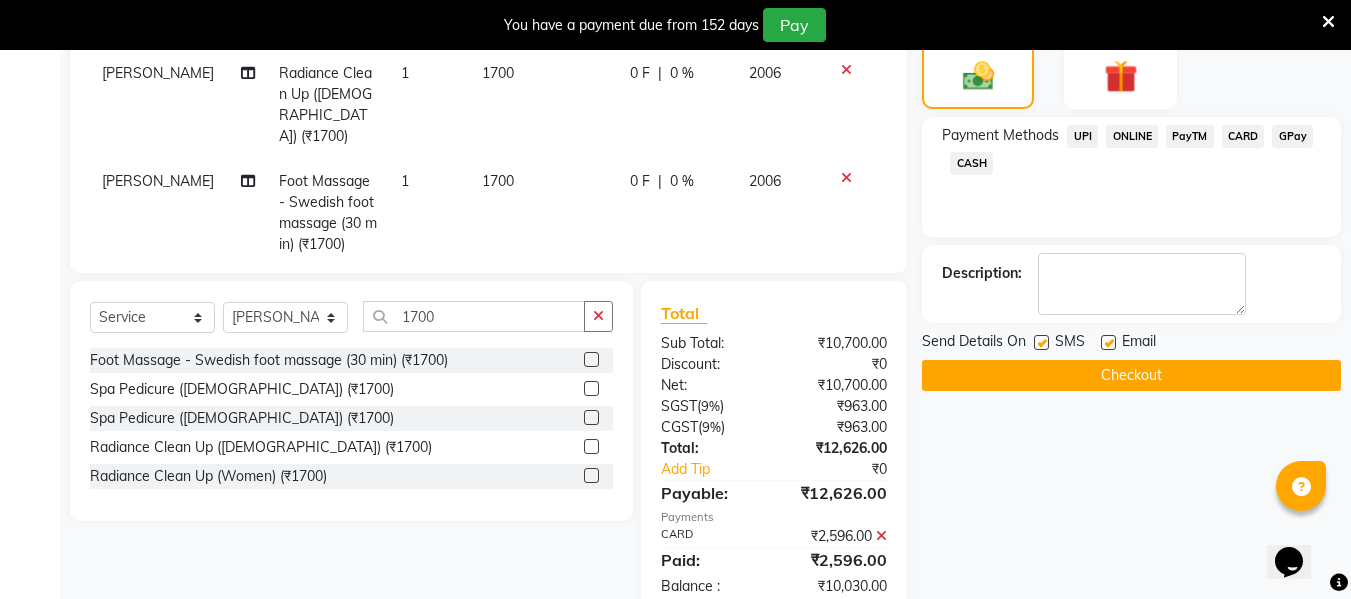 click on "Checkout" 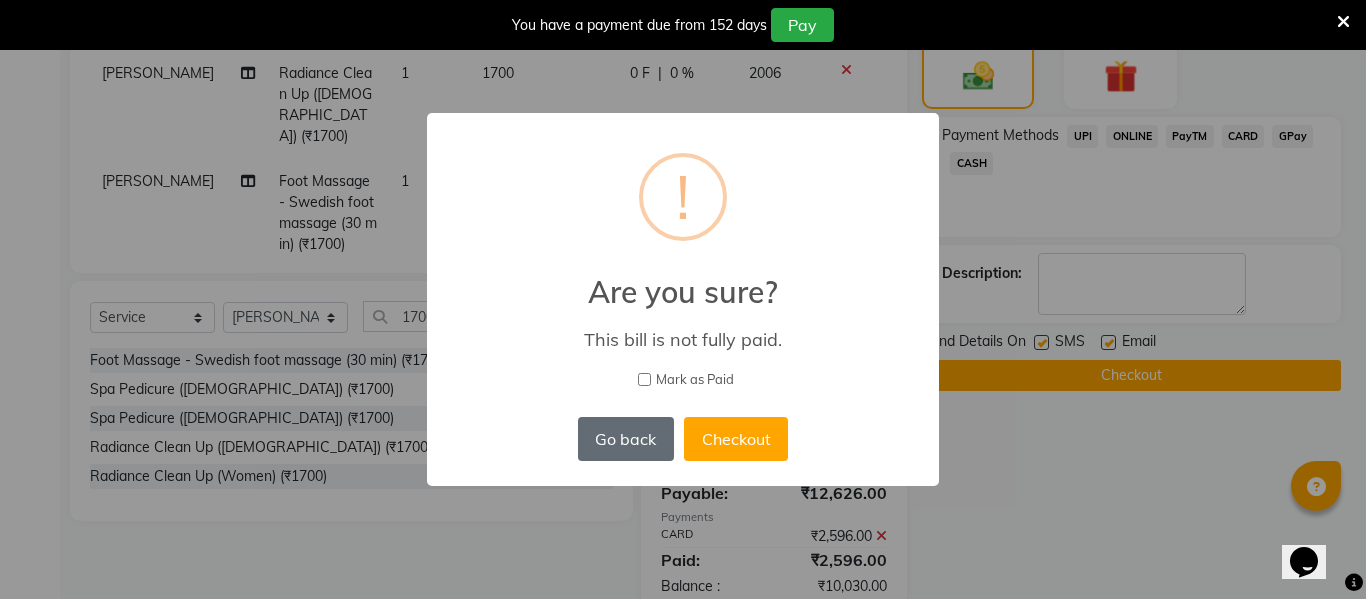 click on "Go back" at bounding box center [626, 439] 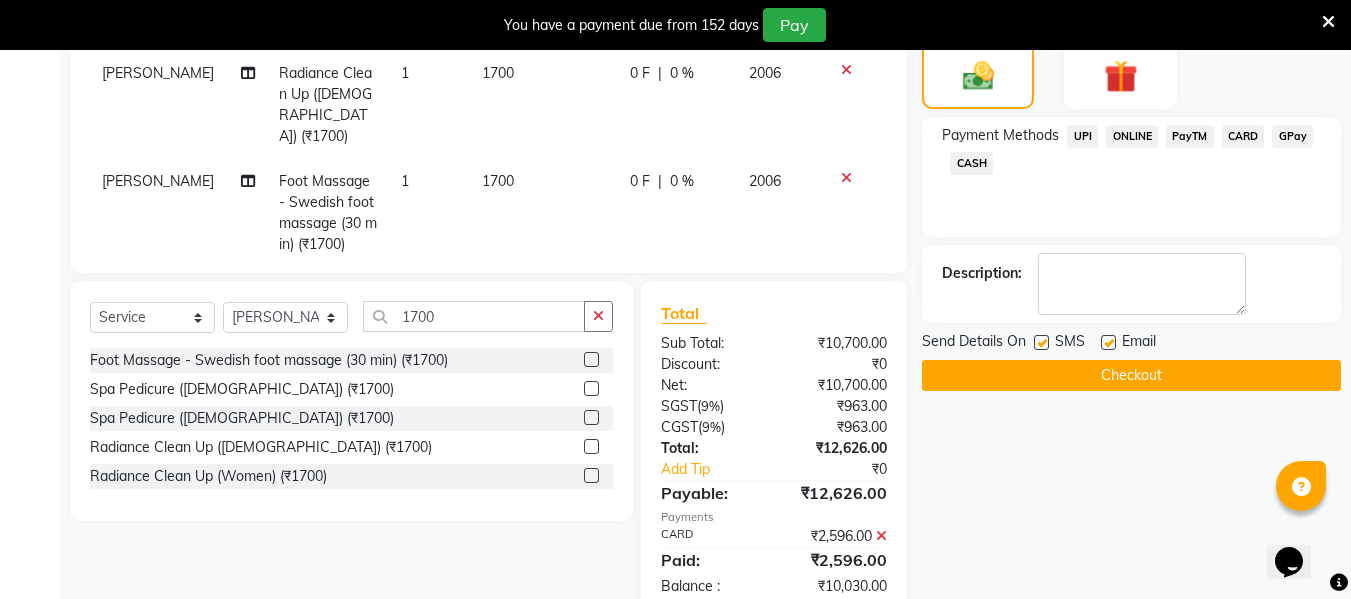 click on "CASH" 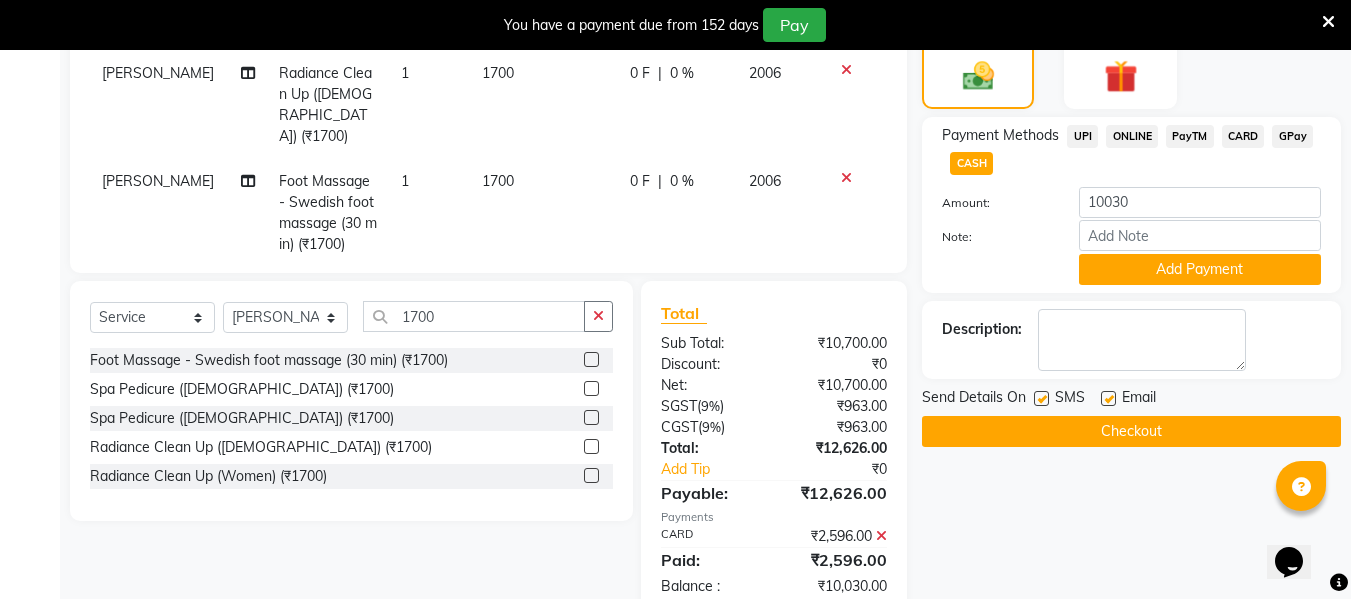 scroll, scrollTop: 593, scrollLeft: 0, axis: vertical 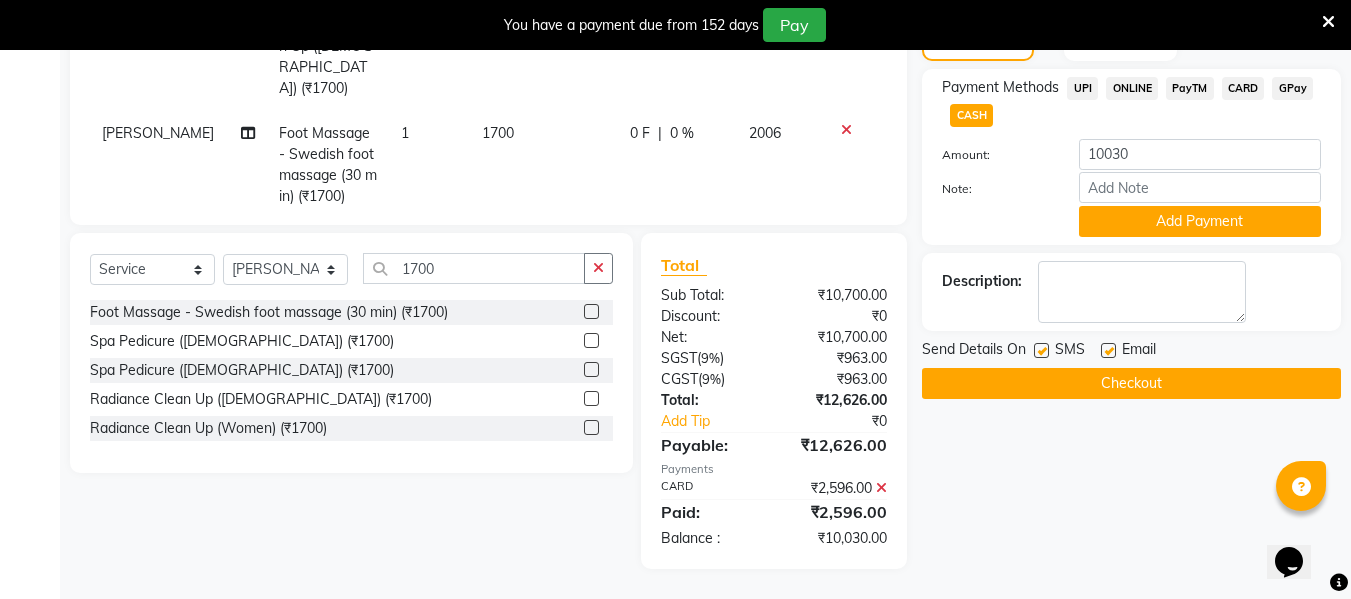 click on "Checkout" 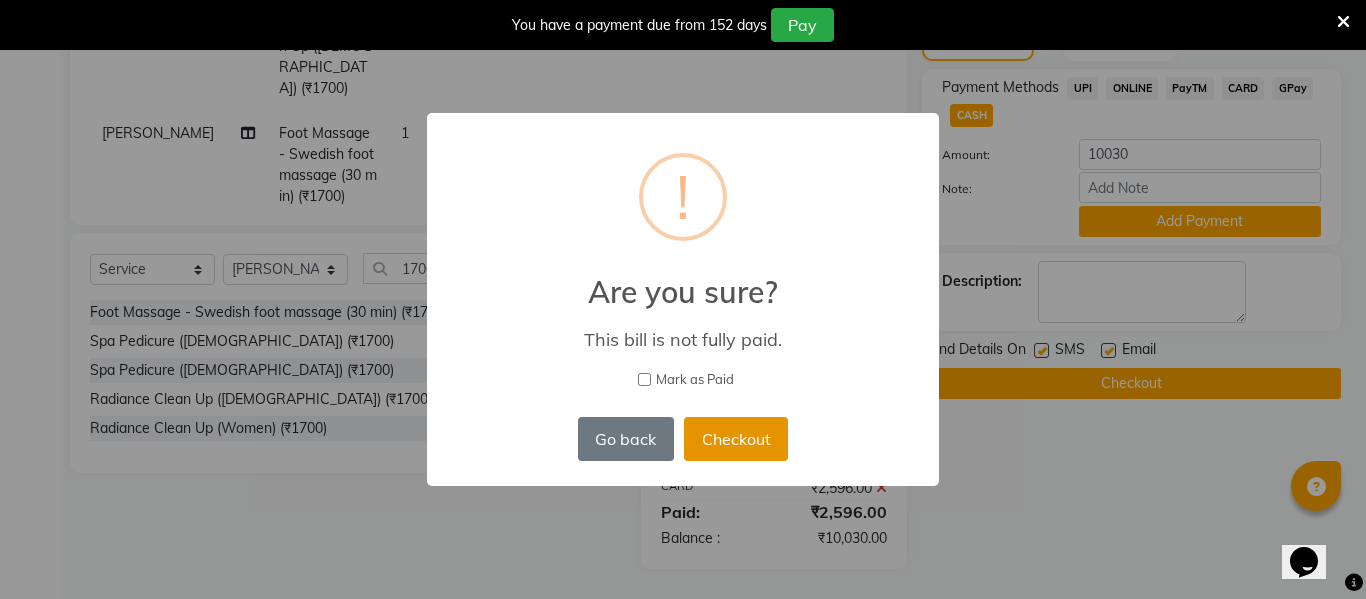 click on "Checkout" at bounding box center [736, 439] 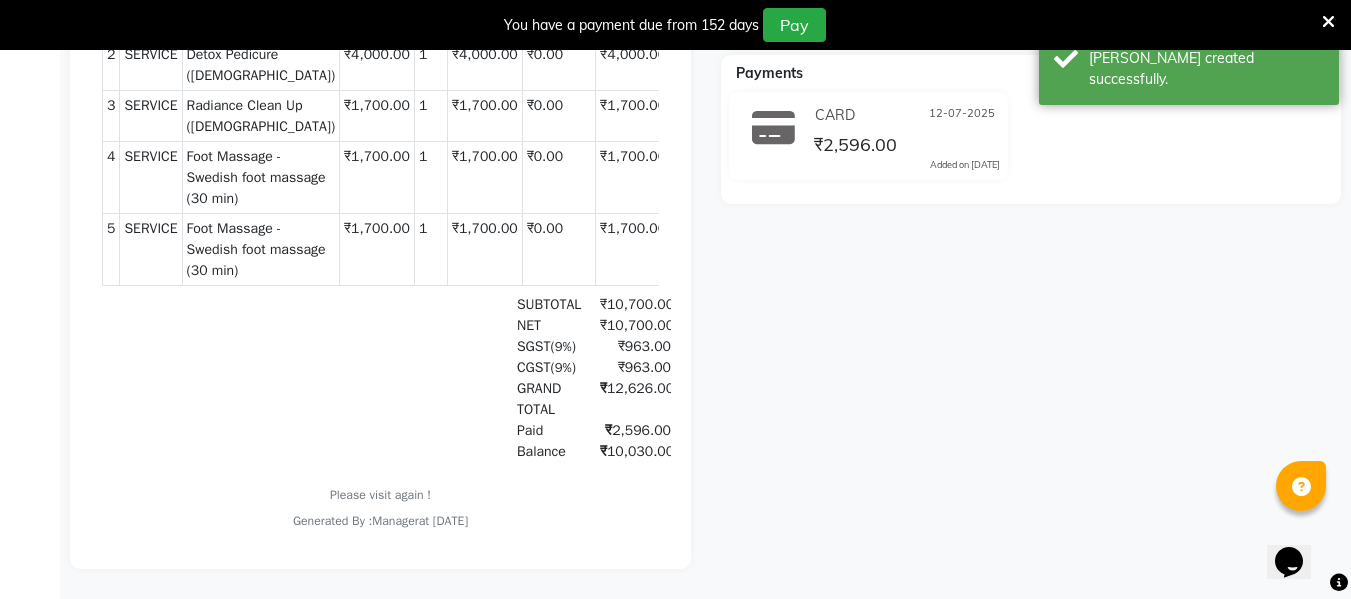 scroll, scrollTop: 0, scrollLeft: 5, axis: horizontal 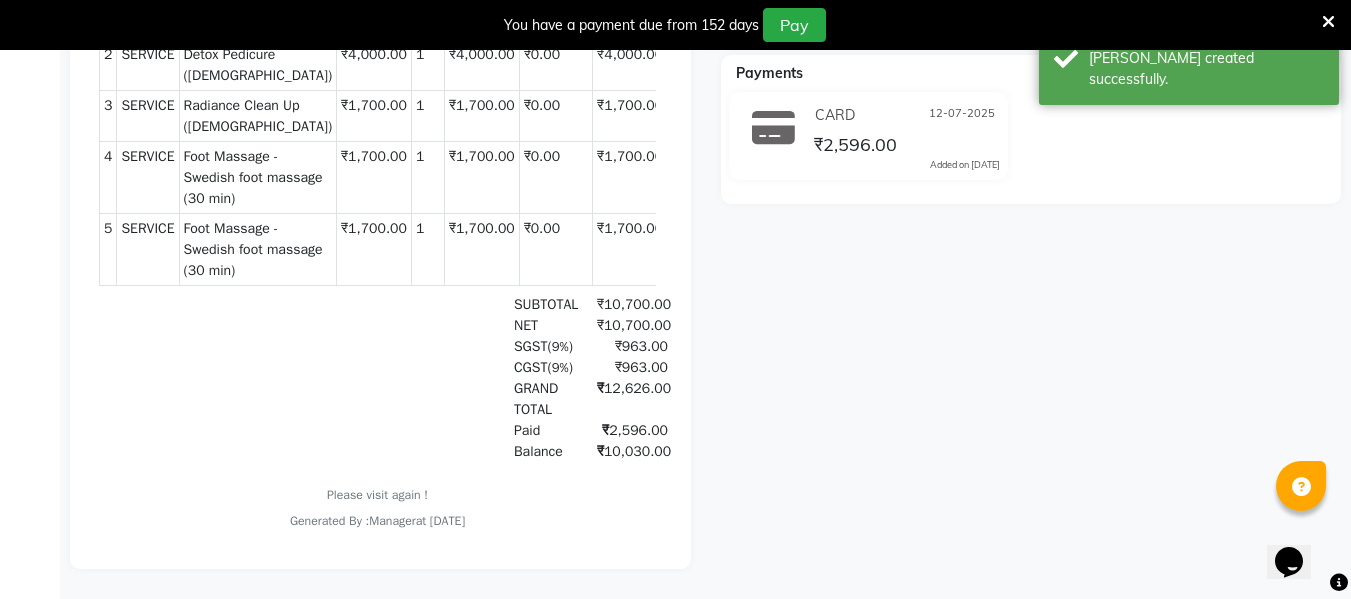 drag, startPoint x: 639, startPoint y: 363, endPoint x: 661, endPoint y: 341, distance: 31.112698 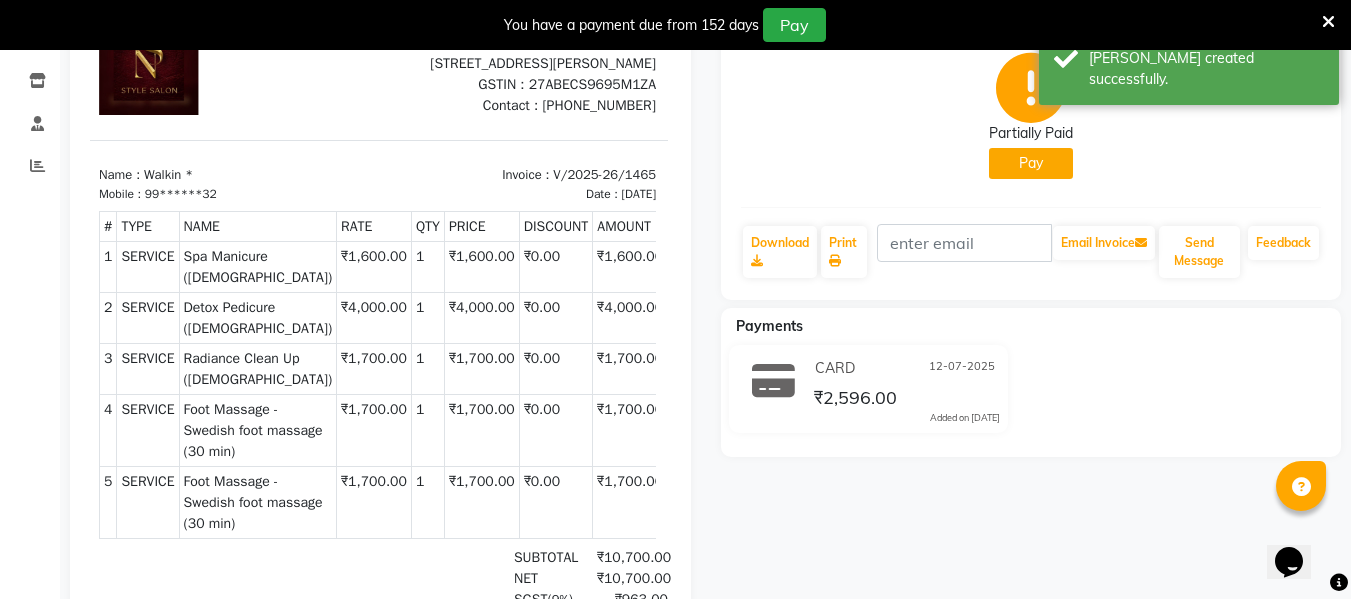 scroll, scrollTop: 238, scrollLeft: 0, axis: vertical 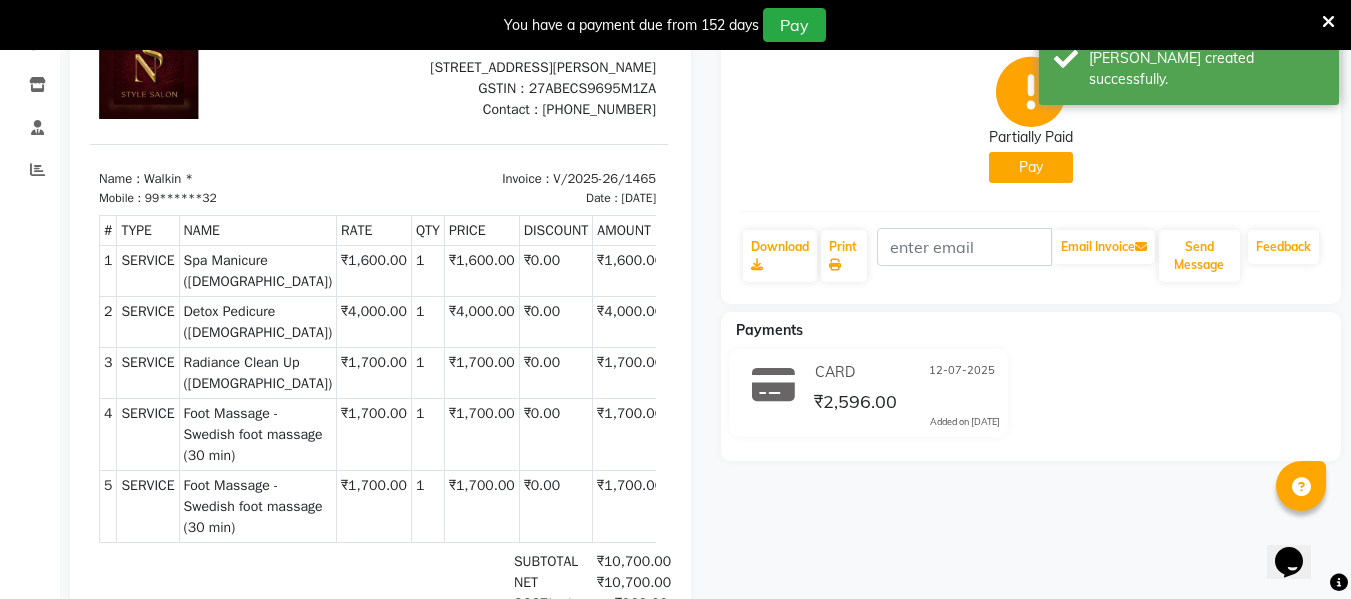 click on "Pay" 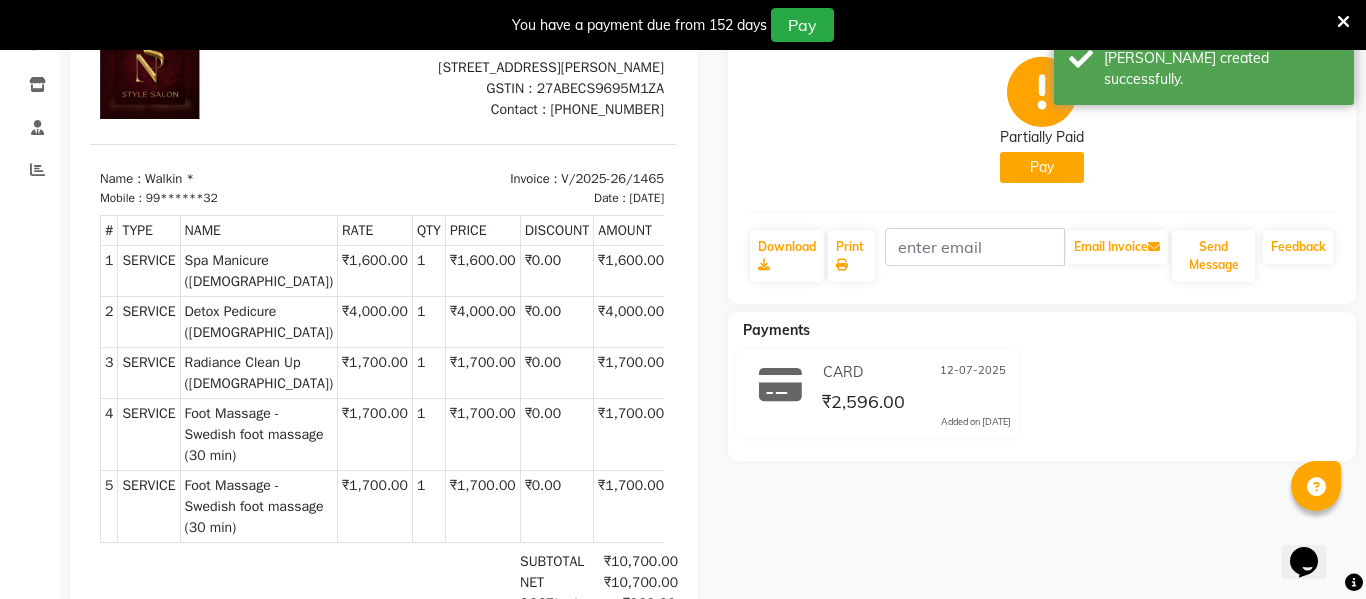 select on "1" 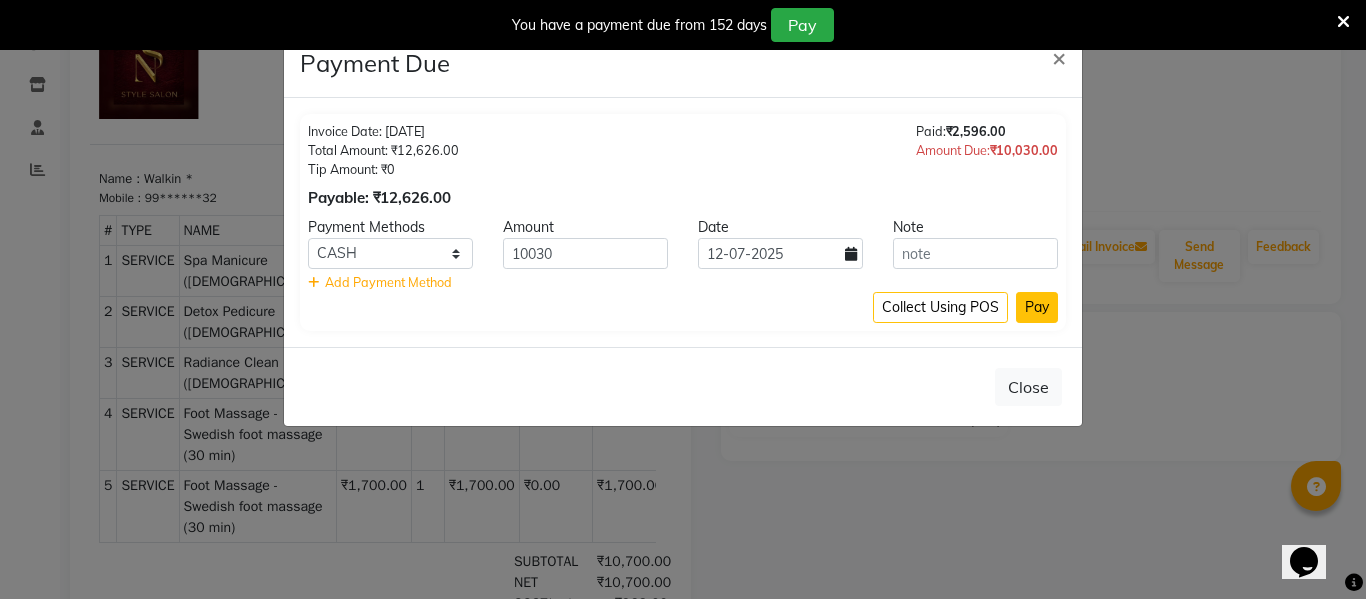 click on "Pay" 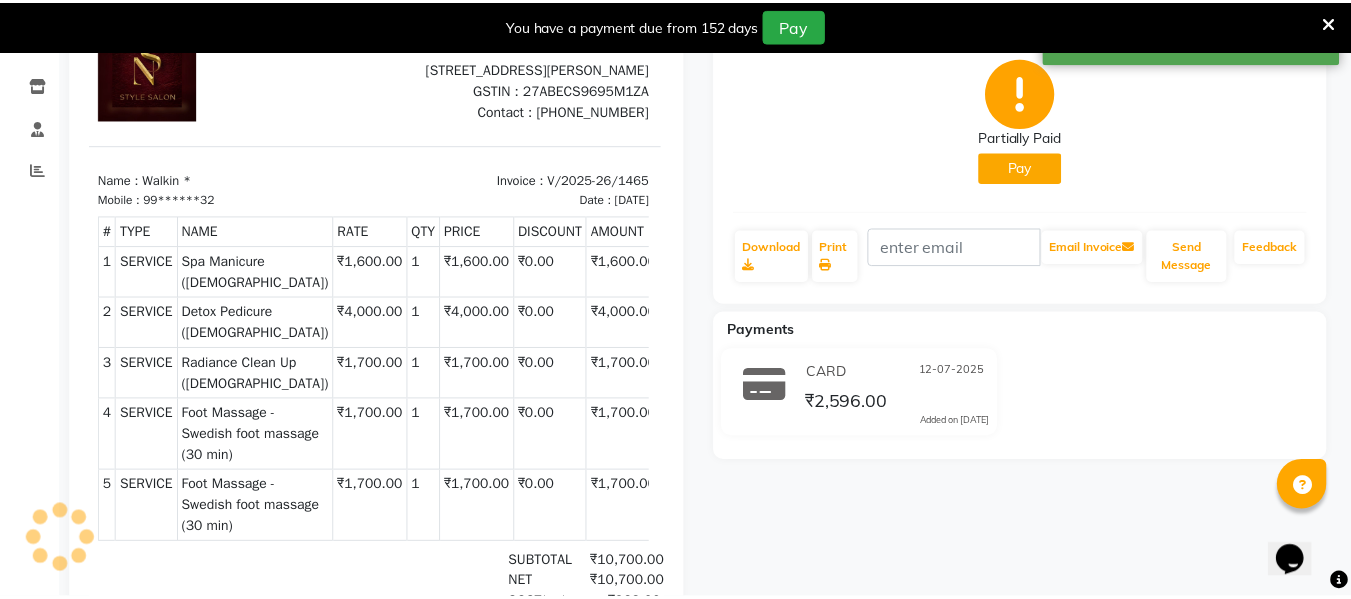 scroll, scrollTop: 0, scrollLeft: 3, axis: horizontal 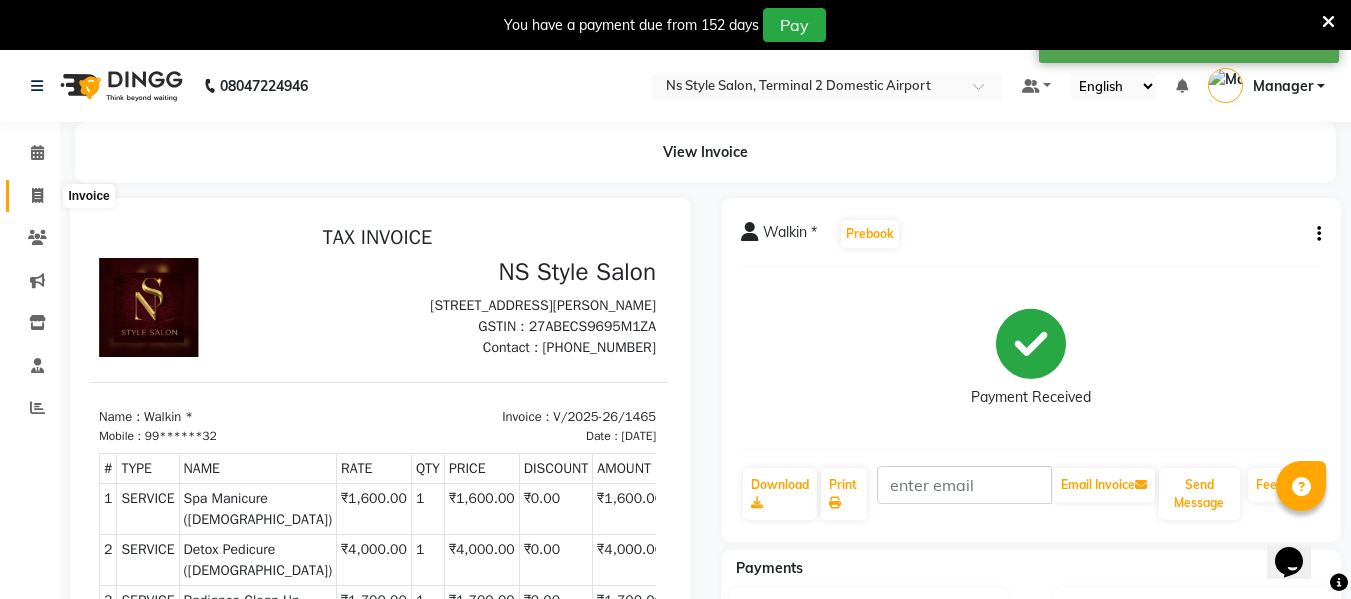 click 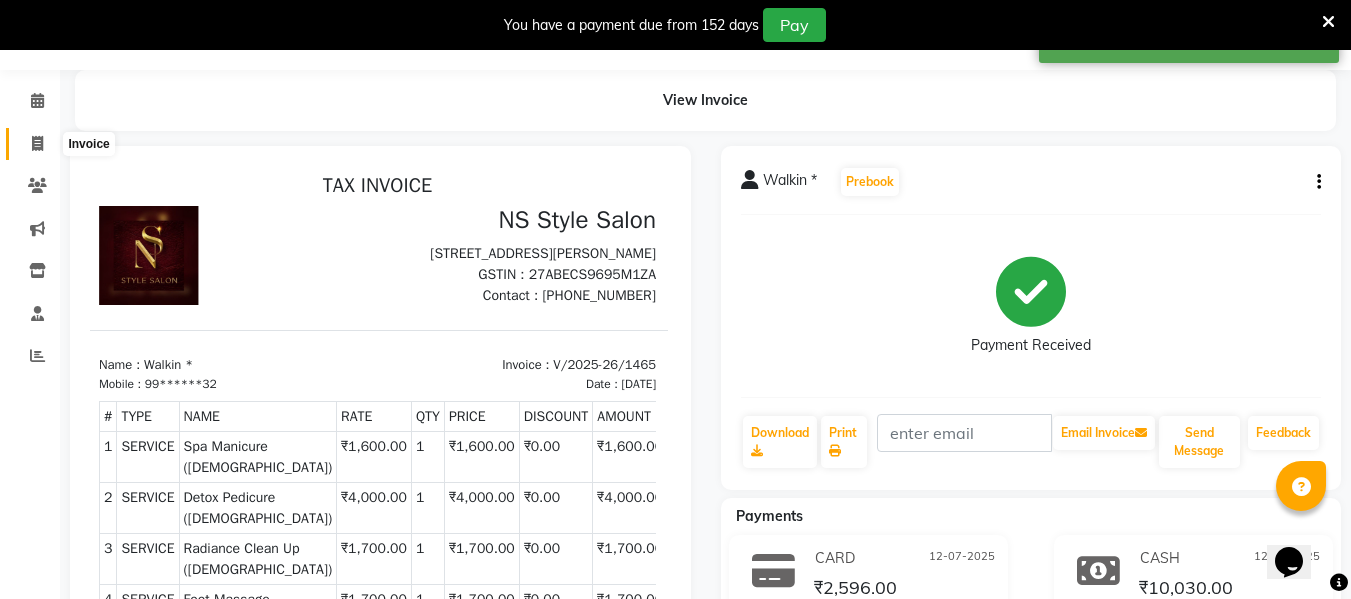 select on "5661" 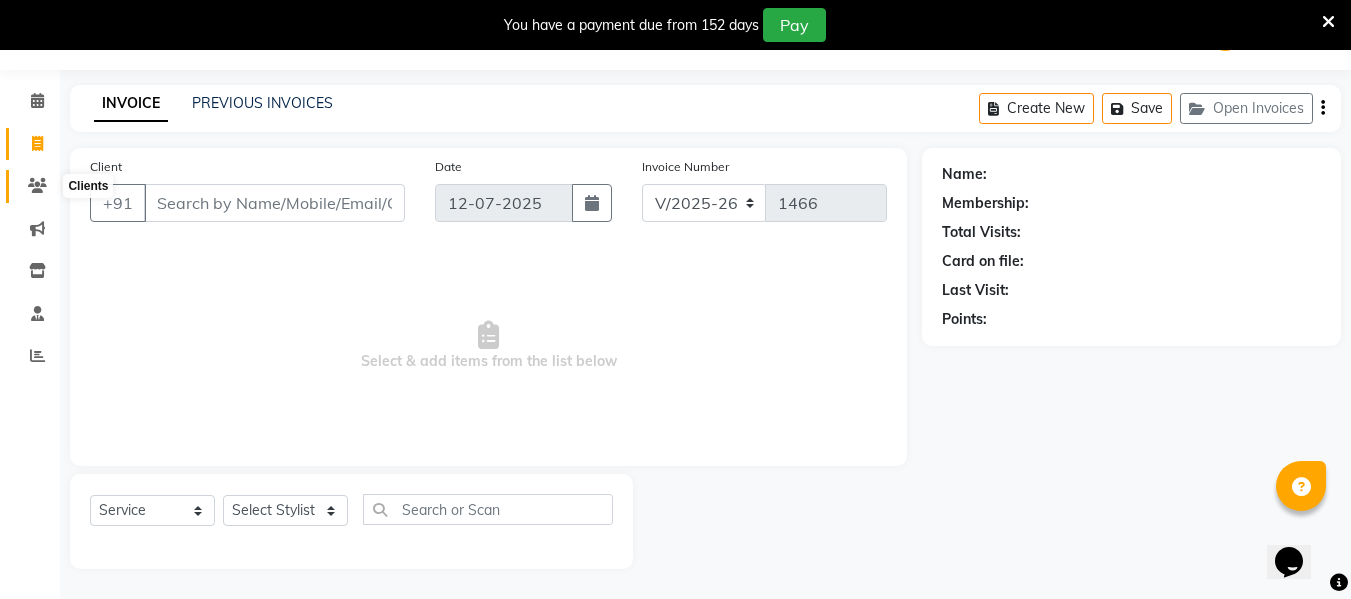 click 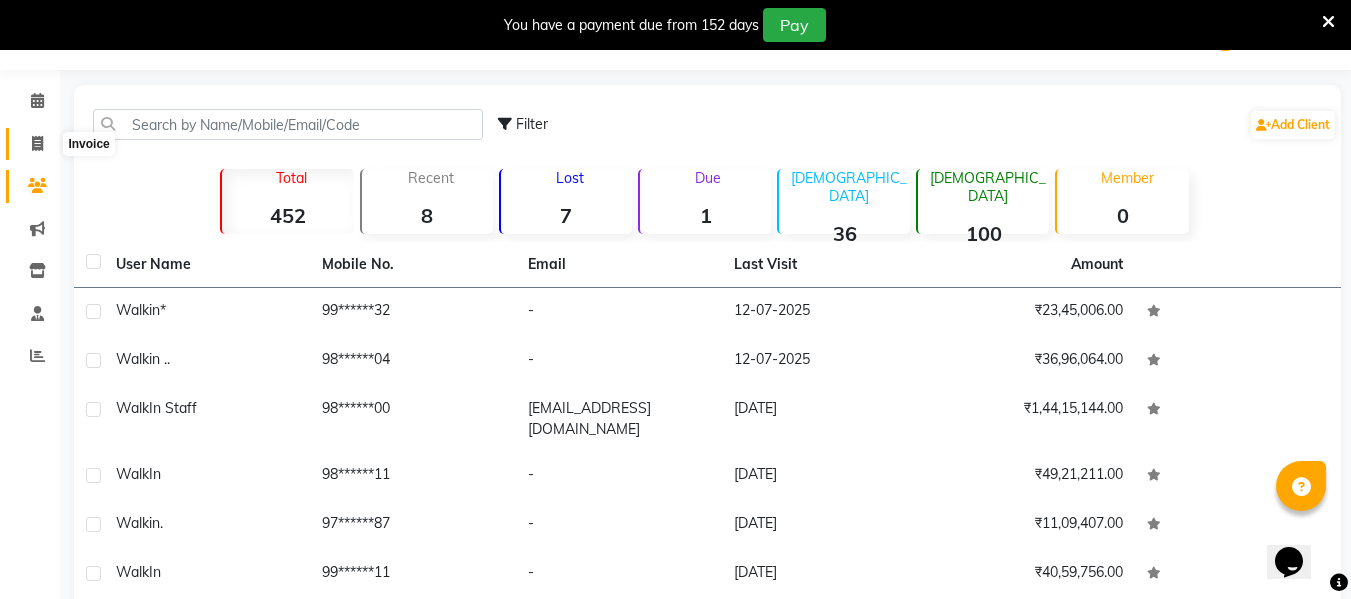 click 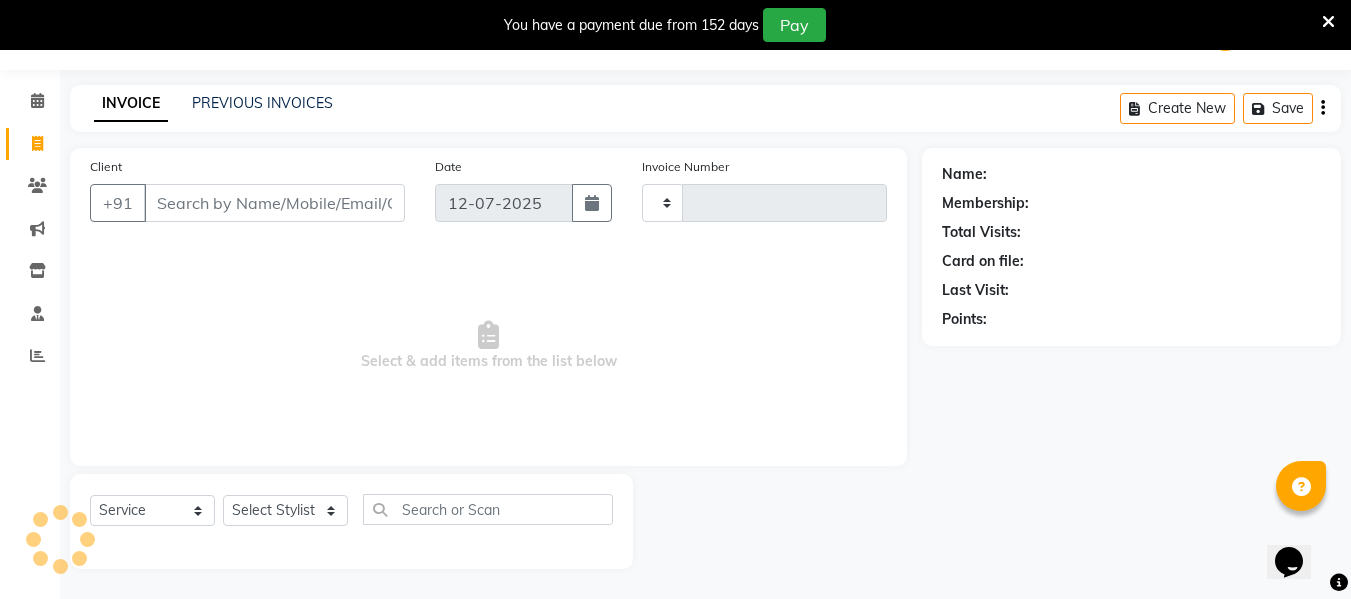 type on "1466" 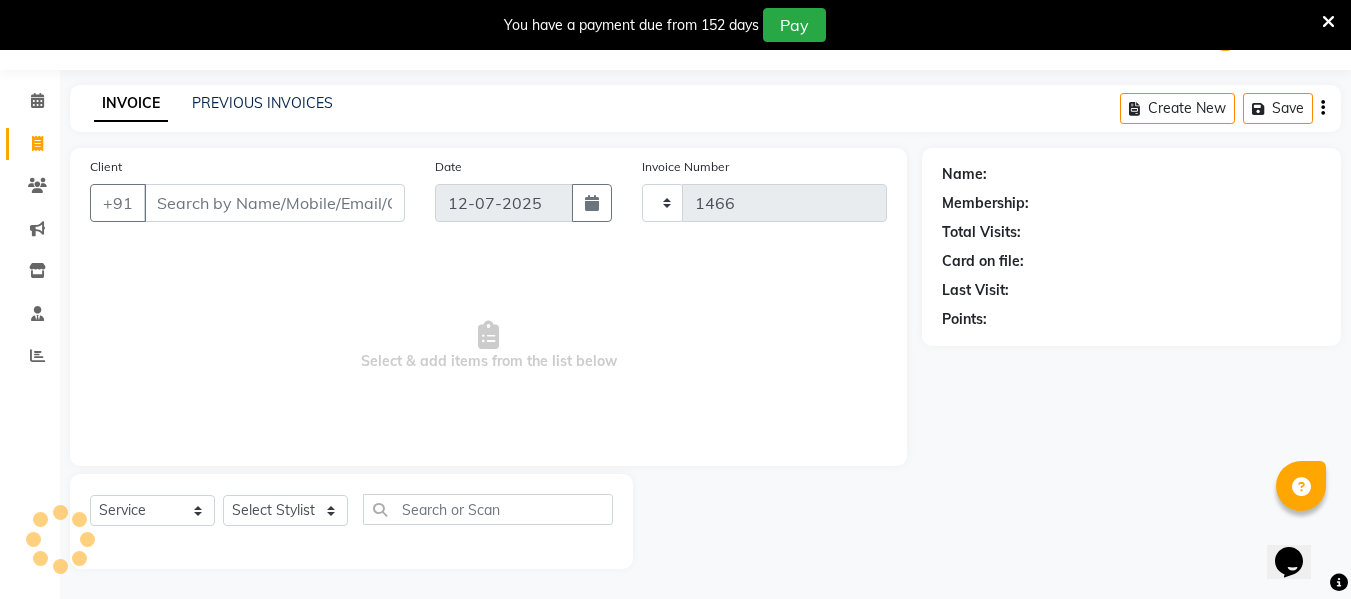 select on "5661" 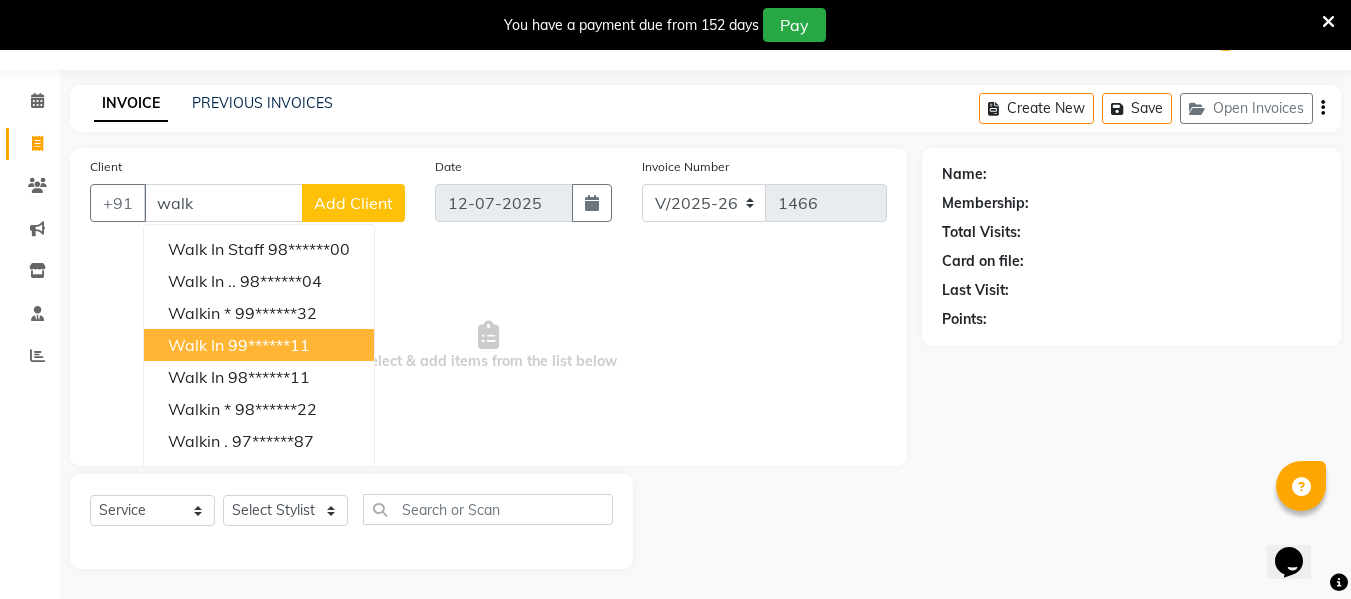 click on "Walk In" at bounding box center [196, 345] 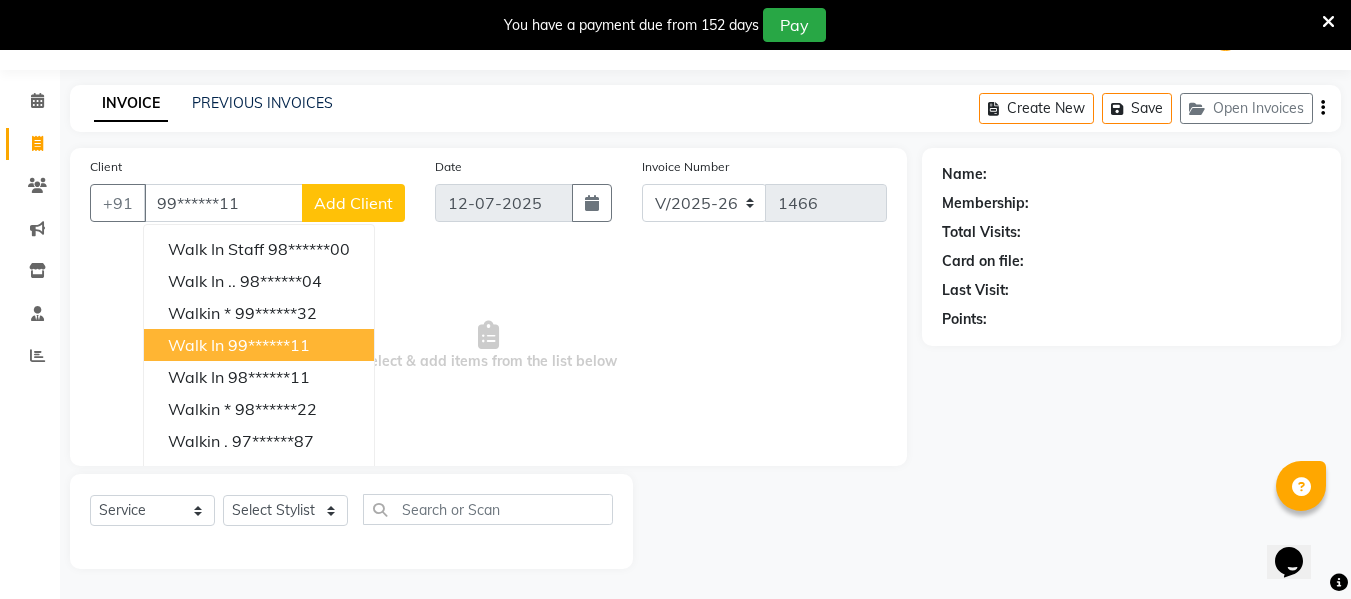 type on "99******11" 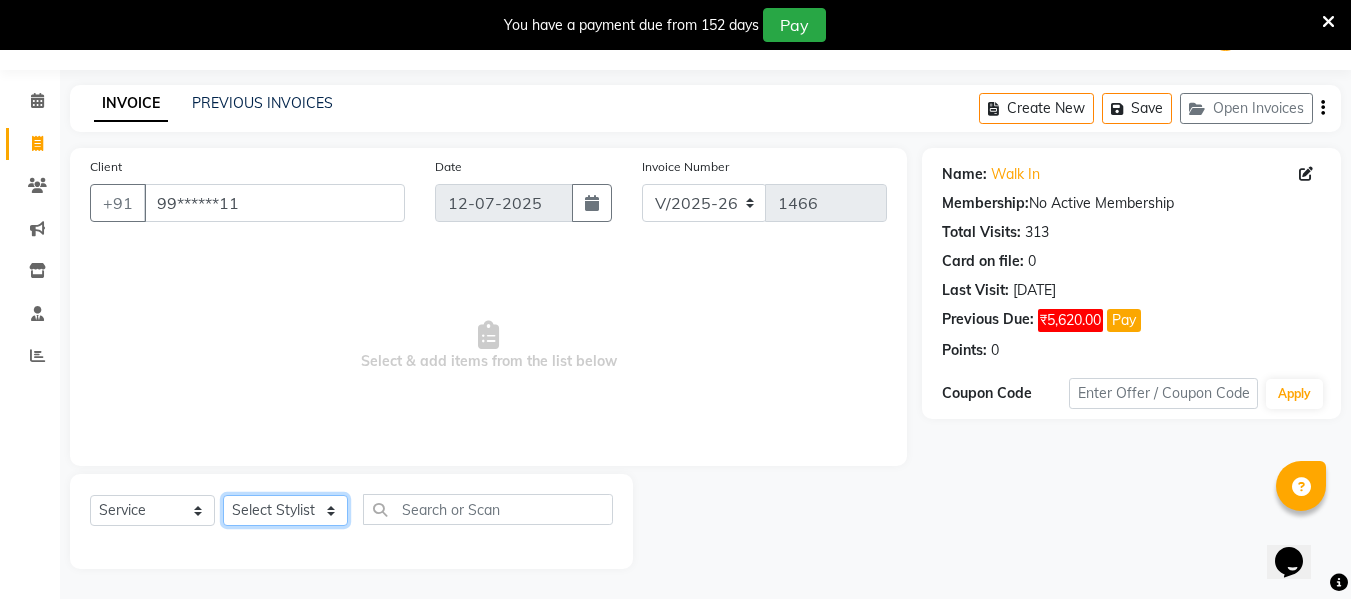 click on "Select Stylist ASHA [PERSON_NAME] [PERSON_NAME] EHATESHAM [PERSON_NAME] [PERSON_NAME] [PERSON_NAME] [PERSON_NAME] [PERSON_NAME] [PERSON_NAME]  Manager [PERSON_NAME] MD [PERSON_NAME]  MD [PERSON_NAME] MIMII [PERSON_NAME] [PERSON_NAME] [PERSON_NAME] TAK [PERSON_NAME]" 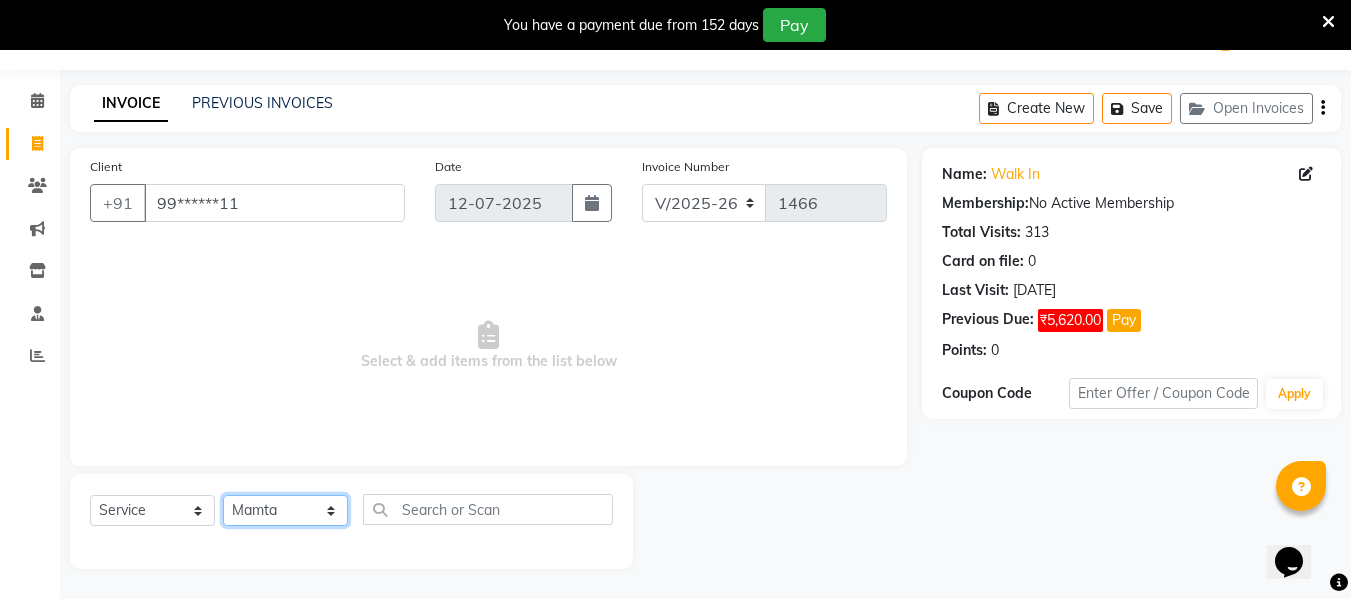 click on "Select Stylist ASHA [PERSON_NAME] [PERSON_NAME] EHATESHAM [PERSON_NAME] [PERSON_NAME] [PERSON_NAME] [PERSON_NAME] [PERSON_NAME] [PERSON_NAME]  Manager [PERSON_NAME] MD [PERSON_NAME]  MD [PERSON_NAME] MIMII [PERSON_NAME] [PERSON_NAME] [PERSON_NAME] TAK [PERSON_NAME]" 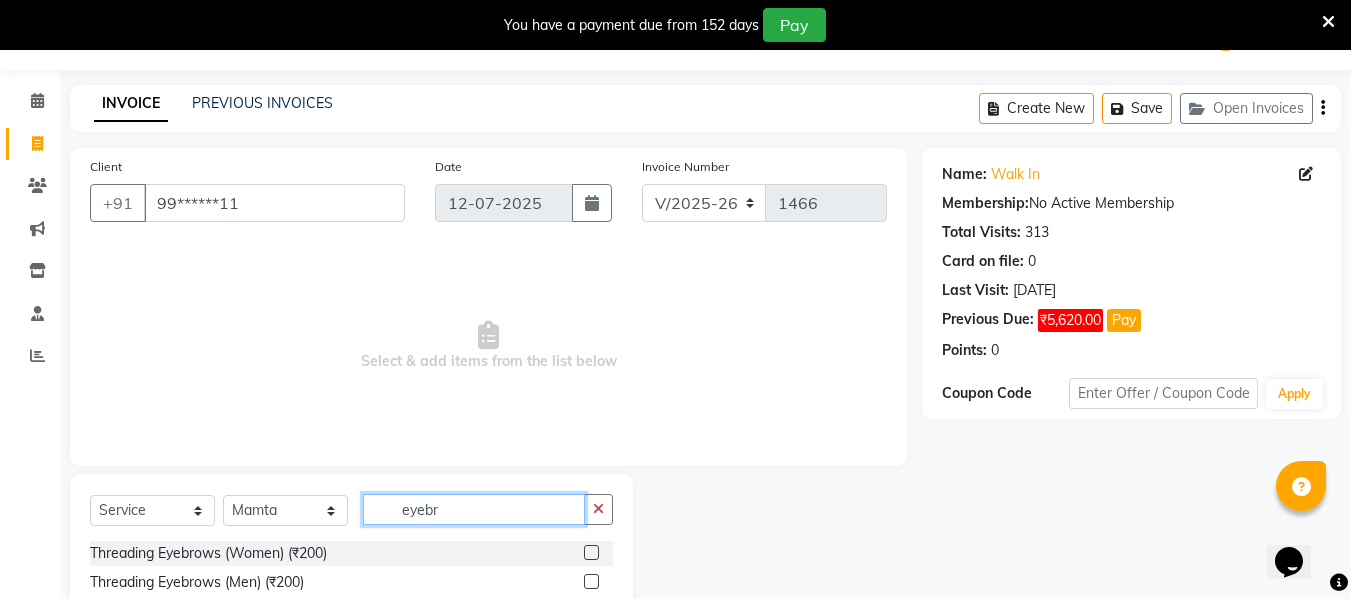 type on "eyebr" 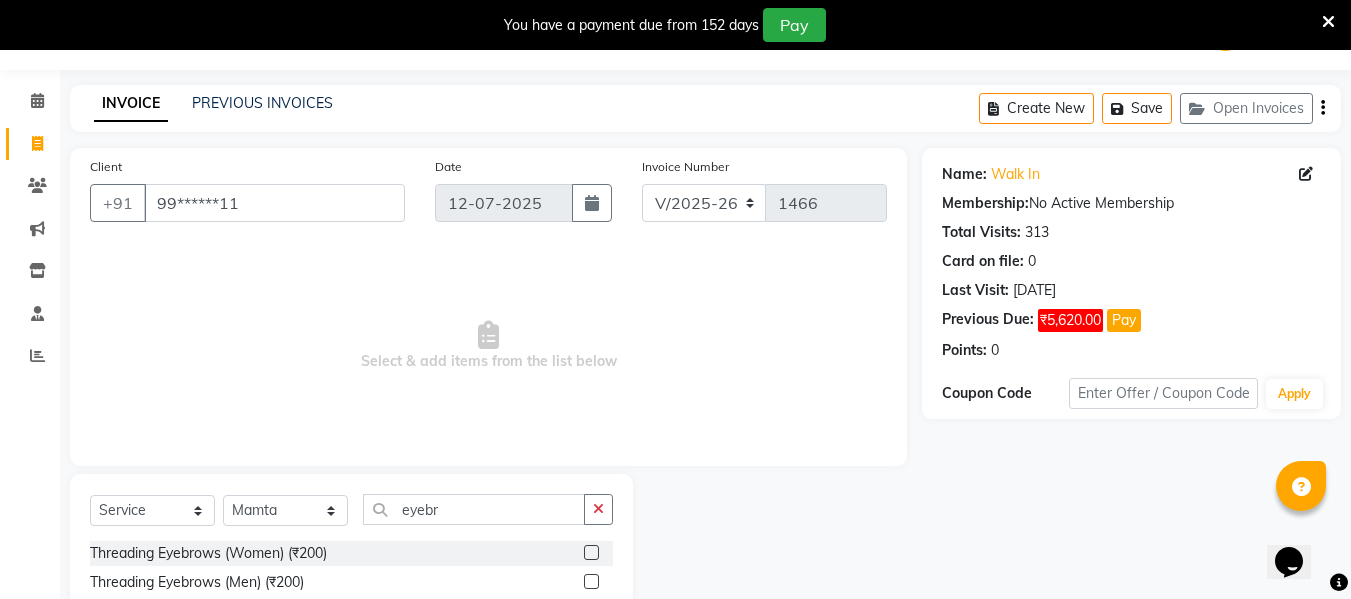 click 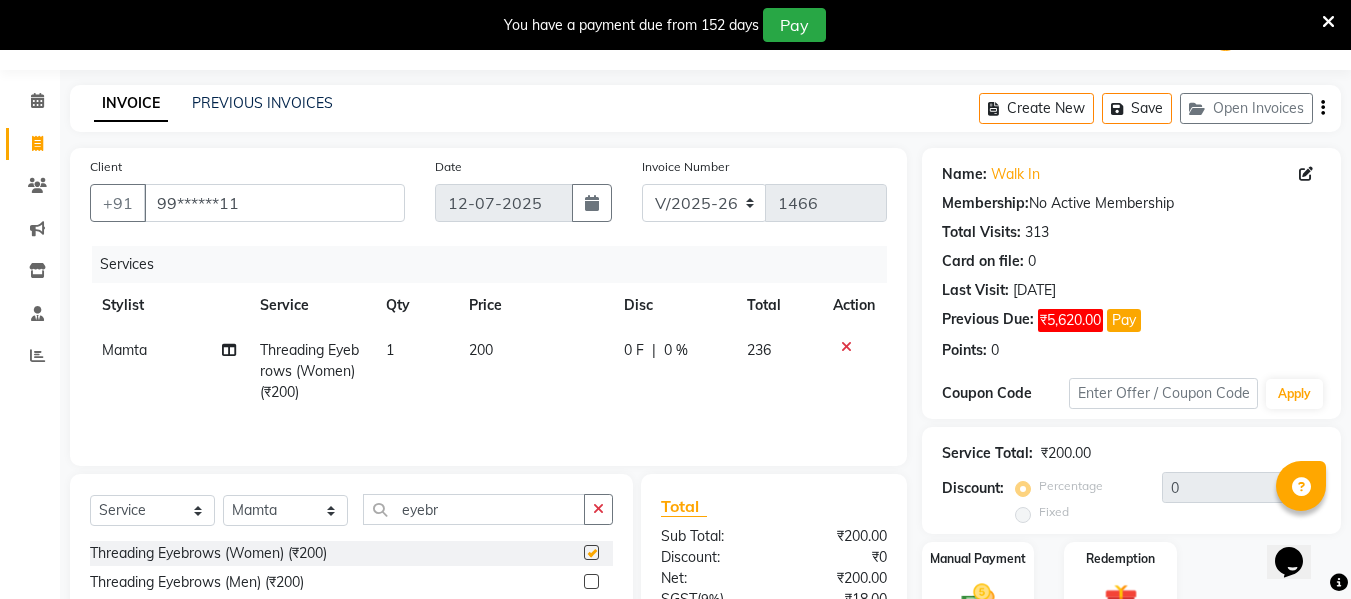 checkbox on "false" 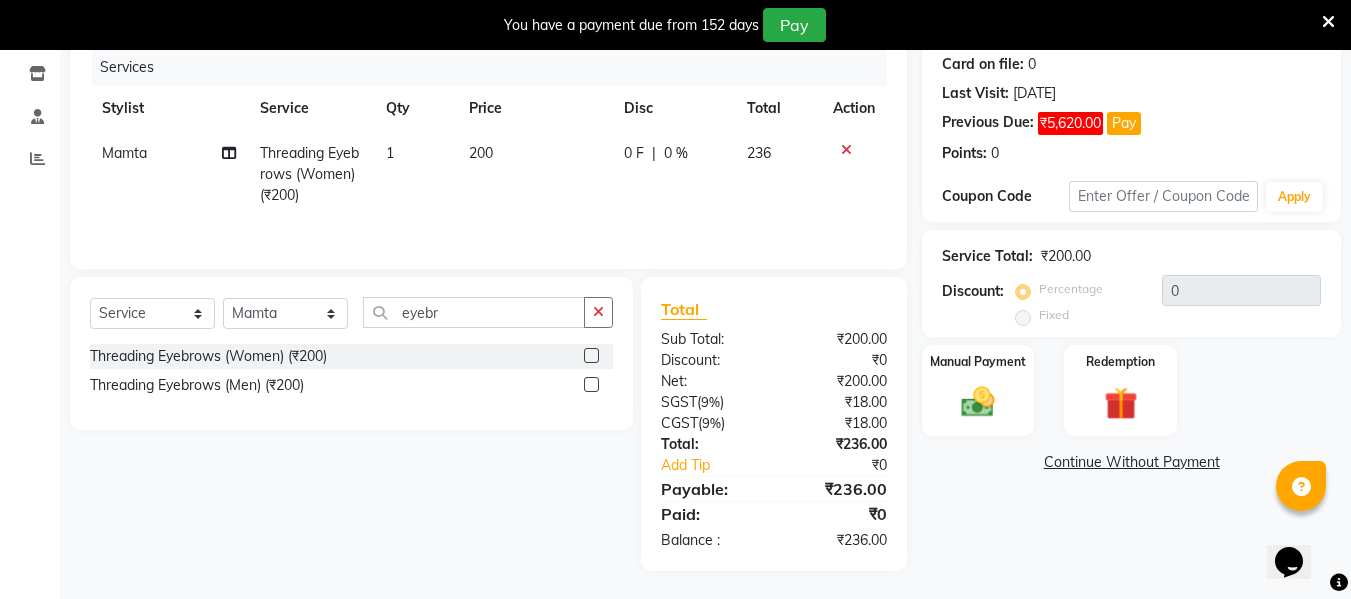scroll, scrollTop: 251, scrollLeft: 0, axis: vertical 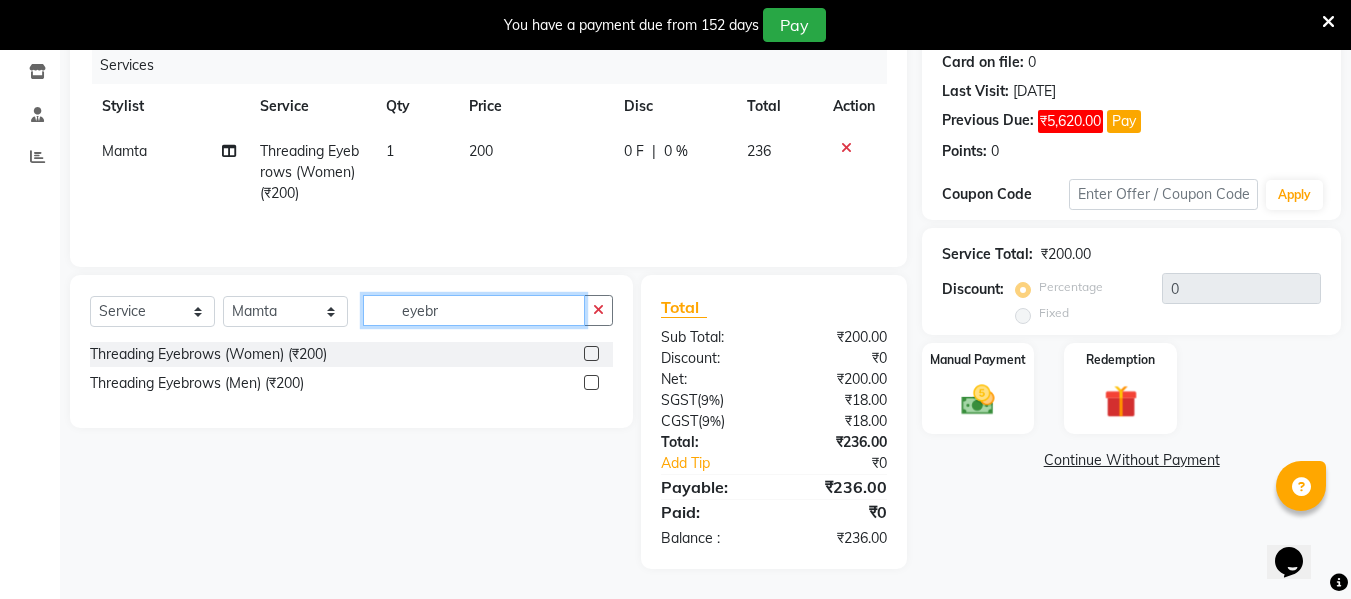 drag, startPoint x: 463, startPoint y: 311, endPoint x: 385, endPoint y: 315, distance: 78.10249 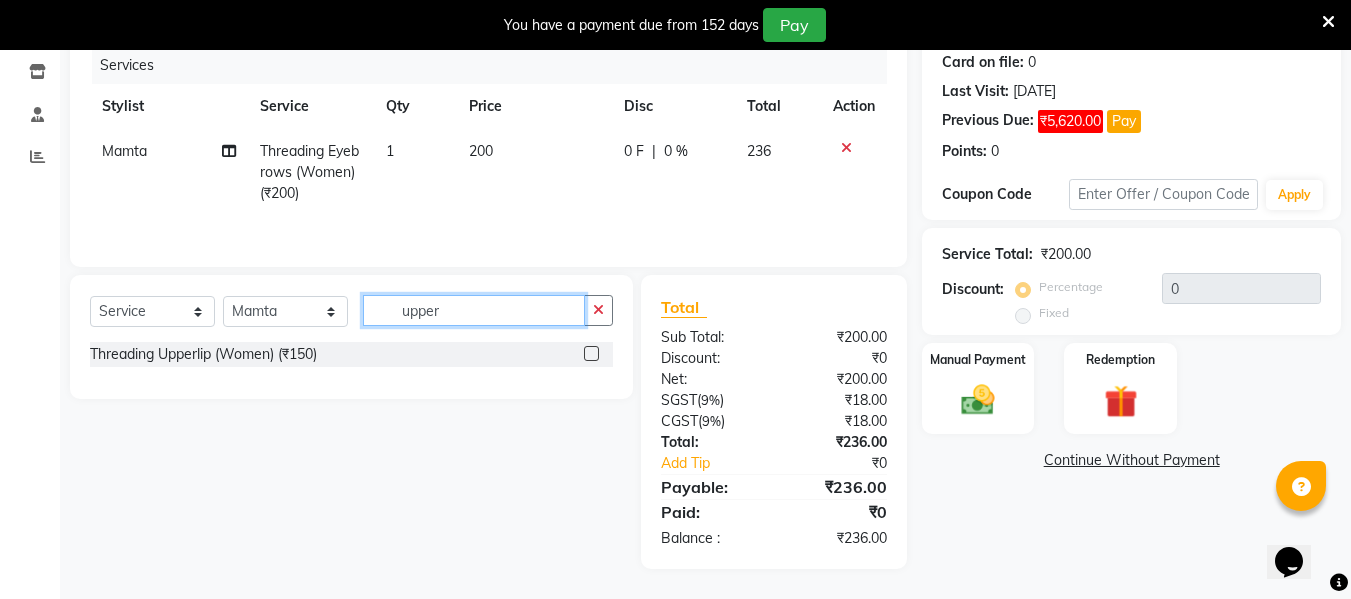 type on "upper" 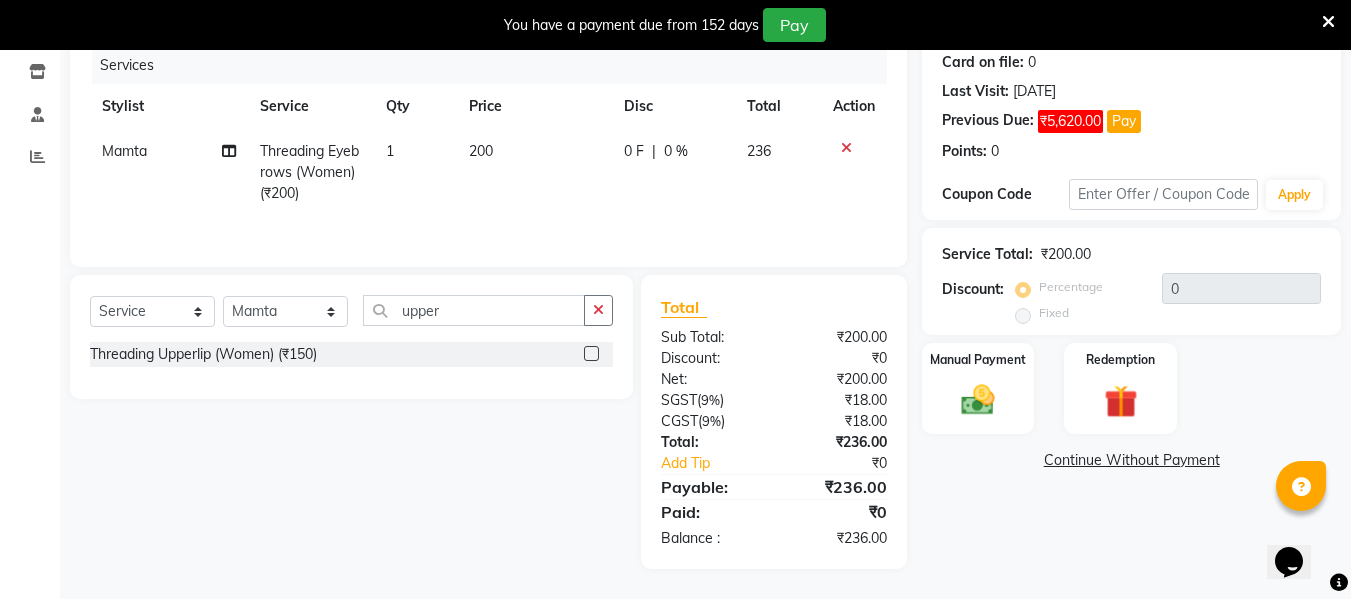 click 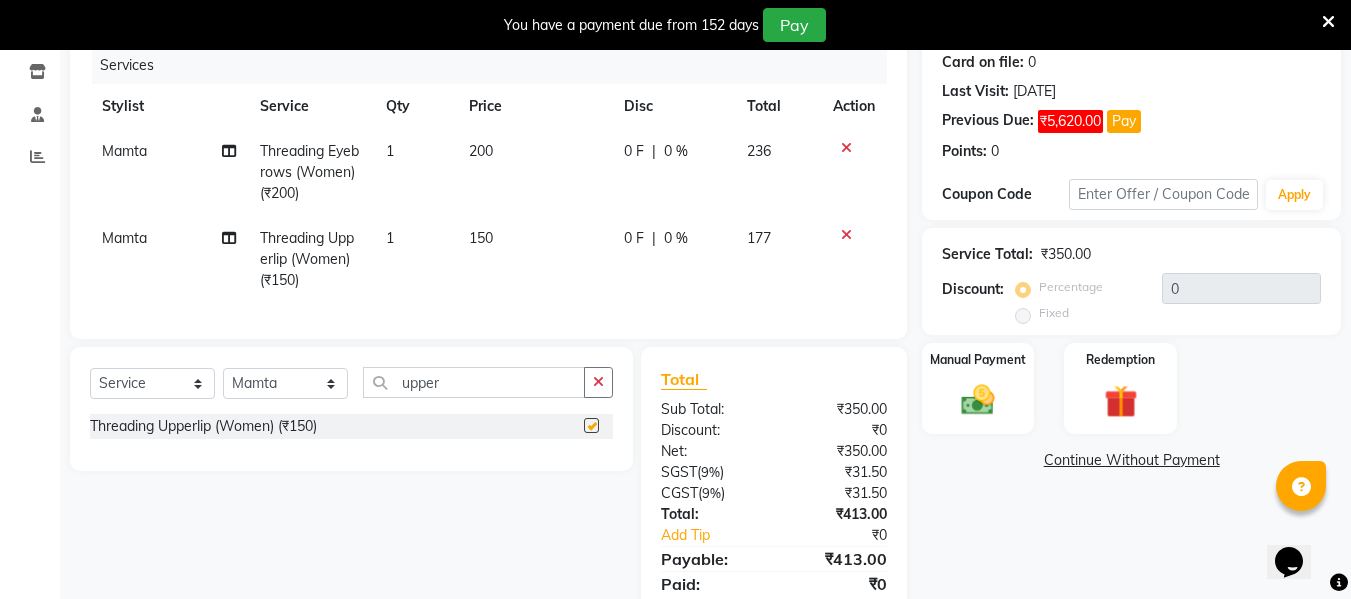 checkbox on "false" 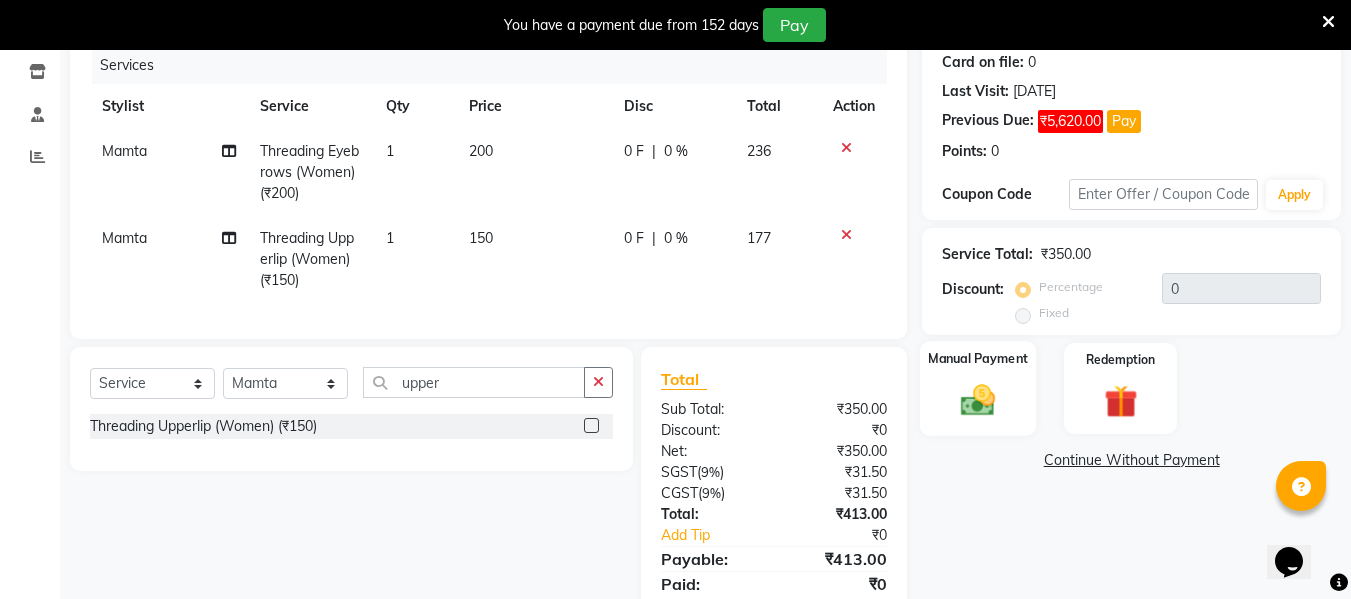 click 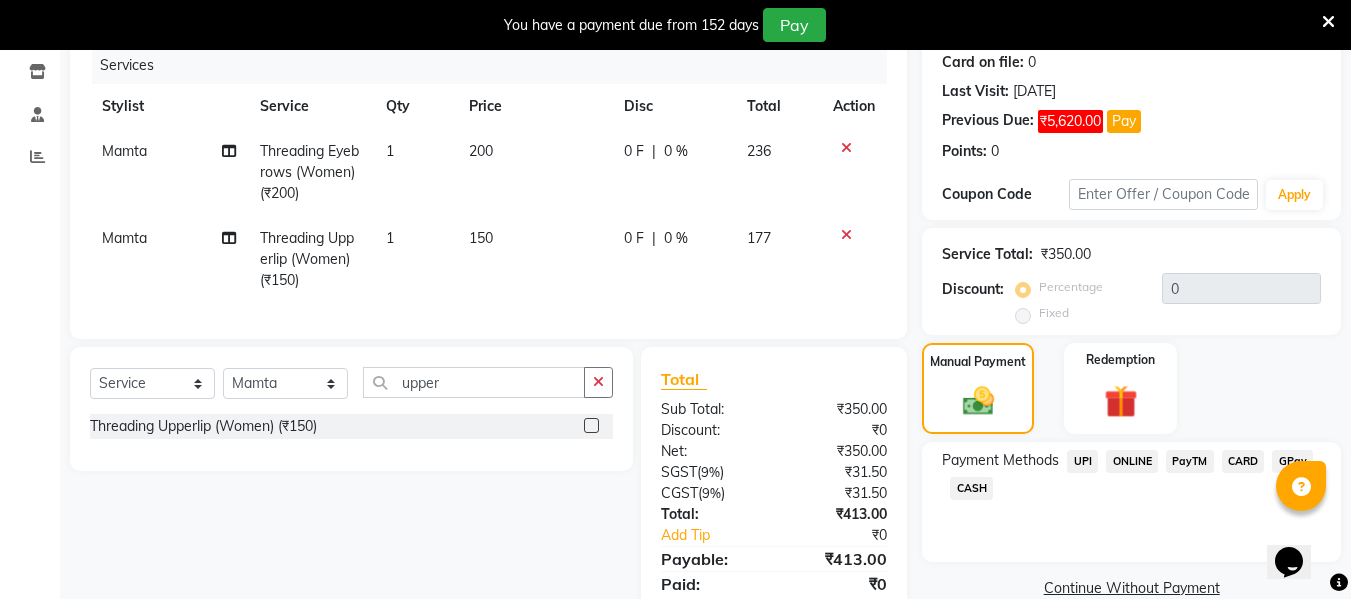 click on "CASH" 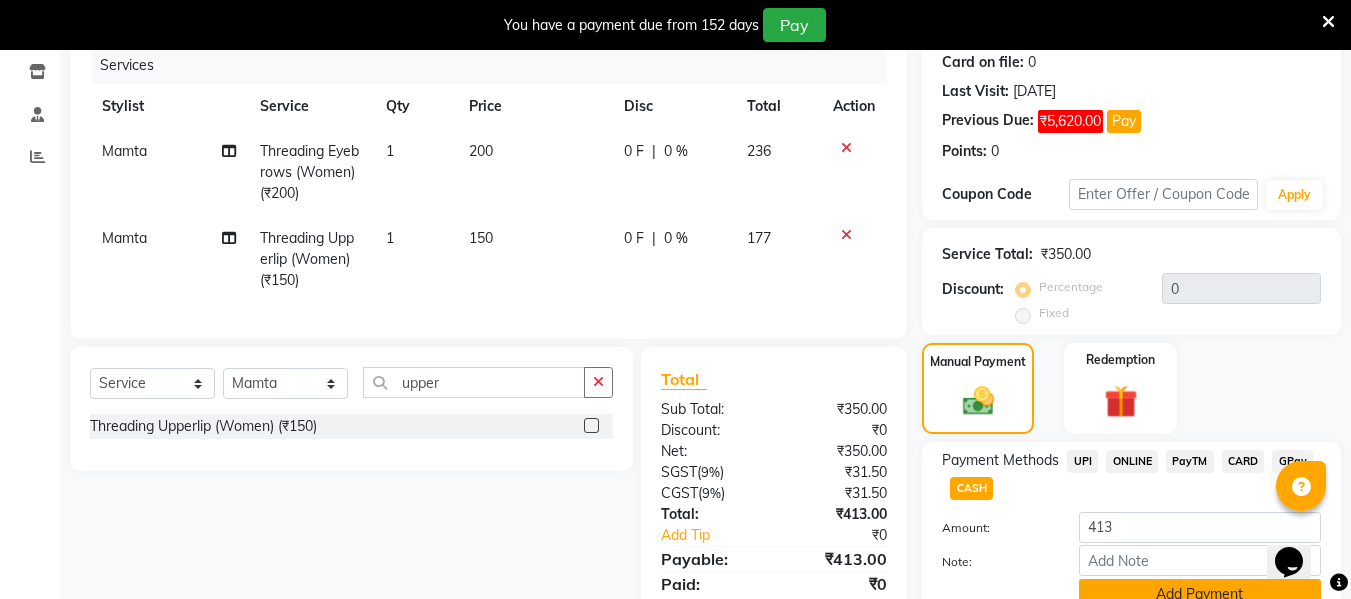 click on "Add Payment" 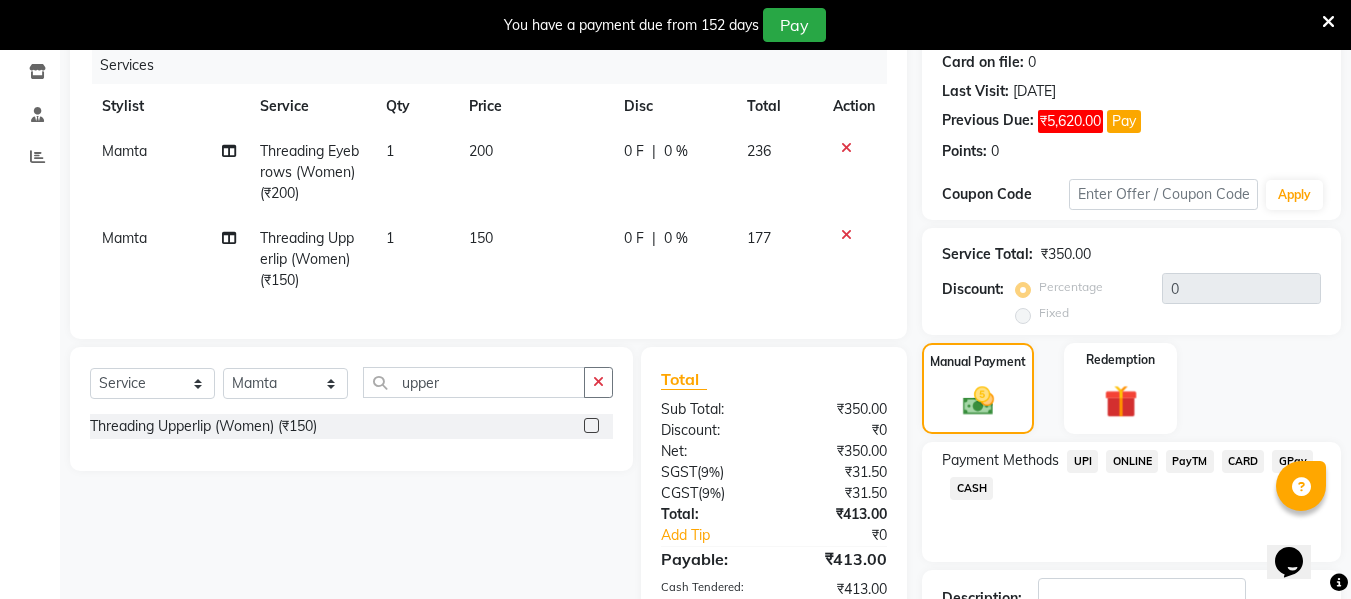 scroll, scrollTop: 409, scrollLeft: 0, axis: vertical 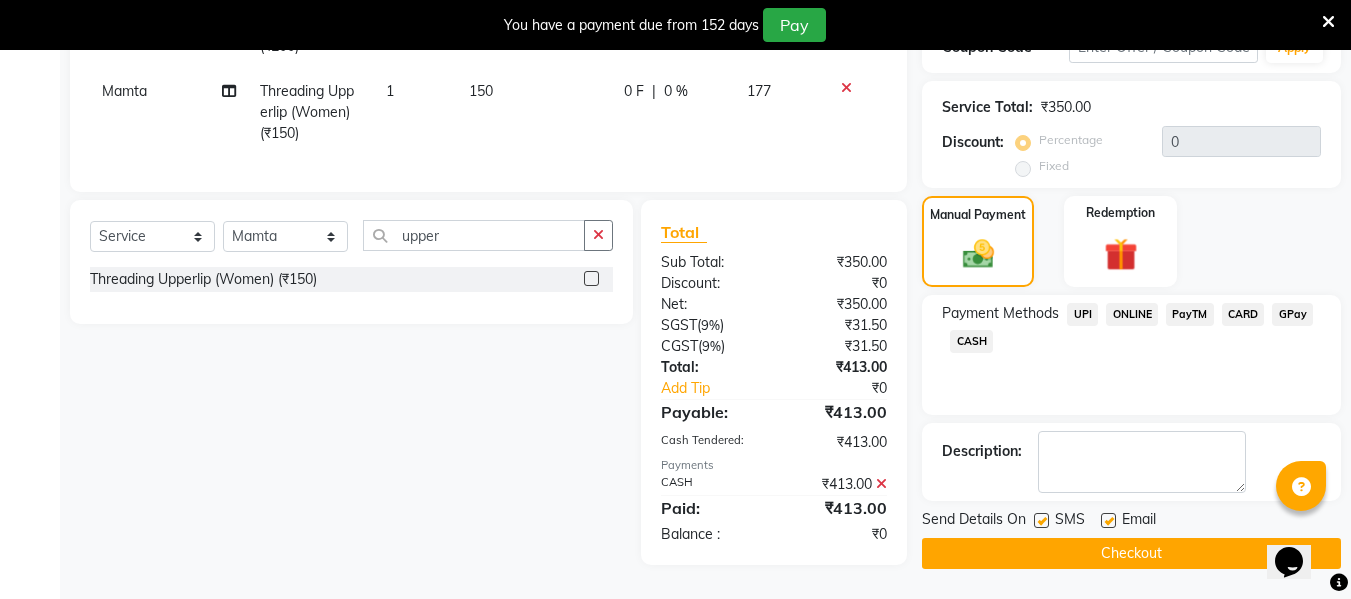 click on "Checkout" 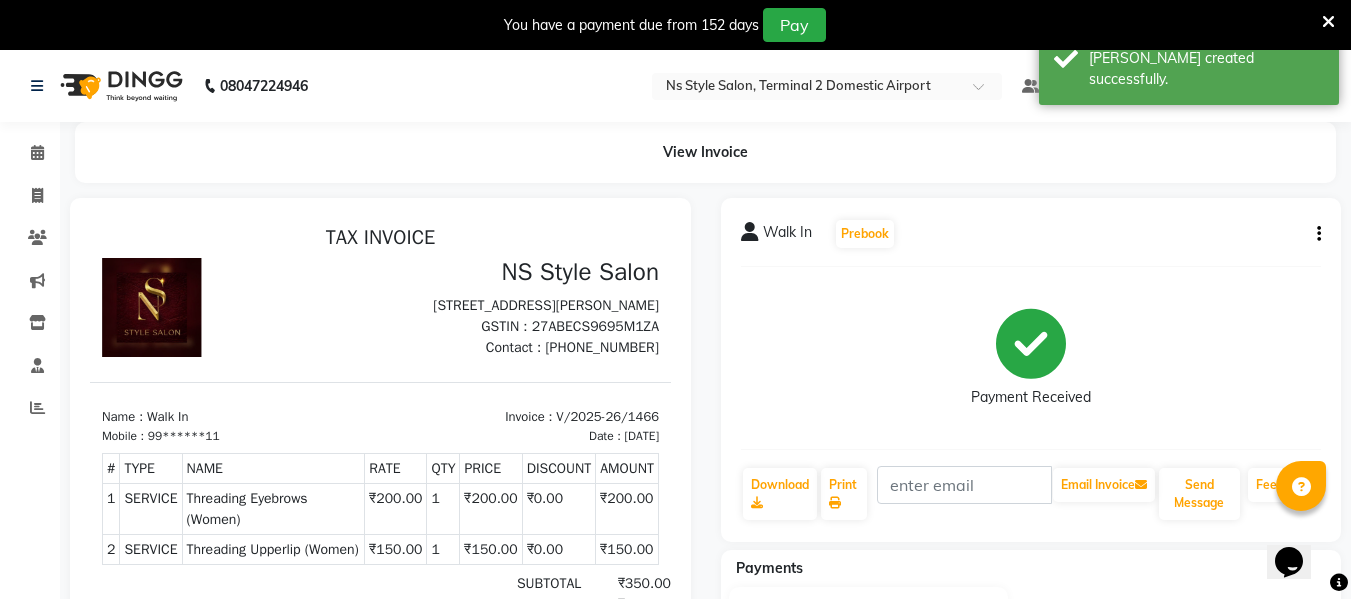 scroll, scrollTop: 0, scrollLeft: 0, axis: both 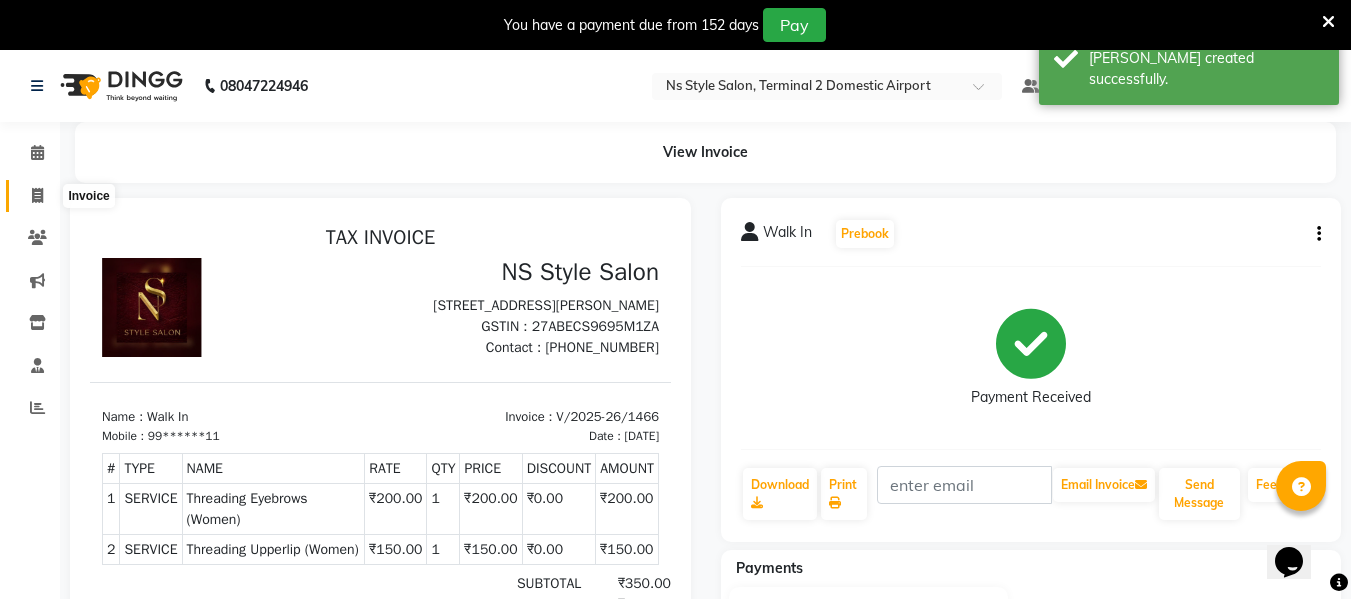 click 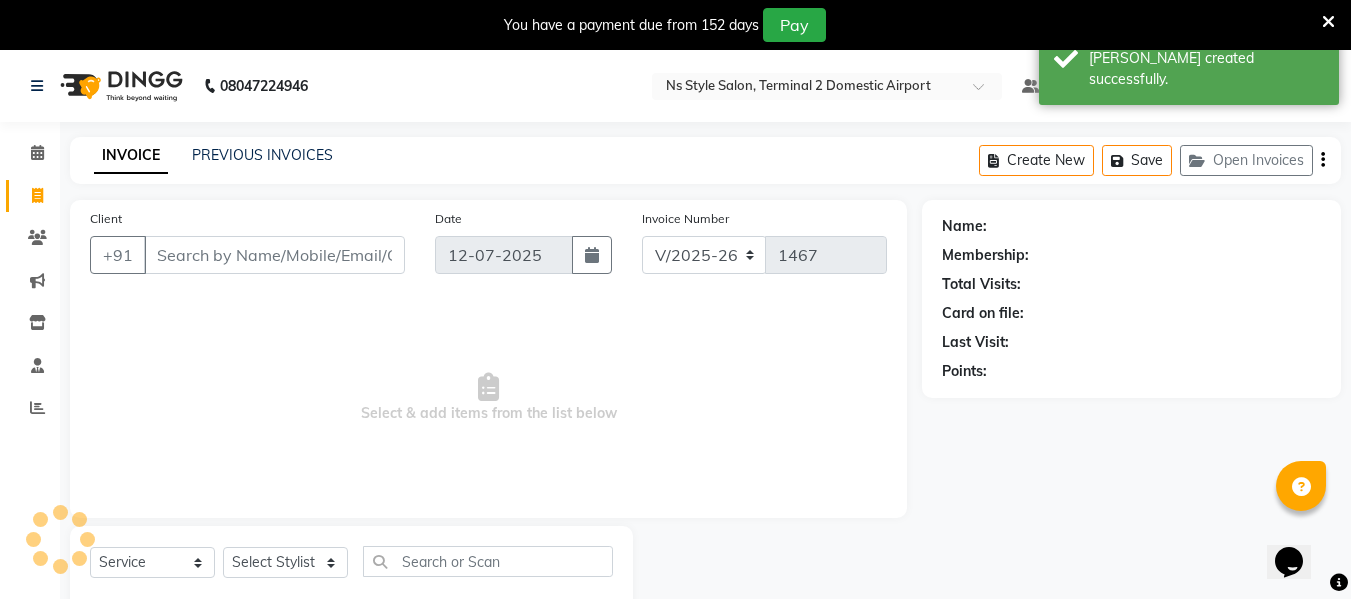scroll, scrollTop: 52, scrollLeft: 0, axis: vertical 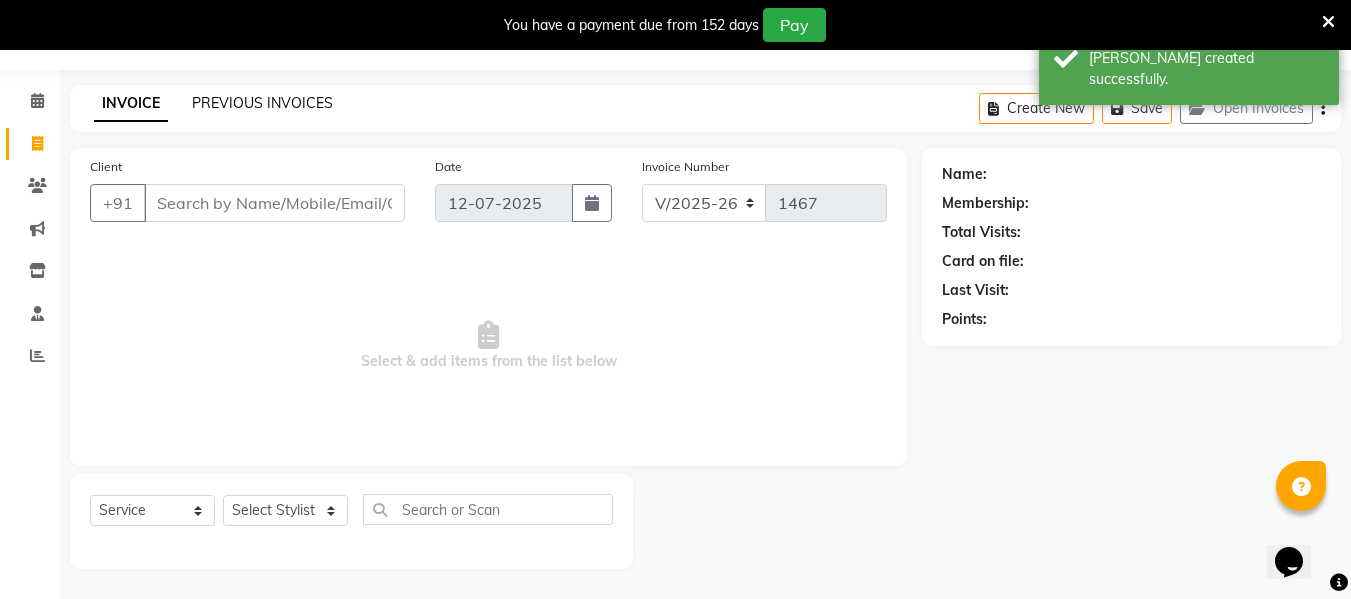 click on "PREVIOUS INVOICES" 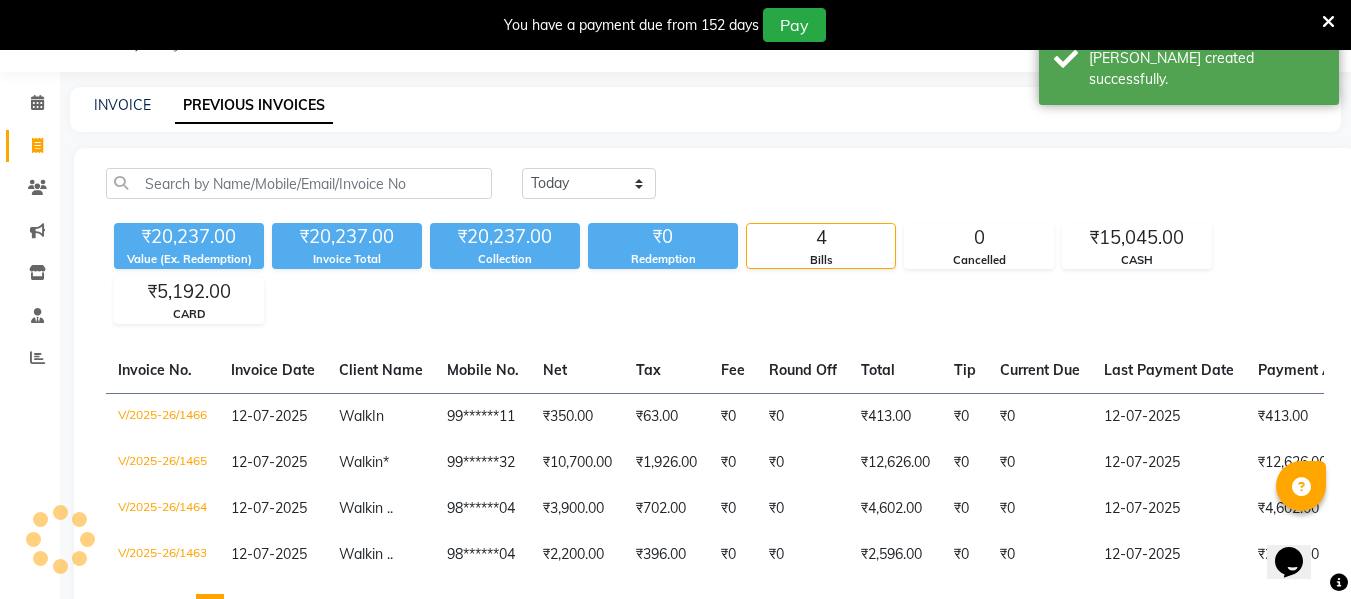 scroll, scrollTop: 52, scrollLeft: 0, axis: vertical 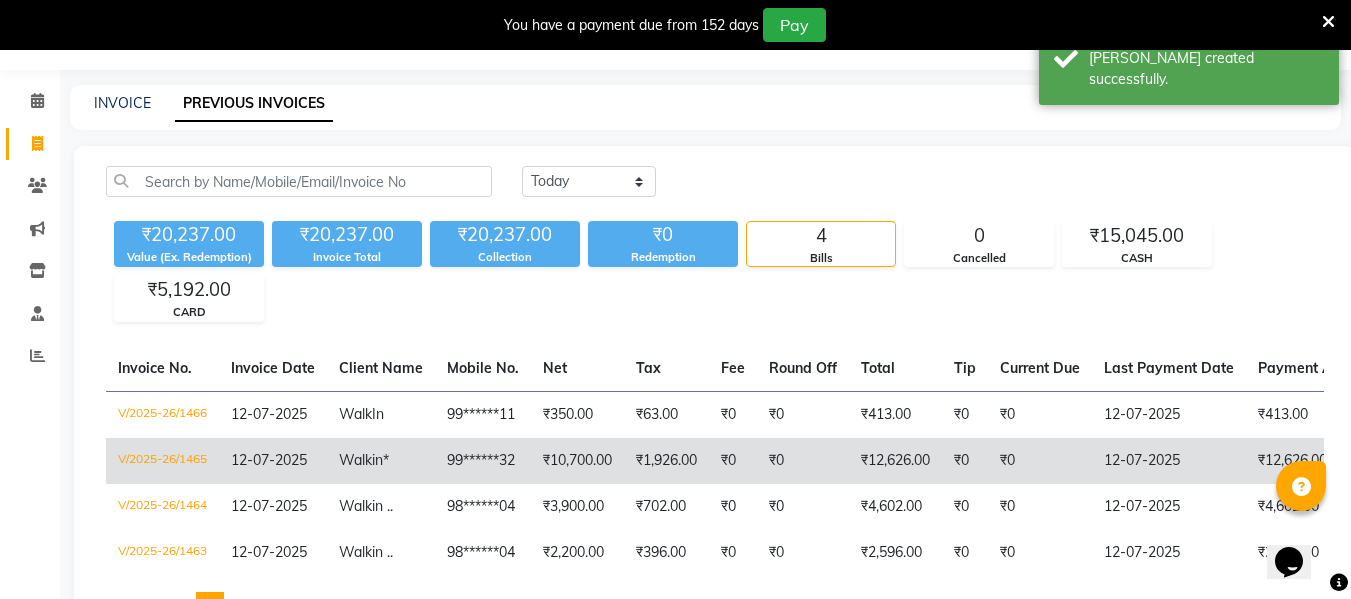 click on "12-07-2025" 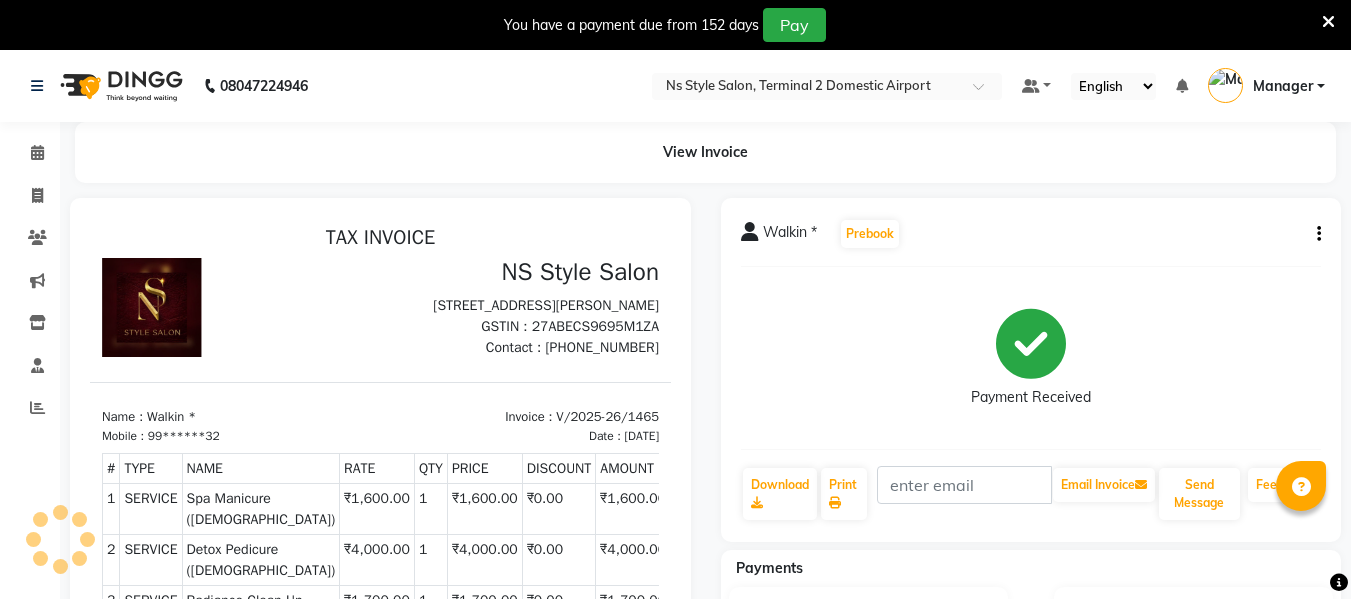 scroll, scrollTop: 0, scrollLeft: 0, axis: both 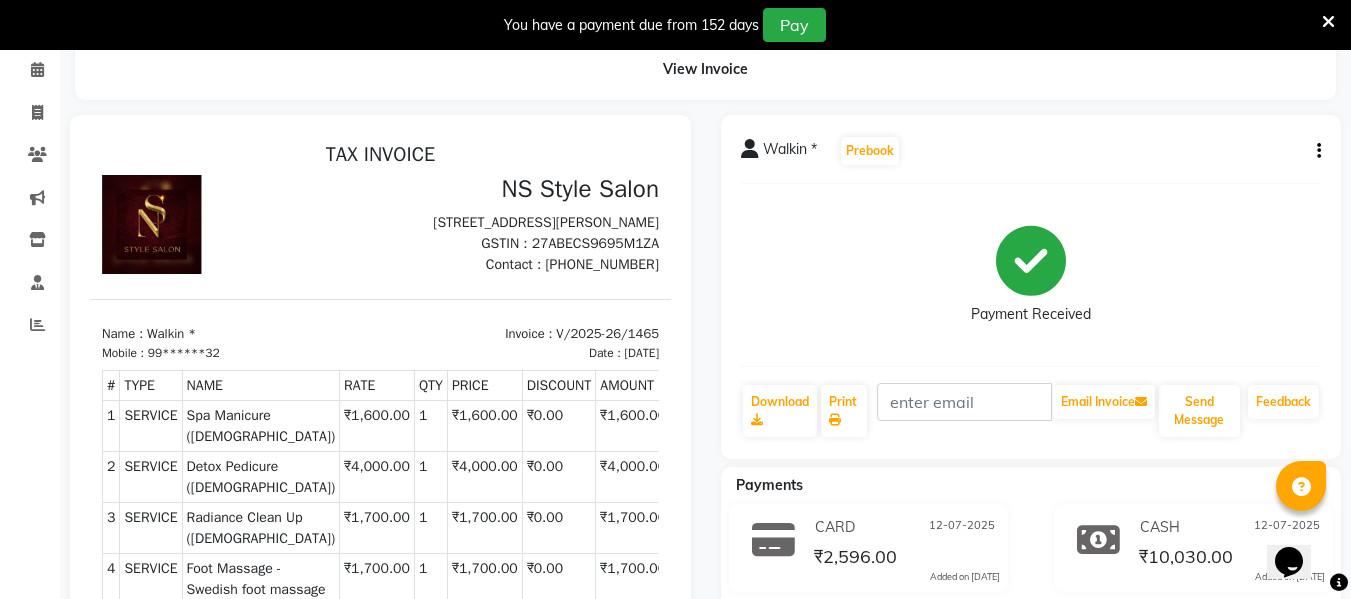 click 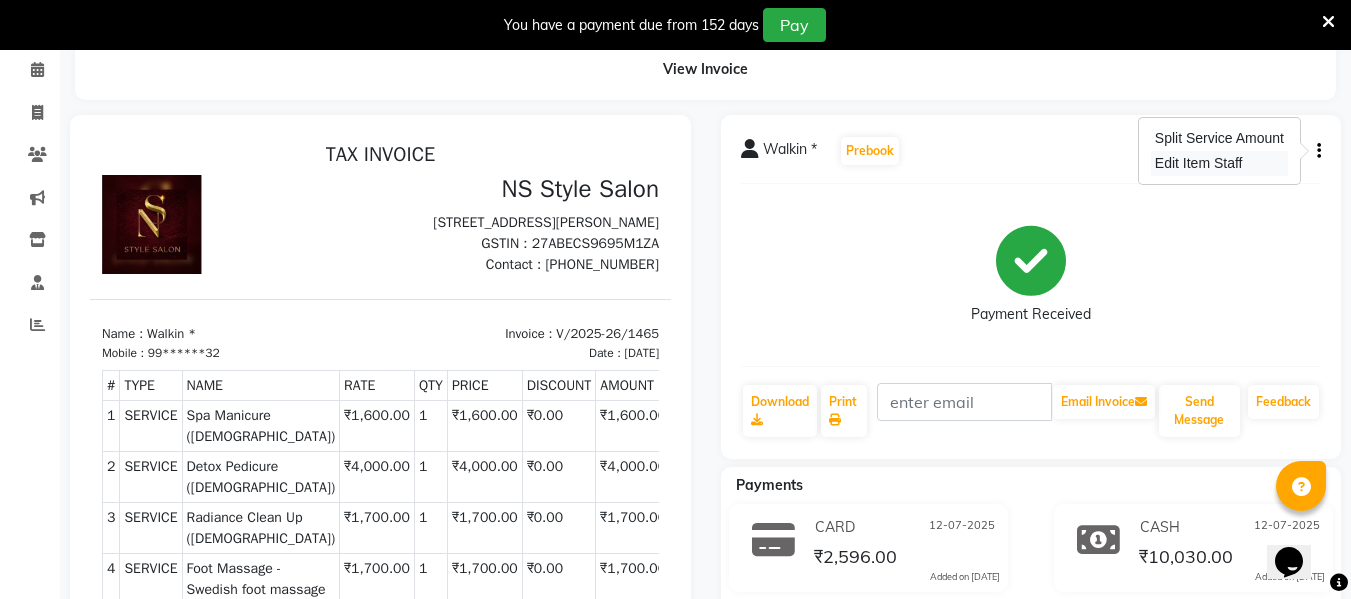 click on "Edit Item Staff" at bounding box center (1219, 163) 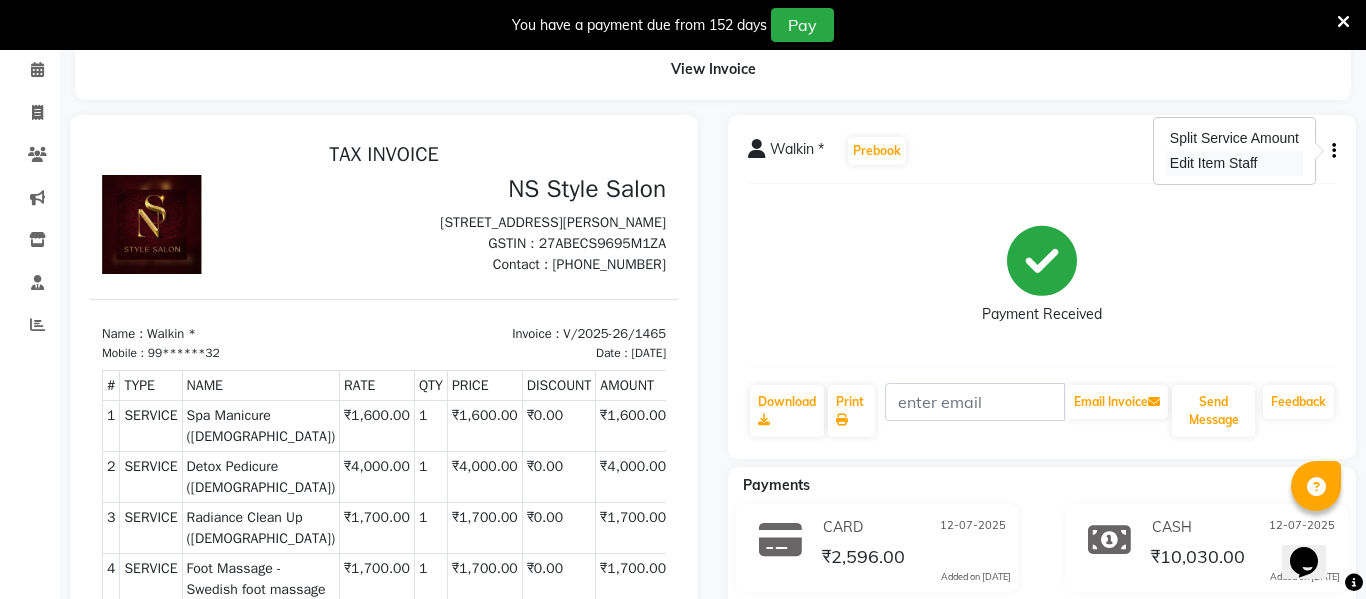select on "45698" 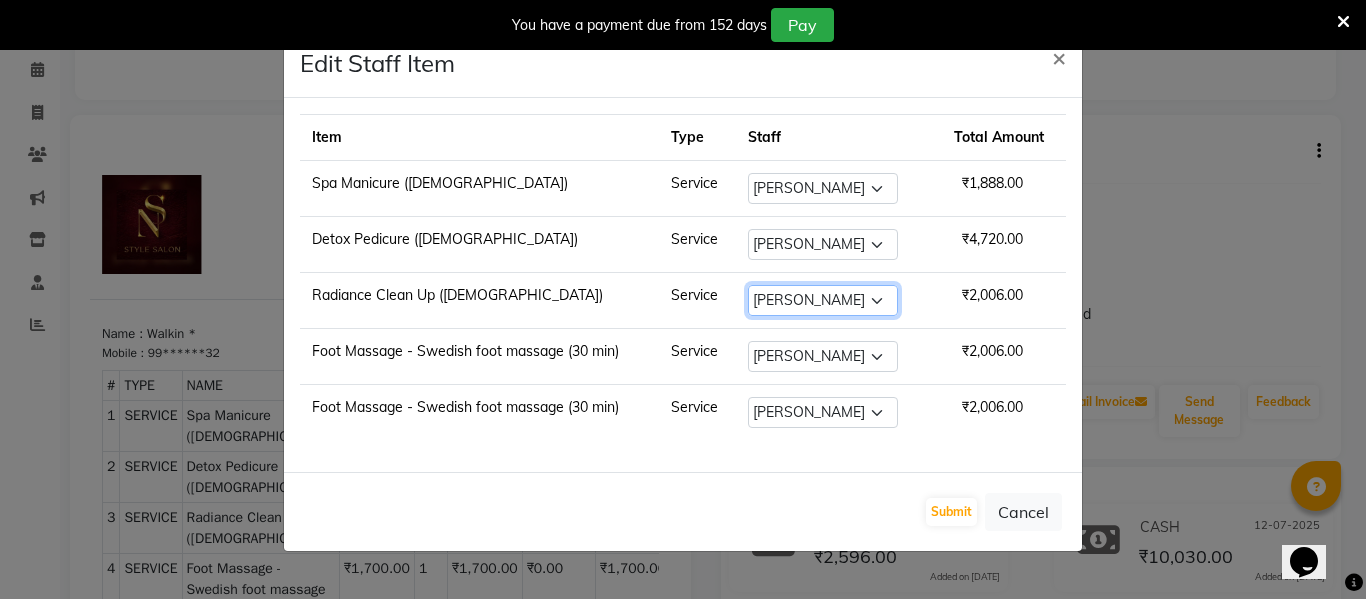 click on "Select  ASHA [PERSON_NAME]   [PERSON_NAME]   EHATESHAM [PERSON_NAME]   [PERSON_NAME]   [PERSON_NAME] [PERSON_NAME] [PERSON_NAME] [PERSON_NAME]    Manager   [PERSON_NAME]   MD [PERSON_NAME]    MD [PERSON_NAME]   MIMII   [PERSON_NAME]   [PERSON_NAME]   [PERSON_NAME] TAK   [PERSON_NAME]" 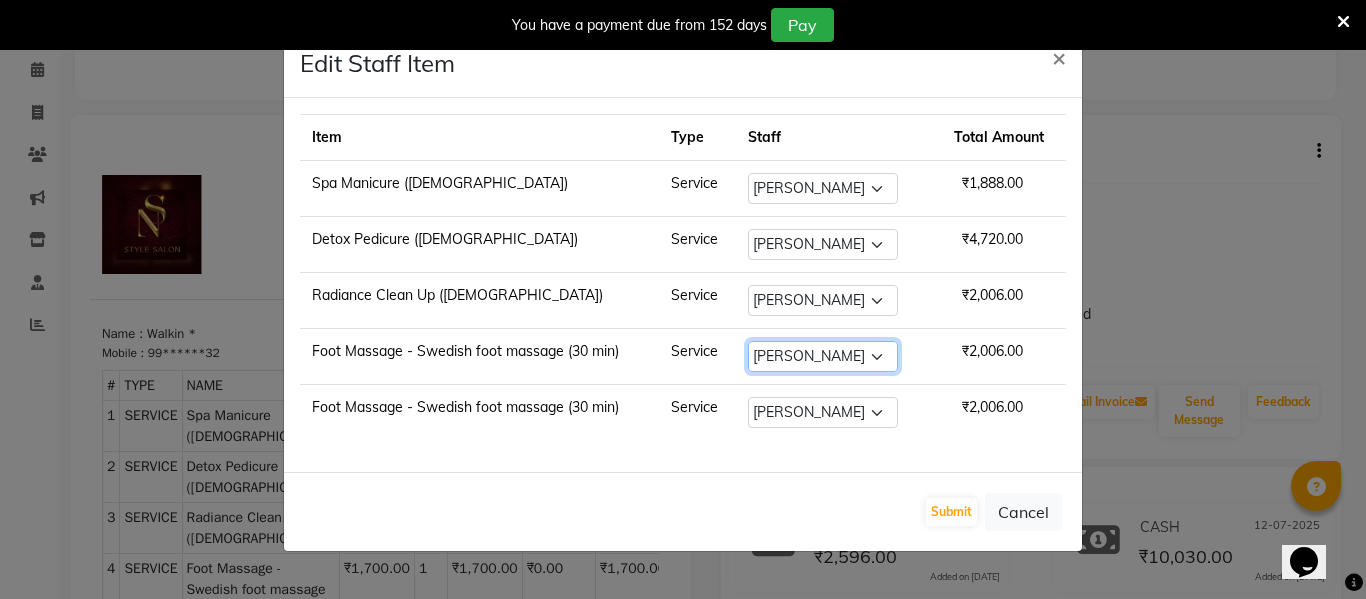 click on "Select  ASHA [PERSON_NAME]   [PERSON_NAME]   EHATESHAM [PERSON_NAME]   [PERSON_NAME]   [PERSON_NAME] [PERSON_NAME] [PERSON_NAME] [PERSON_NAME]    Manager   [PERSON_NAME]   MD [PERSON_NAME]    MD [PERSON_NAME]   MIMII   [PERSON_NAME]   [PERSON_NAME]   [PERSON_NAME] TAK   [PERSON_NAME]" 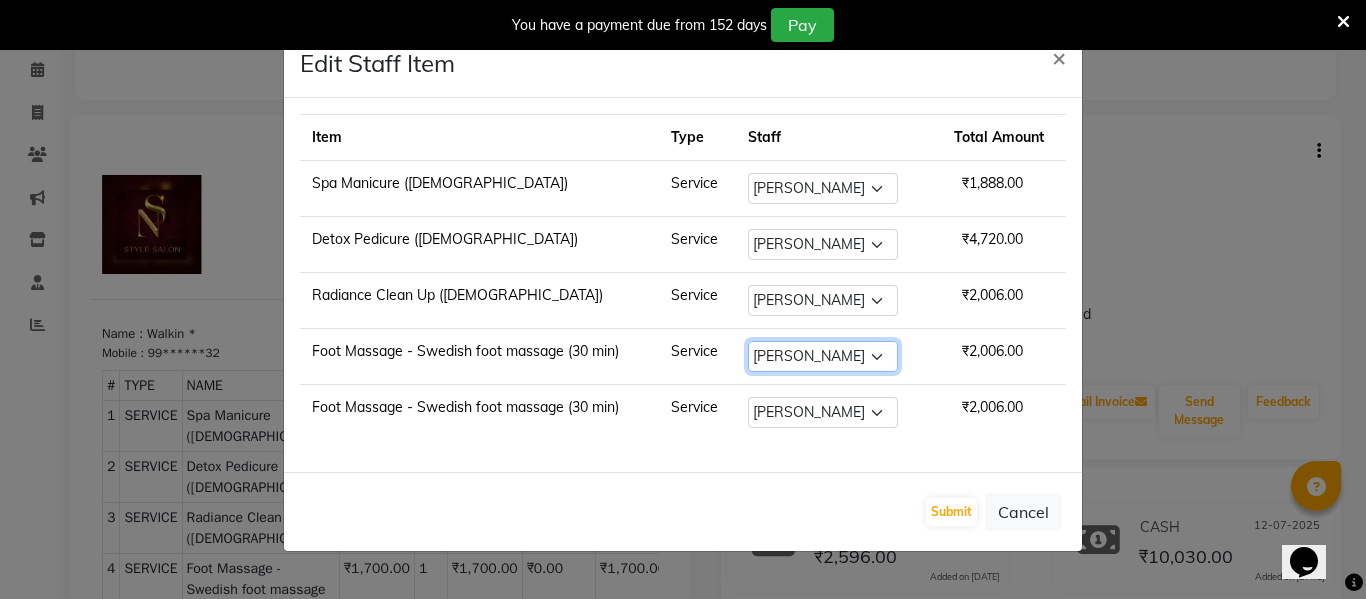 select on "39692" 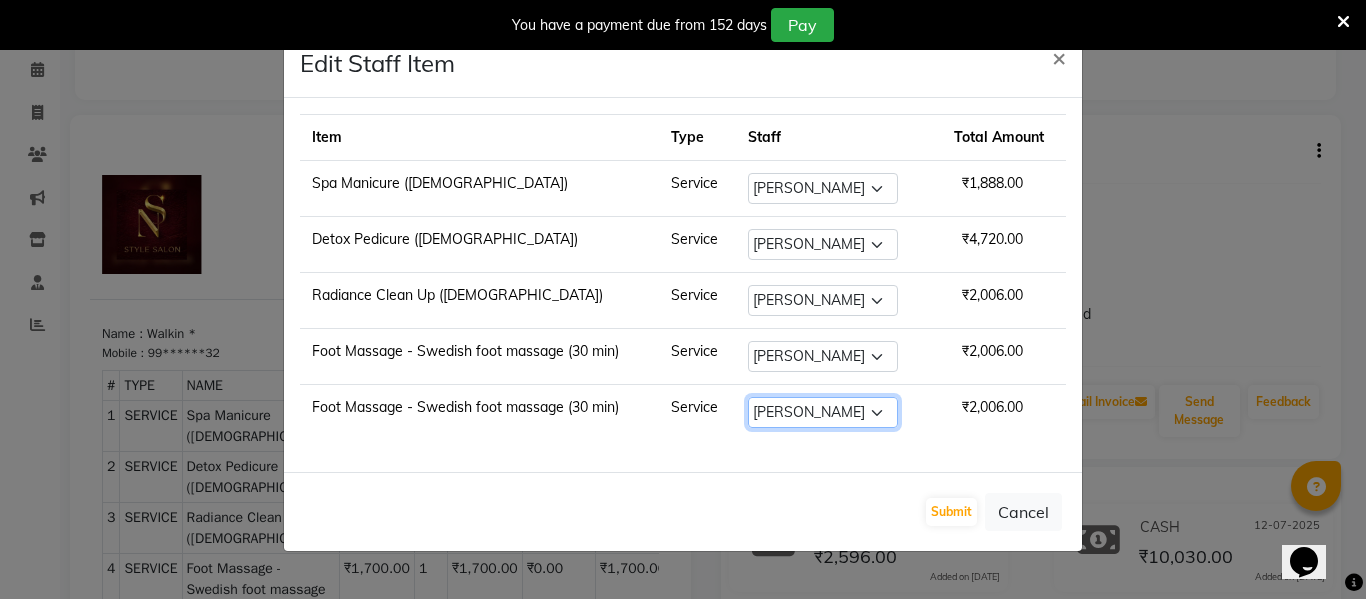 click on "Select  ASHA [PERSON_NAME]   [PERSON_NAME]   EHATESHAM [PERSON_NAME]   [PERSON_NAME]   [PERSON_NAME] [PERSON_NAME] [PERSON_NAME] [PERSON_NAME]    Manager   [PERSON_NAME]   MD [PERSON_NAME]    MD [PERSON_NAME]   MIMII   [PERSON_NAME]   [PERSON_NAME]   [PERSON_NAME] TAK   [PERSON_NAME]" 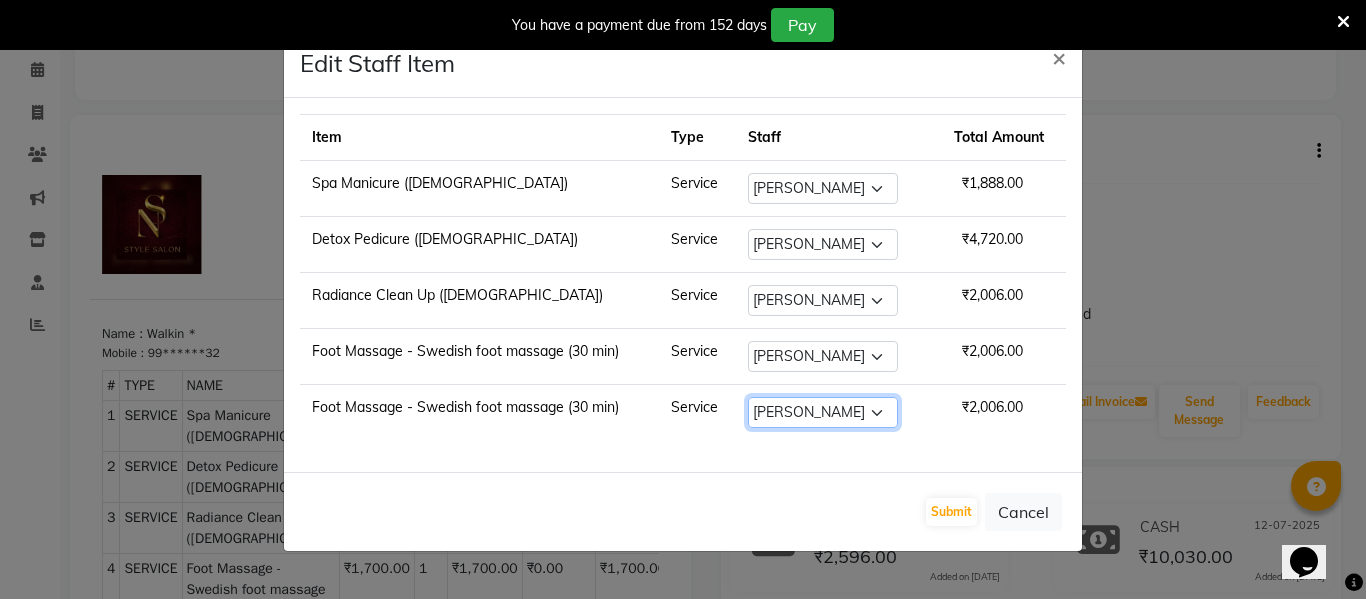 select on "39694" 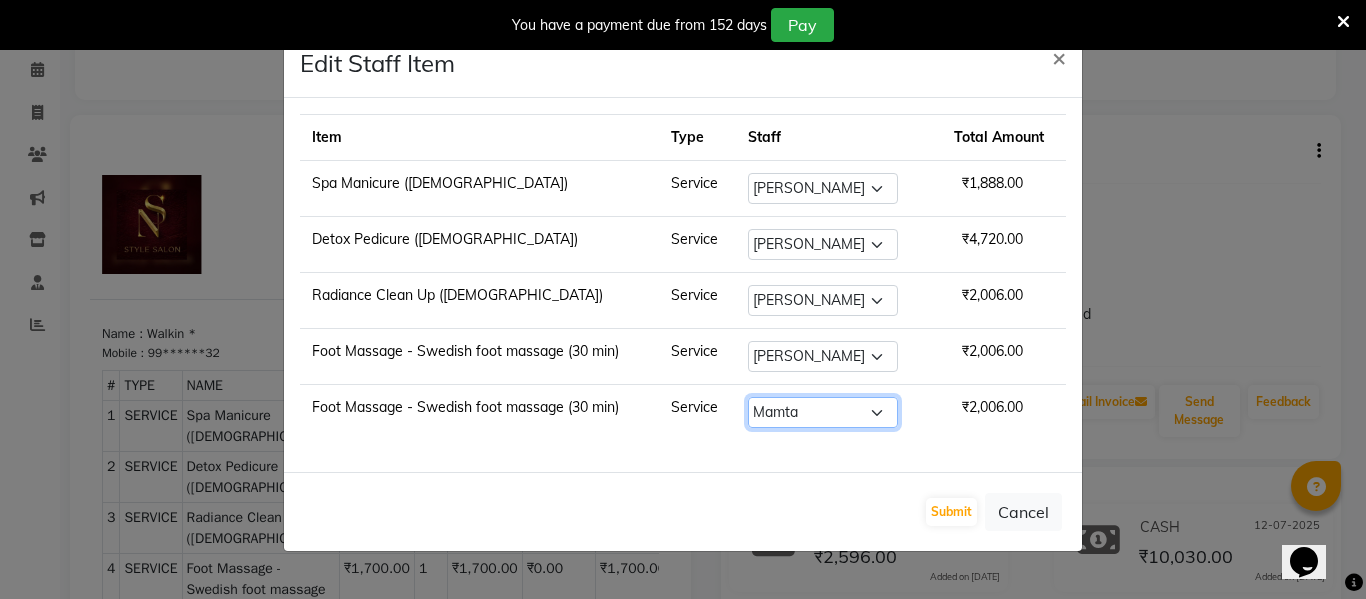 click on "Select  ASHA [PERSON_NAME]   [PERSON_NAME]   EHATESHAM [PERSON_NAME]   [PERSON_NAME]   [PERSON_NAME] [PERSON_NAME] [PERSON_NAME] [PERSON_NAME]    Manager   [PERSON_NAME]   MD [PERSON_NAME]    MD [PERSON_NAME]   MIMII   [PERSON_NAME]   [PERSON_NAME]   [PERSON_NAME] TAK   [PERSON_NAME]" 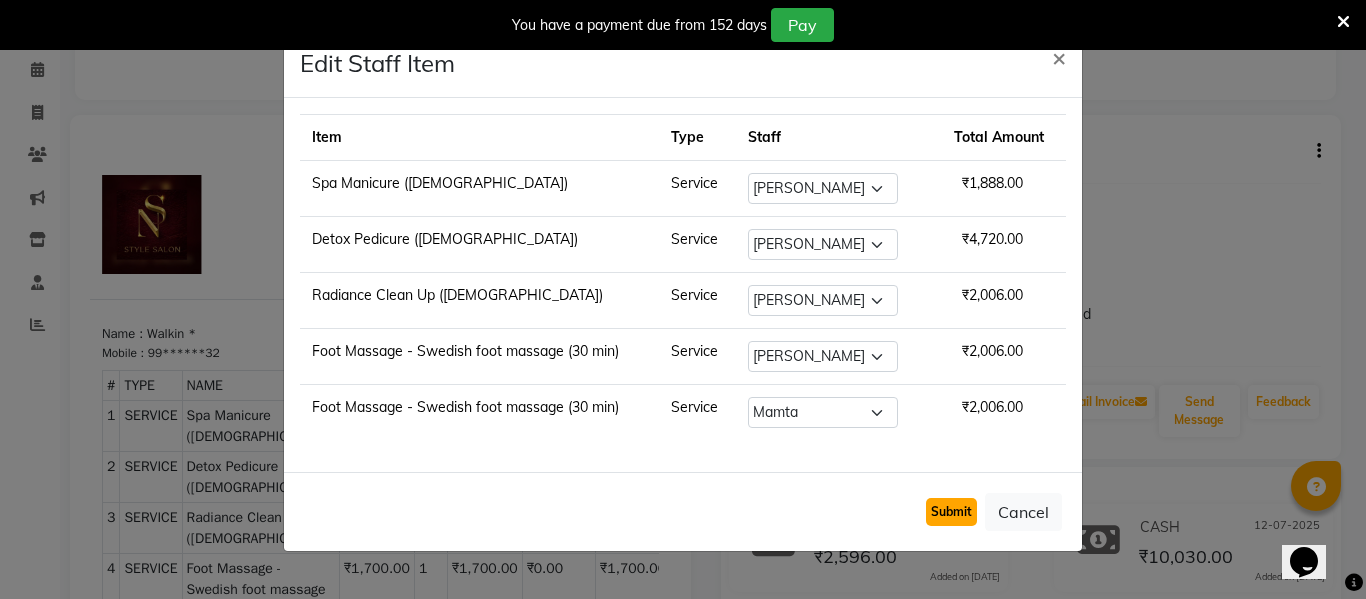 click on "Submit" 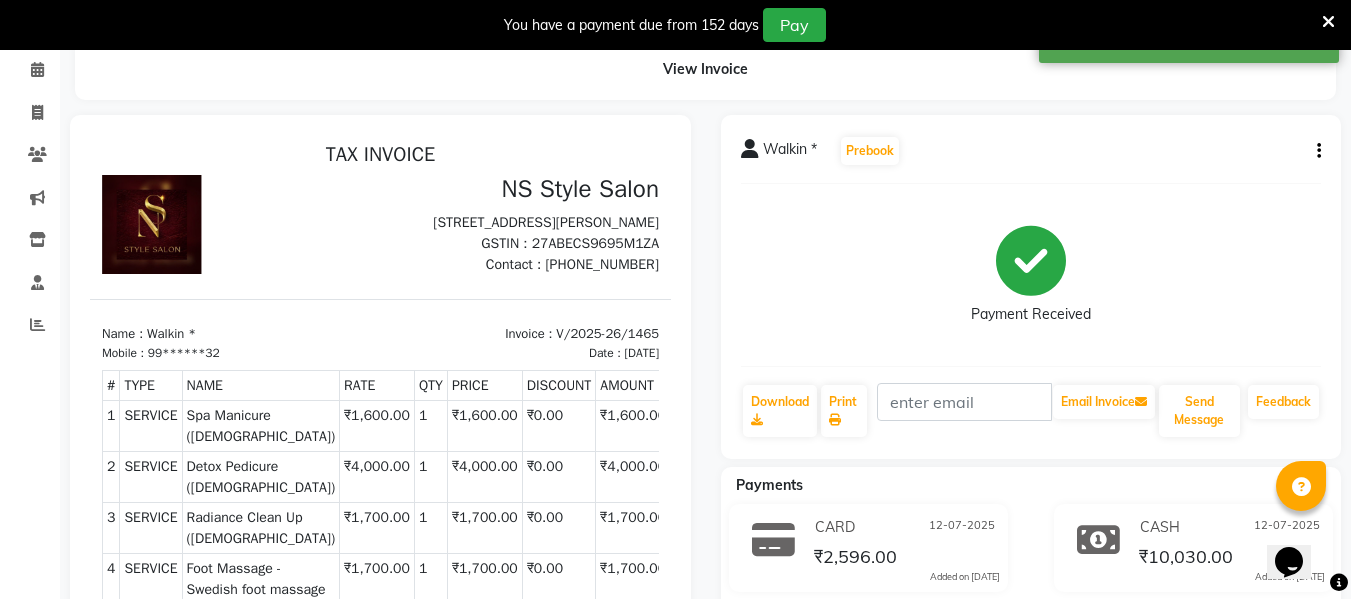 scroll, scrollTop: 0, scrollLeft: 0, axis: both 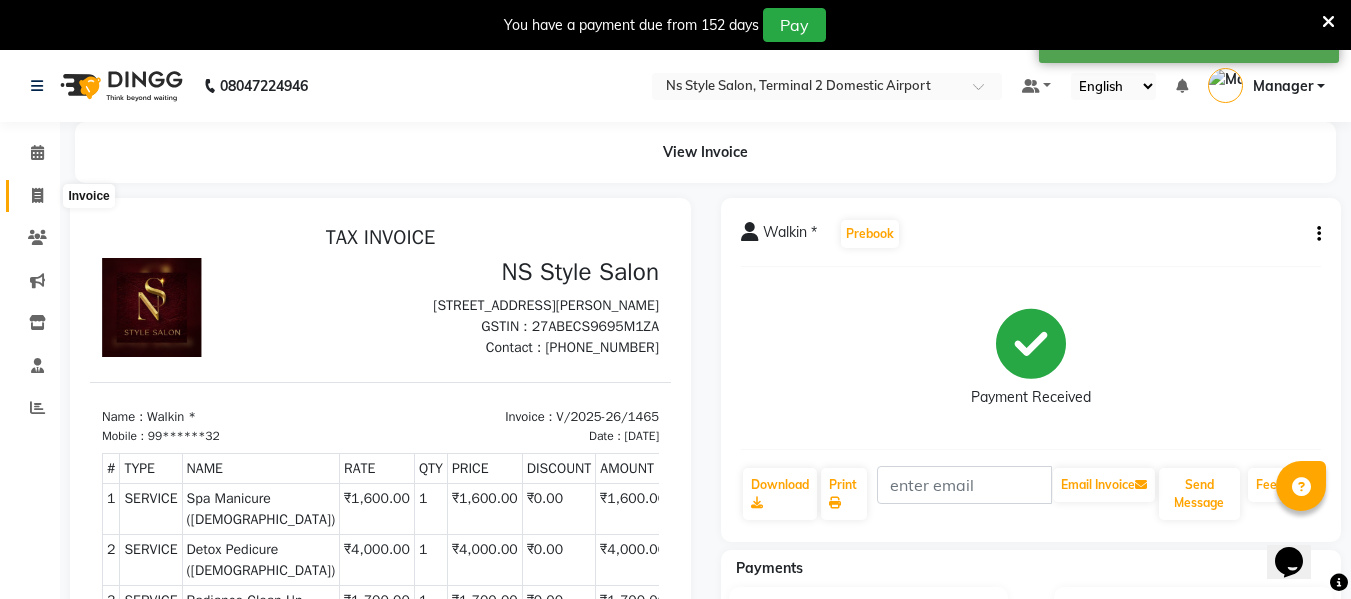 click 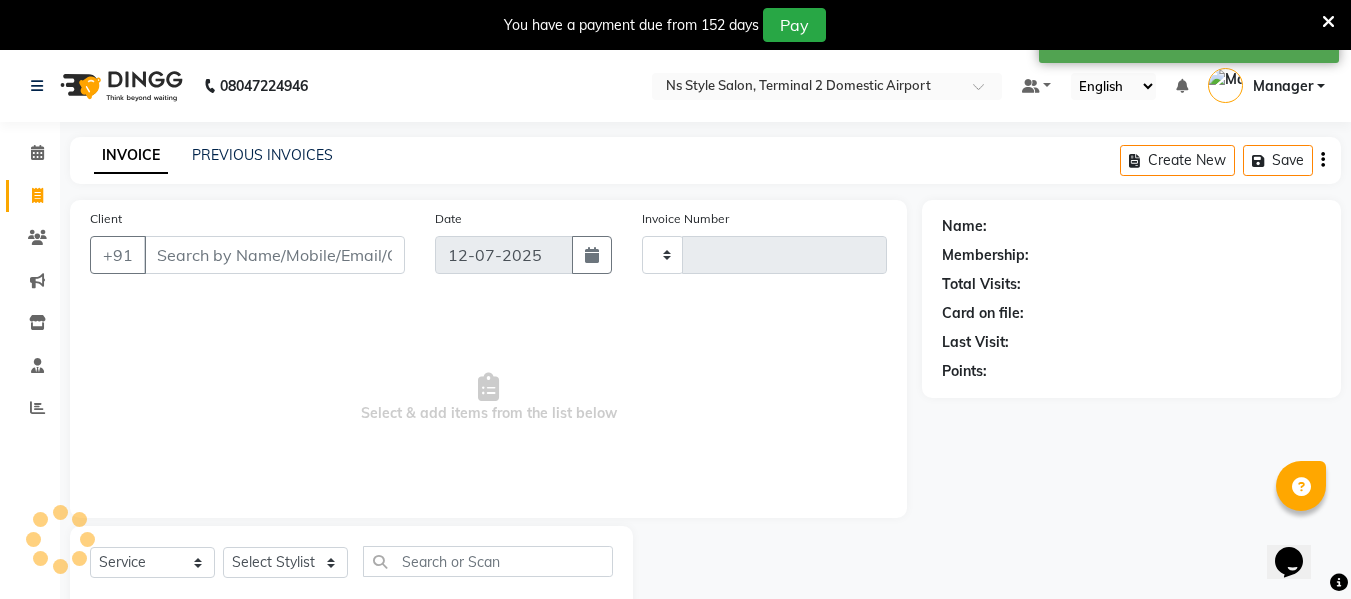 type on "1467" 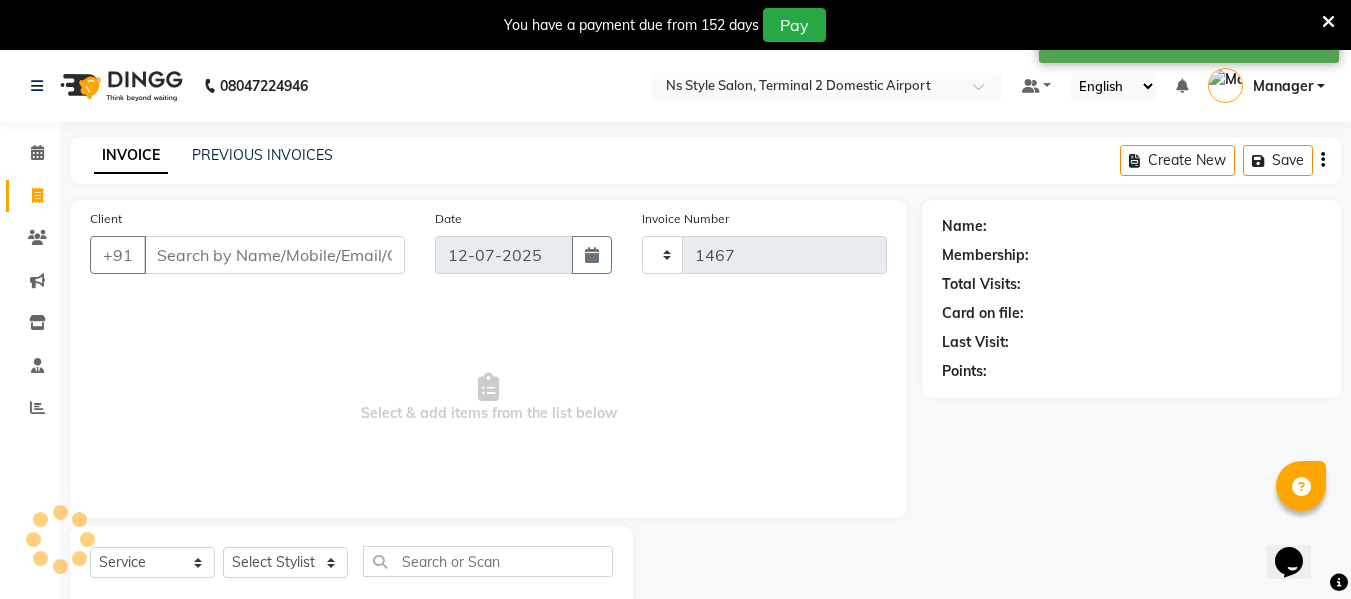 scroll, scrollTop: 52, scrollLeft: 0, axis: vertical 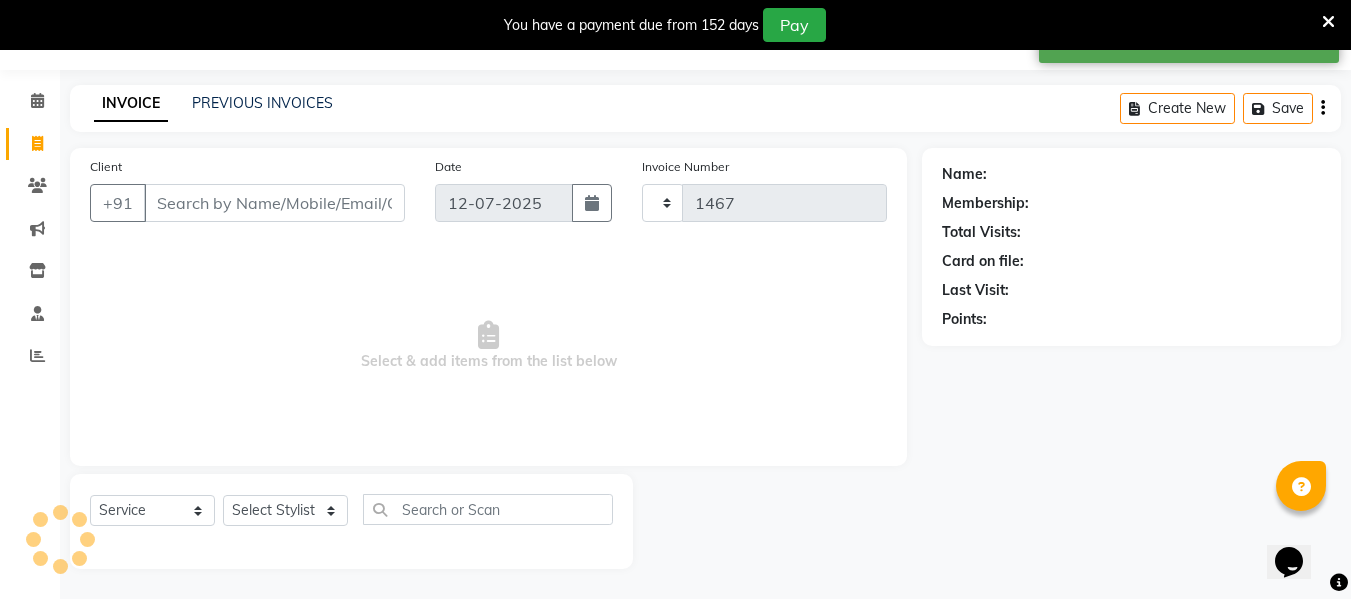 select on "5661" 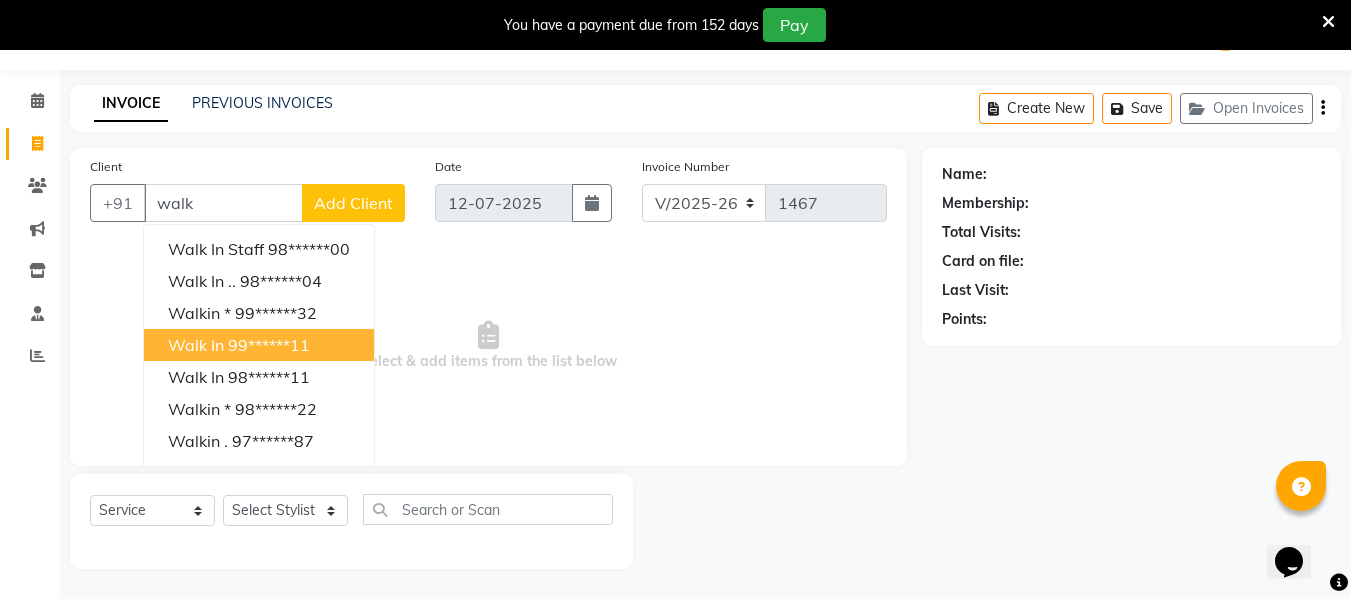 click on "99******11" at bounding box center [269, 345] 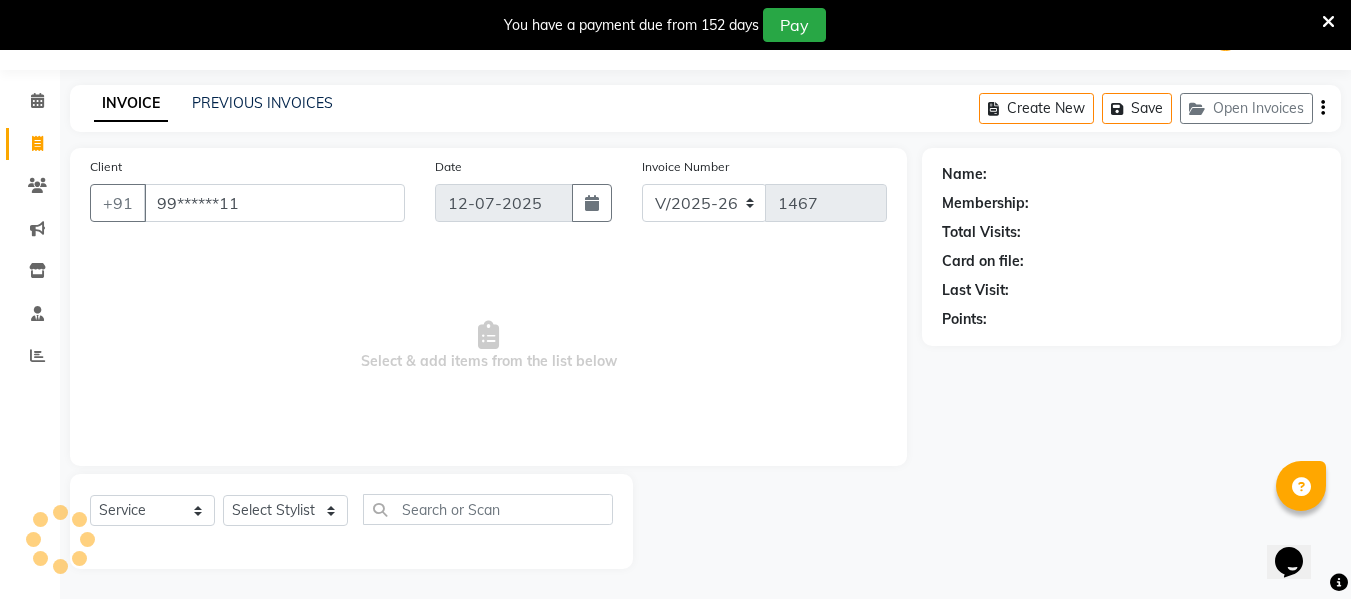 type on "99******11" 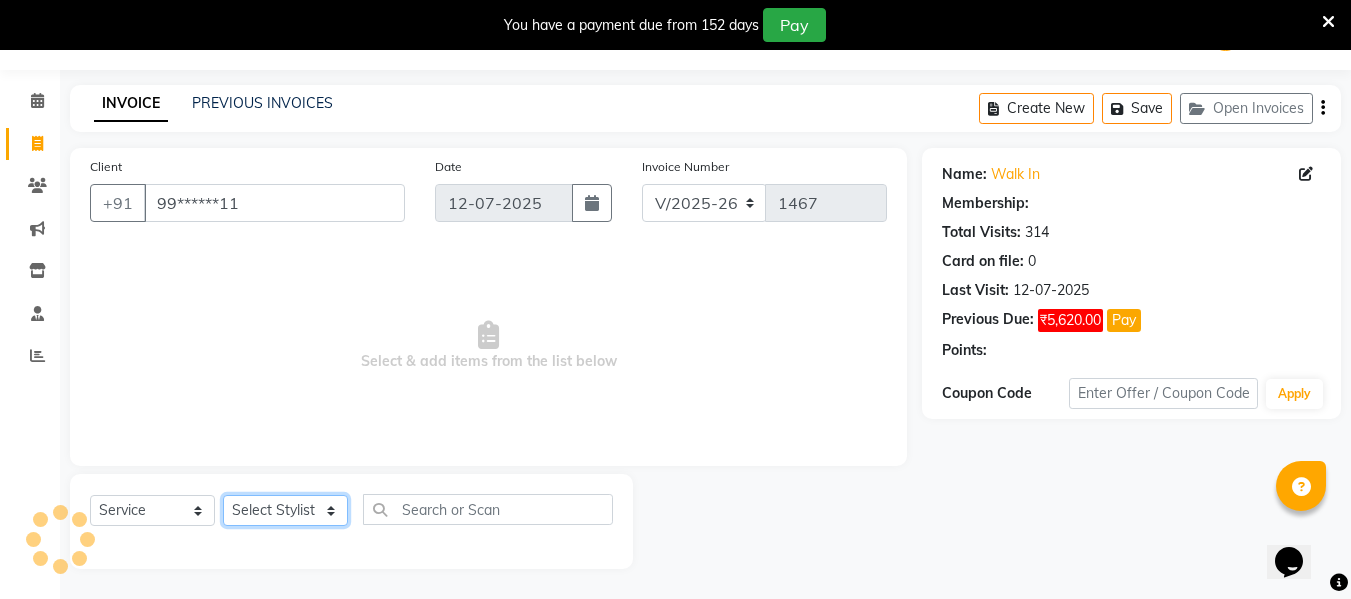 click on "Select Stylist ASHA [PERSON_NAME] [PERSON_NAME] EHATESHAM [PERSON_NAME] [PERSON_NAME] [PERSON_NAME] [PERSON_NAME] [PERSON_NAME] [PERSON_NAME]  Manager [PERSON_NAME] MD [PERSON_NAME]  MD [PERSON_NAME] MIMII [PERSON_NAME] [PERSON_NAME] [PERSON_NAME] TAK [PERSON_NAME]" 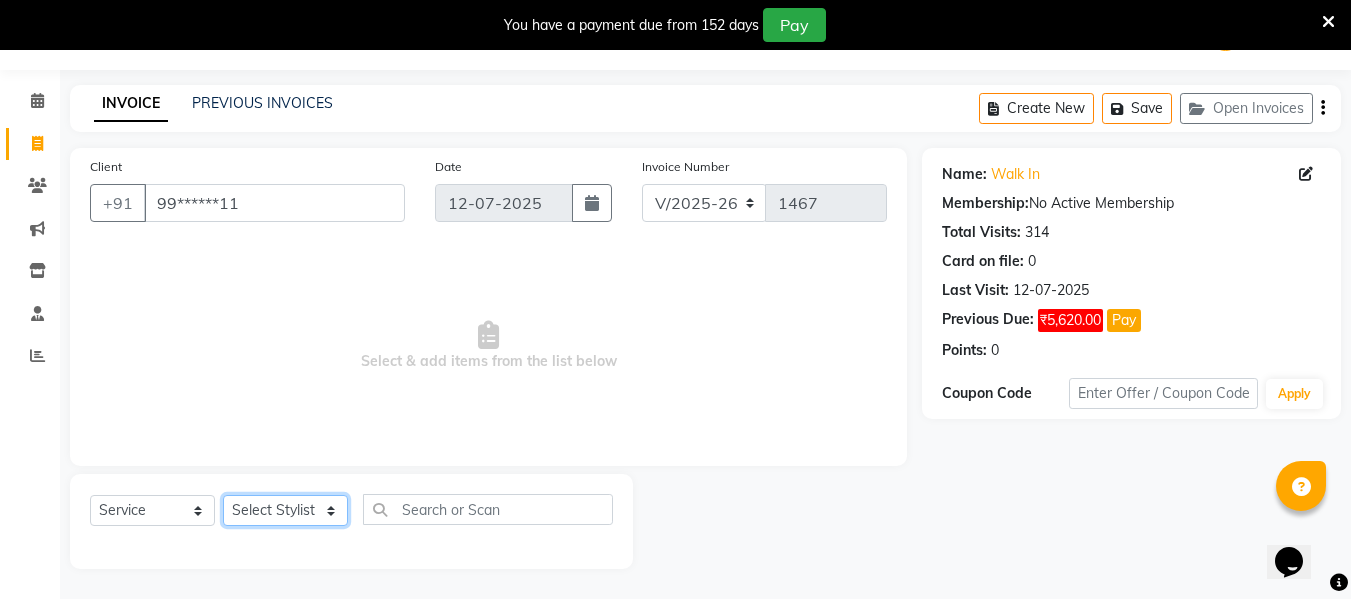 select on "39700" 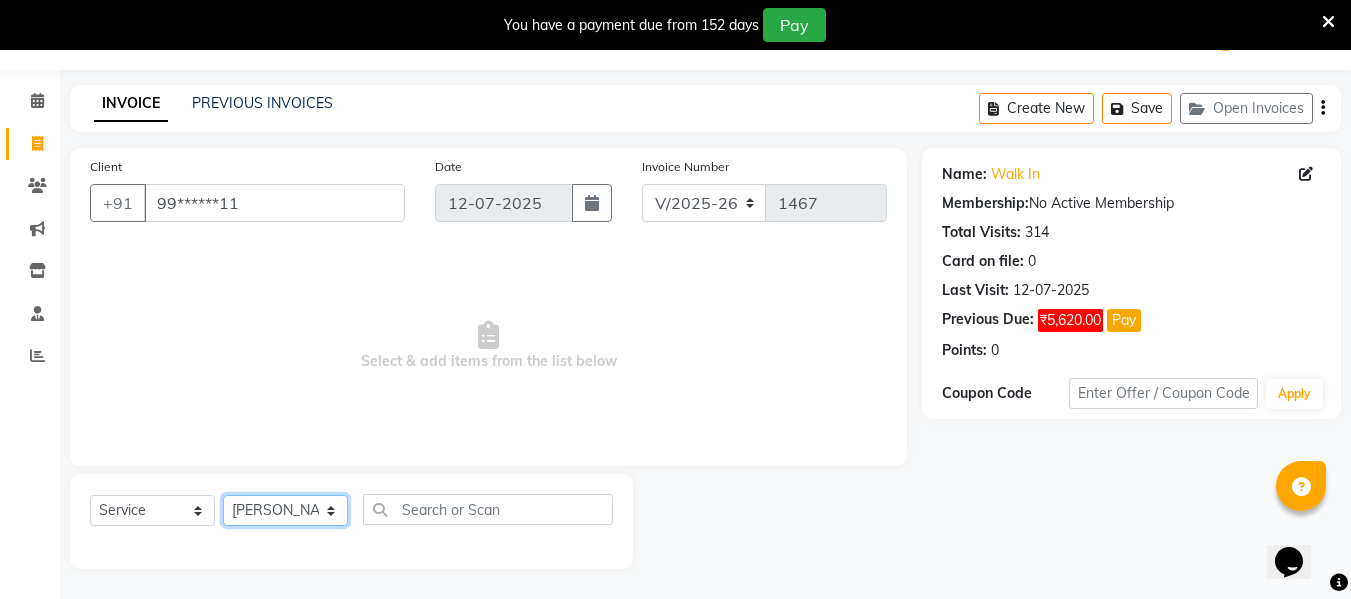 click on "Select Stylist ASHA [PERSON_NAME] [PERSON_NAME] EHATESHAM [PERSON_NAME] [PERSON_NAME] [PERSON_NAME] [PERSON_NAME] [PERSON_NAME] [PERSON_NAME]  Manager [PERSON_NAME] MD [PERSON_NAME]  MD [PERSON_NAME] MIMII [PERSON_NAME] [PERSON_NAME] [PERSON_NAME] TAK [PERSON_NAME]" 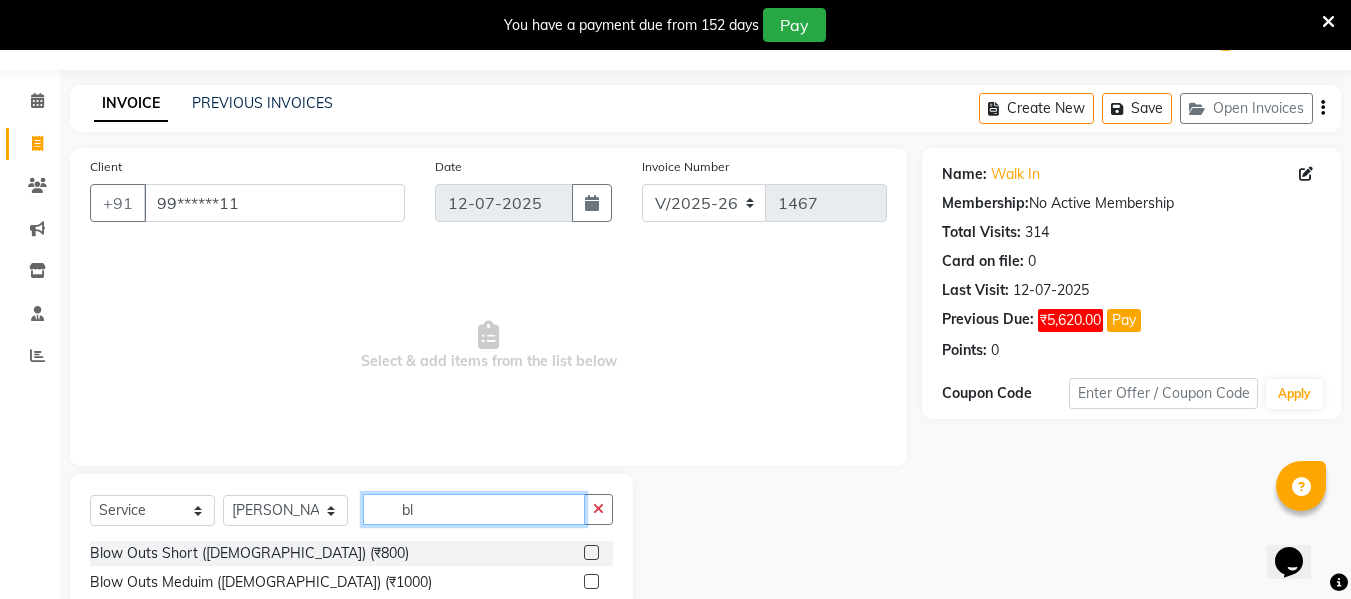 type on "b" 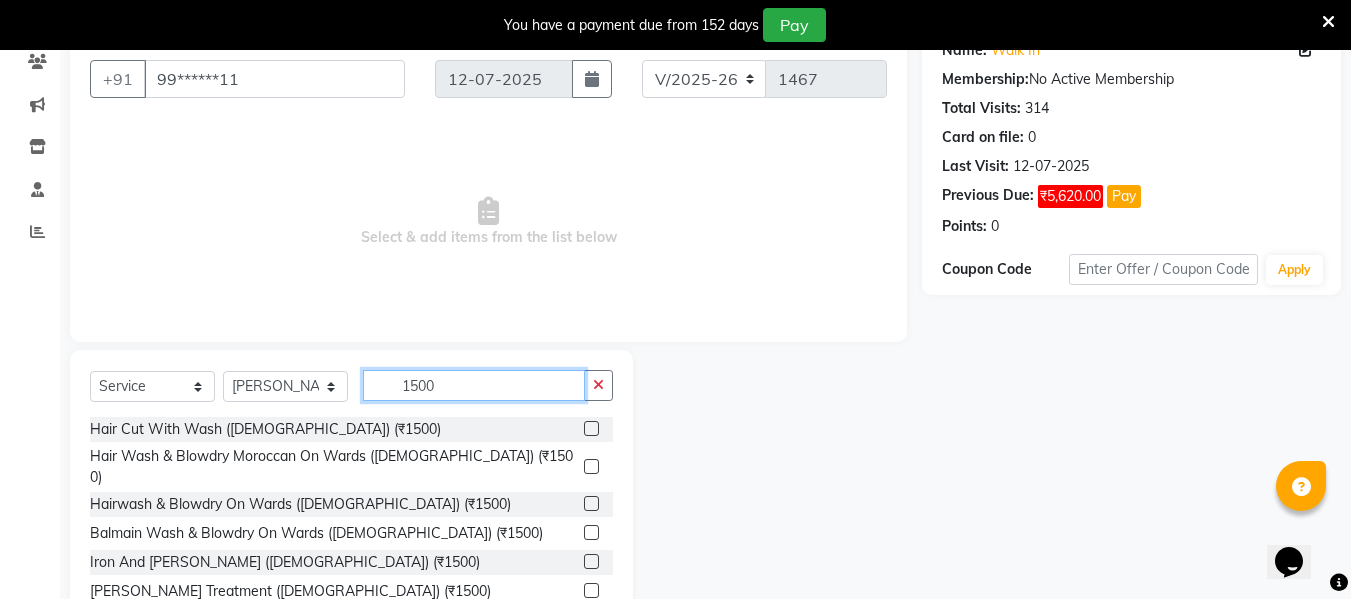 scroll, scrollTop: 188, scrollLeft: 0, axis: vertical 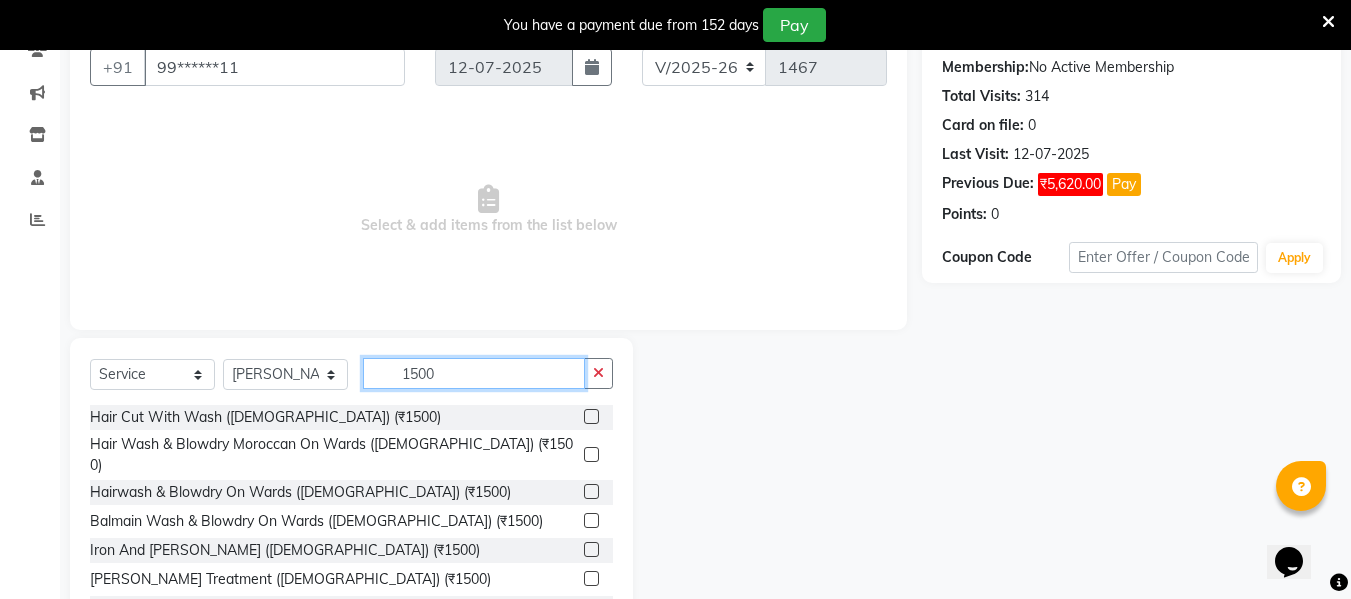 type on "1500" 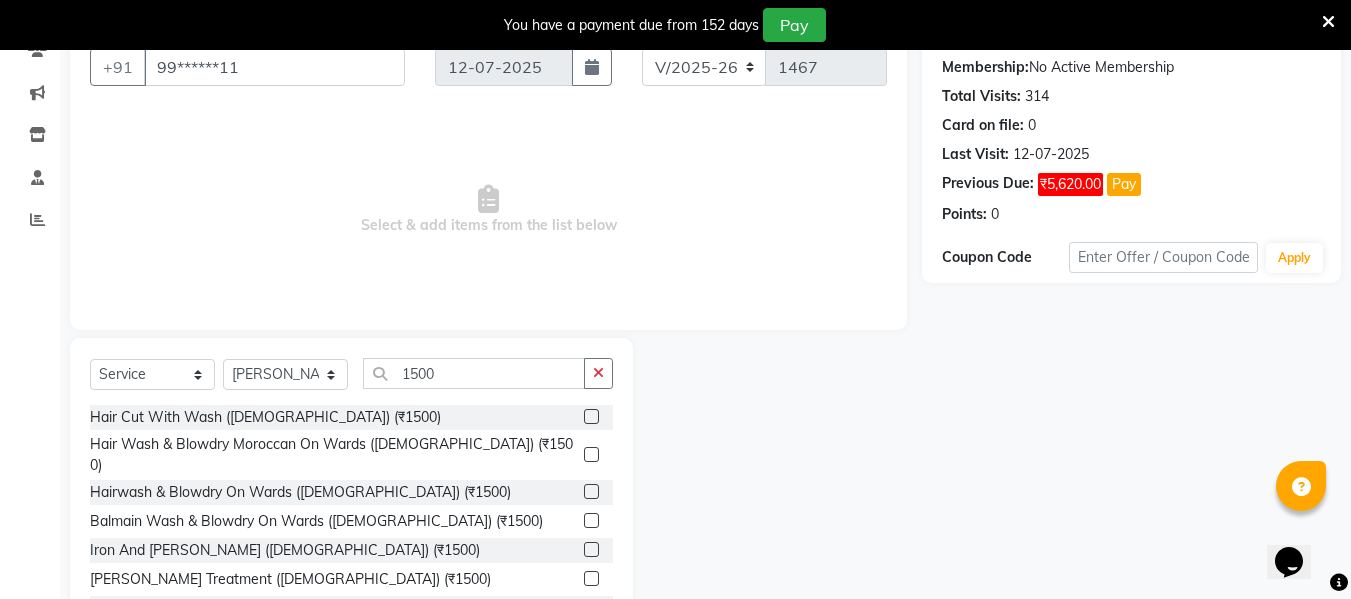 click 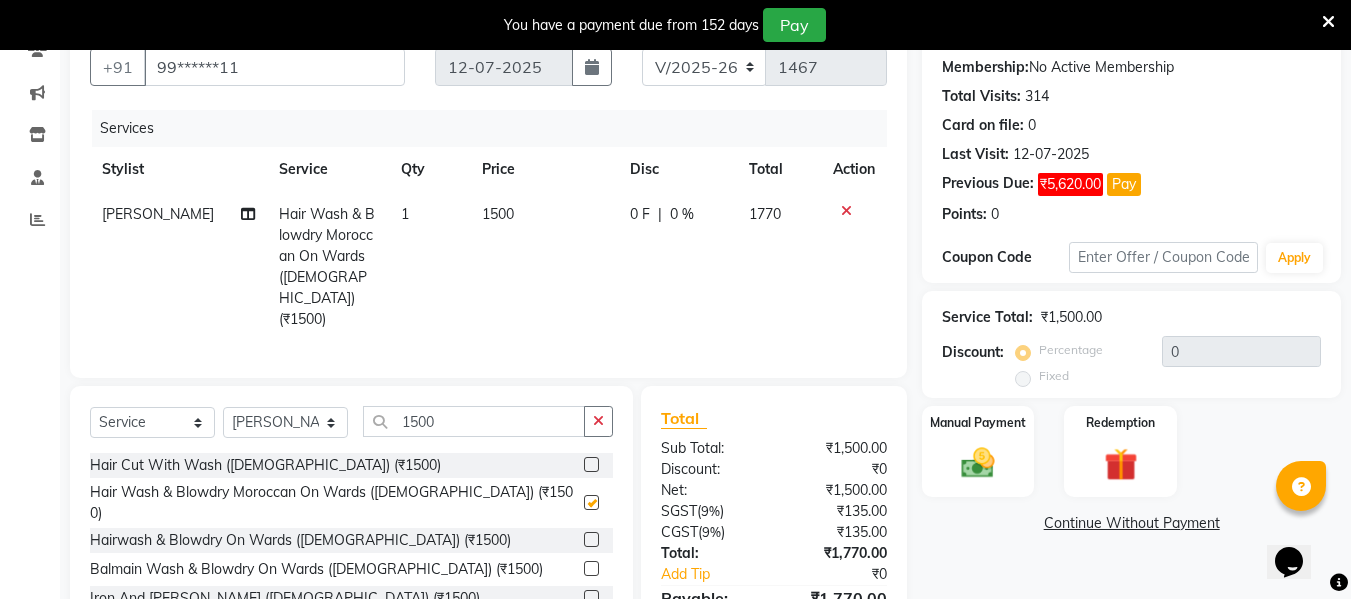 checkbox on "false" 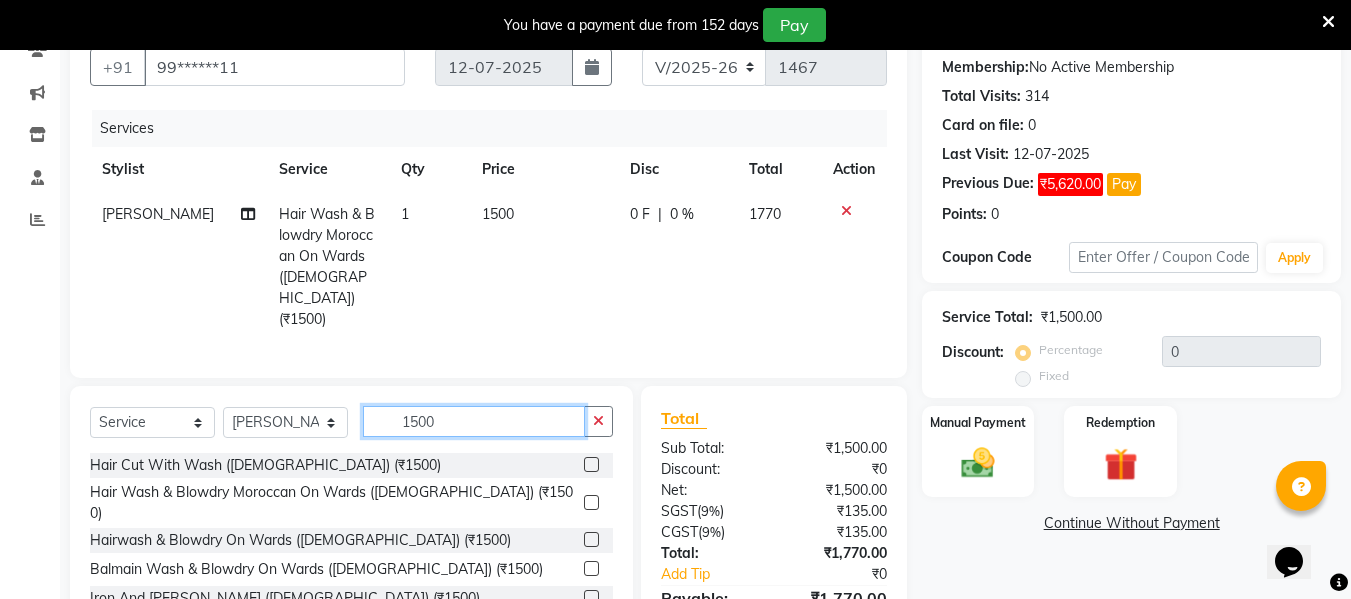 drag, startPoint x: 457, startPoint y: 399, endPoint x: 351, endPoint y: 400, distance: 106.004715 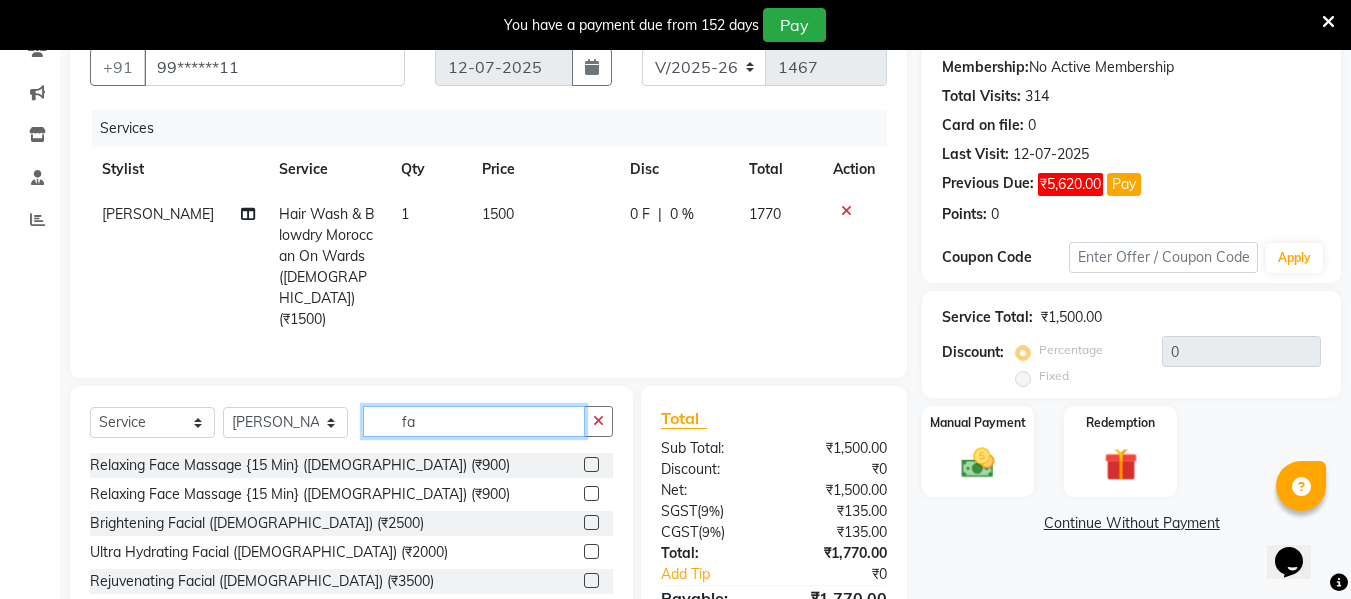 type on "f" 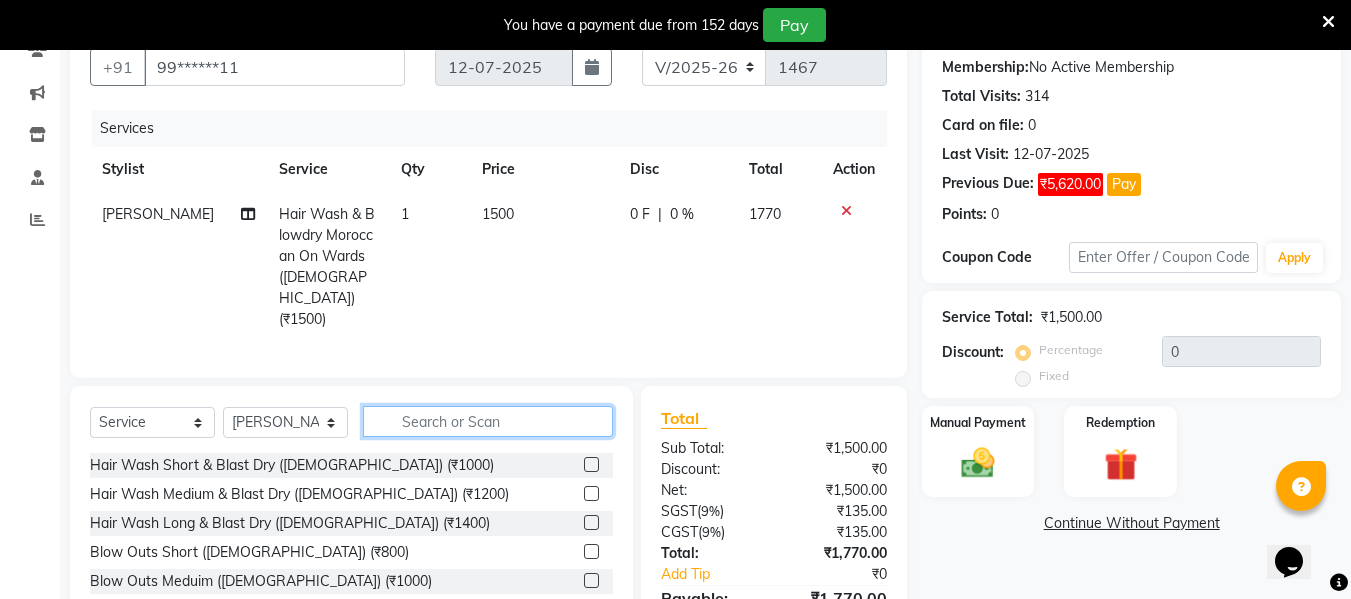 type 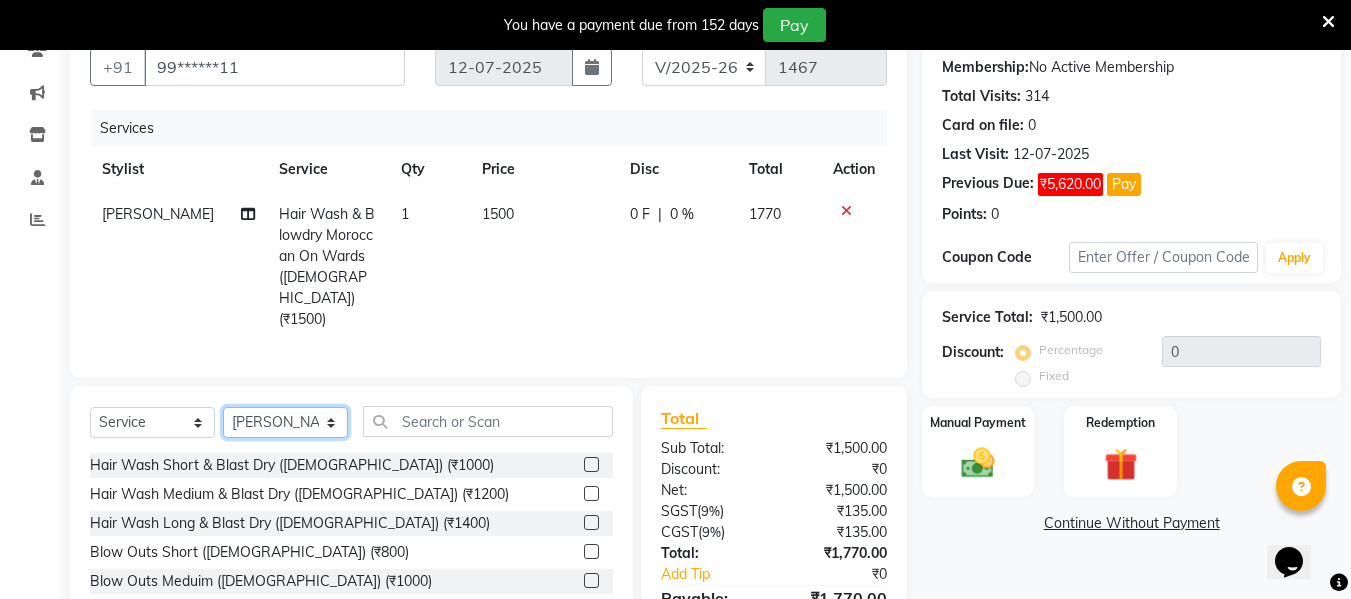 click on "Select Stylist ASHA [PERSON_NAME] [PERSON_NAME] EHATESHAM [PERSON_NAME] [PERSON_NAME] [PERSON_NAME] [PERSON_NAME] [PERSON_NAME] [PERSON_NAME]  Manager [PERSON_NAME] MD [PERSON_NAME]  MD [PERSON_NAME] MIMII [PERSON_NAME] [PERSON_NAME] [PERSON_NAME] TAK [PERSON_NAME]" 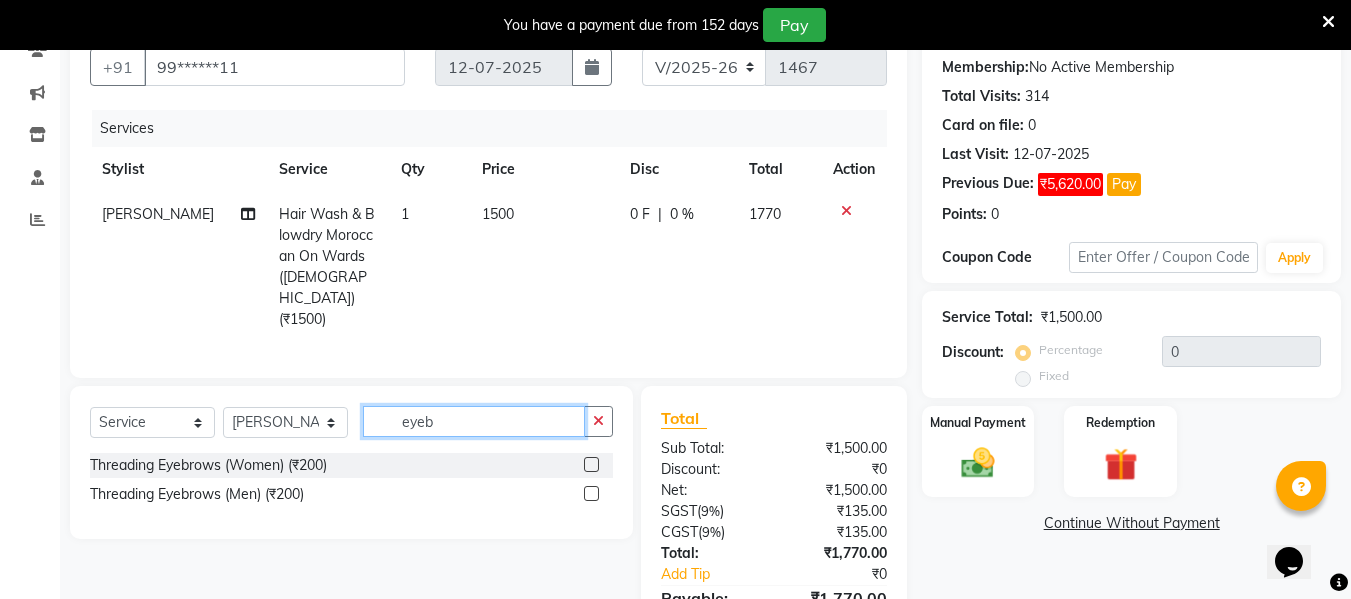 type on "eyeb" 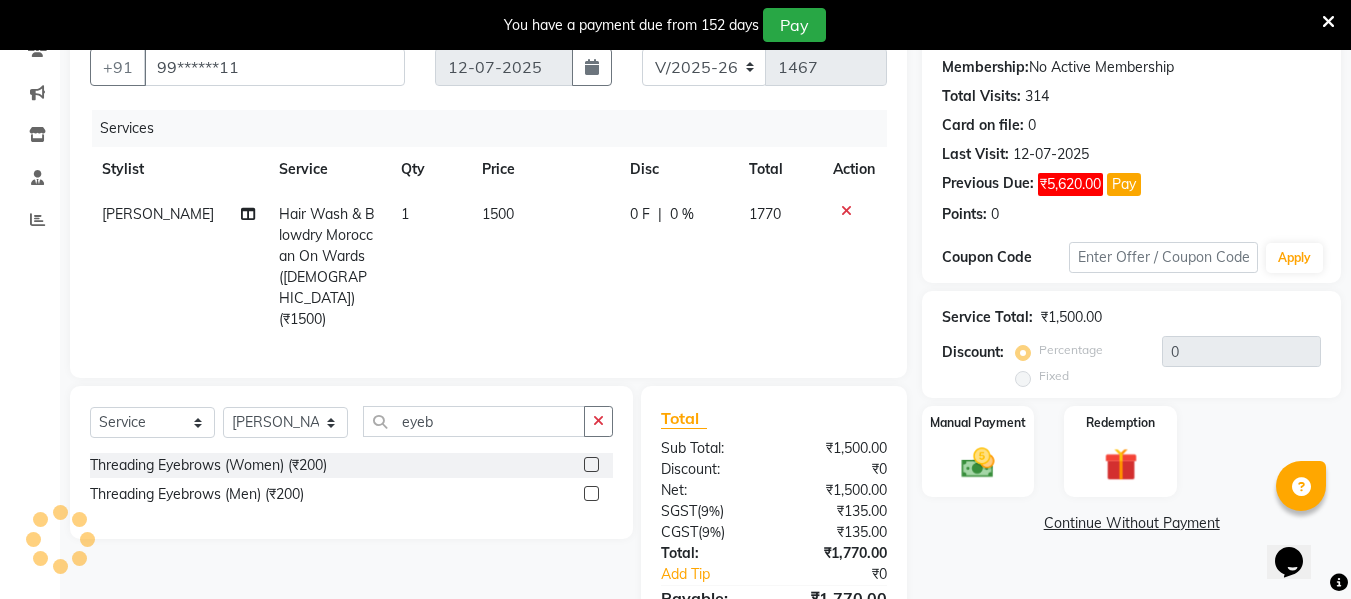 click 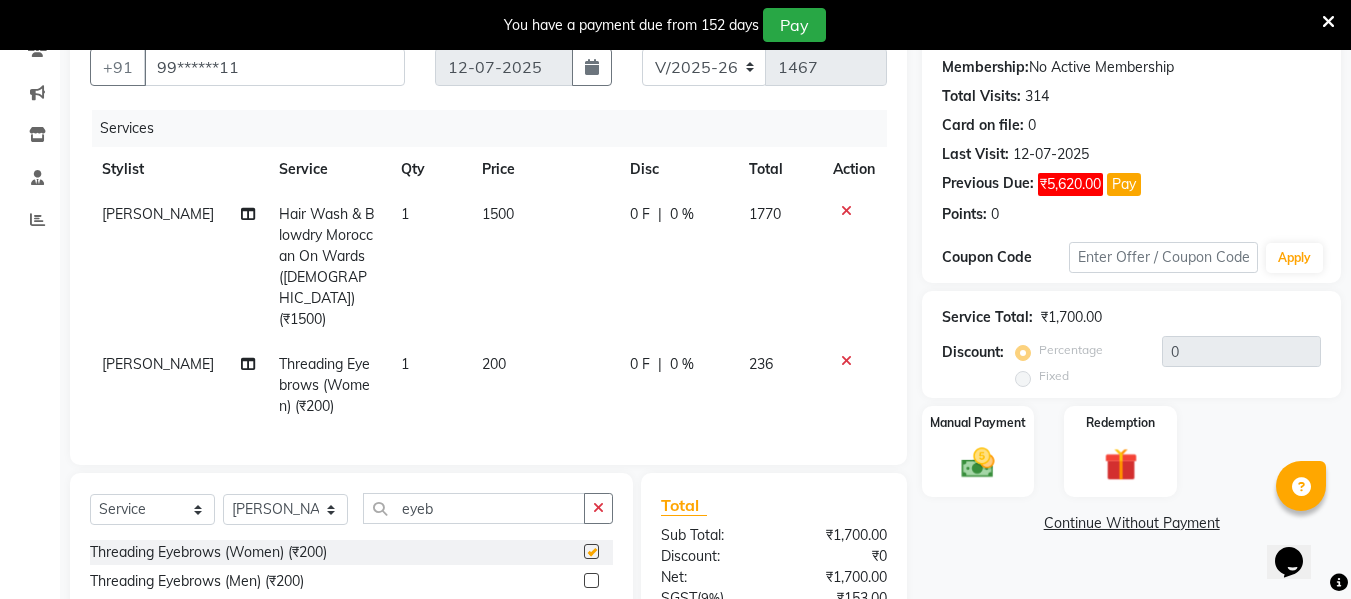 checkbox on "false" 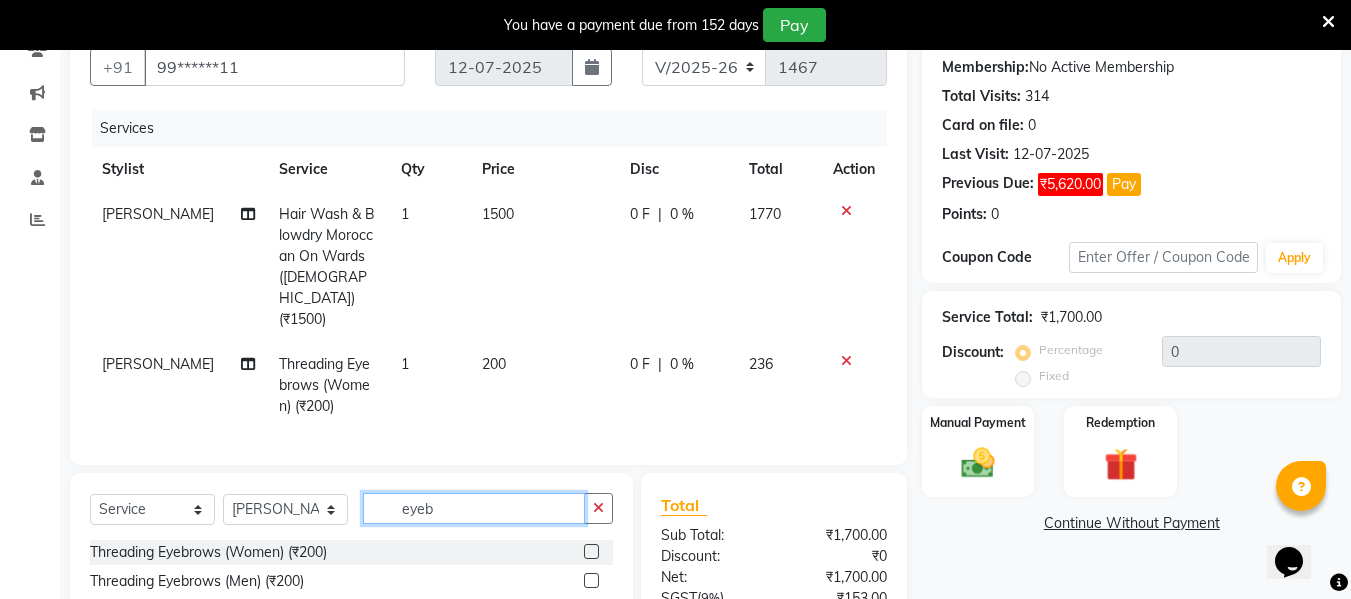 drag, startPoint x: 456, startPoint y: 479, endPoint x: 311, endPoint y: 467, distance: 145.4957 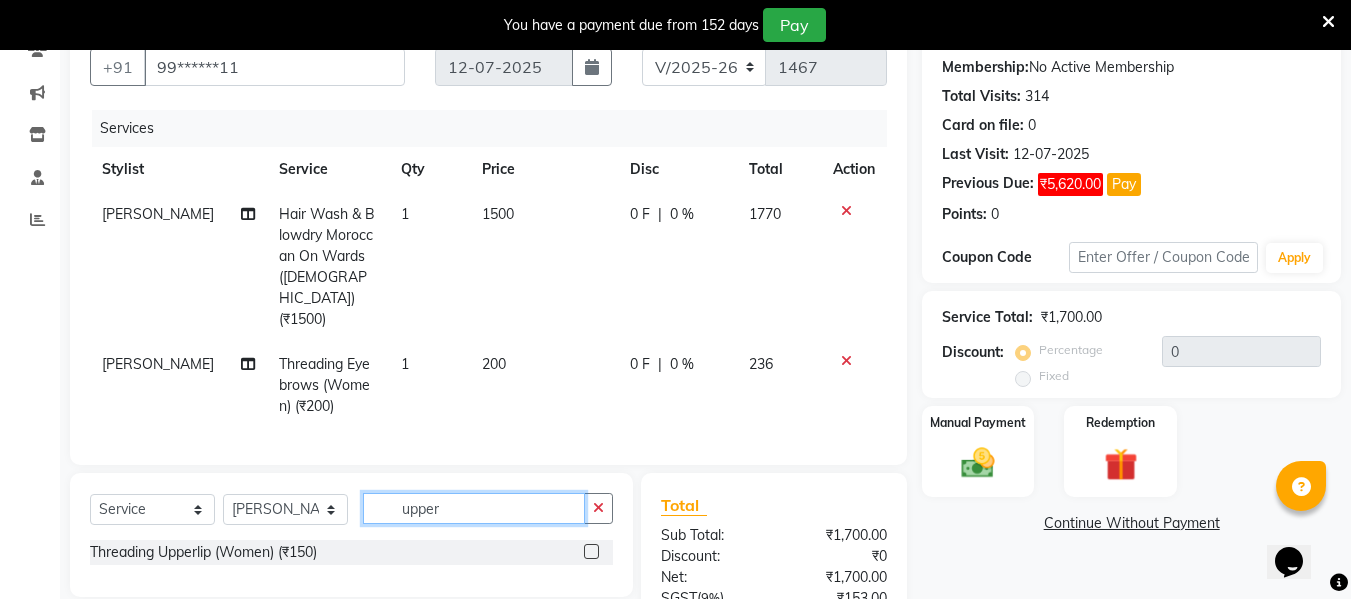 type on "upper" 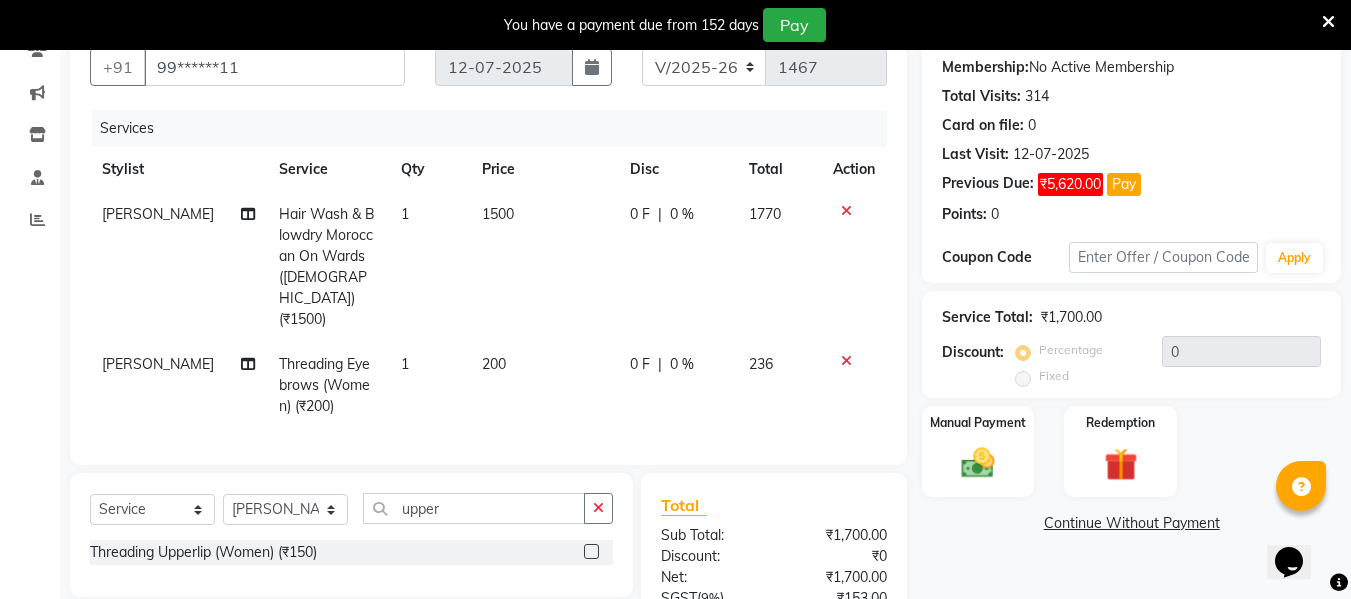click 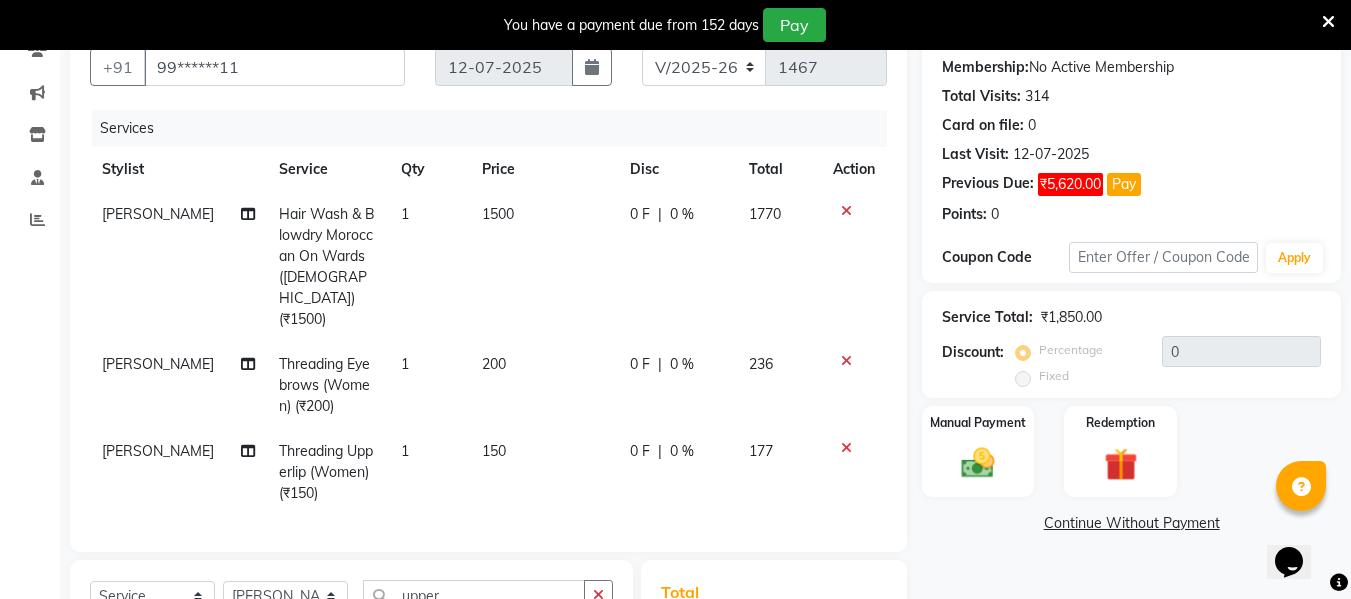 checkbox on "false" 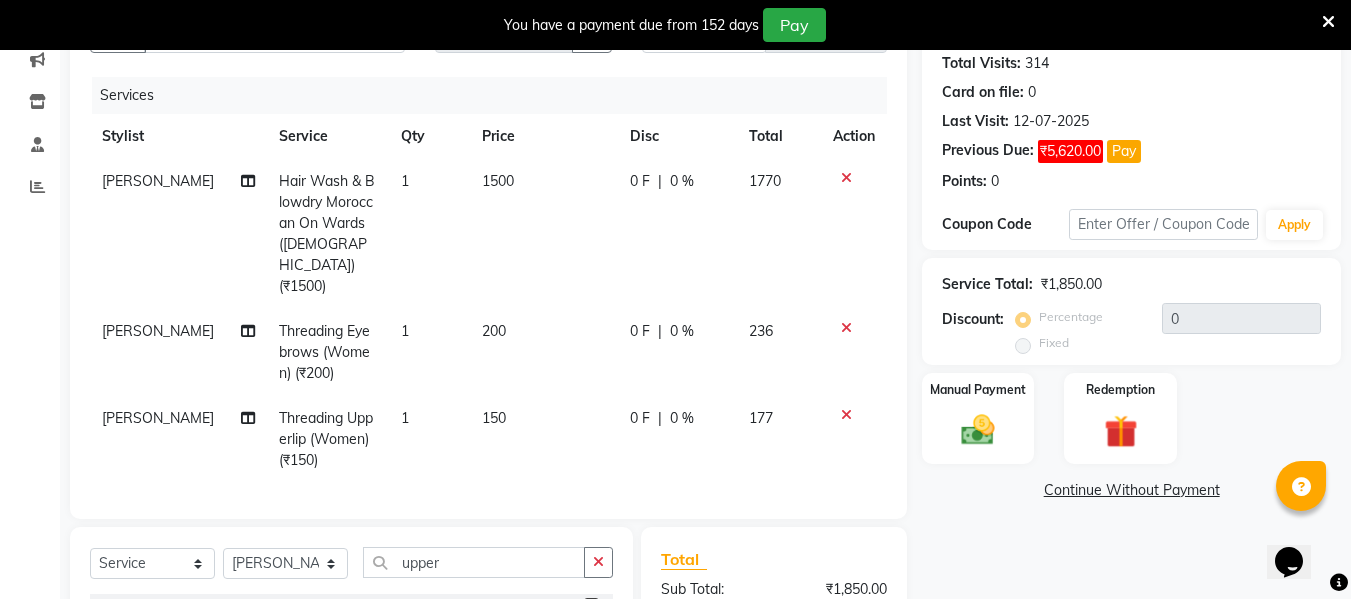 scroll, scrollTop: 219, scrollLeft: 0, axis: vertical 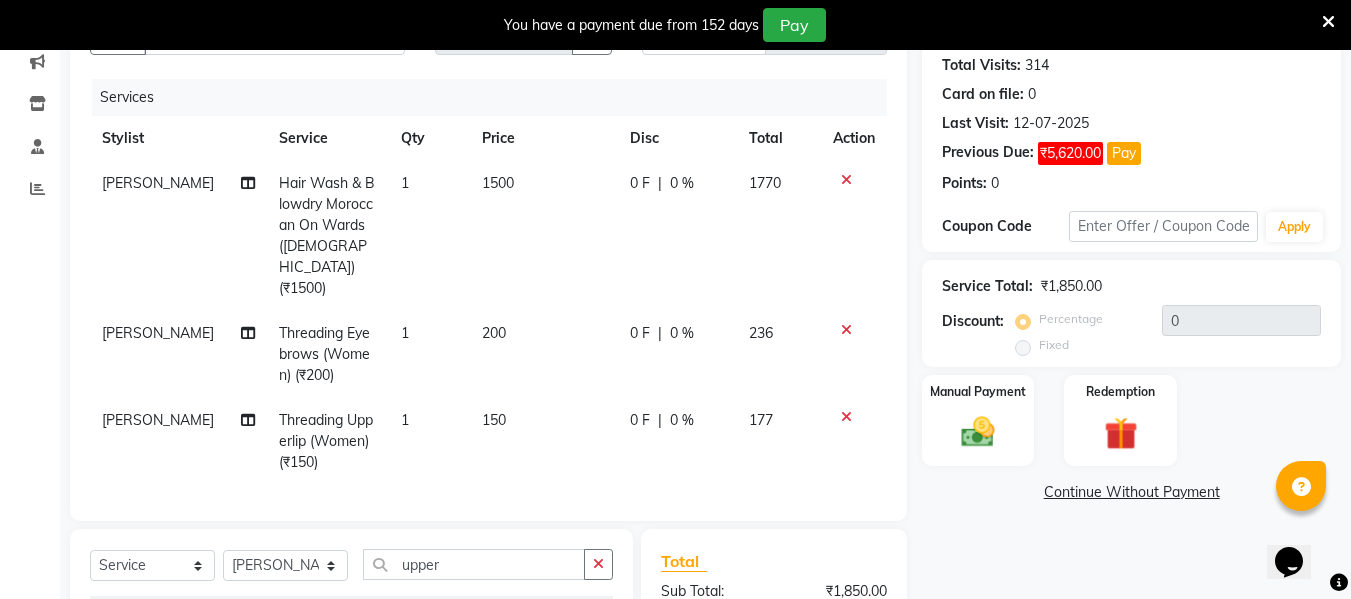 click on "1" 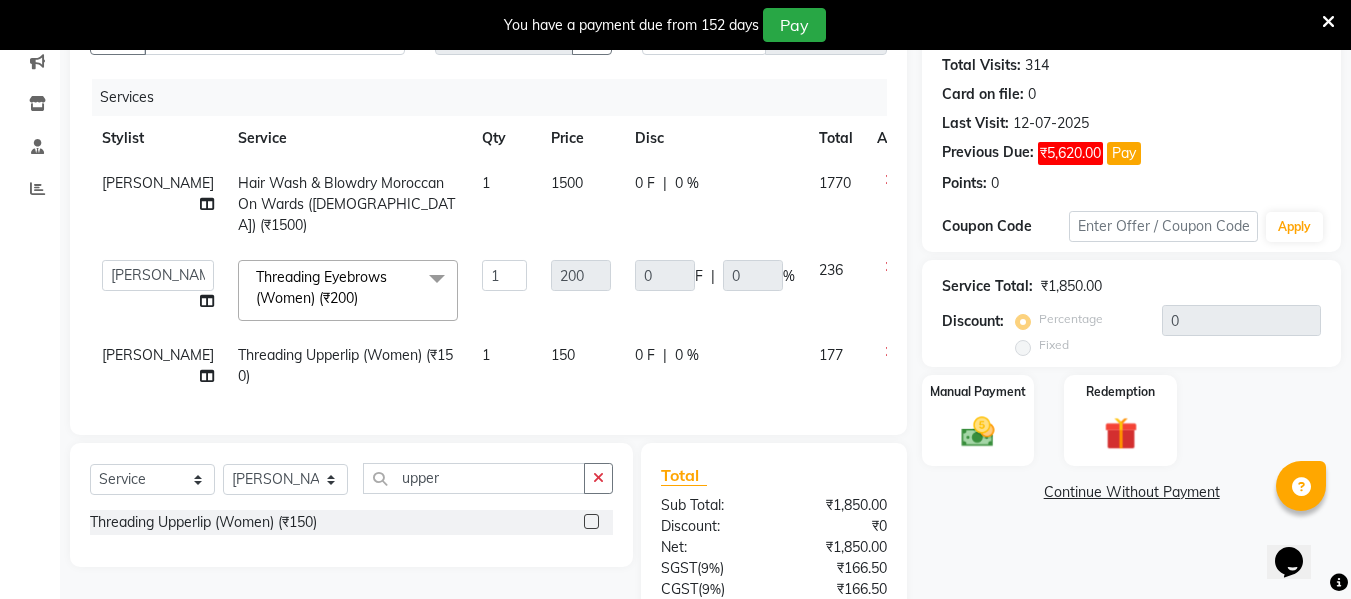 click 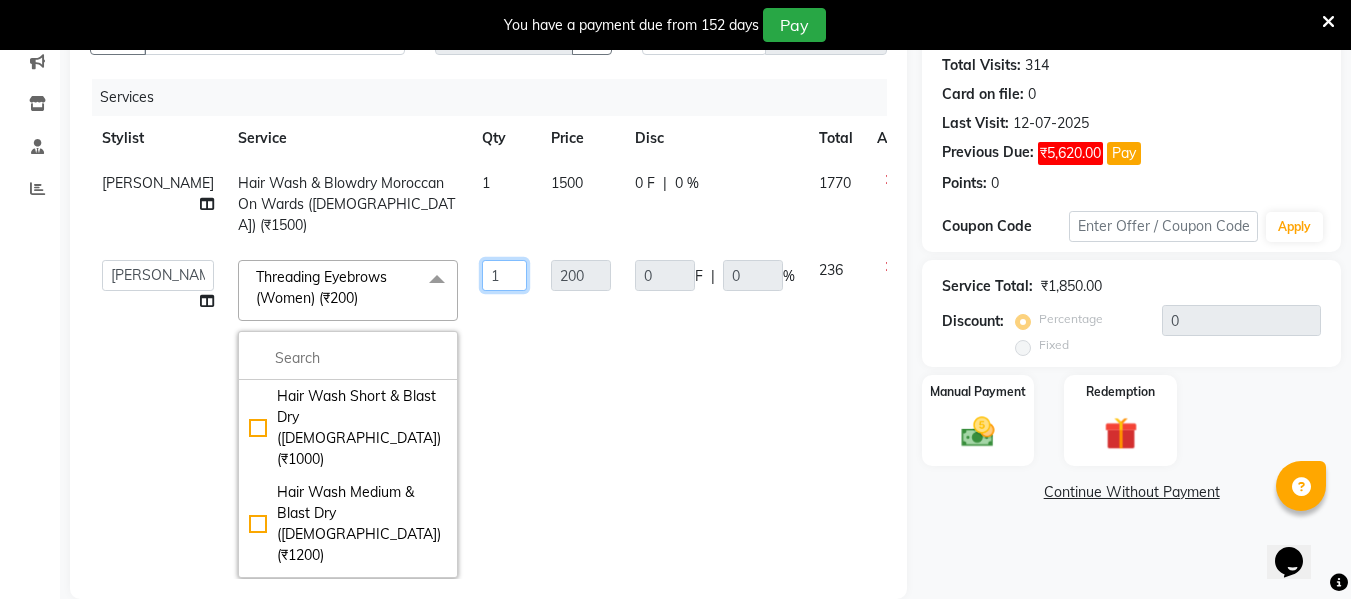 click on "1" 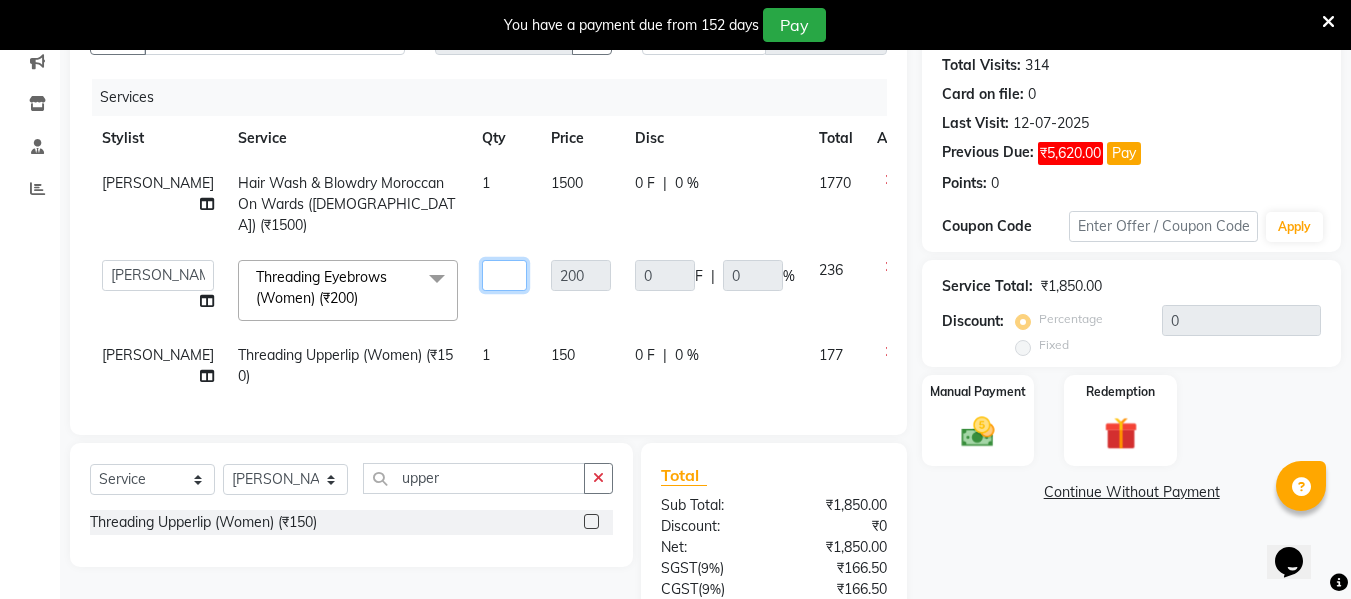type on "2" 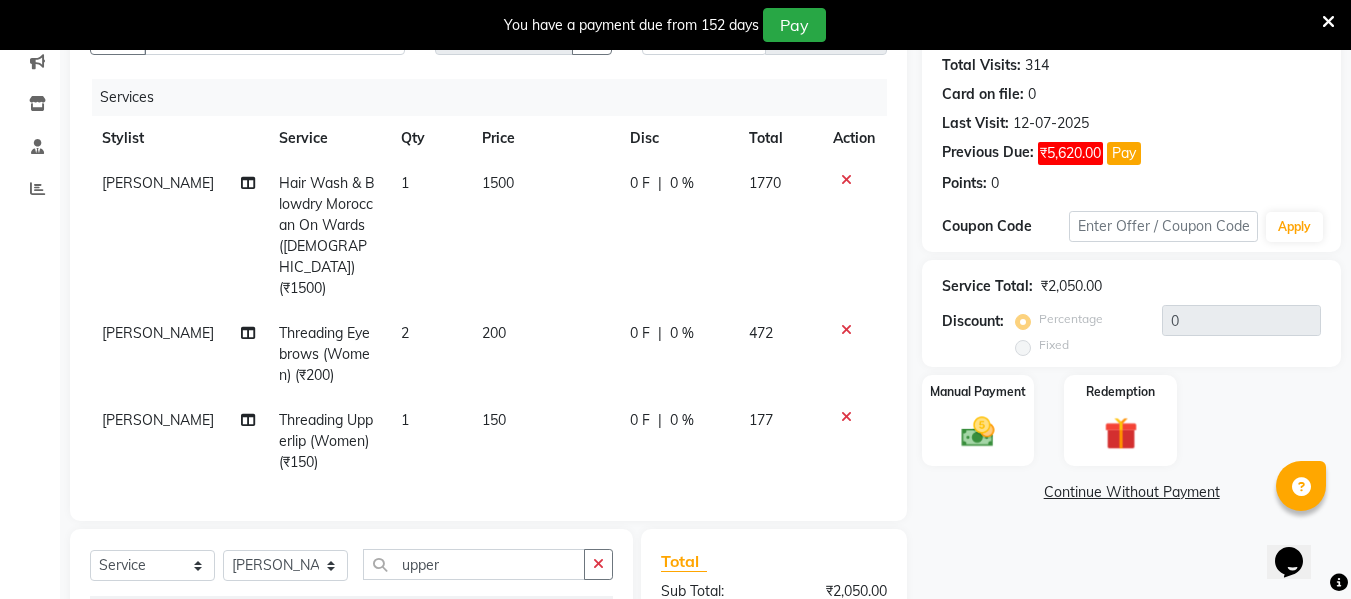 click on "Name: Walk In Membership:  No Active Membership  Total Visits:  314 Card on file:  0 Last Visit:   [DATE] Previous Due:  ₹5,620.00 Pay Points:   0  Coupon Code Apply Service Total:  ₹2,050.00  Discount:  Percentage   Fixed  0 Manual Payment Redemption  Continue Without Payment" 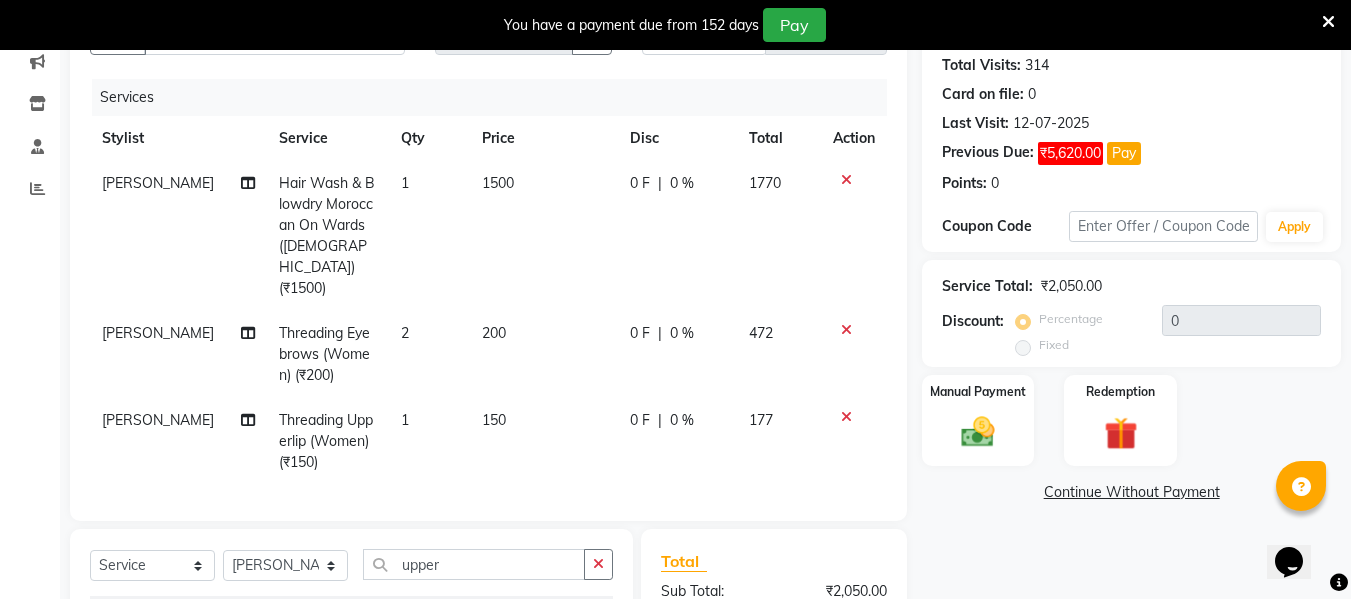 scroll, scrollTop: 446, scrollLeft: 0, axis: vertical 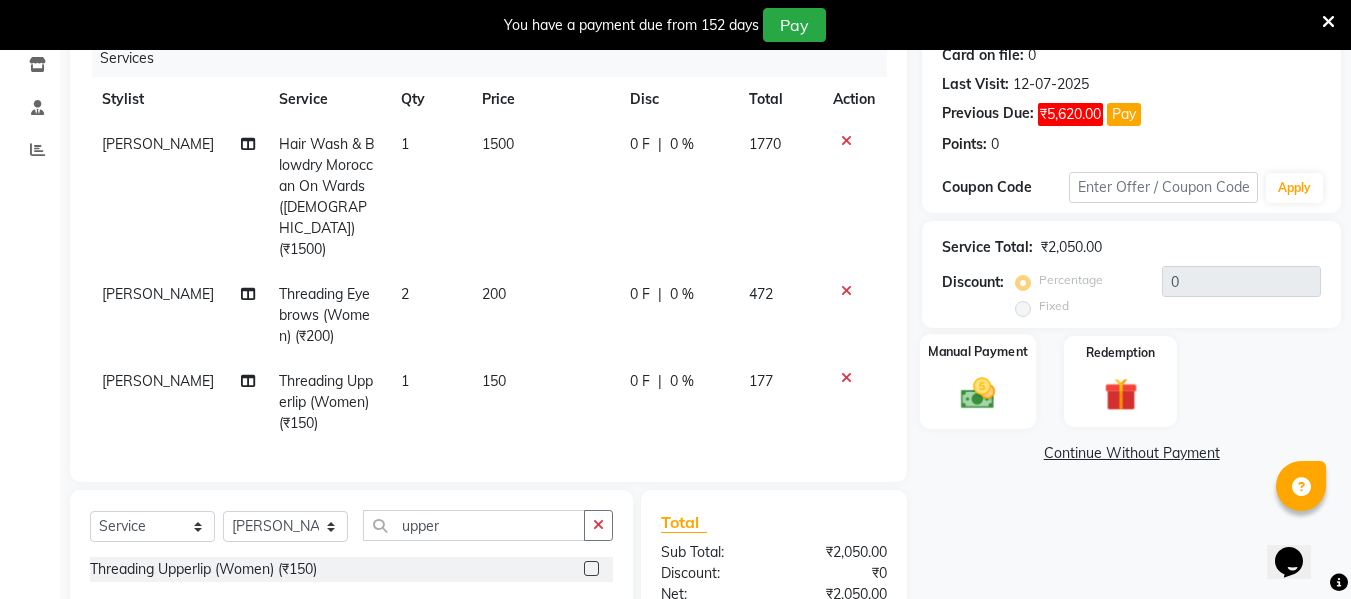 click 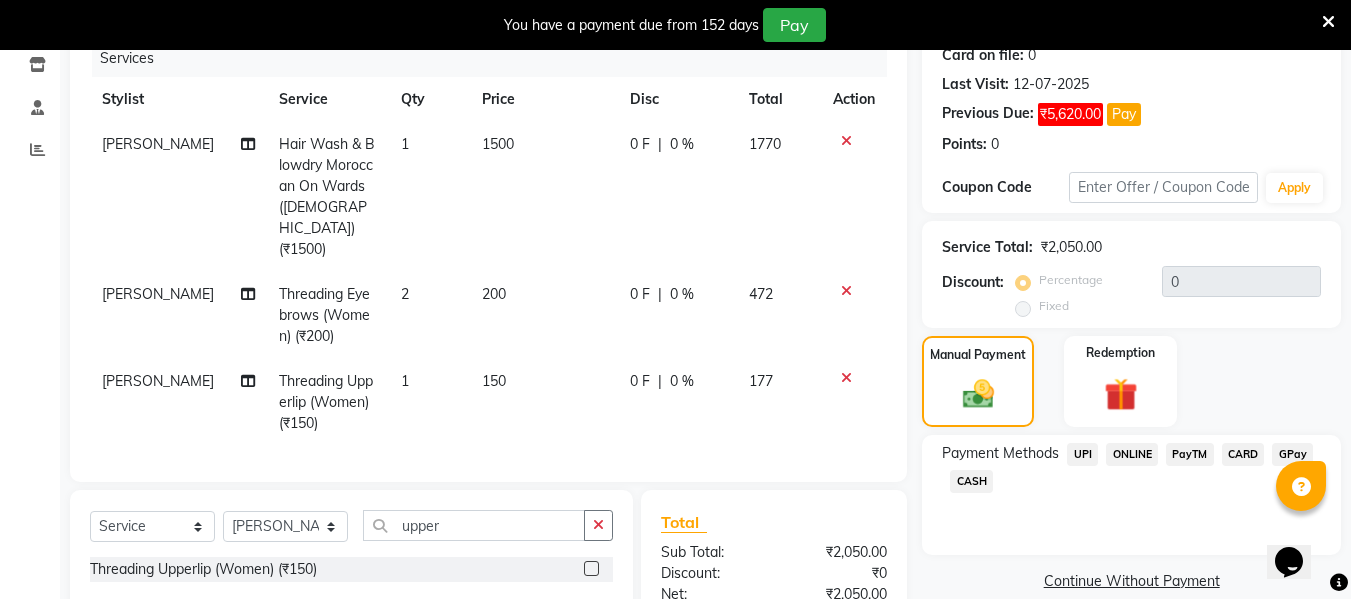 click on "CASH" 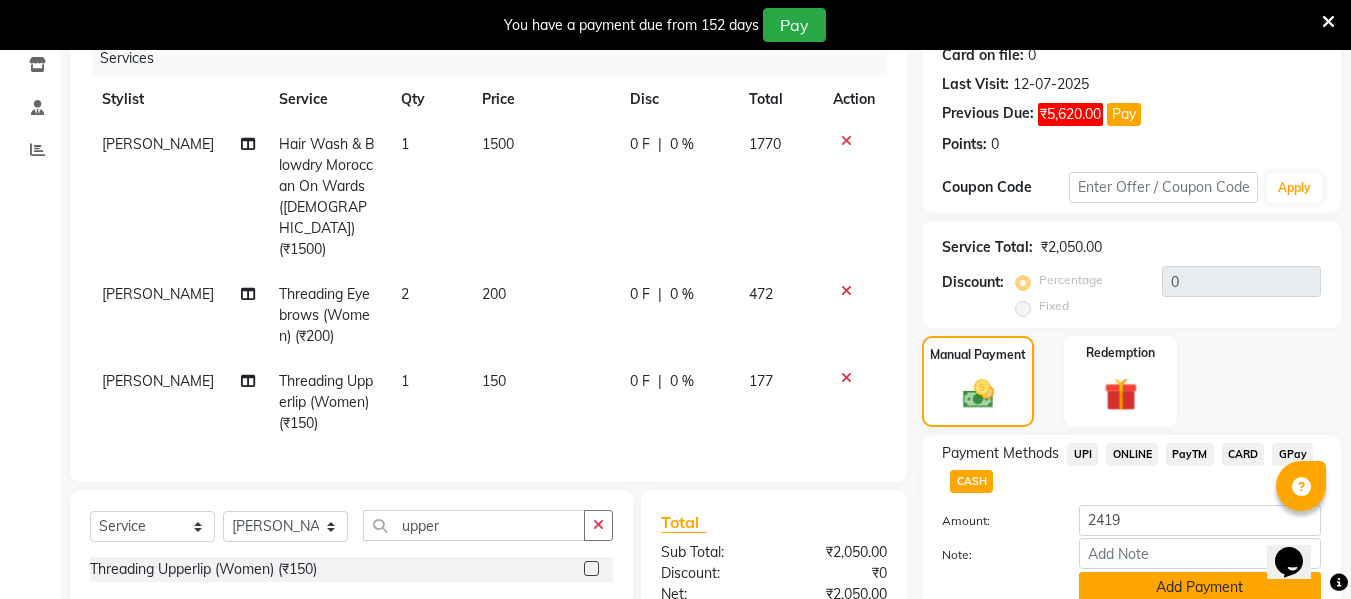 click on "Add Payment" 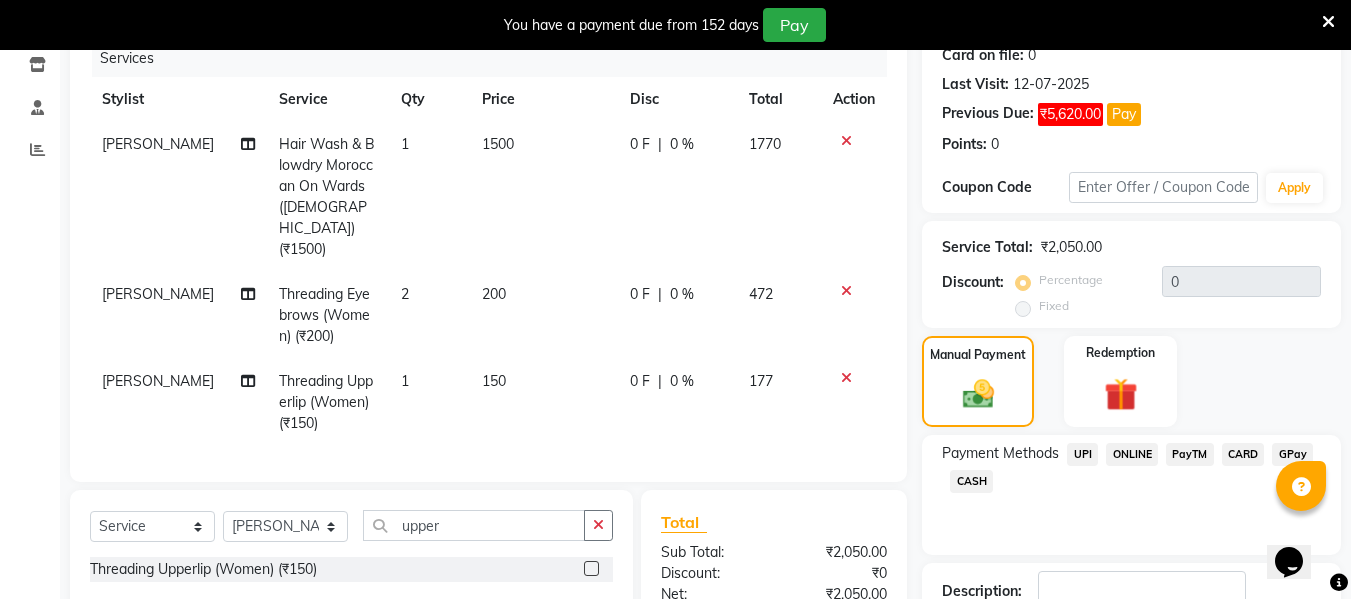 scroll, scrollTop: 517, scrollLeft: 0, axis: vertical 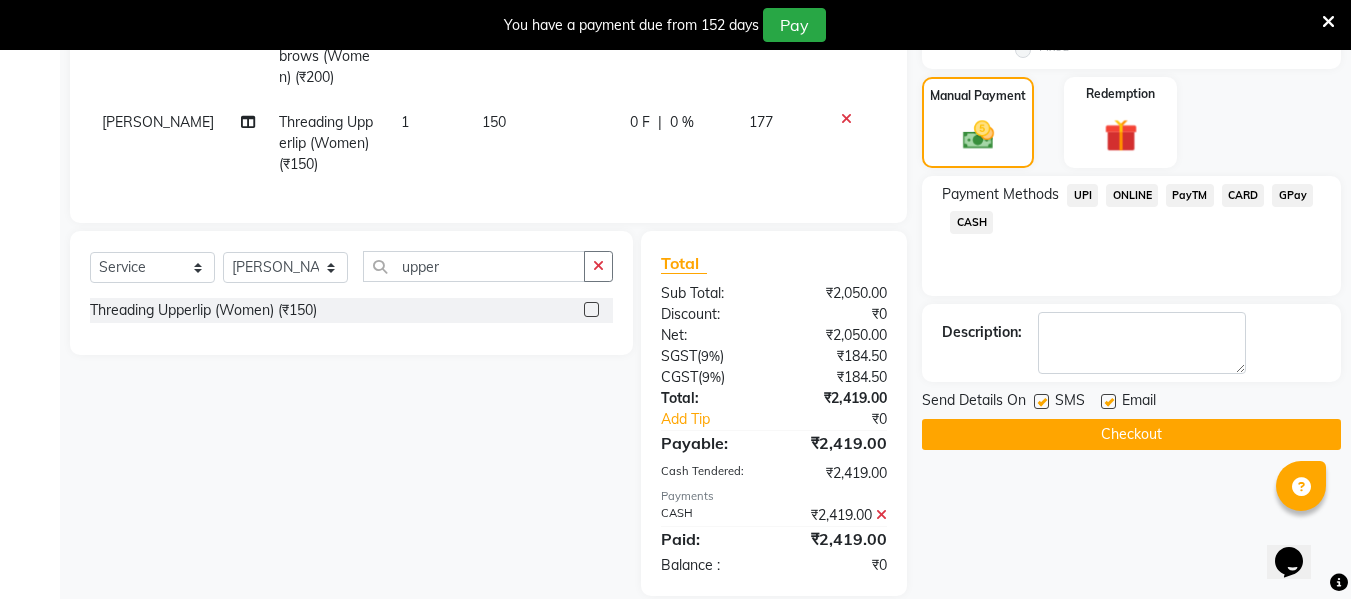 click on "Checkout" 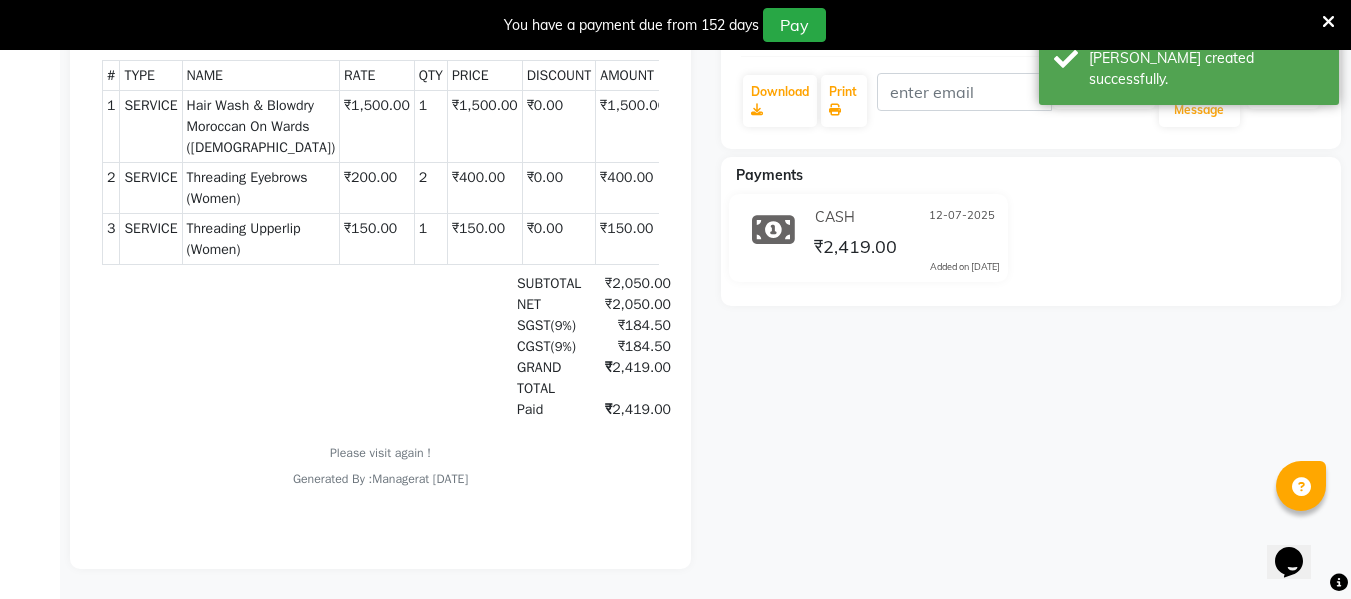 scroll, scrollTop: 0, scrollLeft: 0, axis: both 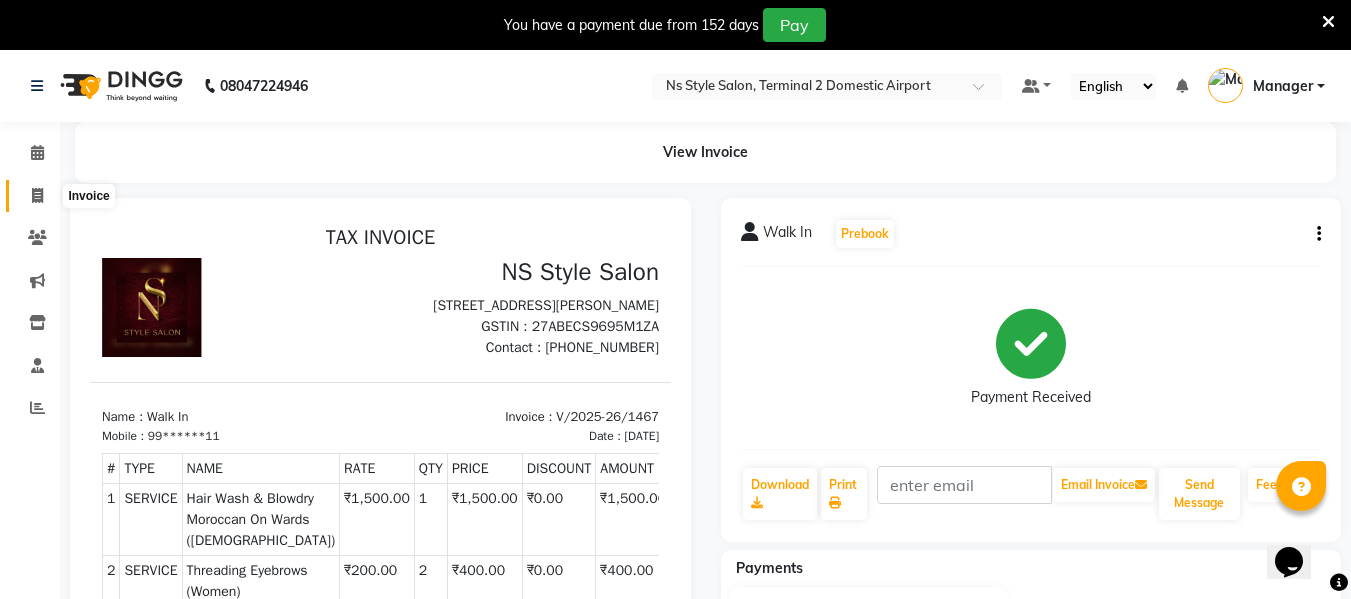 click 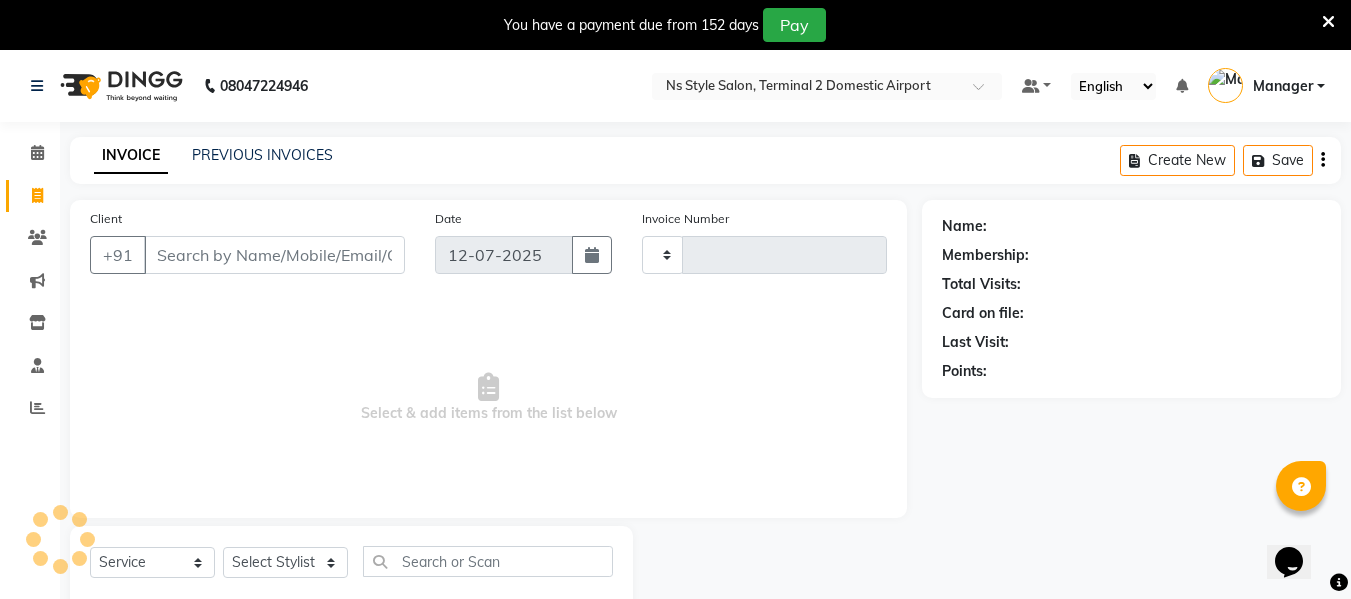type on "1468" 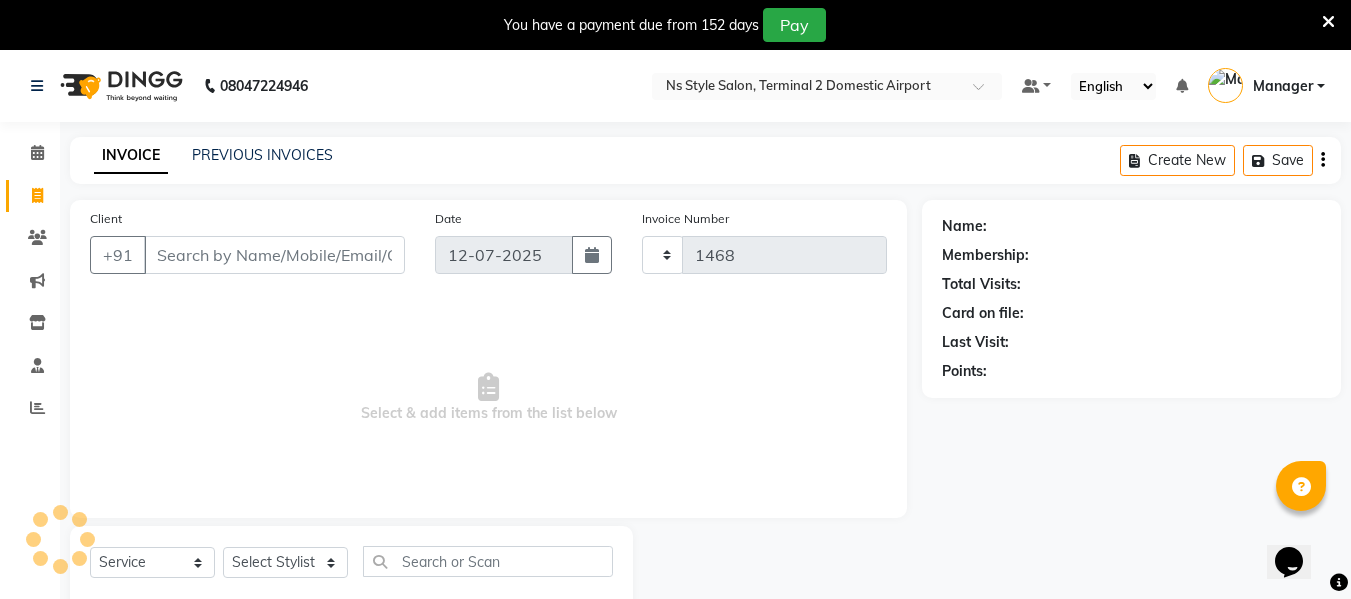 scroll, scrollTop: 52, scrollLeft: 0, axis: vertical 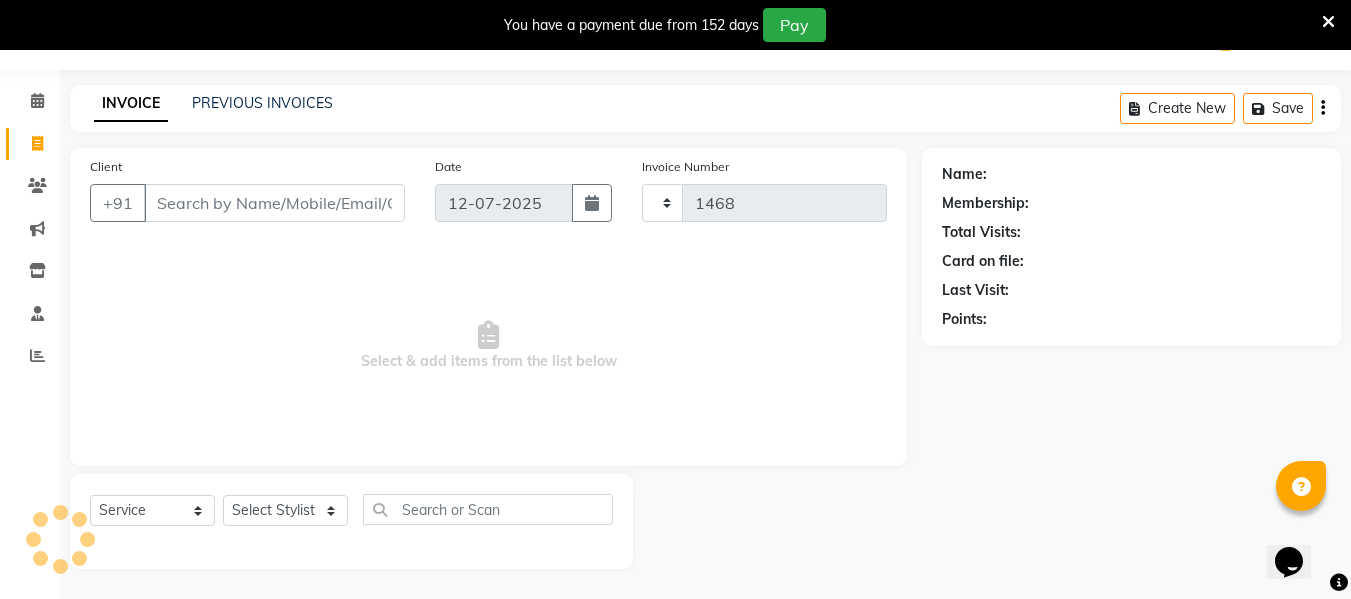 select on "5661" 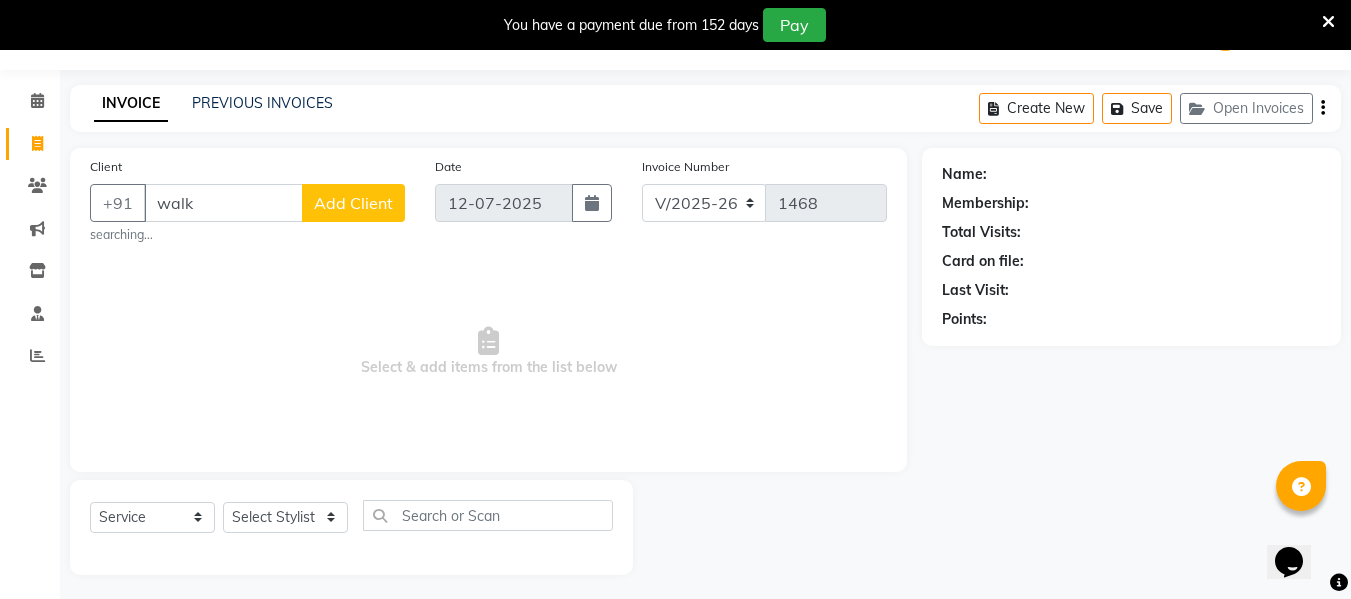 click on "Select & add items from the list below" at bounding box center (488, 352) 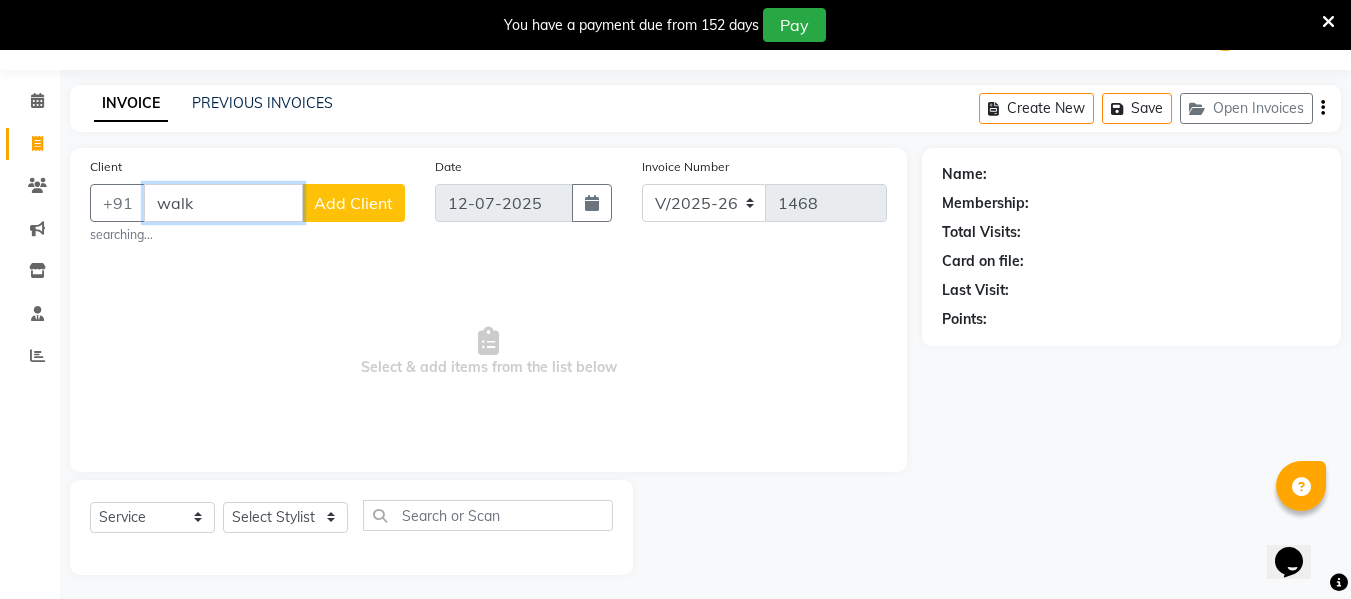 click on "walk" at bounding box center [223, 203] 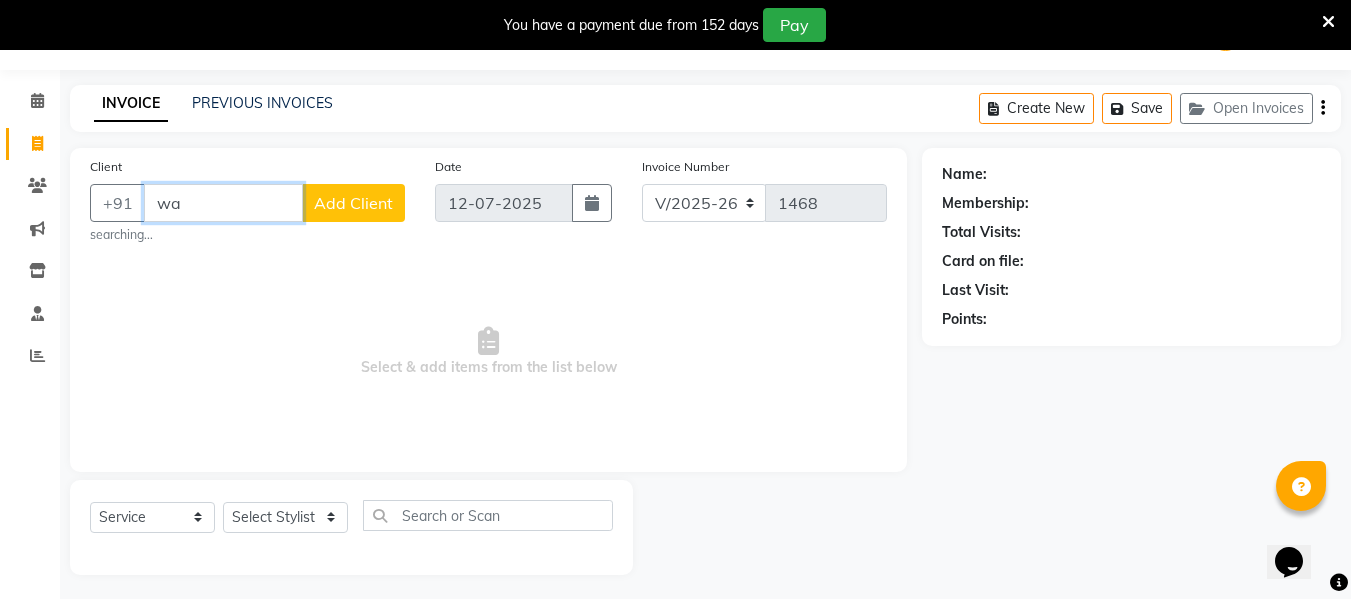 type on "w" 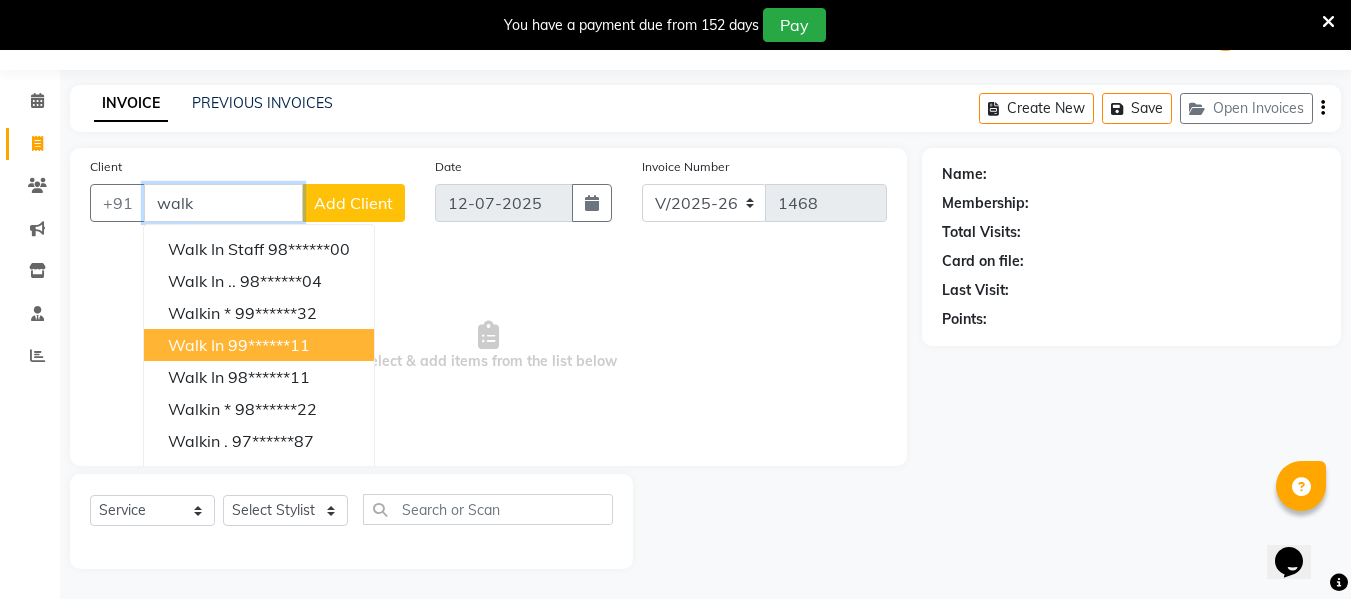 click on "99******11" at bounding box center [269, 345] 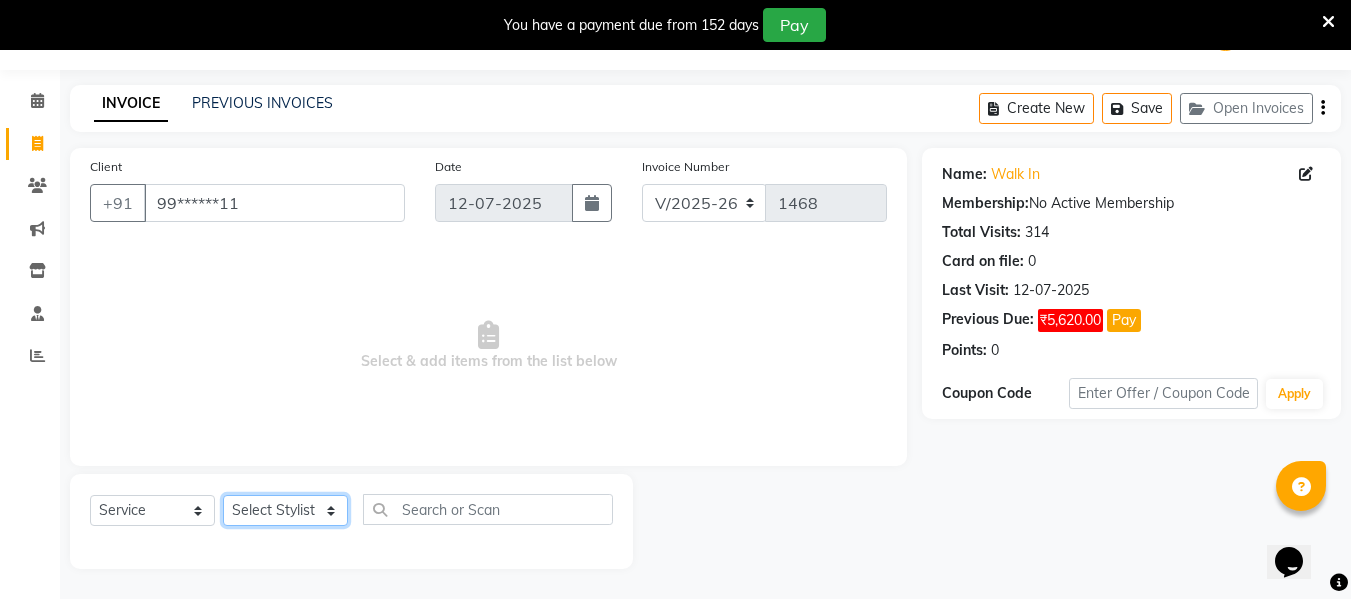 click on "Select Stylist ASHA [PERSON_NAME] [PERSON_NAME] EHATESHAM [PERSON_NAME] [PERSON_NAME] [PERSON_NAME] [PERSON_NAME] [PERSON_NAME] [PERSON_NAME]  Manager [PERSON_NAME] MD [PERSON_NAME]  MD [PERSON_NAME] MIMII [PERSON_NAME] [PERSON_NAME] [PERSON_NAME] TAK [PERSON_NAME]" 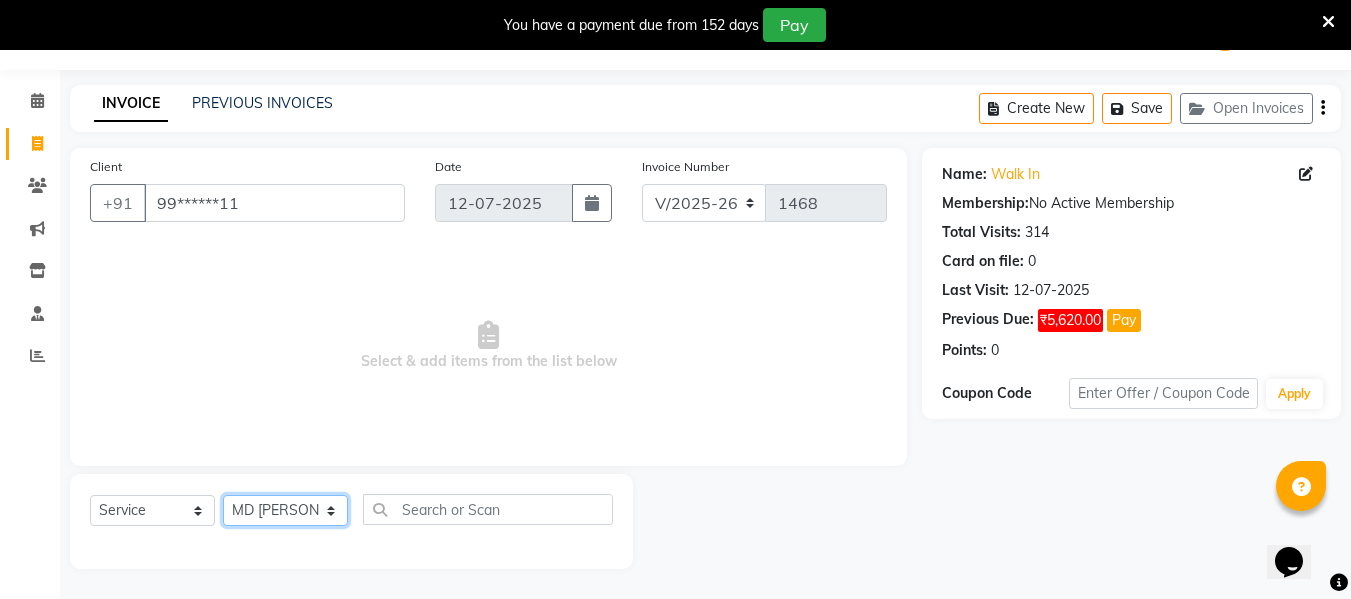 click on "Select Stylist ASHA [PERSON_NAME] [PERSON_NAME] EHATESHAM [PERSON_NAME] [PERSON_NAME] [PERSON_NAME] [PERSON_NAME] [PERSON_NAME] [PERSON_NAME]  Manager [PERSON_NAME] MD [PERSON_NAME]  MD [PERSON_NAME] MIMII [PERSON_NAME] [PERSON_NAME] [PERSON_NAME] TAK [PERSON_NAME]" 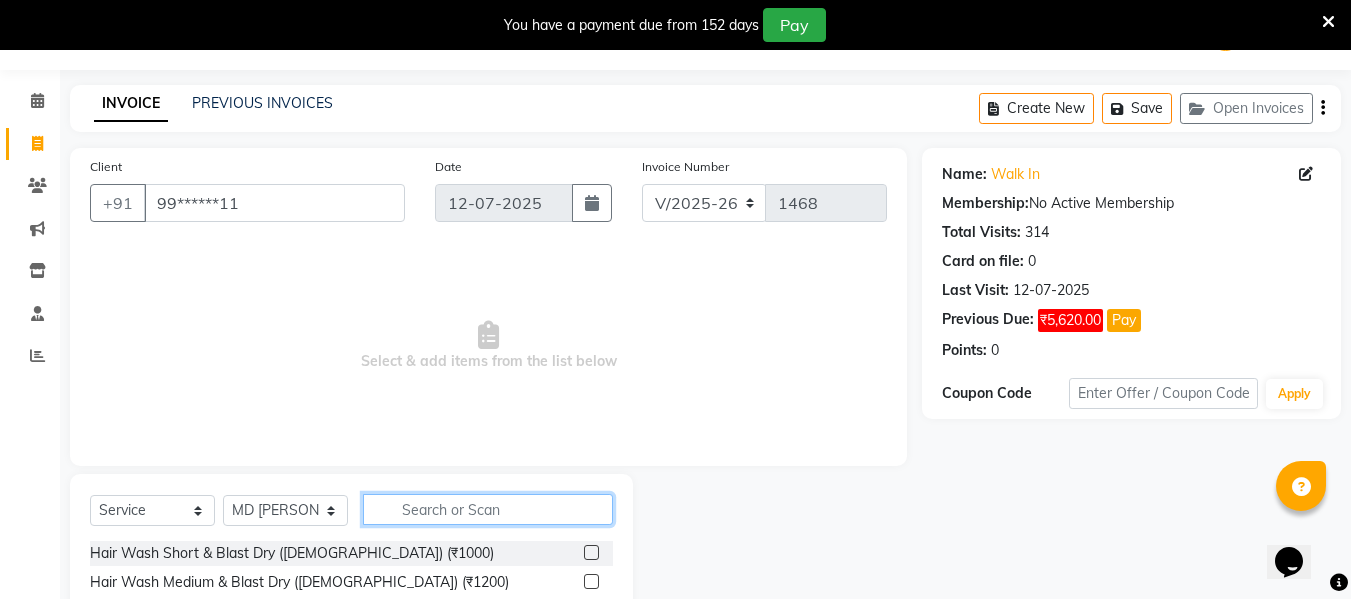 click 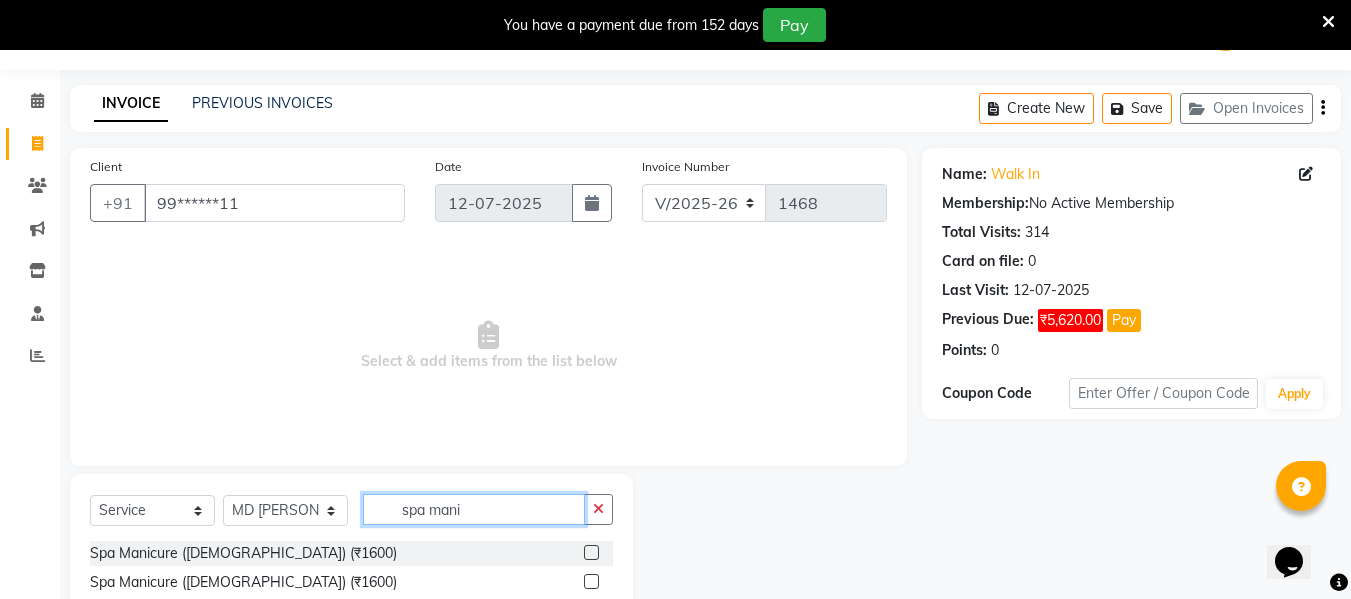 type on "spa mani" 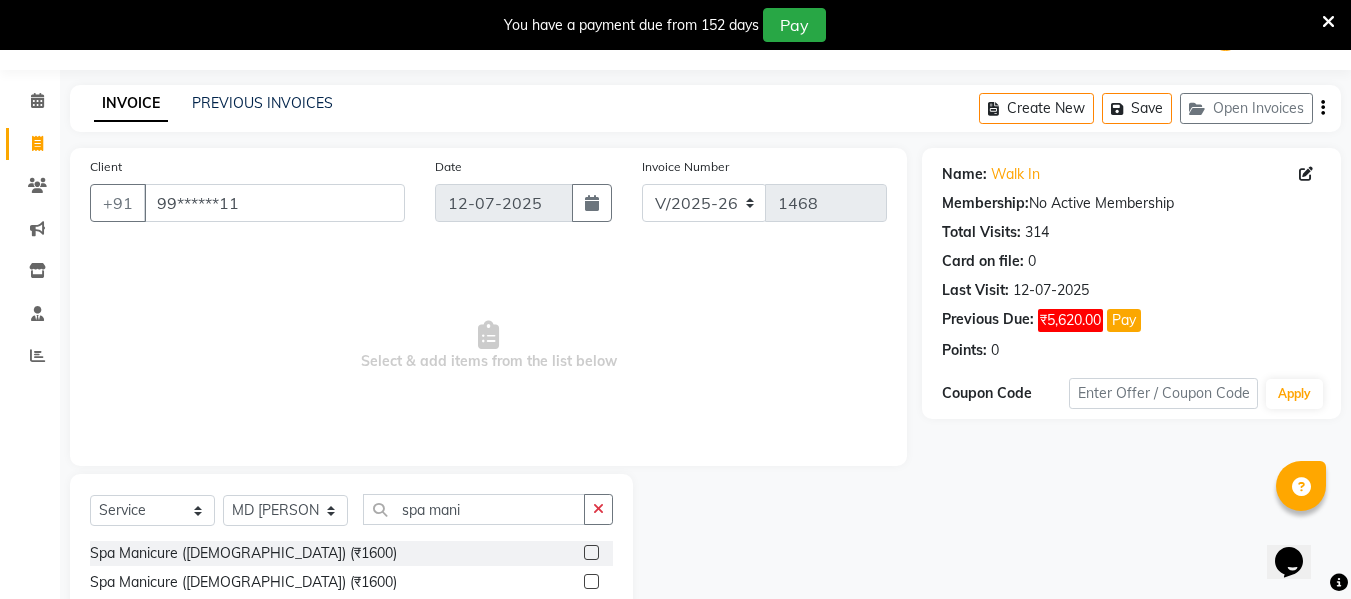 click 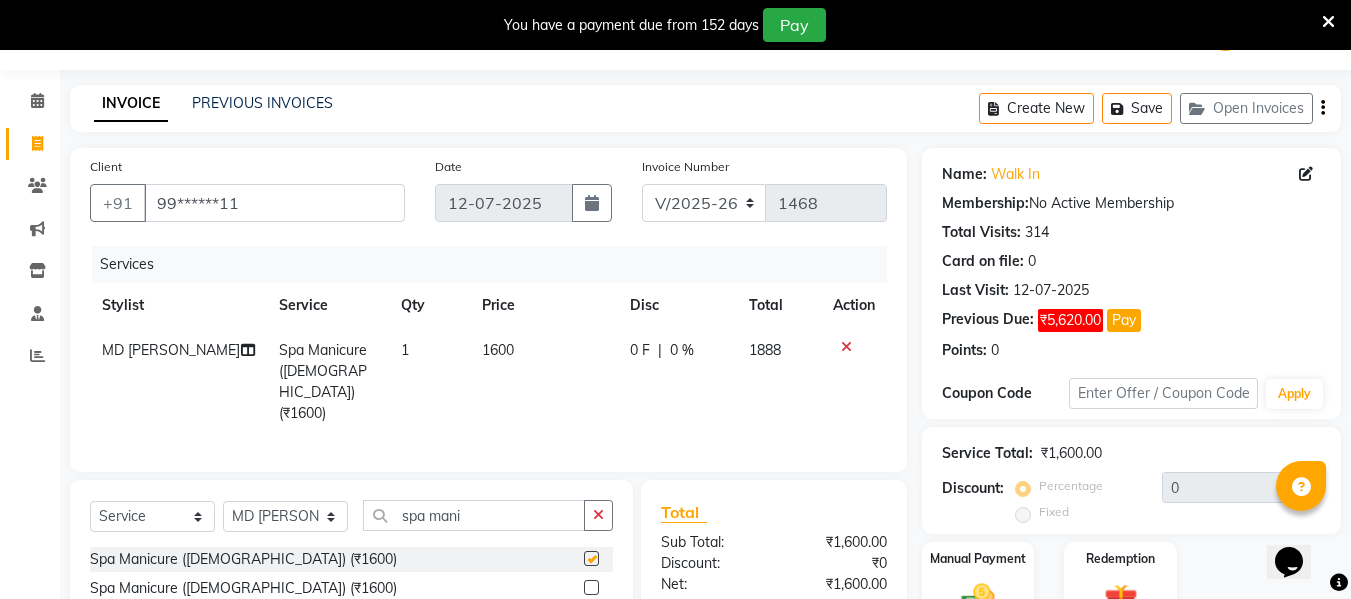 checkbox on "false" 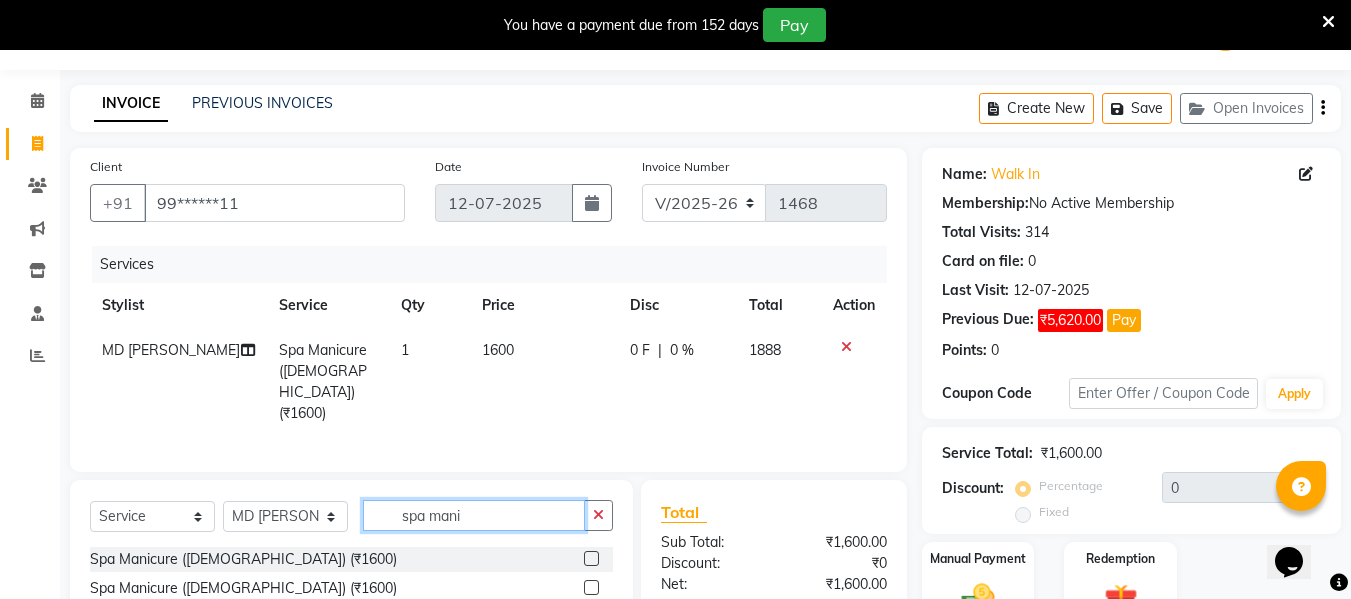 drag, startPoint x: 513, startPoint y: 513, endPoint x: 347, endPoint y: 511, distance: 166.01205 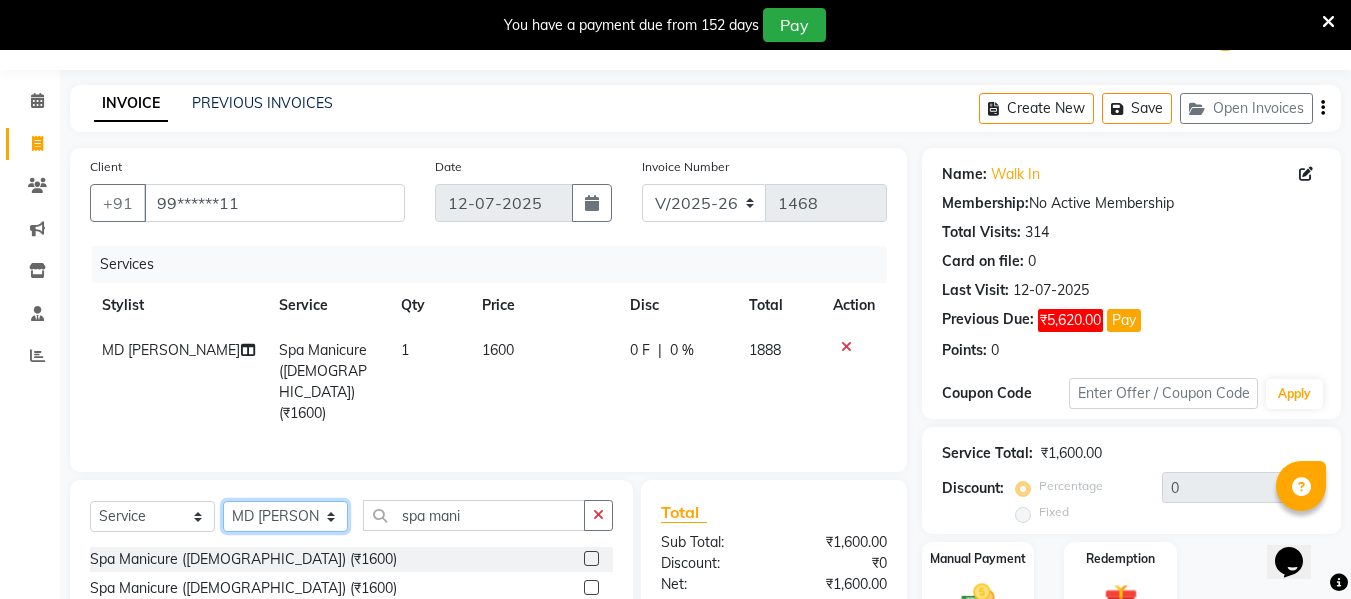 click on "Select Stylist ASHA [PERSON_NAME] [PERSON_NAME] EHATESHAM [PERSON_NAME] [PERSON_NAME] [PERSON_NAME] [PERSON_NAME] [PERSON_NAME] [PERSON_NAME]  Manager [PERSON_NAME] MD [PERSON_NAME]  MD [PERSON_NAME] MIMII [PERSON_NAME] [PERSON_NAME] [PERSON_NAME] TAK [PERSON_NAME]" 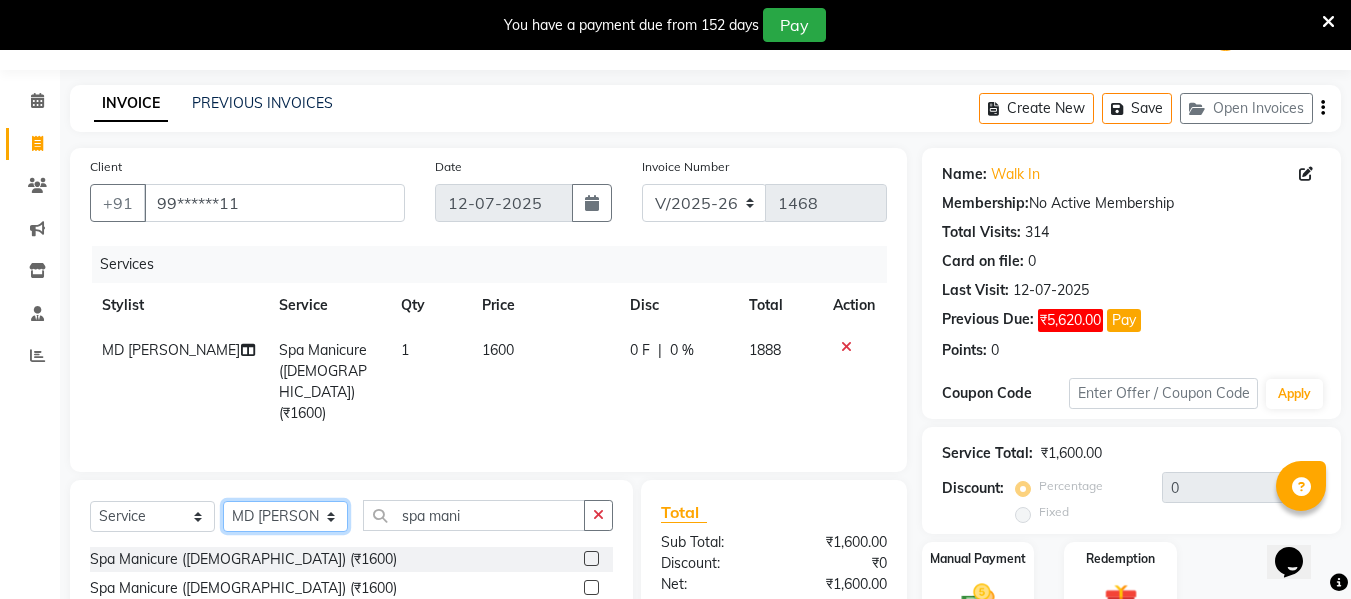 select on "39692" 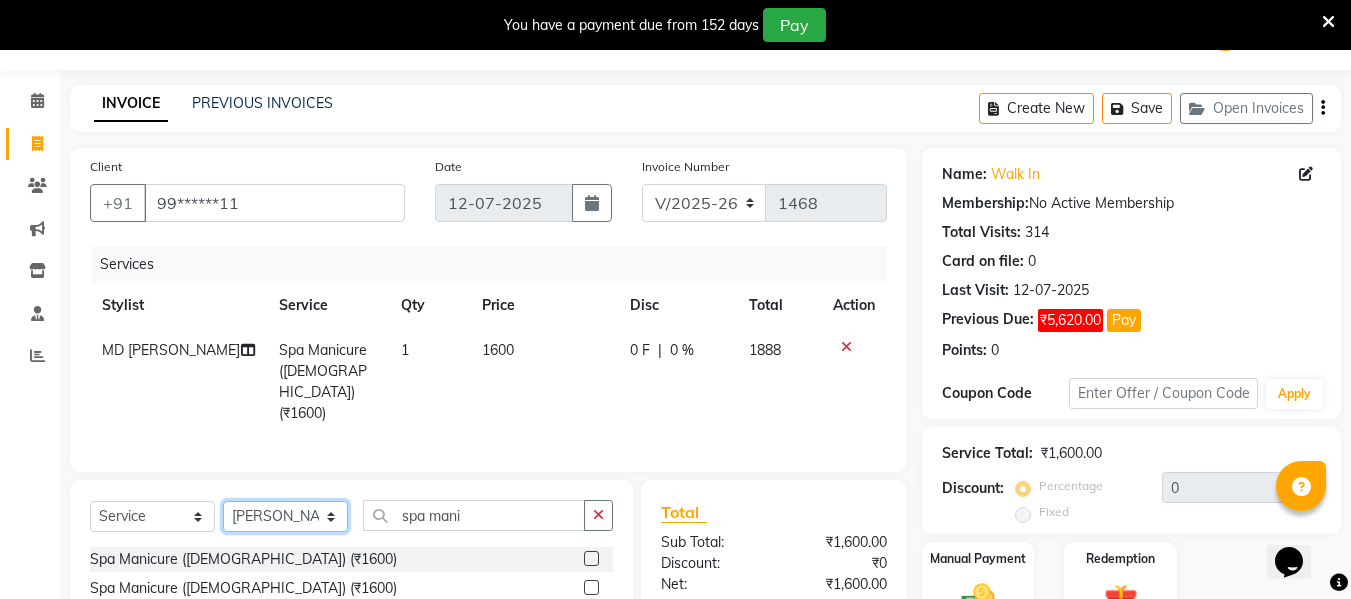 click on "Select Stylist ASHA [PERSON_NAME] [PERSON_NAME] EHATESHAM [PERSON_NAME] [PERSON_NAME] [PERSON_NAME] [PERSON_NAME] [PERSON_NAME] [PERSON_NAME]  Manager [PERSON_NAME] MD [PERSON_NAME]  MD [PERSON_NAME] MIMII [PERSON_NAME] [PERSON_NAME] [PERSON_NAME] TAK [PERSON_NAME]" 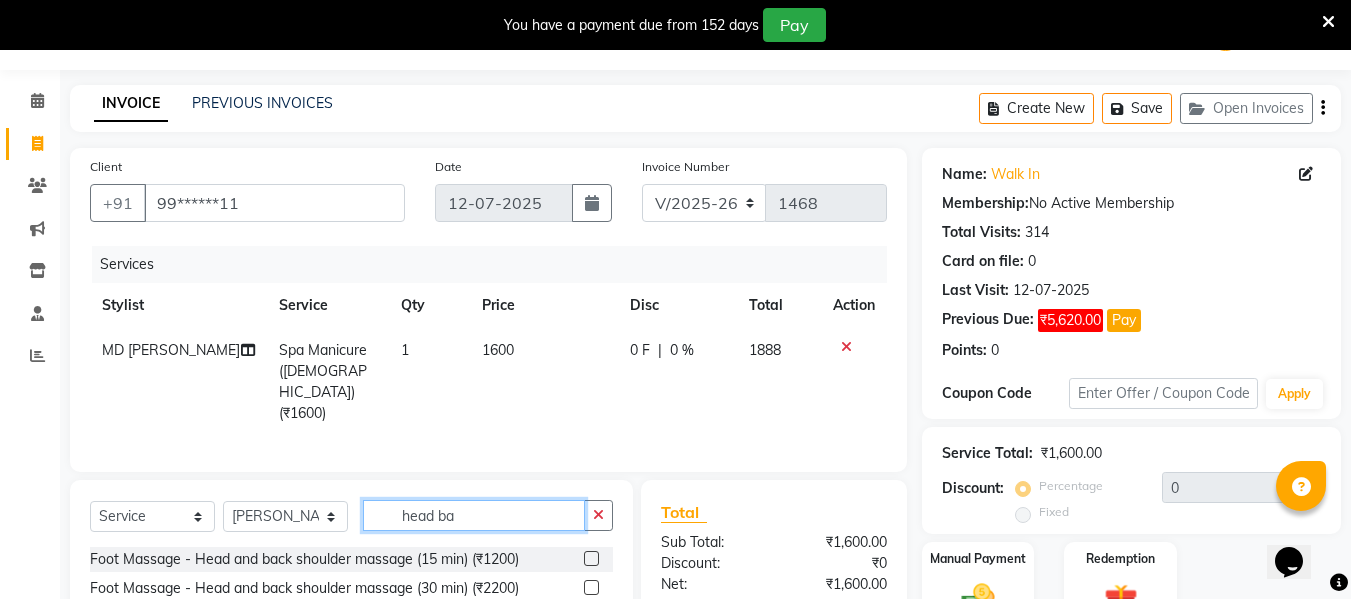 type on "head ba" 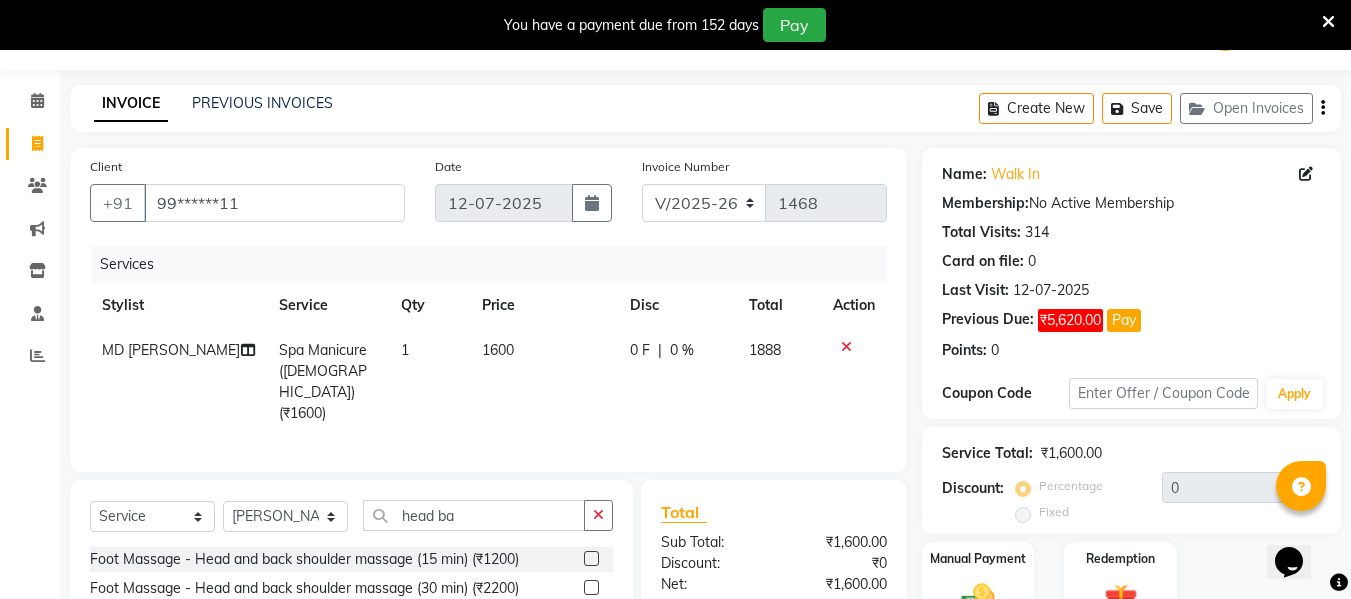 click 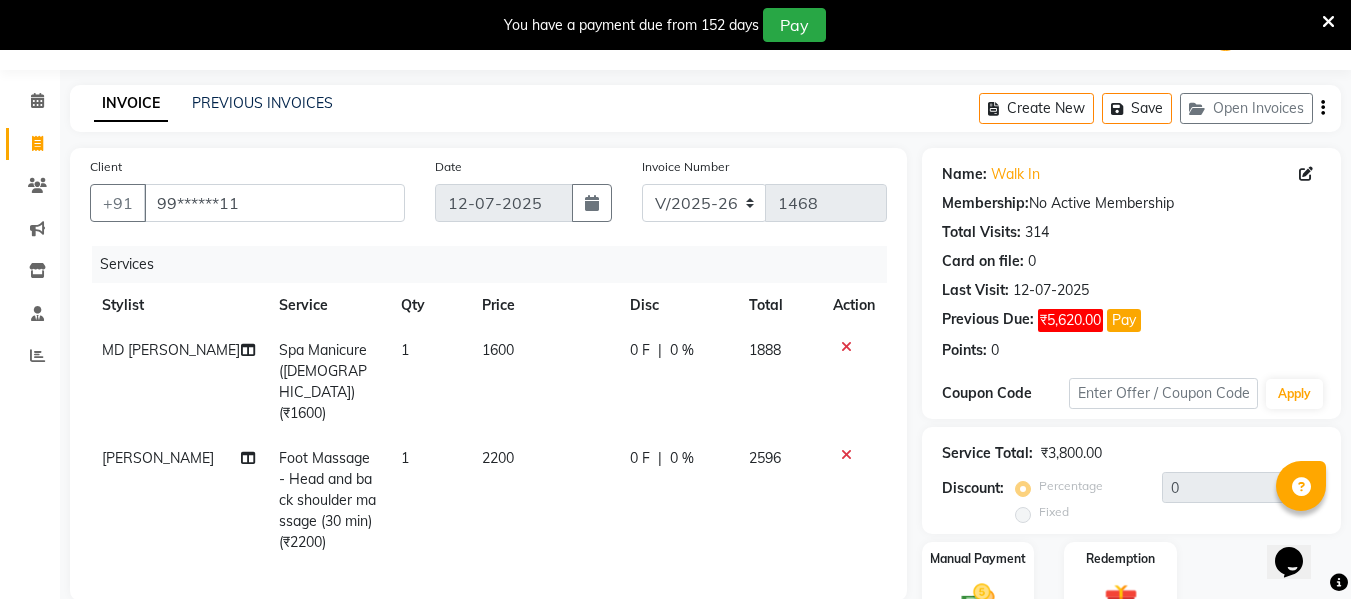 checkbox on "false" 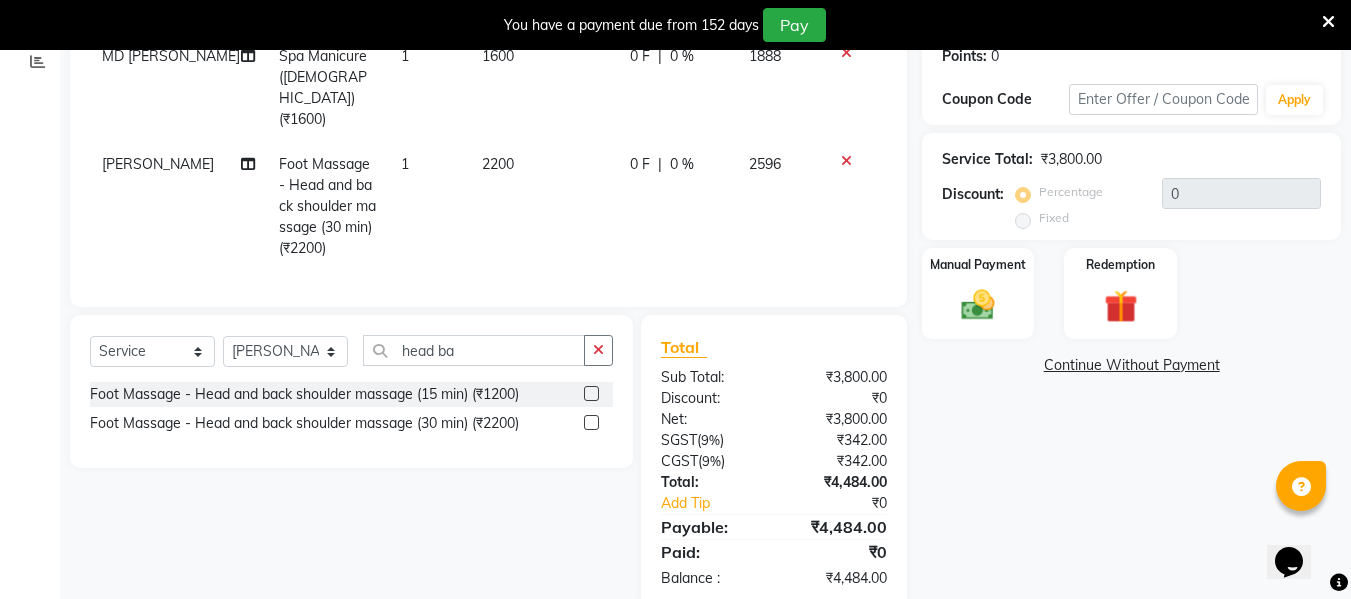 scroll, scrollTop: 348, scrollLeft: 0, axis: vertical 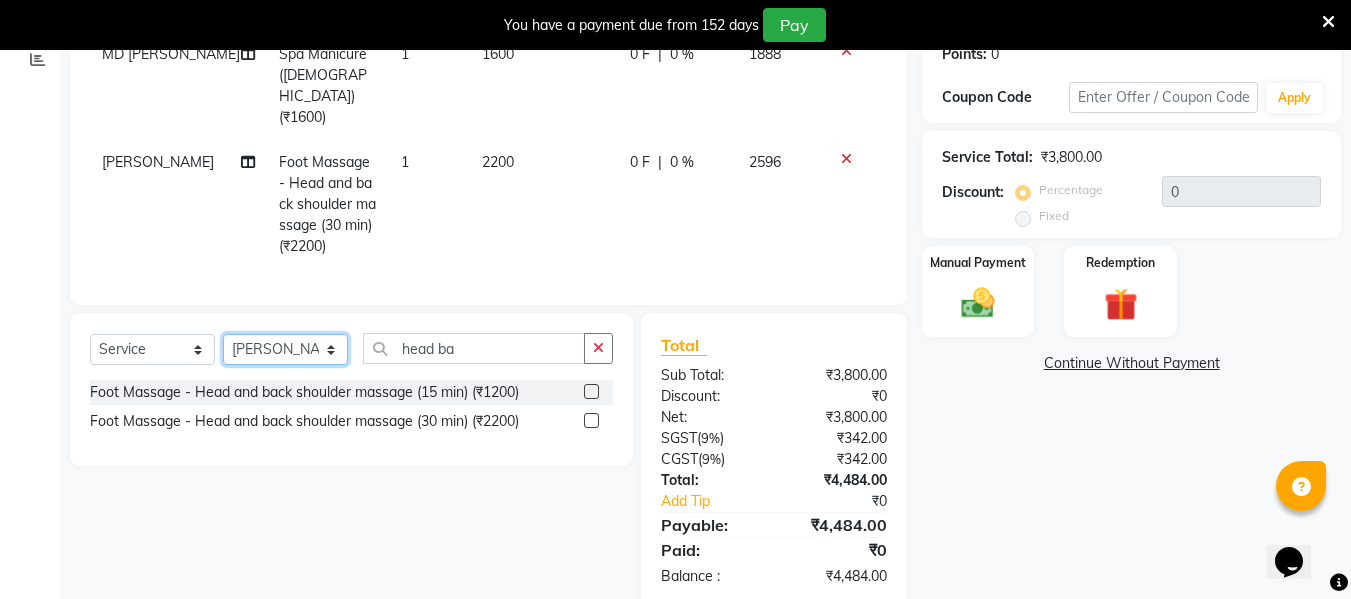 click on "Select Stylist ASHA [PERSON_NAME] [PERSON_NAME] EHATESHAM [PERSON_NAME] [PERSON_NAME] [PERSON_NAME] [PERSON_NAME] [PERSON_NAME] [PERSON_NAME]  Manager [PERSON_NAME] MD [PERSON_NAME]  MD [PERSON_NAME] MIMII [PERSON_NAME] [PERSON_NAME] [PERSON_NAME] TAK [PERSON_NAME]" 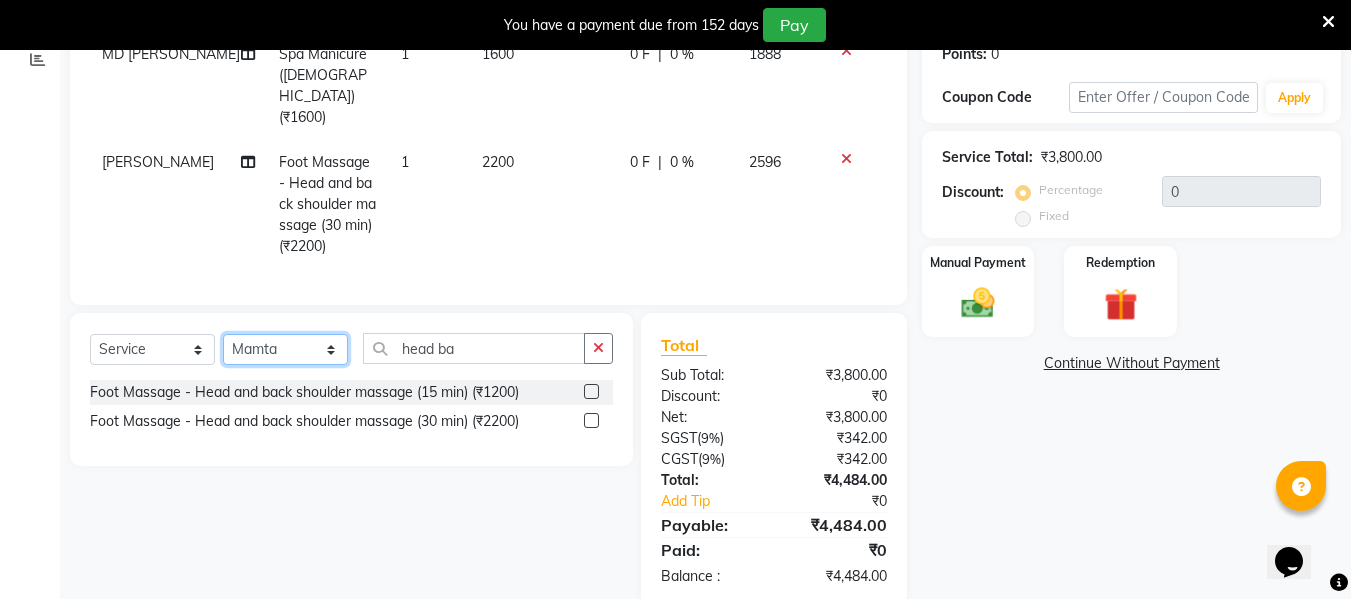click on "Select Stylist ASHA [PERSON_NAME] [PERSON_NAME] EHATESHAM [PERSON_NAME] [PERSON_NAME] [PERSON_NAME] [PERSON_NAME] [PERSON_NAME] [PERSON_NAME]  Manager [PERSON_NAME] MD [PERSON_NAME]  MD [PERSON_NAME] MIMII [PERSON_NAME] [PERSON_NAME] [PERSON_NAME] TAK [PERSON_NAME]" 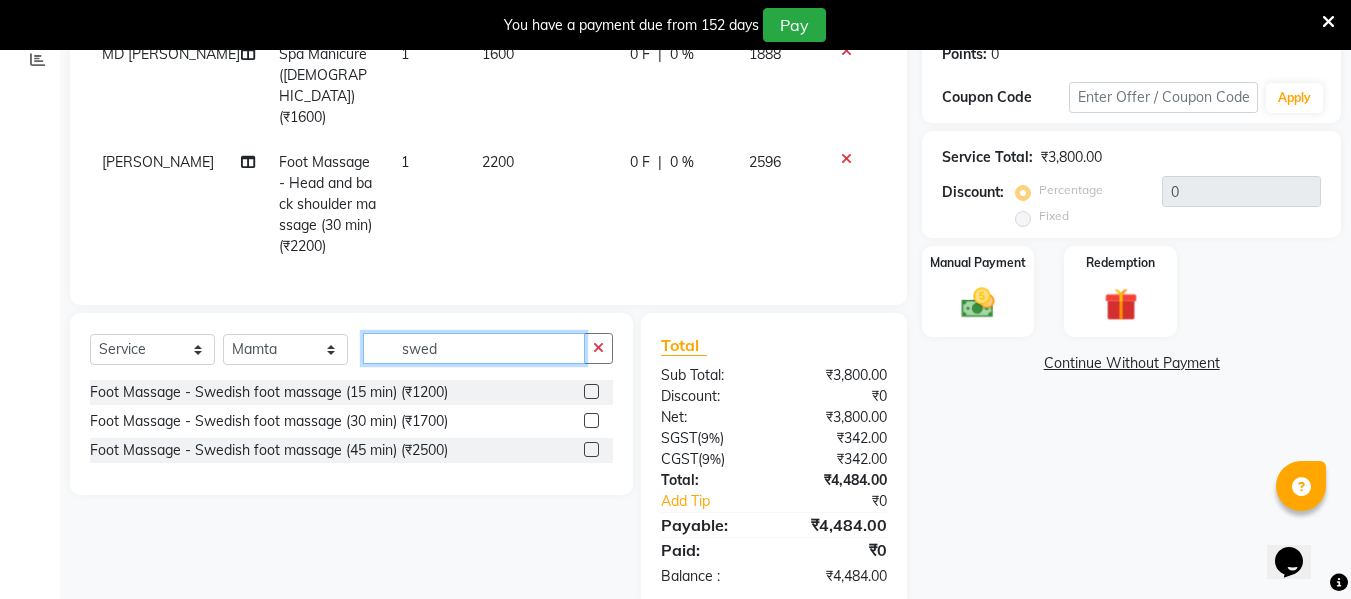 type on "swed" 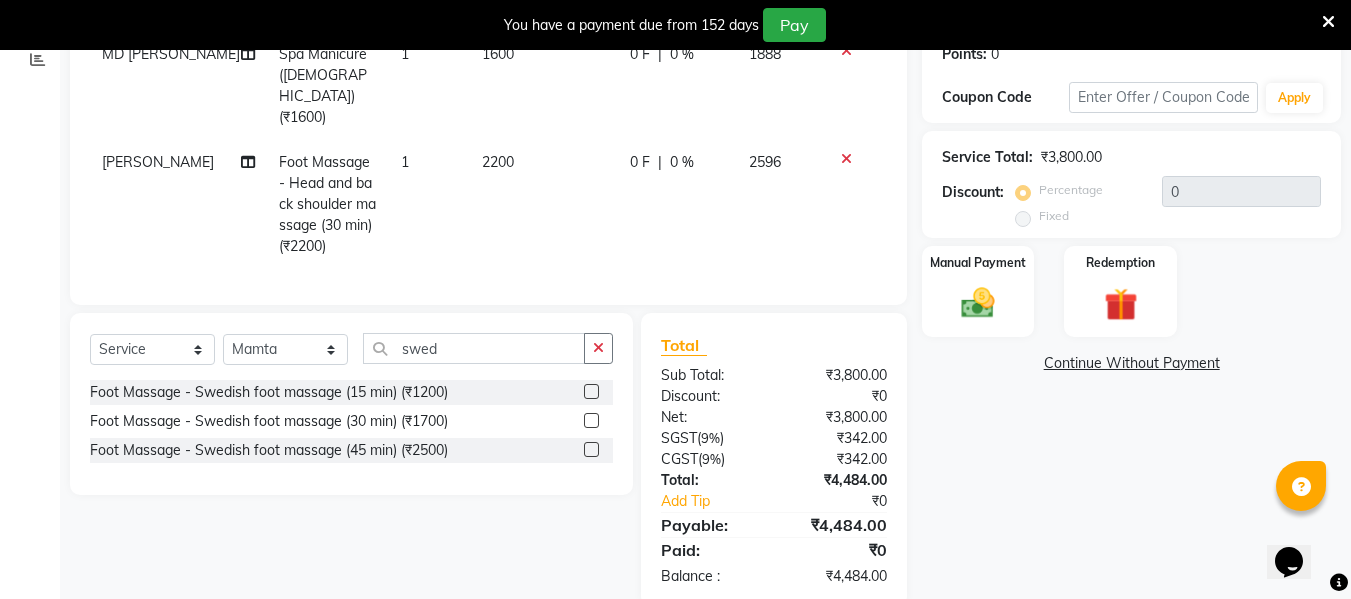 click 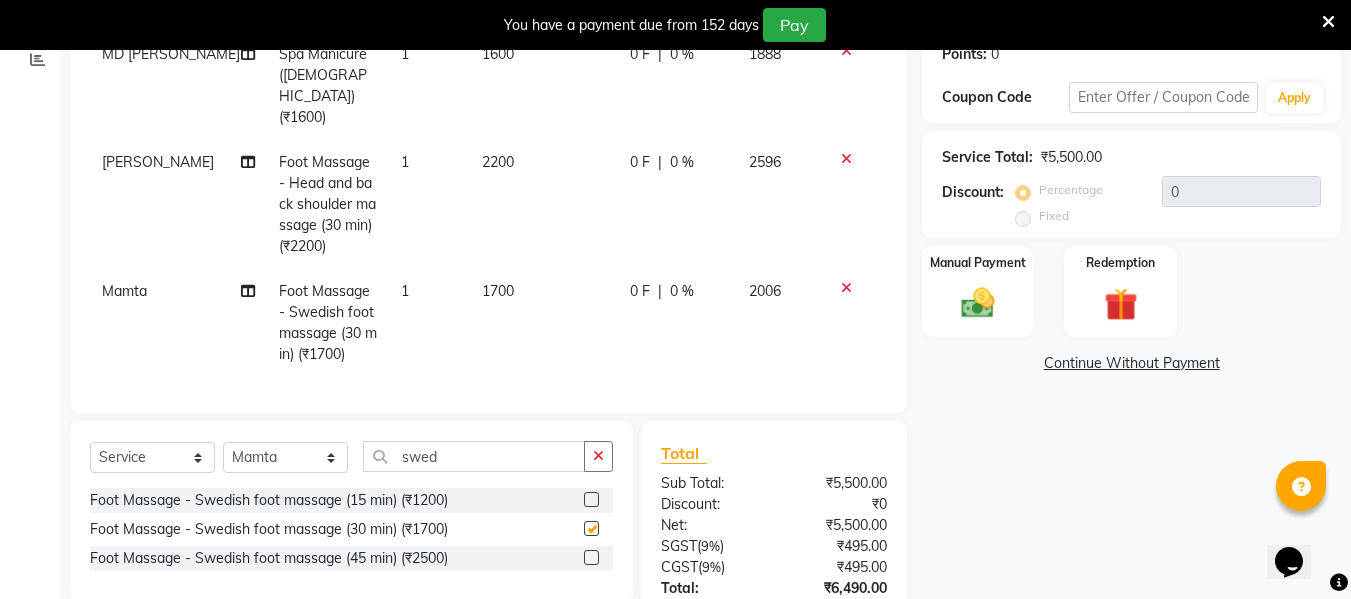 checkbox on "false" 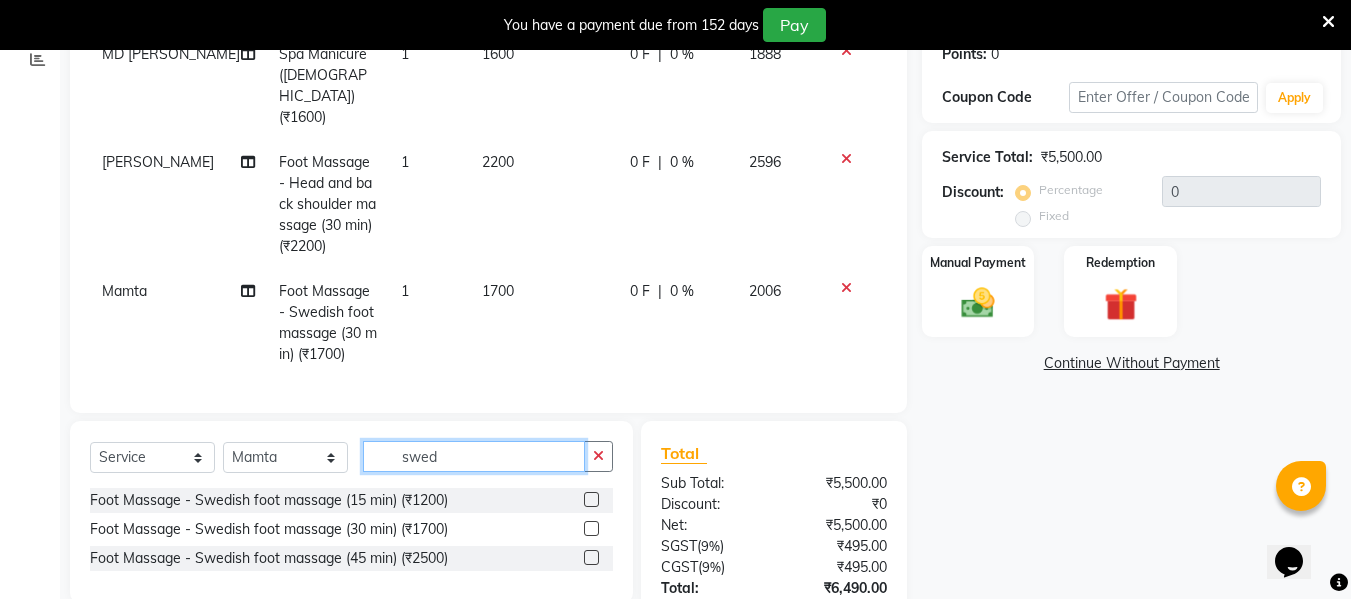 drag, startPoint x: 453, startPoint y: 434, endPoint x: 340, endPoint y: 432, distance: 113.0177 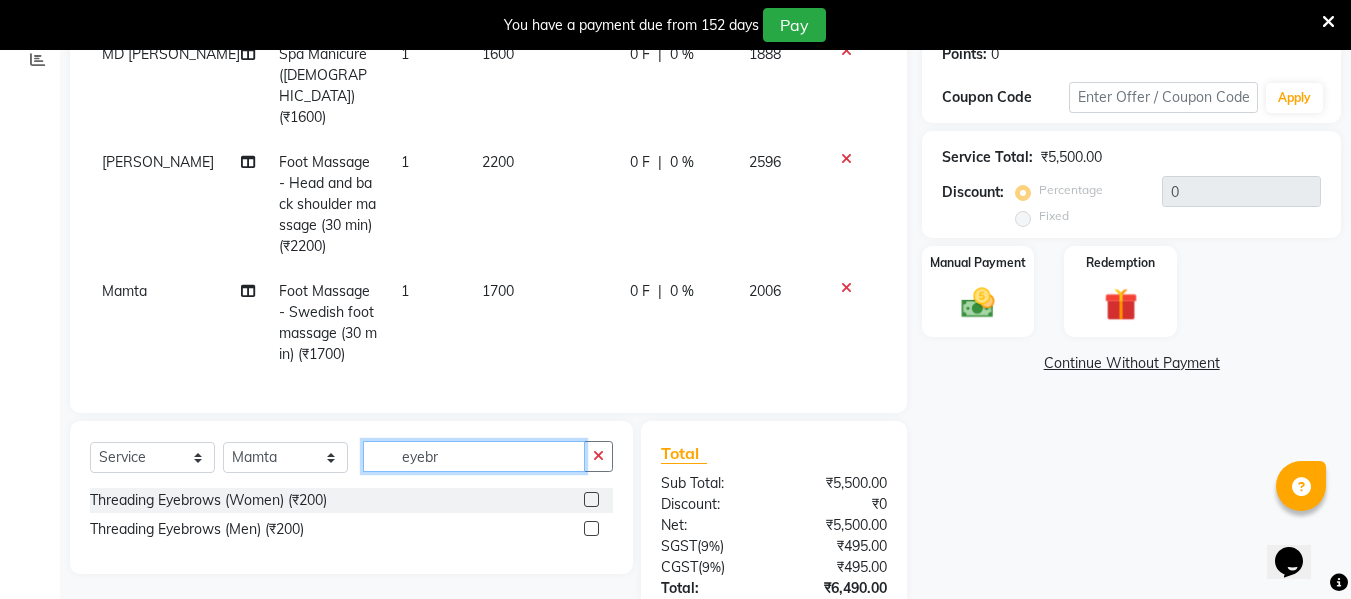 type on "eyebr" 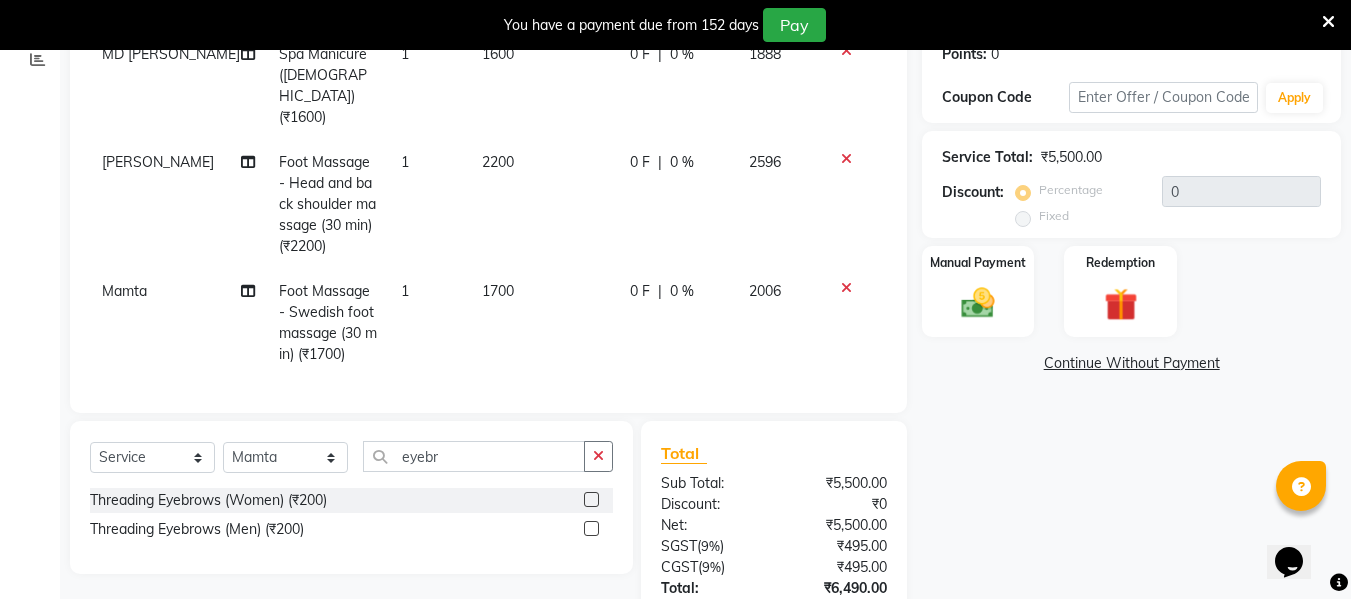 click on "Threading Eyebrows (Women) (₹200)" 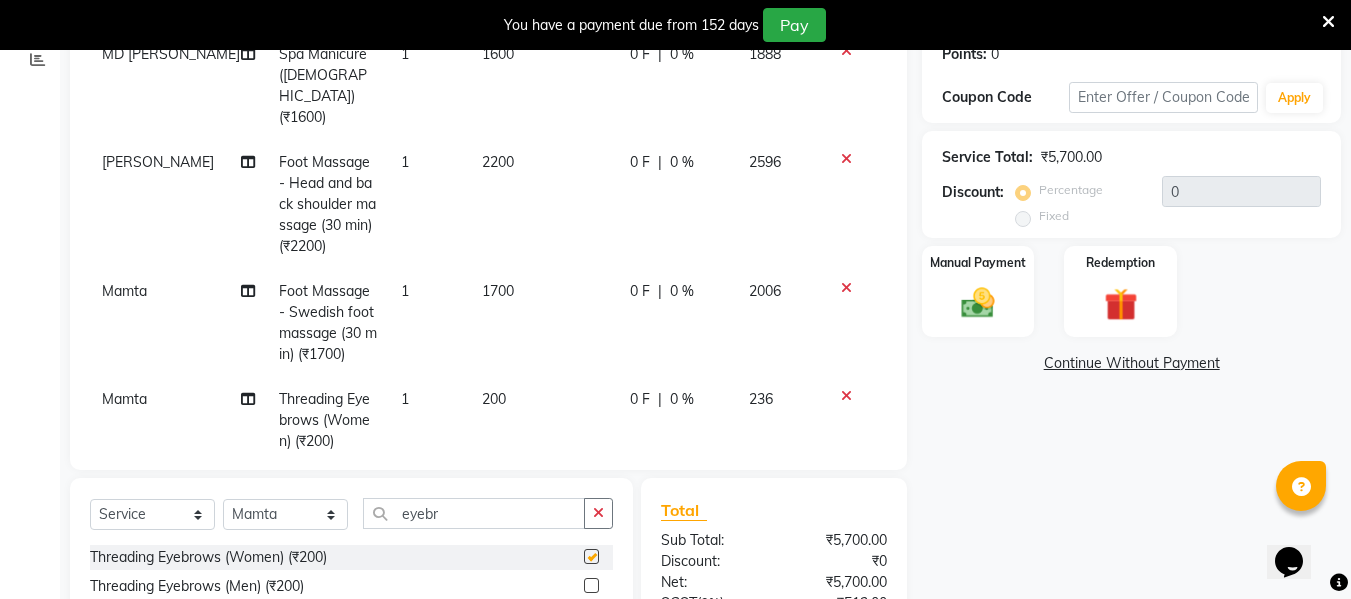 checkbox on "false" 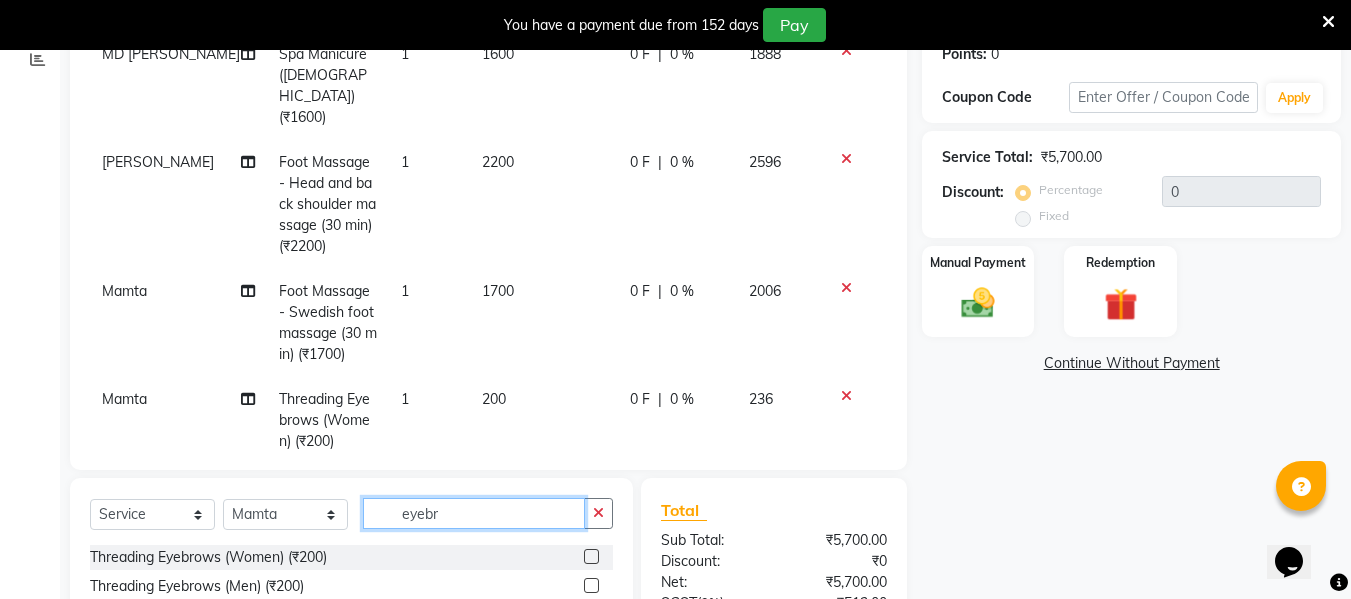 drag, startPoint x: 453, startPoint y: 514, endPoint x: 349, endPoint y: 526, distance: 104.69002 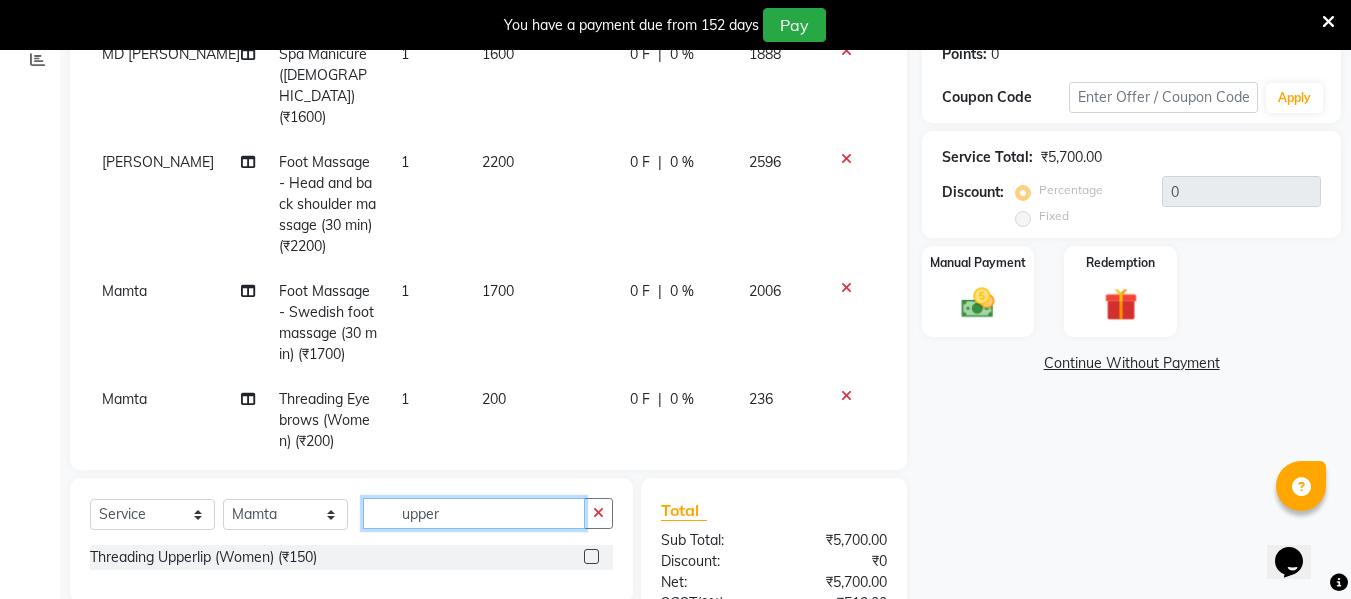 type on "upper" 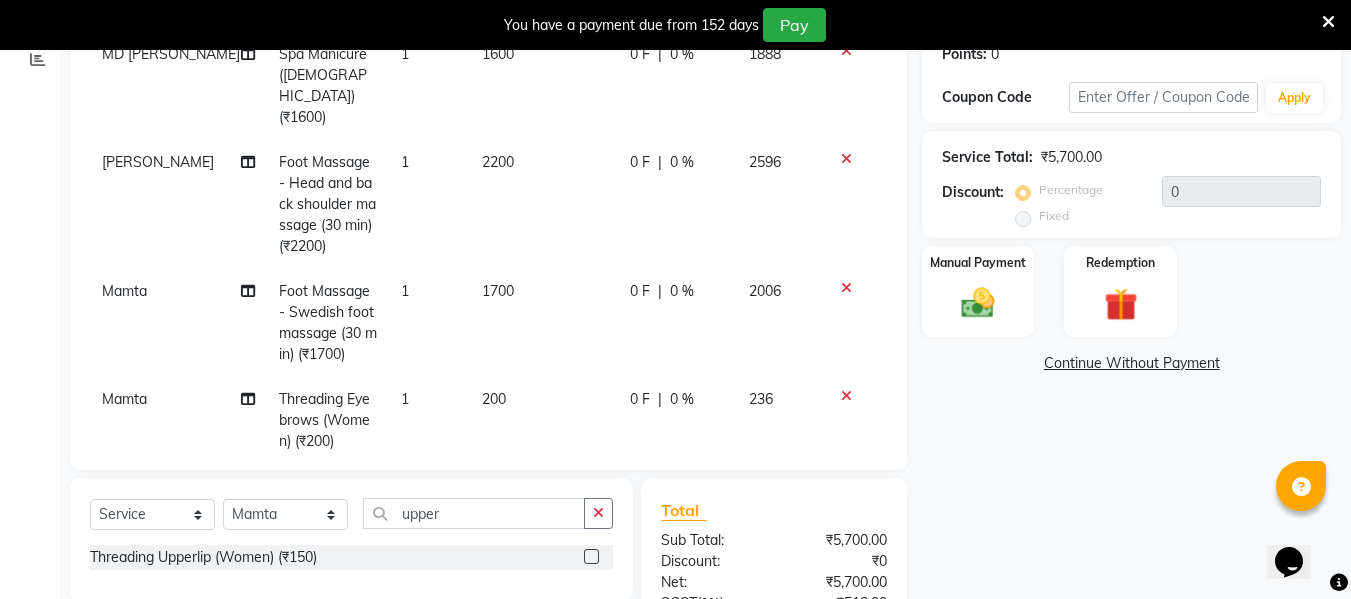 click 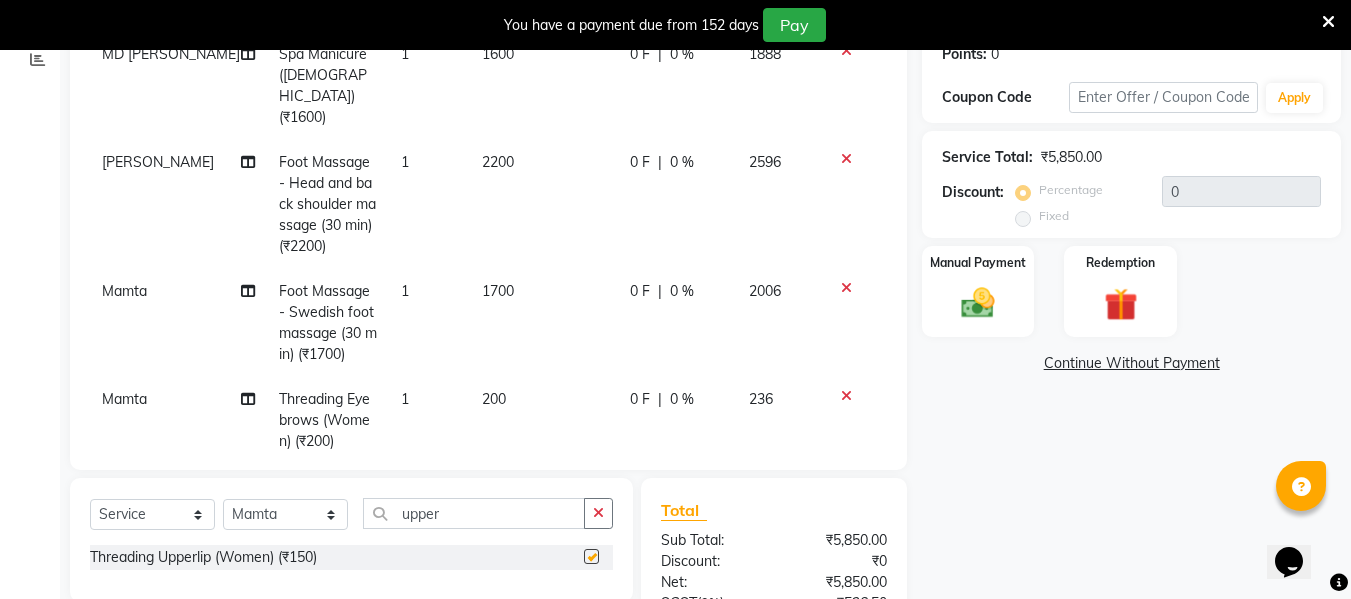 checkbox on "false" 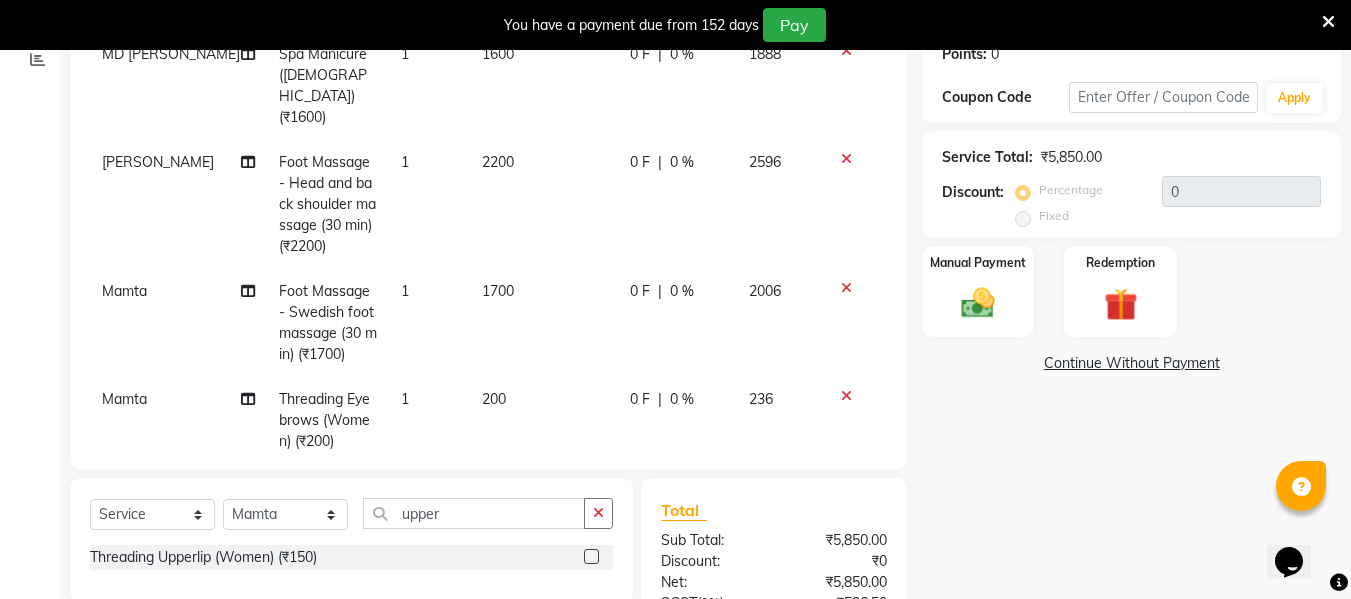 scroll, scrollTop: 90, scrollLeft: 0, axis: vertical 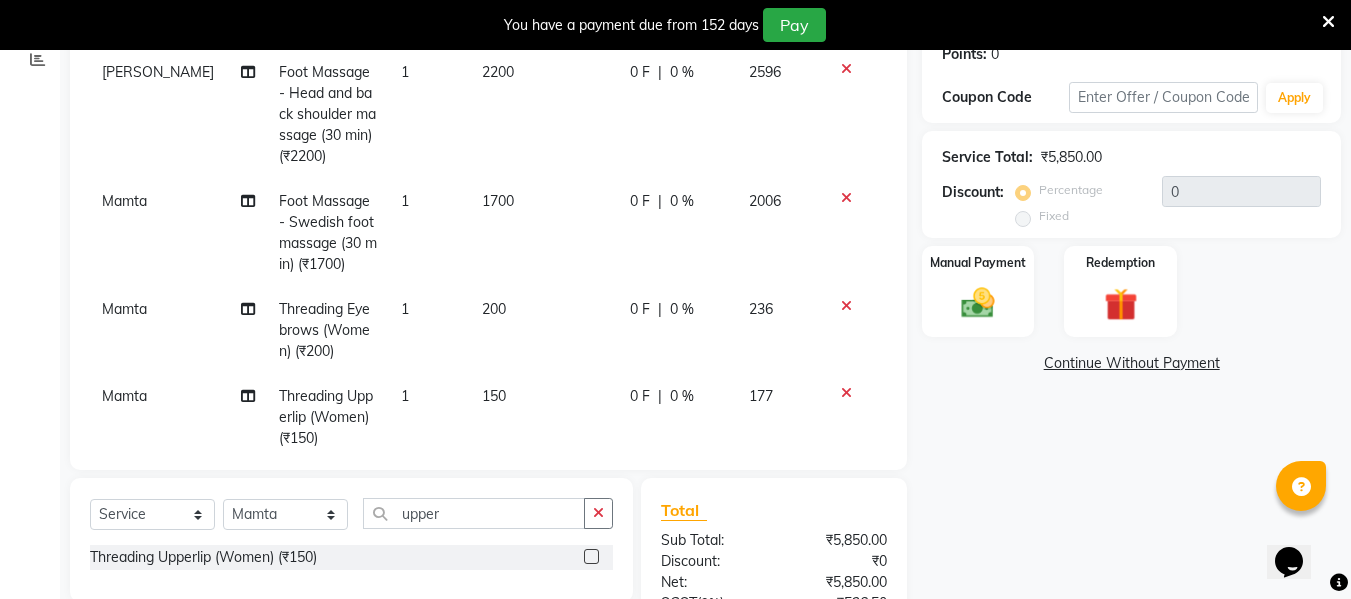 click on "1" 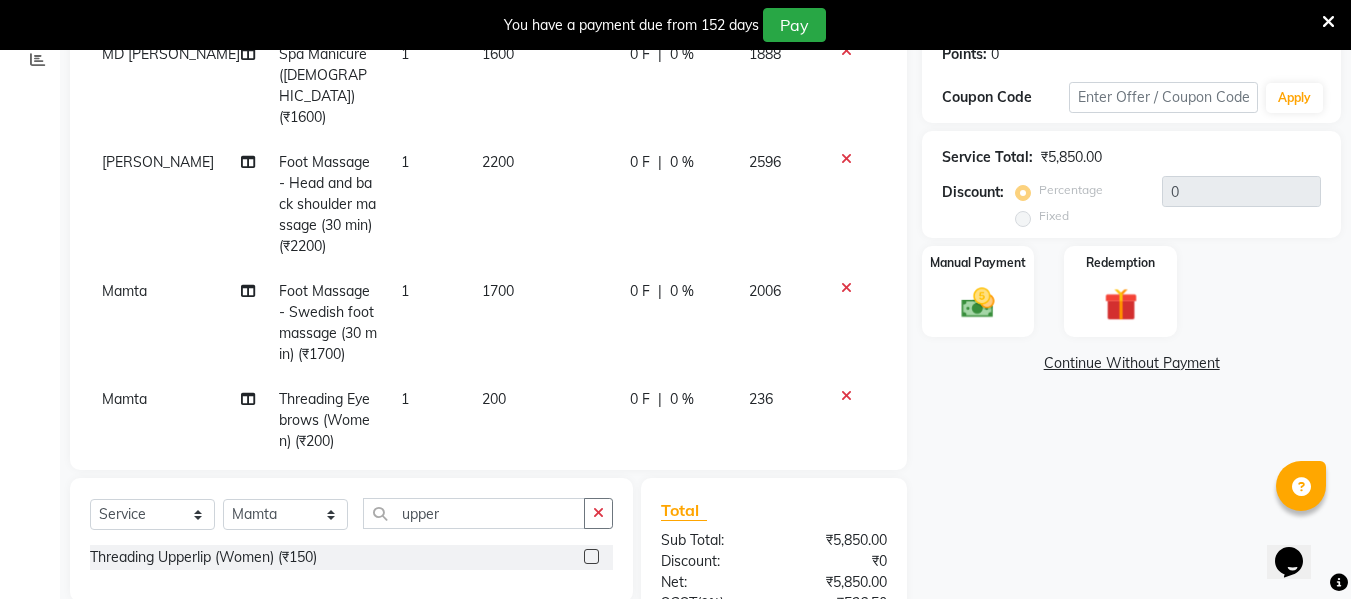 select on "39694" 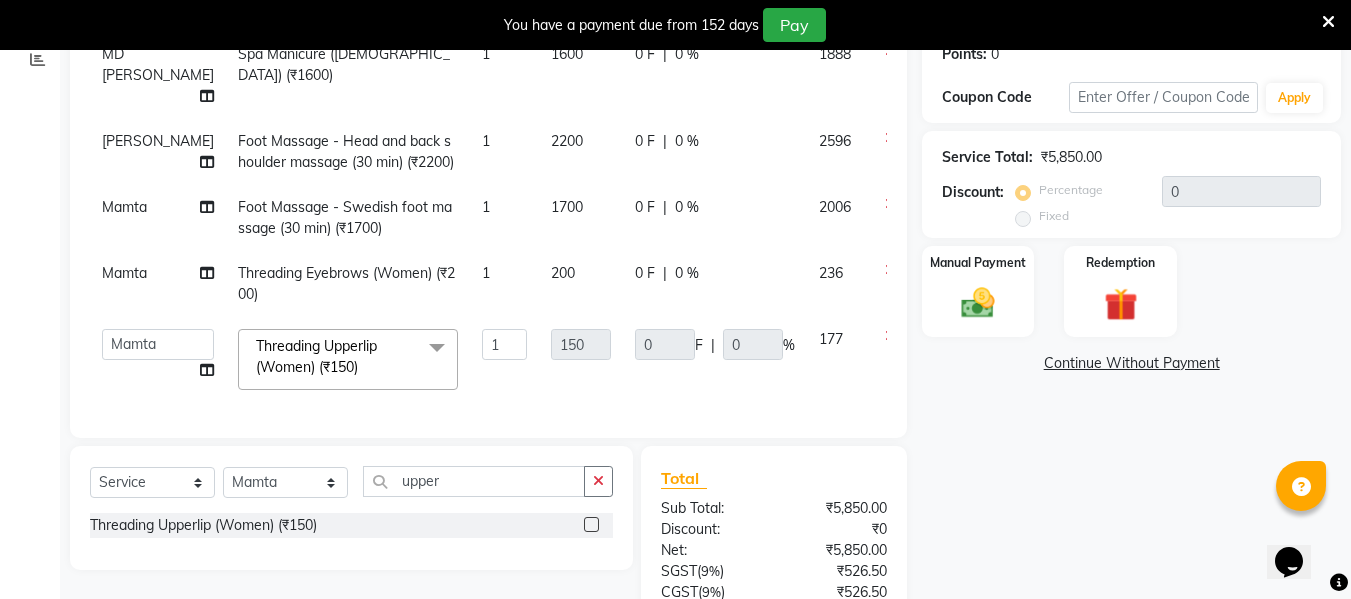 click 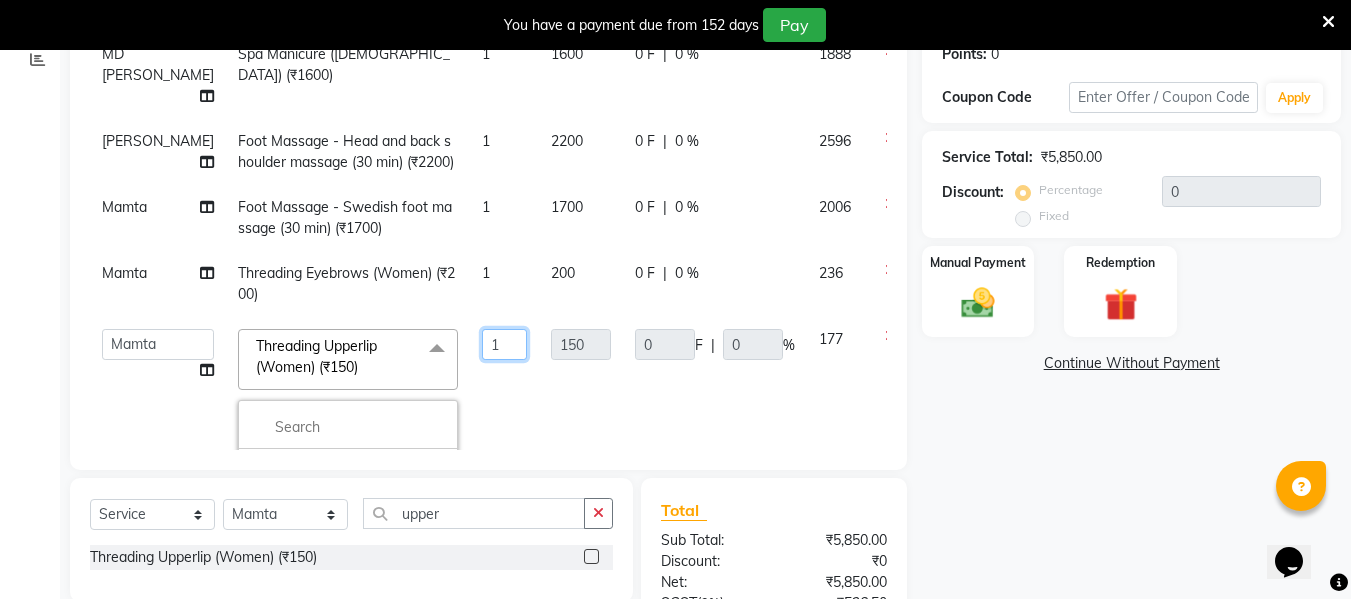 click on "1" 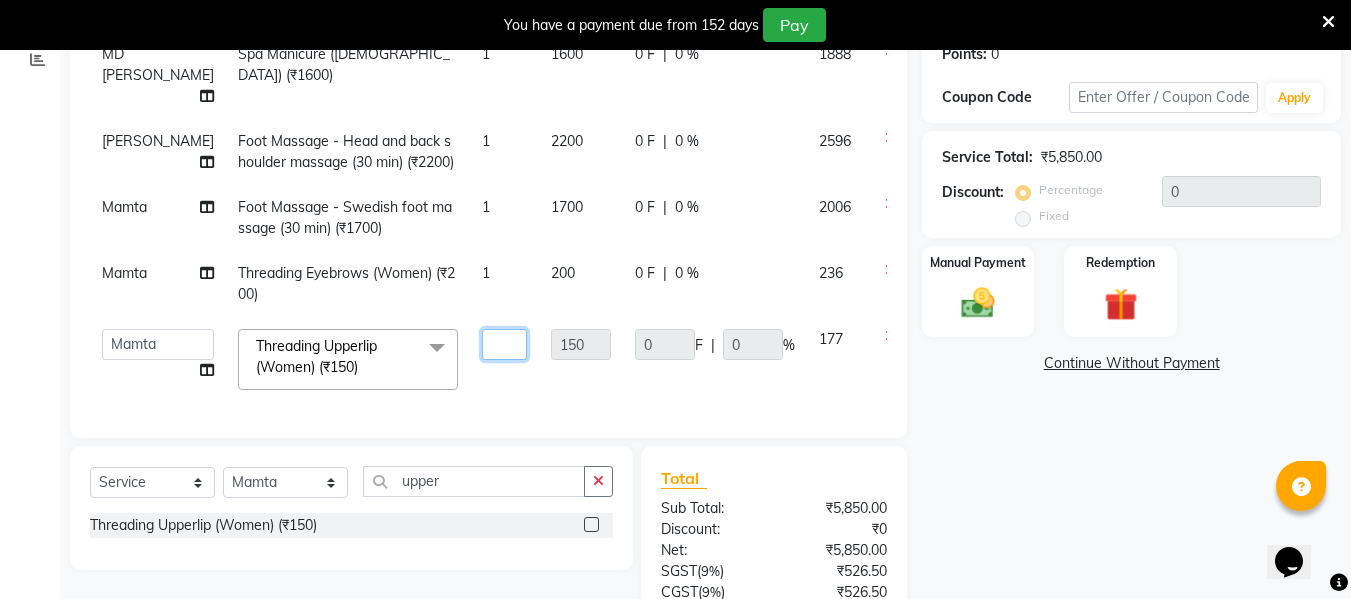 type on "2" 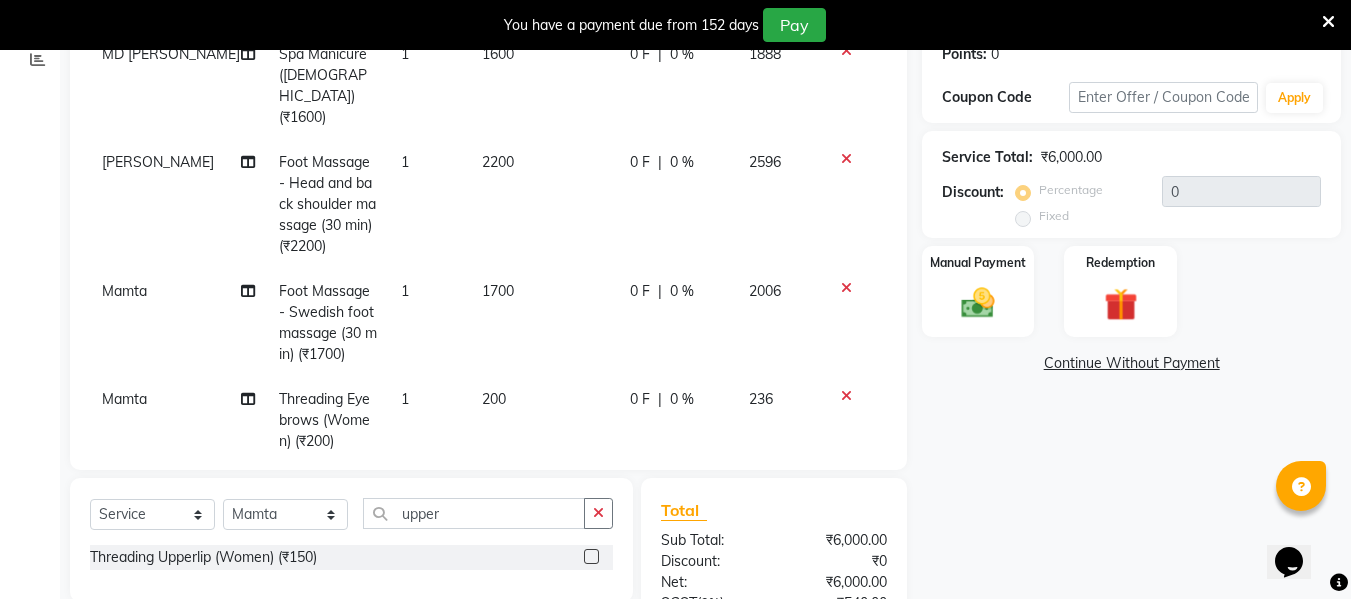 click on "Name: Walk In Membership:  No Active Membership  Total Visits:  314 Card on file:  0 Last Visit:   [DATE] Previous Due:  ₹5,620.00 Pay Points:   0  Coupon Code Apply Service Total:  ₹6,000.00  Discount:  Percentage   Fixed  0 Manual Payment Redemption  Continue Without Payment" 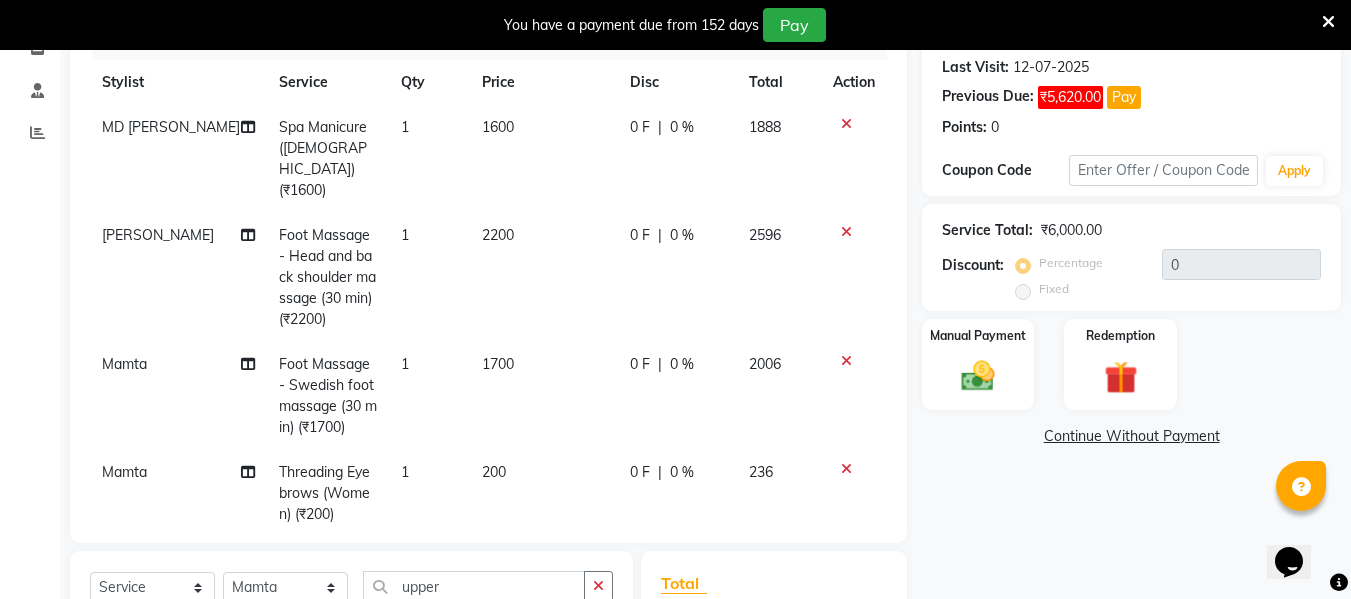 scroll, scrollTop: 242, scrollLeft: 0, axis: vertical 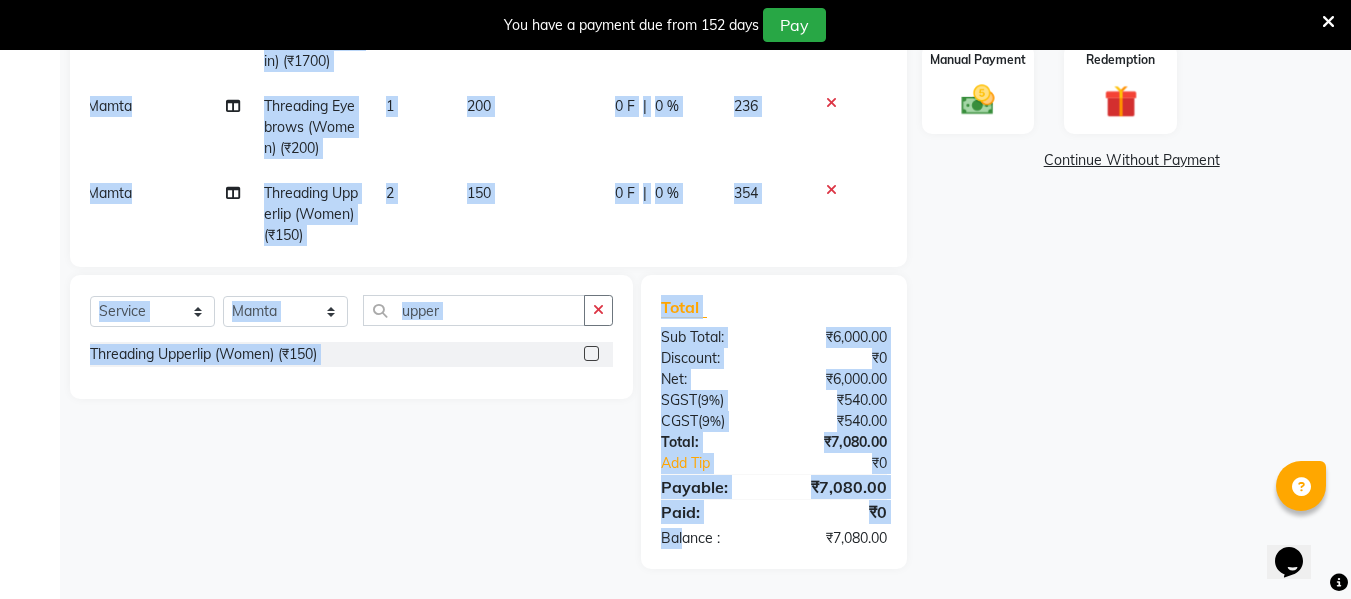 drag, startPoint x: 870, startPoint y: 193, endPoint x: 684, endPoint y: 646, distance: 489.69888 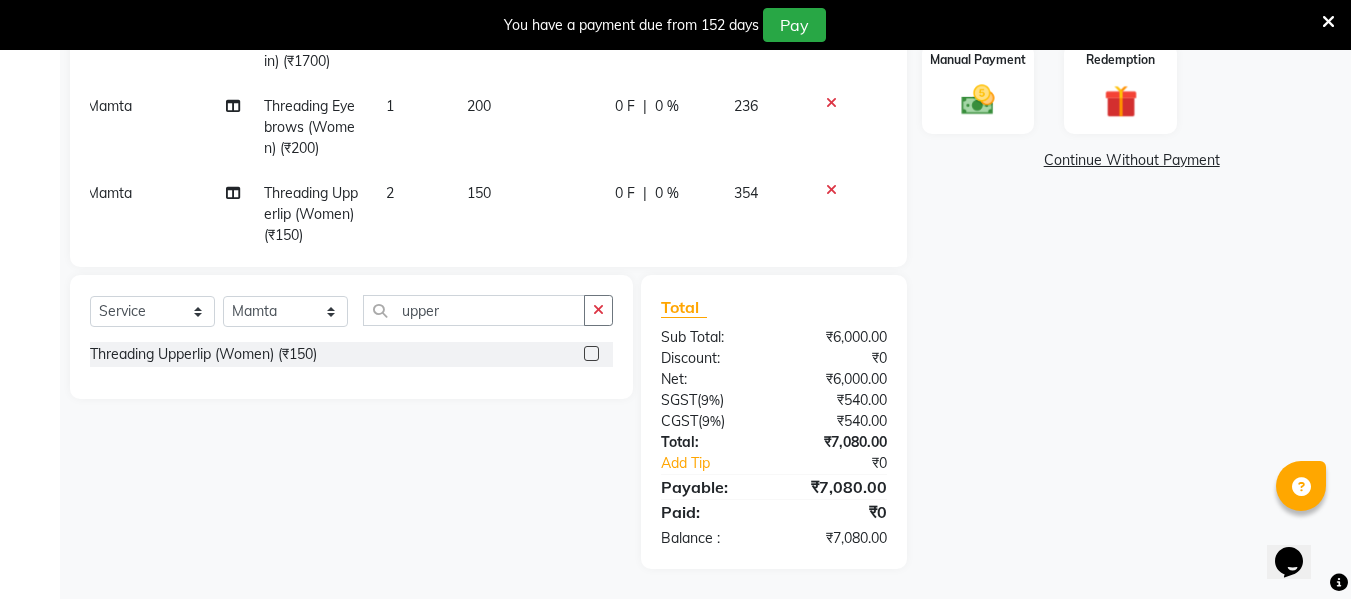 click on "Name: Walk In Membership:  No Active Membership  Total Visits:  314 Card on file:  0 Last Visit:   [DATE] Previous Due:  ₹5,620.00 Pay Points:   0  Coupon Code Apply Service Total:  ₹6,000.00  Discount:  Percentage   Fixed  0 Manual Payment Redemption  Continue Without Payment" 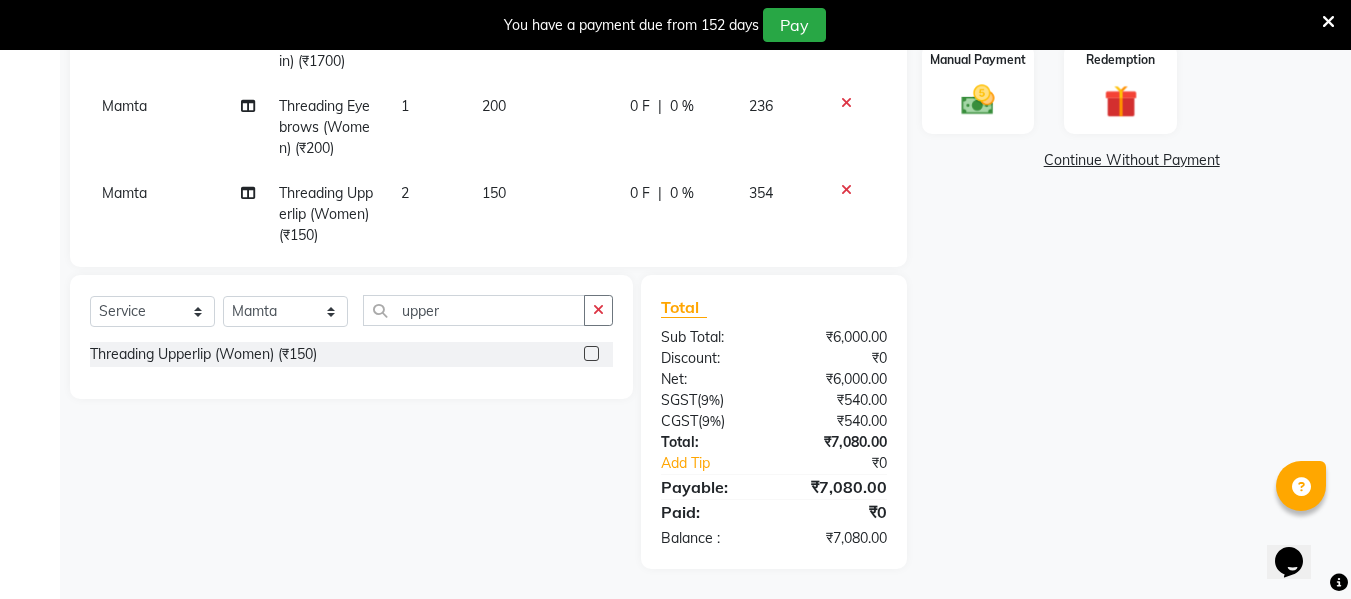 click on "Mamta" 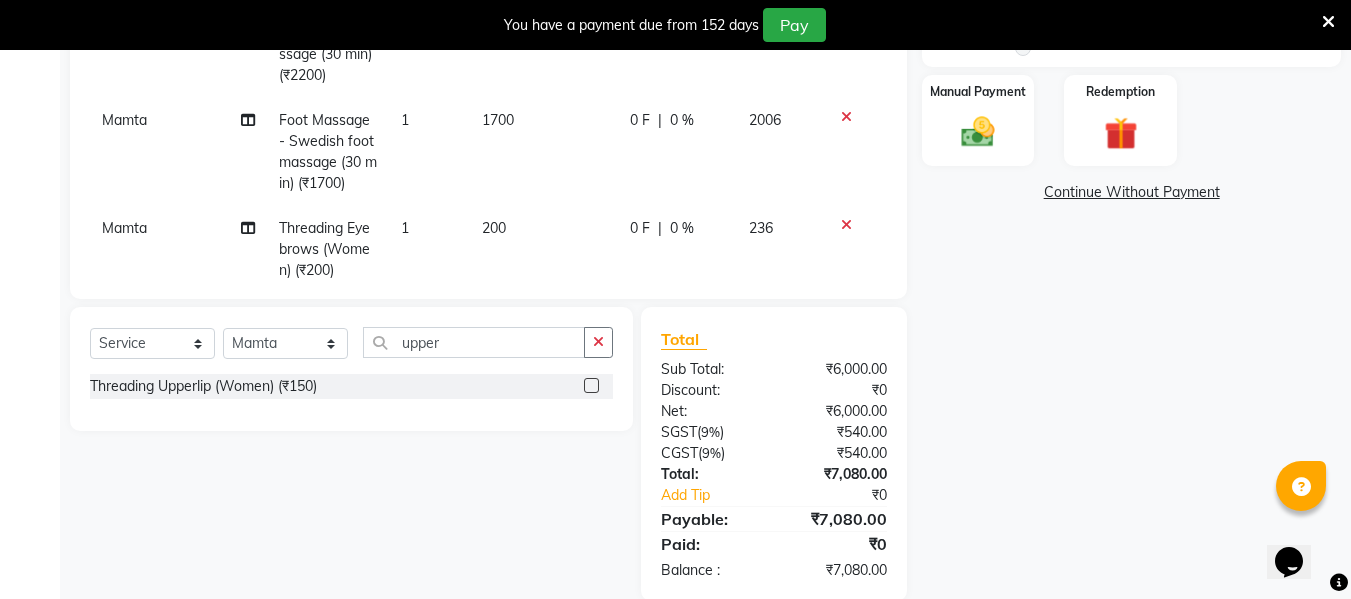 select on "39694" 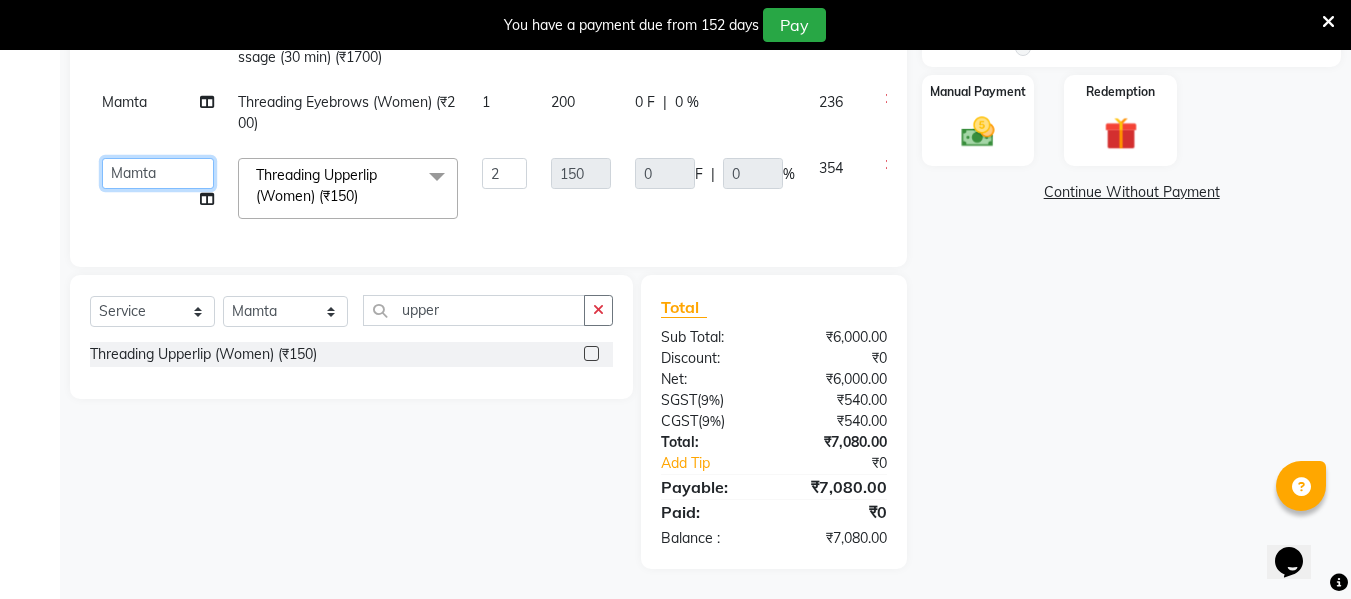 click on "[PERSON_NAME]   [PERSON_NAME]   EHATESHAM [PERSON_NAME]   [PERSON_NAME]   [PERSON_NAME] [PERSON_NAME] [PERSON_NAME] [PERSON_NAME]    Manager   [PERSON_NAME]   MD [PERSON_NAME]    MD [PERSON_NAME]   MIMII   [PERSON_NAME]   [PERSON_NAME]   [PERSON_NAME] TAK   [PERSON_NAME]" 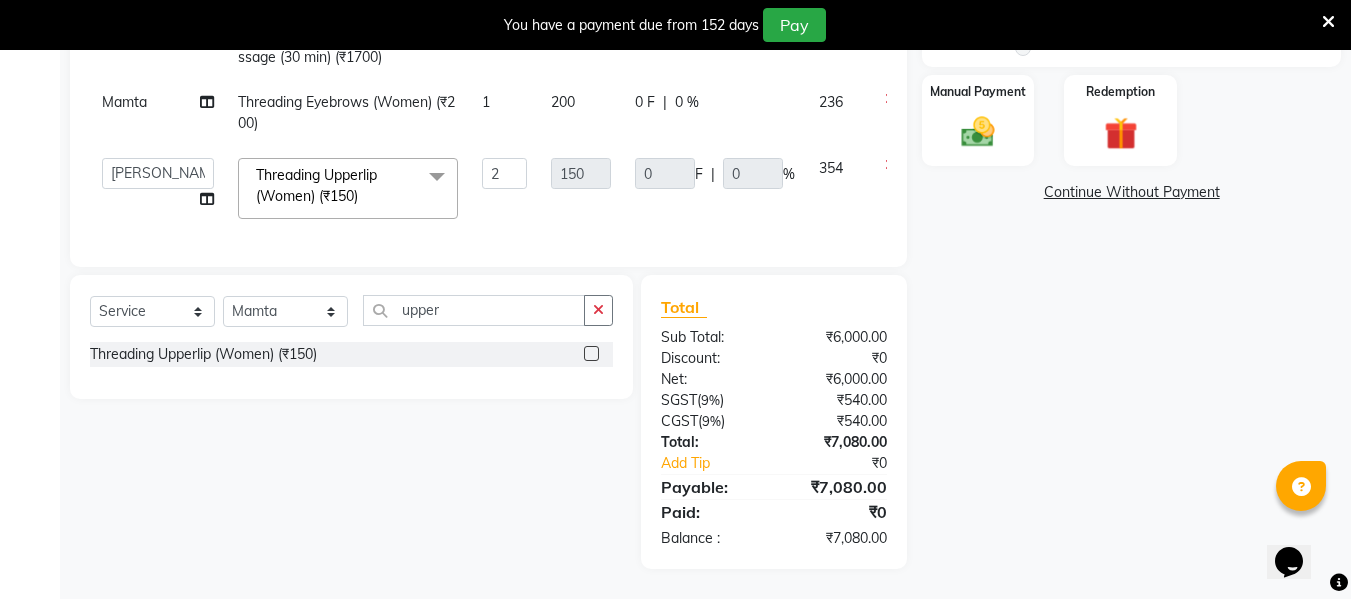 select on "39692" 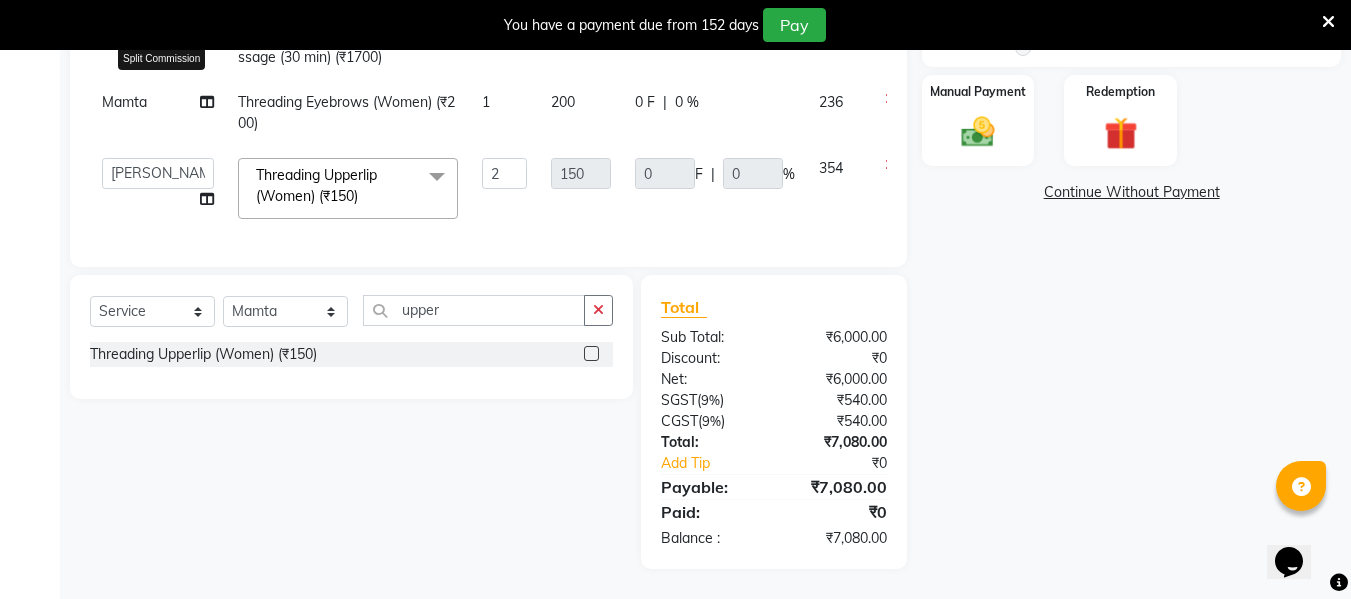 click 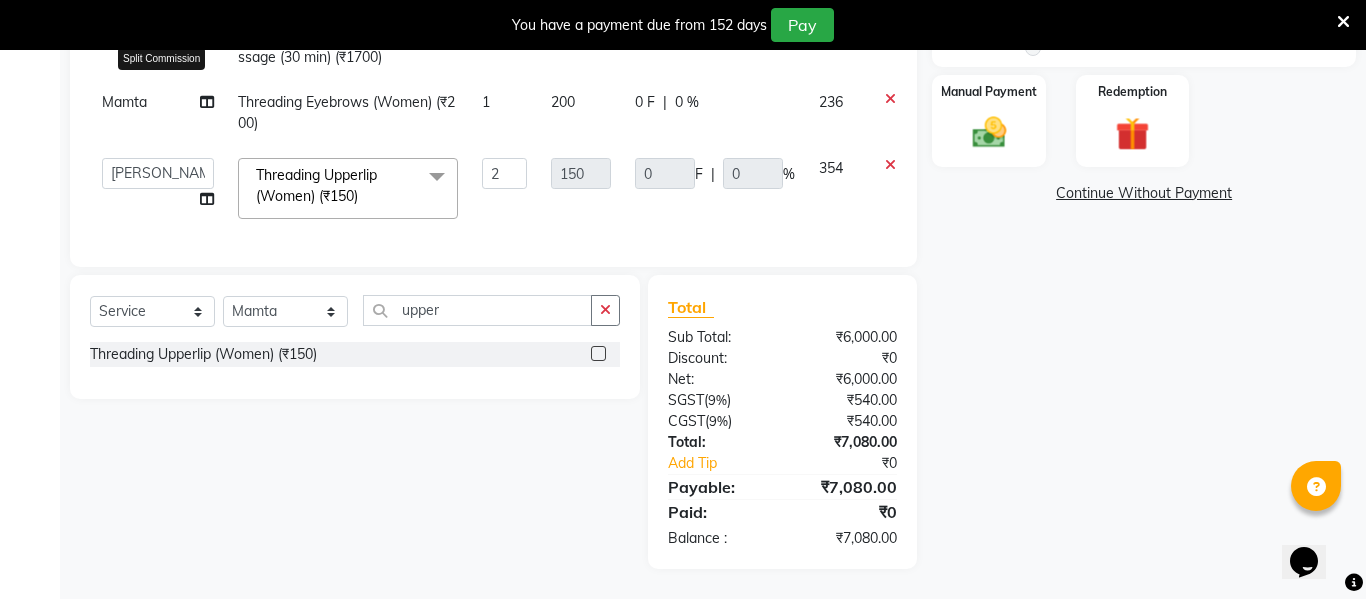 select on "39694" 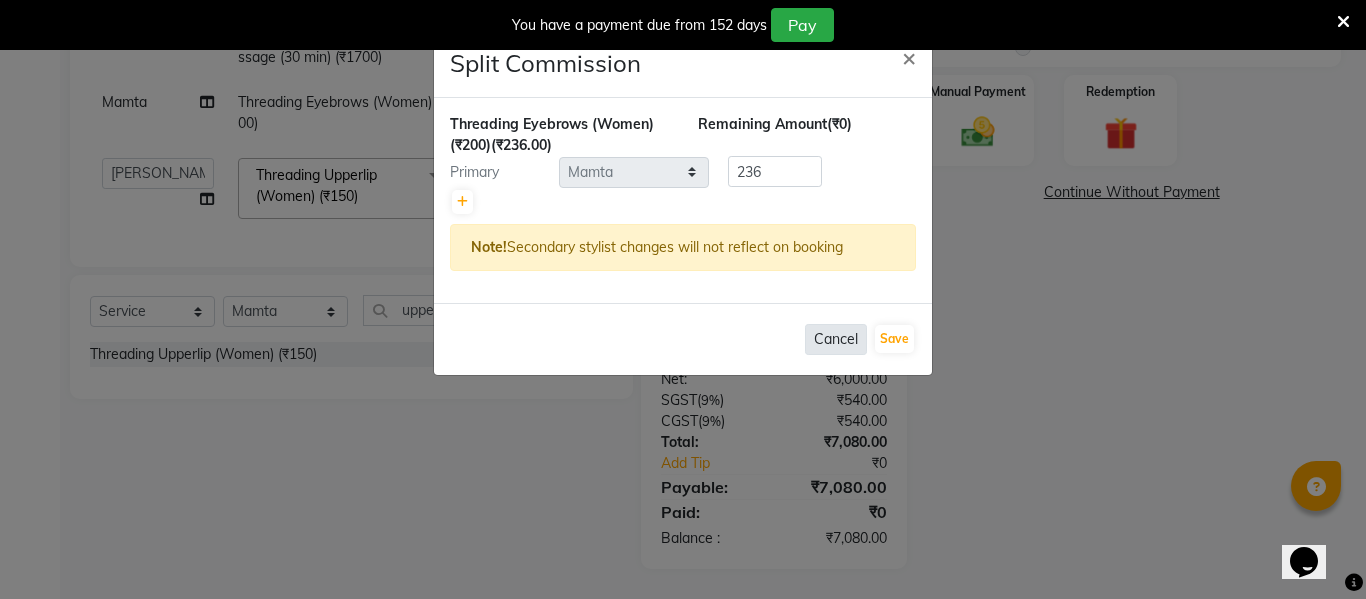 click on "Cancel" 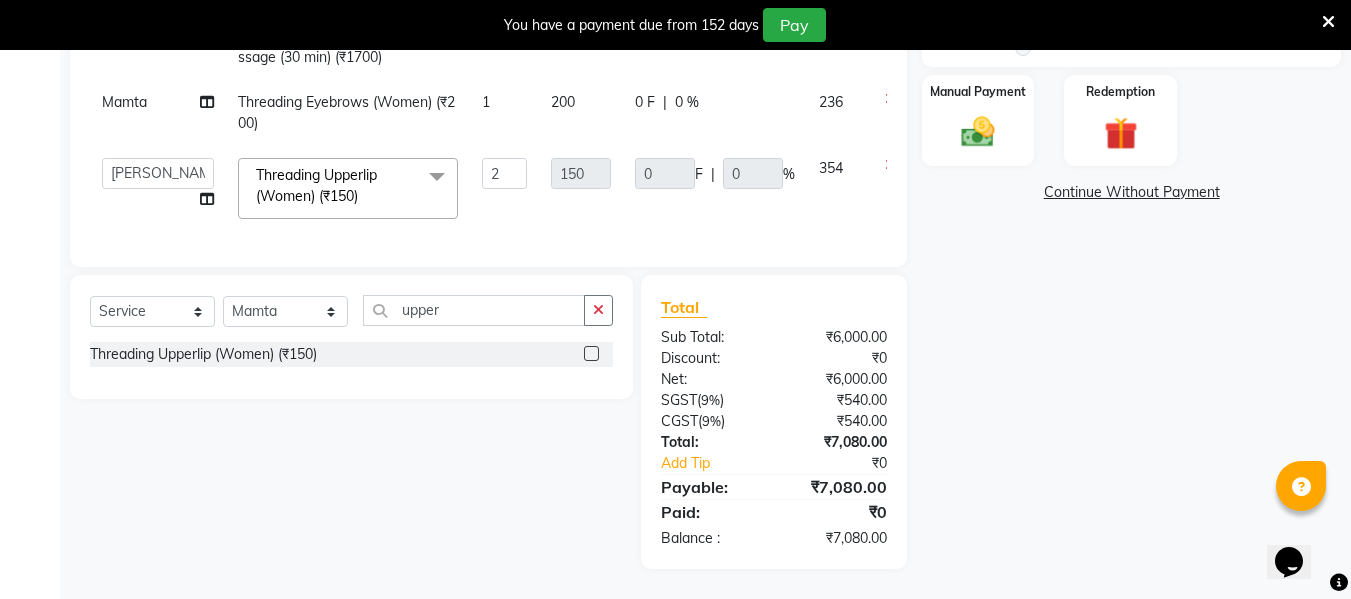 click on "Mamta" 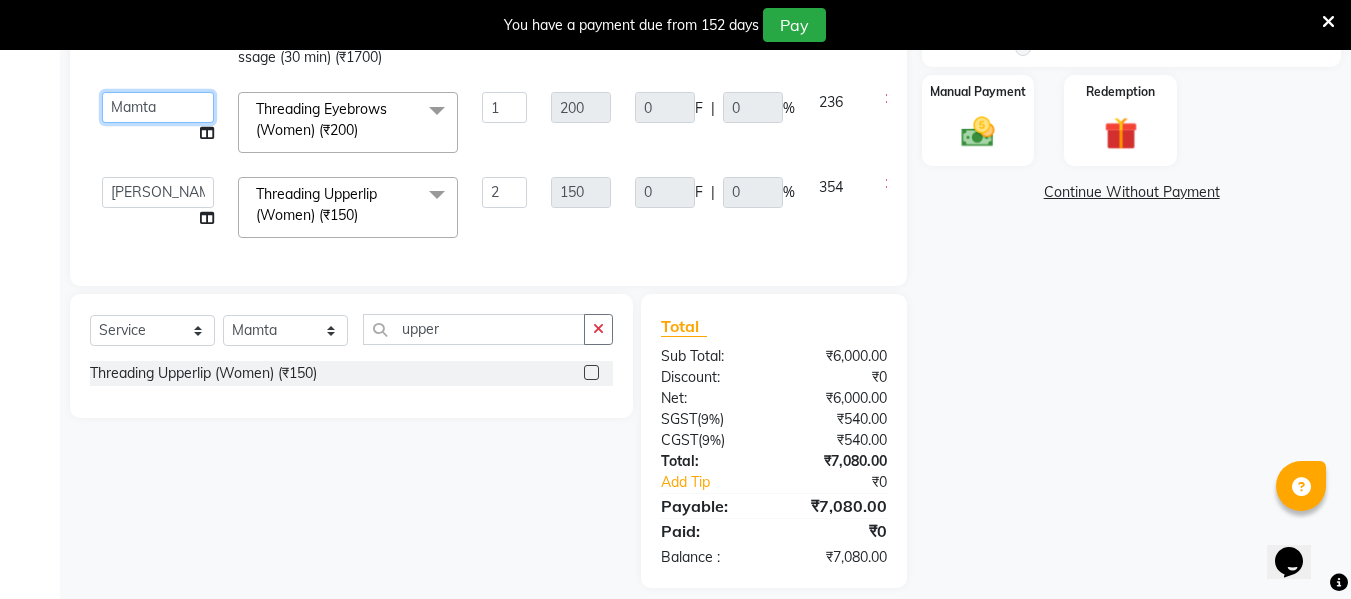 click on "[PERSON_NAME]   [PERSON_NAME]   EHATESHAM [PERSON_NAME]   [PERSON_NAME]   [PERSON_NAME] [PERSON_NAME] [PERSON_NAME] [PERSON_NAME]    Manager   [PERSON_NAME]   MD [PERSON_NAME]    MD [PERSON_NAME]   MIMII   [PERSON_NAME]   [PERSON_NAME]   [PERSON_NAME] TAK   [PERSON_NAME]" 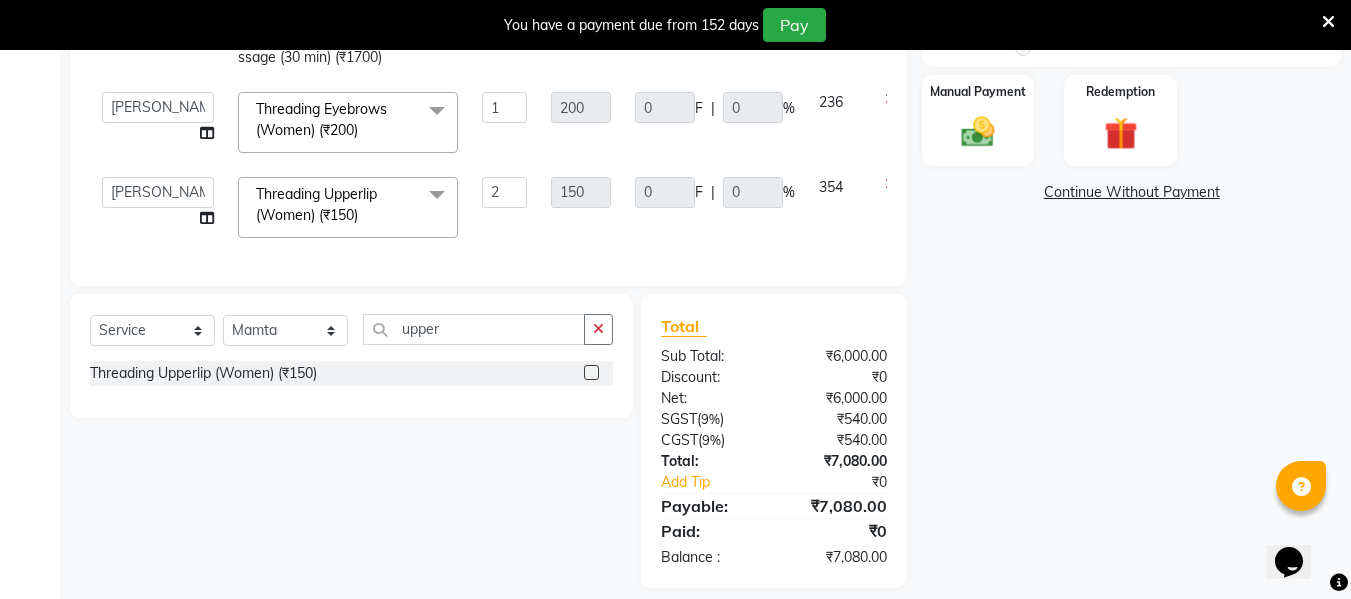 select on "39692" 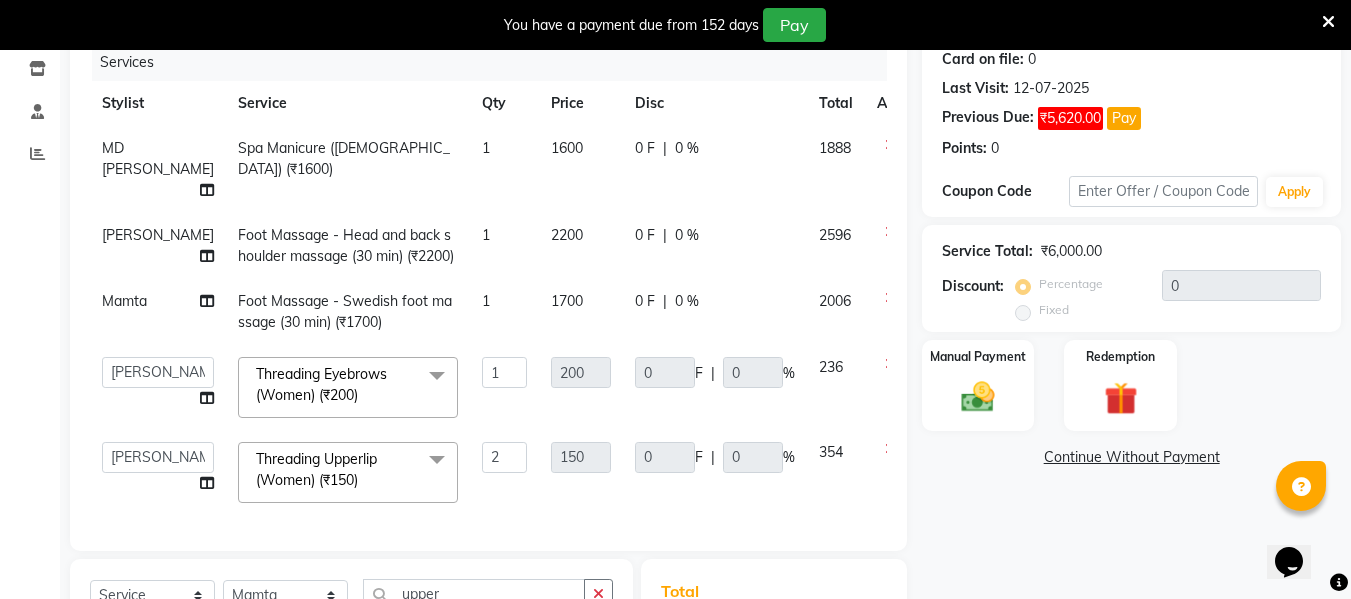 scroll, scrollTop: 252, scrollLeft: 0, axis: vertical 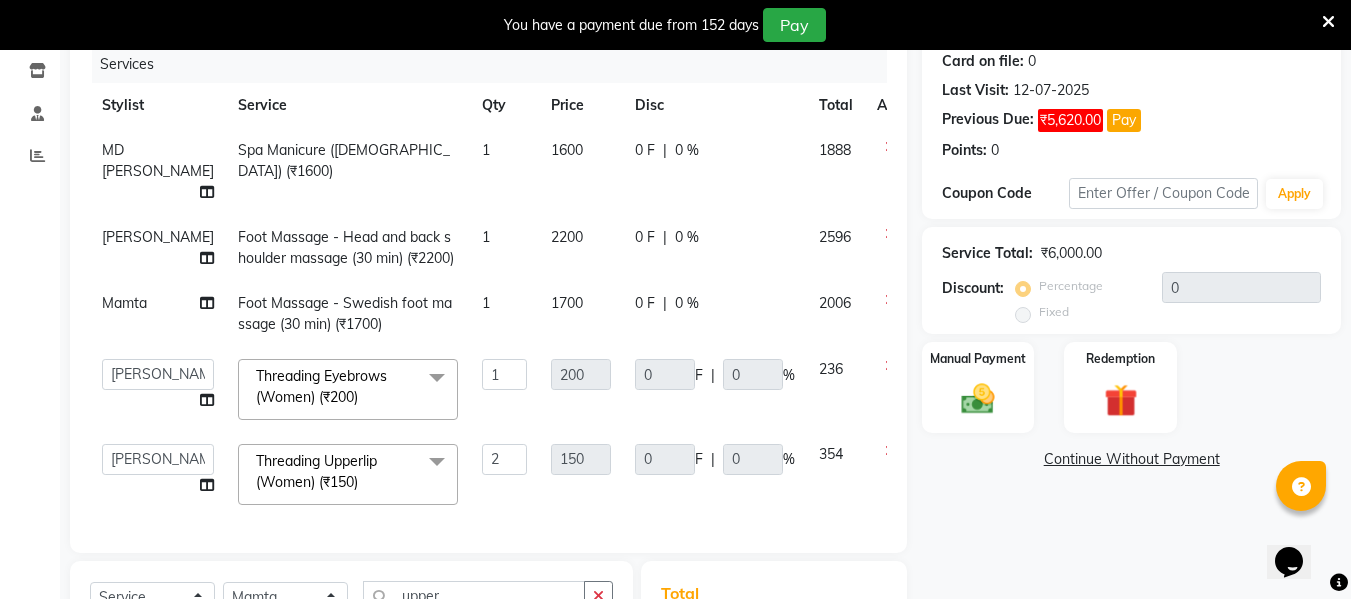 click on "[PERSON_NAME]" 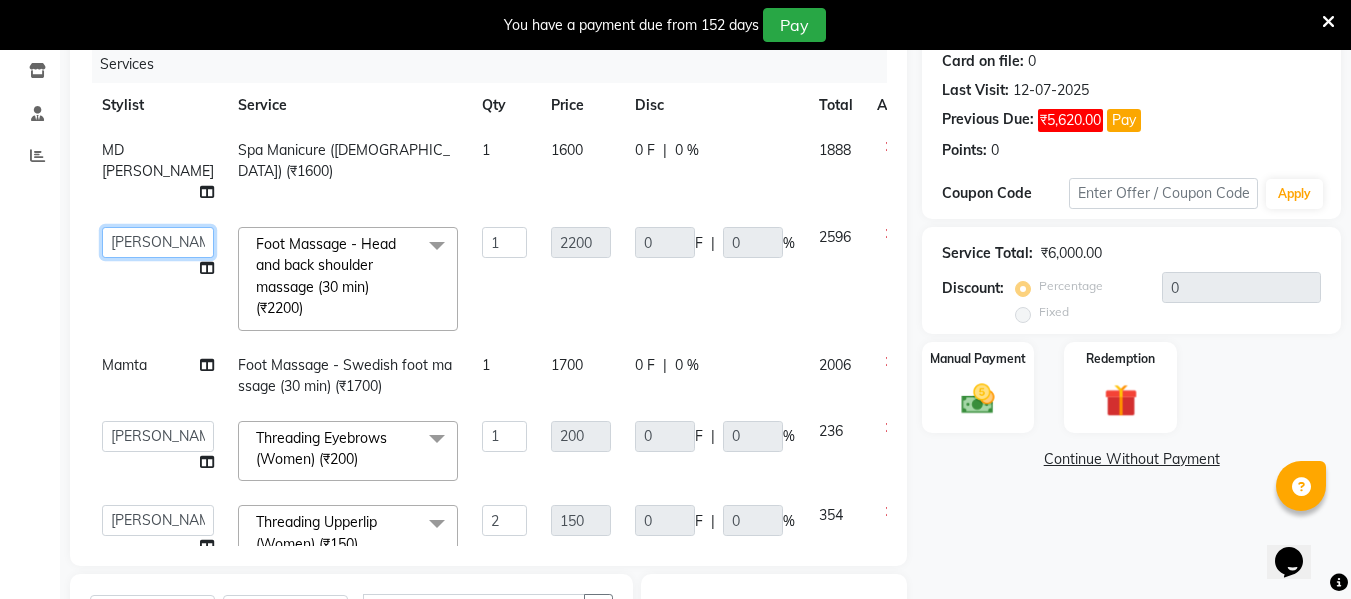 click on "[PERSON_NAME]   [PERSON_NAME]   EHATESHAM [PERSON_NAME]   [PERSON_NAME]   [PERSON_NAME] [PERSON_NAME] [PERSON_NAME] [PERSON_NAME]    Manager   [PERSON_NAME]   MD [PERSON_NAME]    MD [PERSON_NAME]   MIMII   [PERSON_NAME]   [PERSON_NAME]   [PERSON_NAME] TAK   [PERSON_NAME]" 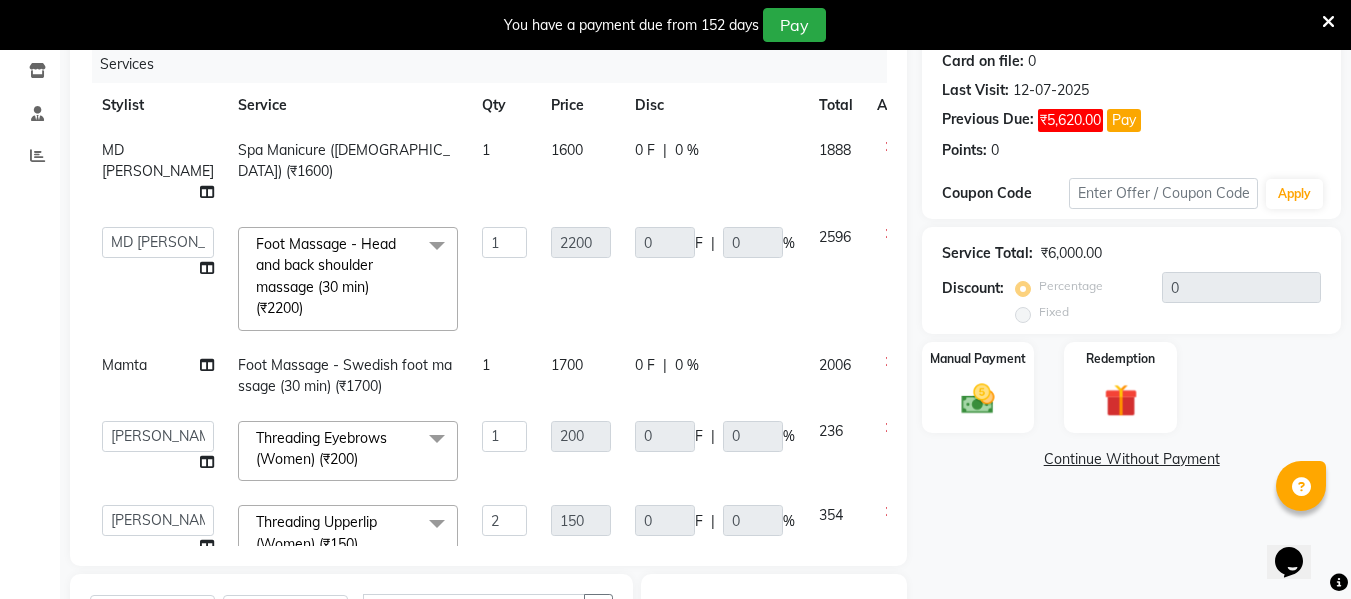 select on "39704" 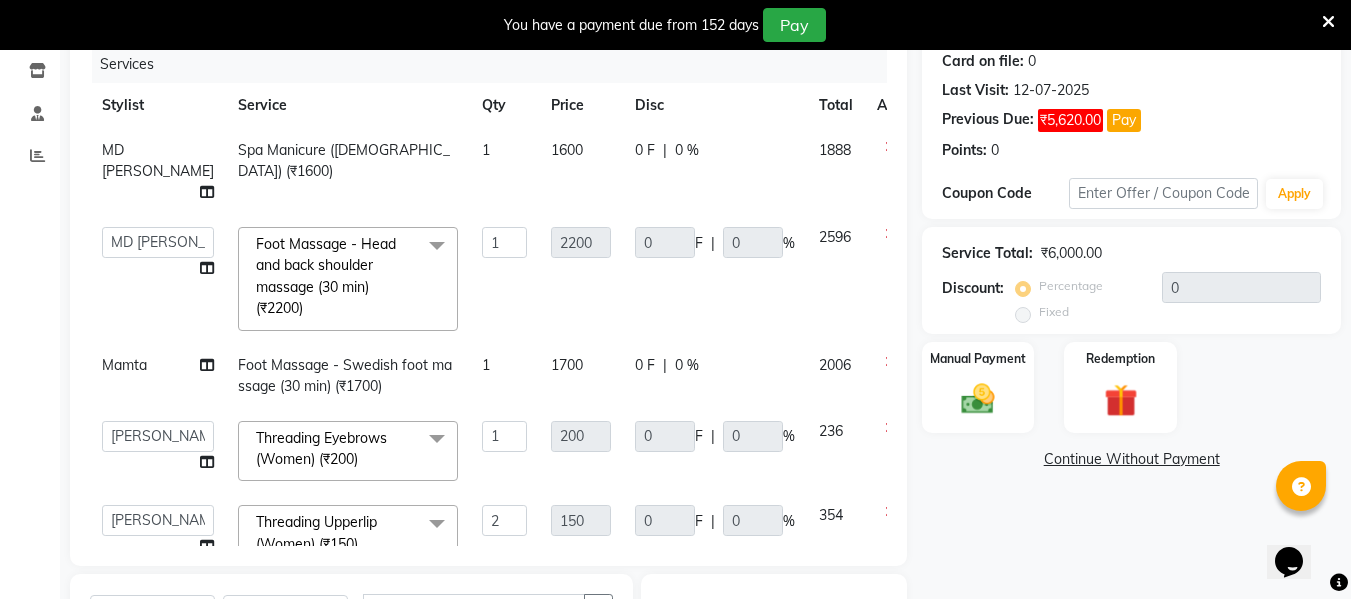 click on "MD [PERSON_NAME]" 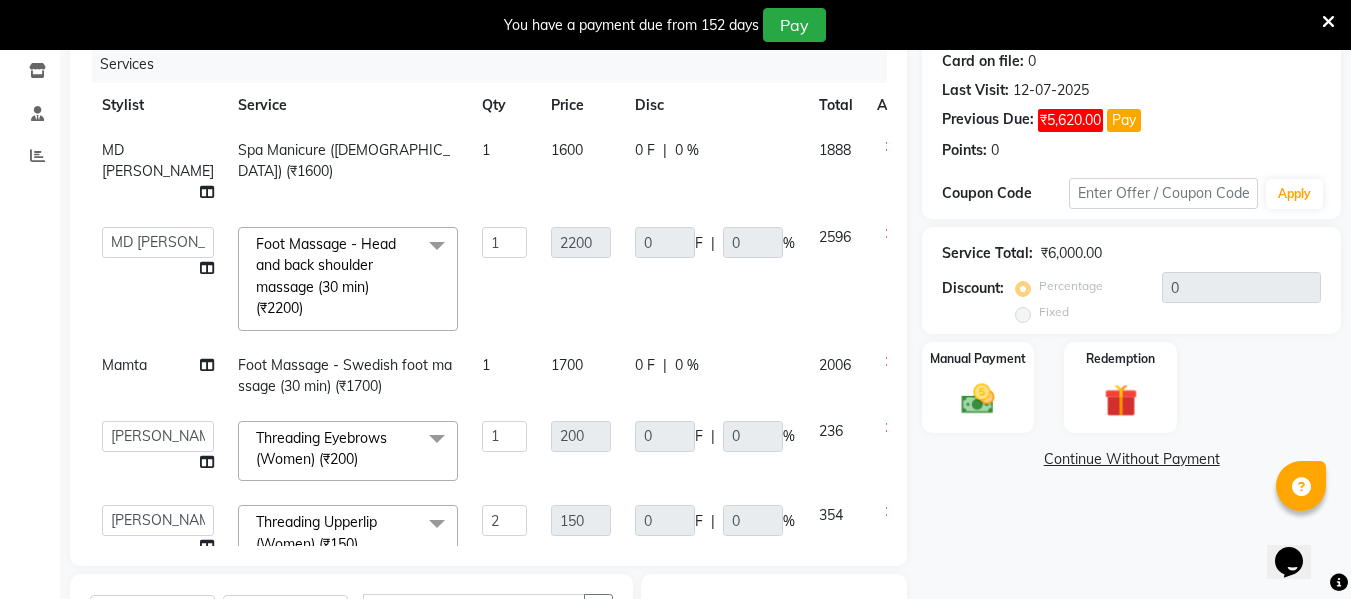 select on "39704" 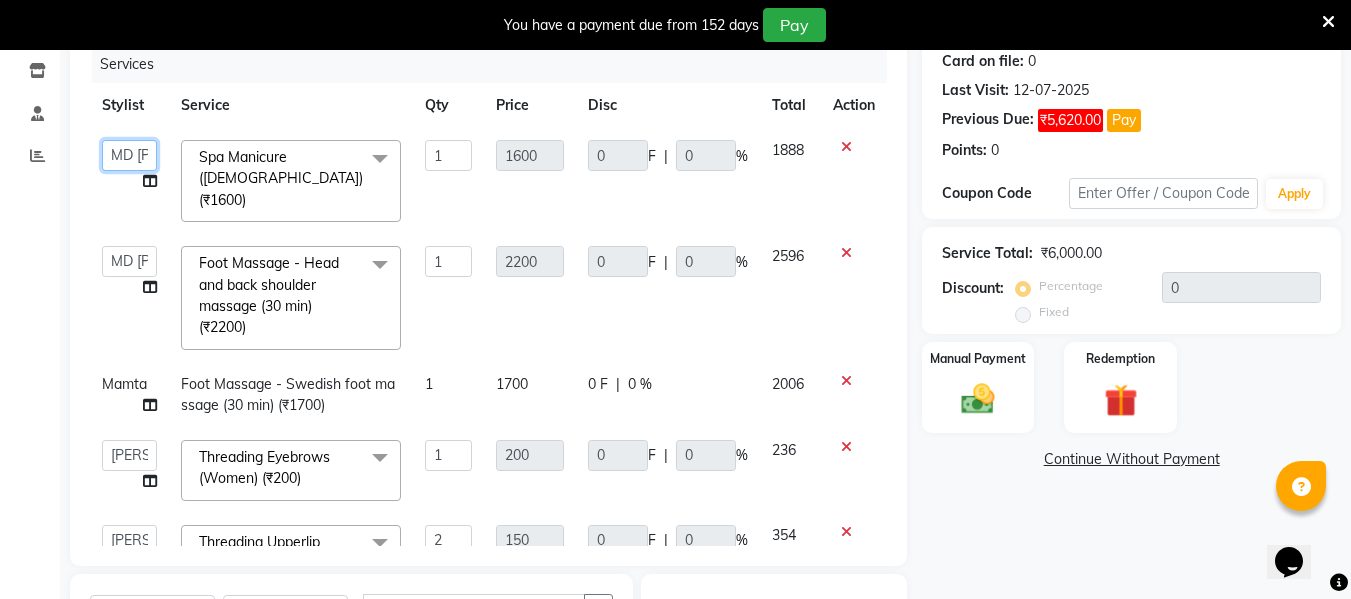 click on "[PERSON_NAME]   [PERSON_NAME]   EHATESHAM [PERSON_NAME]   [PERSON_NAME]   [PERSON_NAME] [PERSON_NAME] [PERSON_NAME] [PERSON_NAME]    Manager   [PERSON_NAME]   MD [PERSON_NAME]    MD [PERSON_NAME]   MIMII   [PERSON_NAME]   [PERSON_NAME]   [PERSON_NAME] TAK   [PERSON_NAME]" 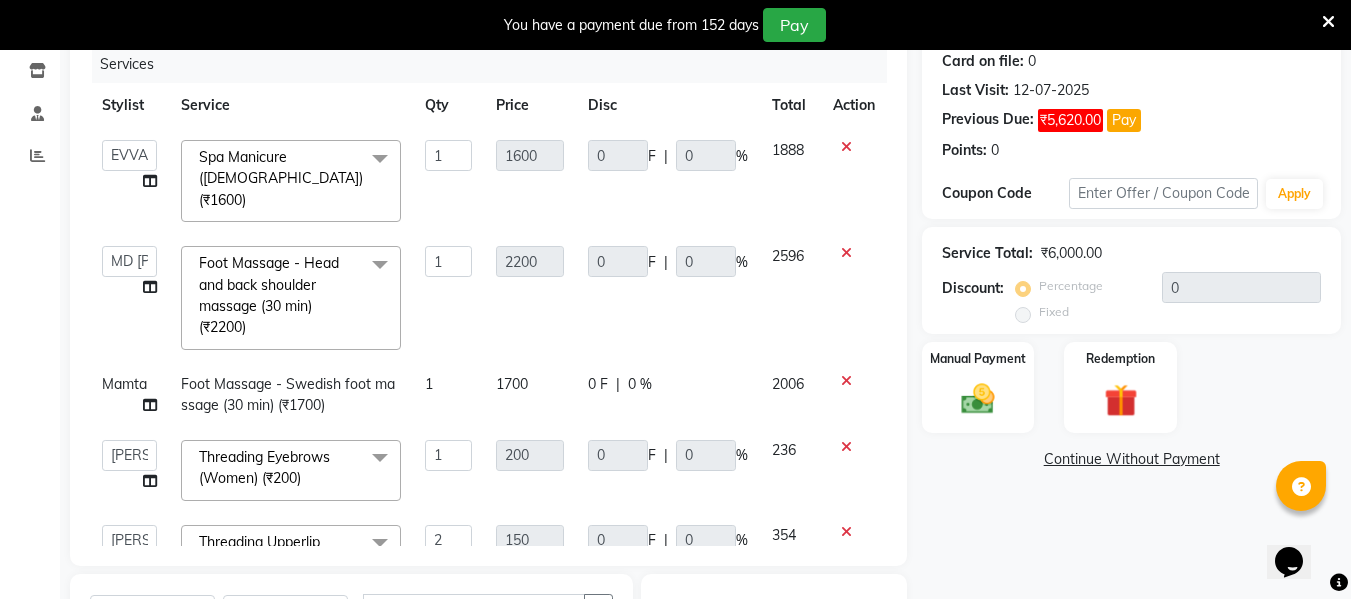select on "39702" 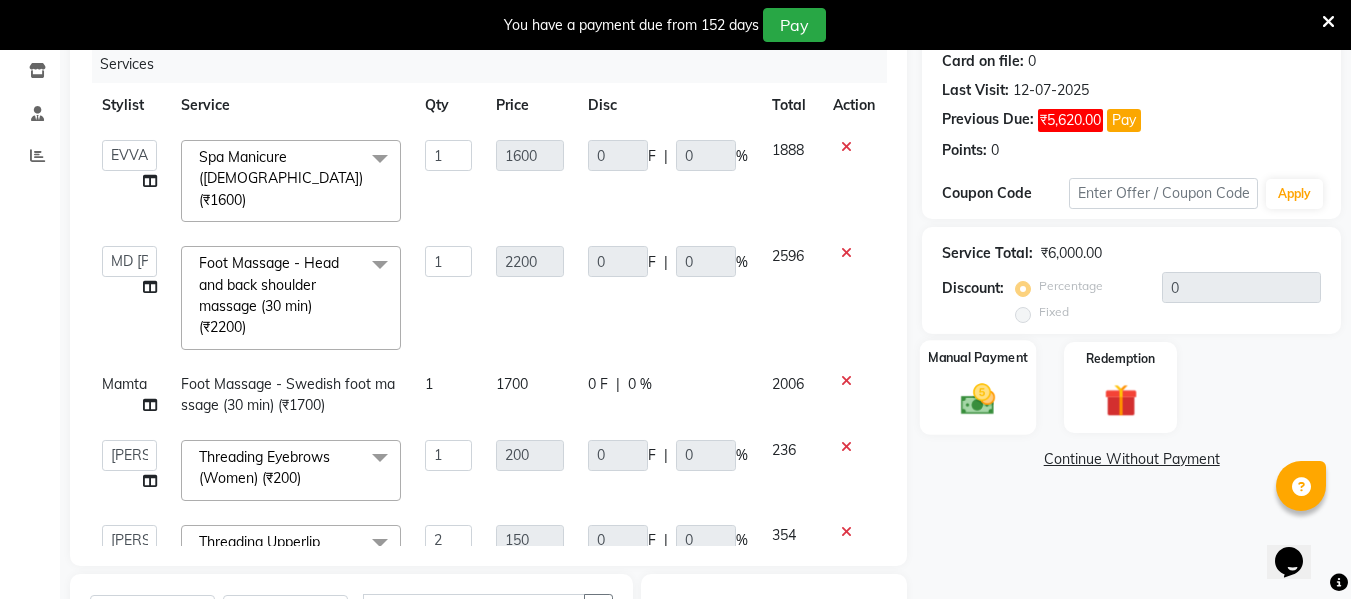 click 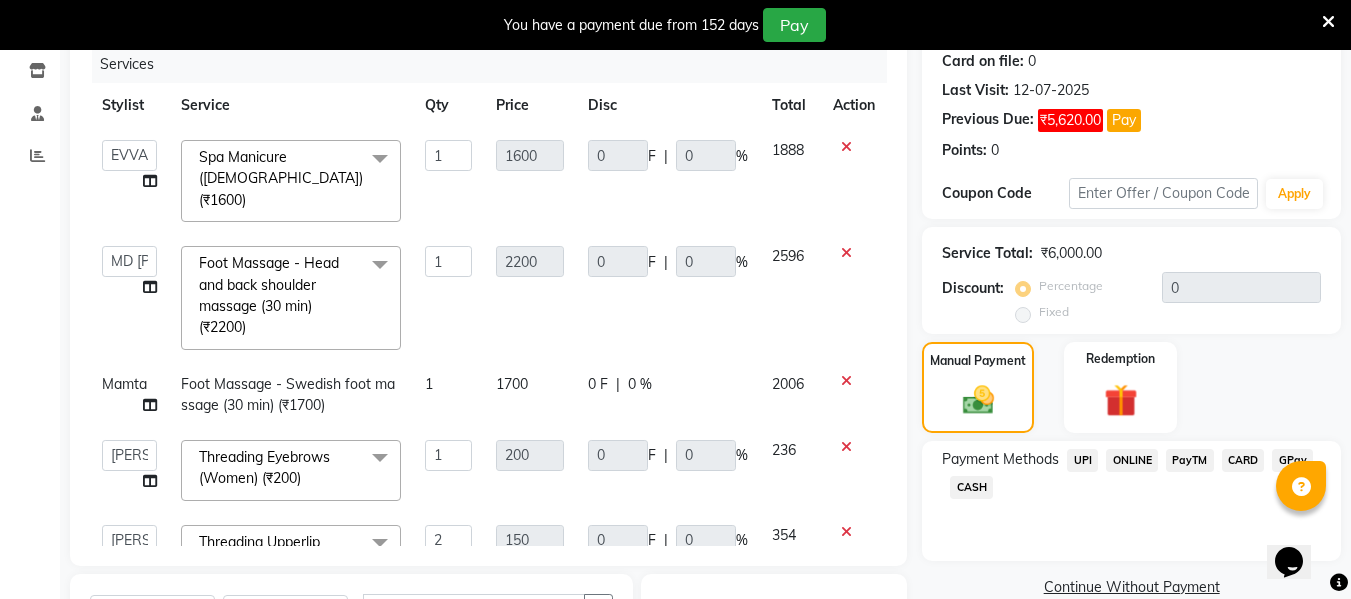 click on "CARD" 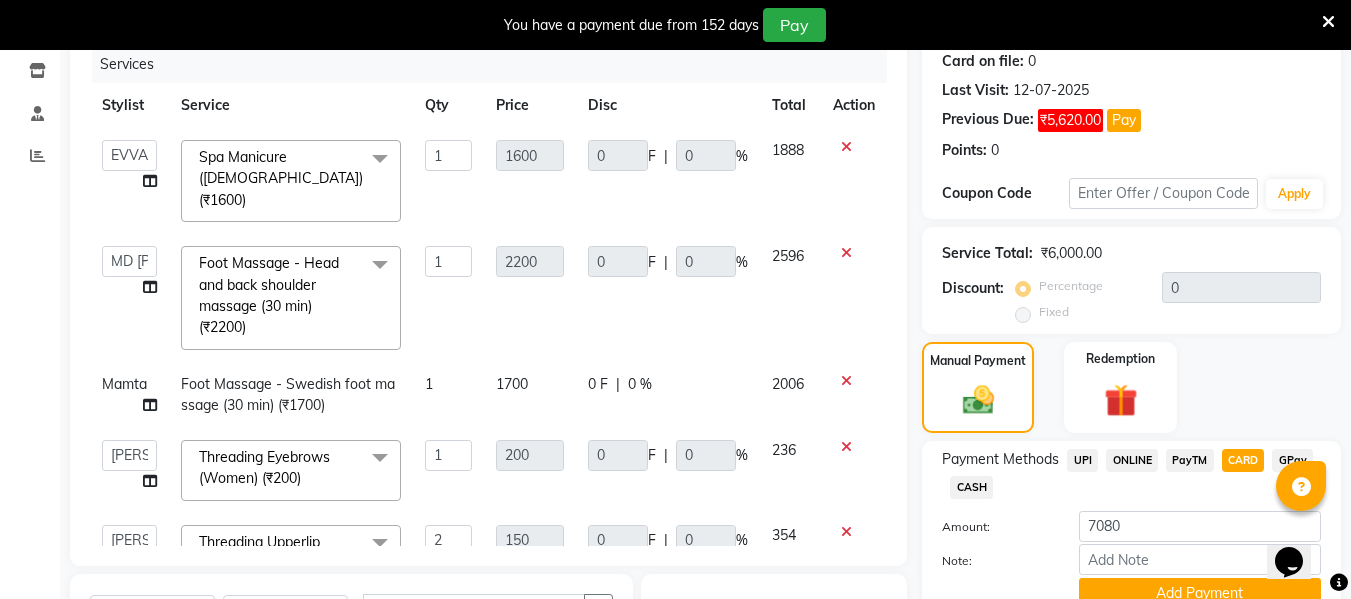 scroll, scrollTop: 551, scrollLeft: 0, axis: vertical 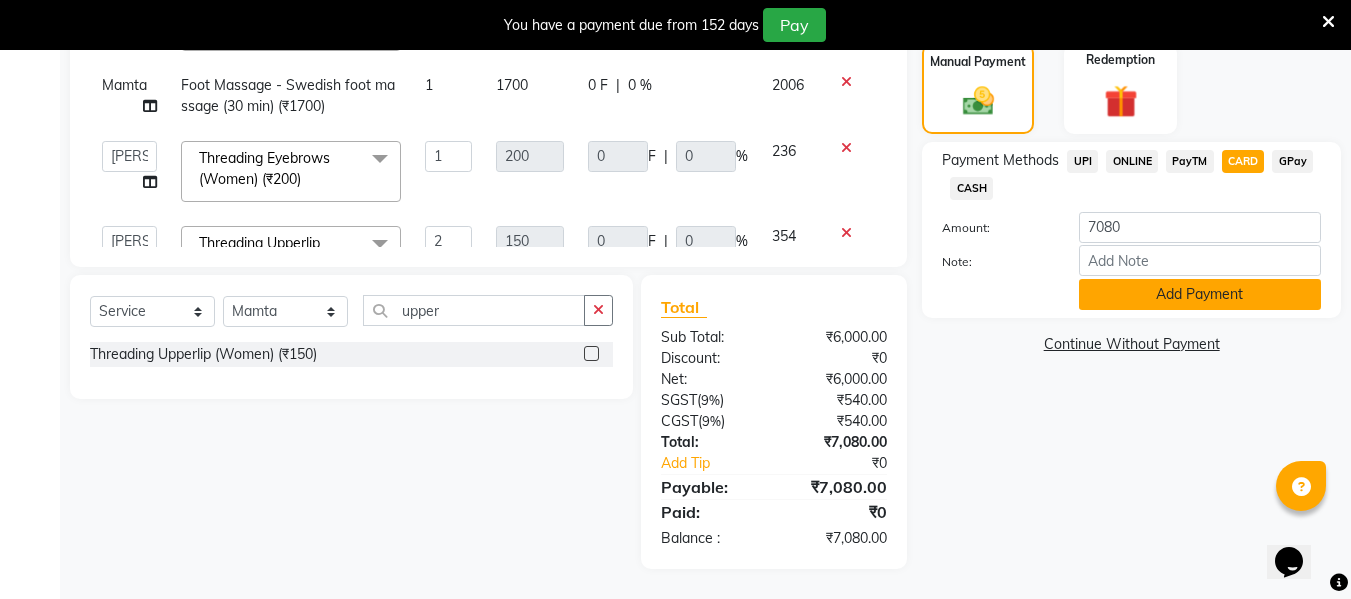 click on "Add Payment" 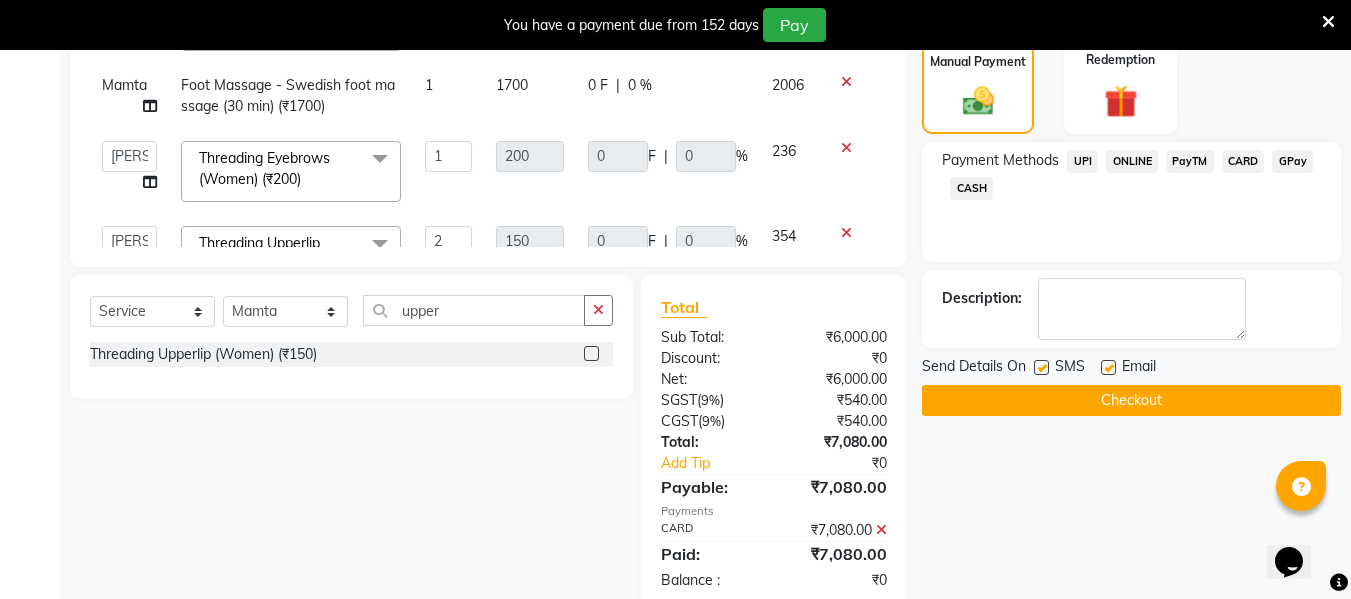 click on "Checkout" 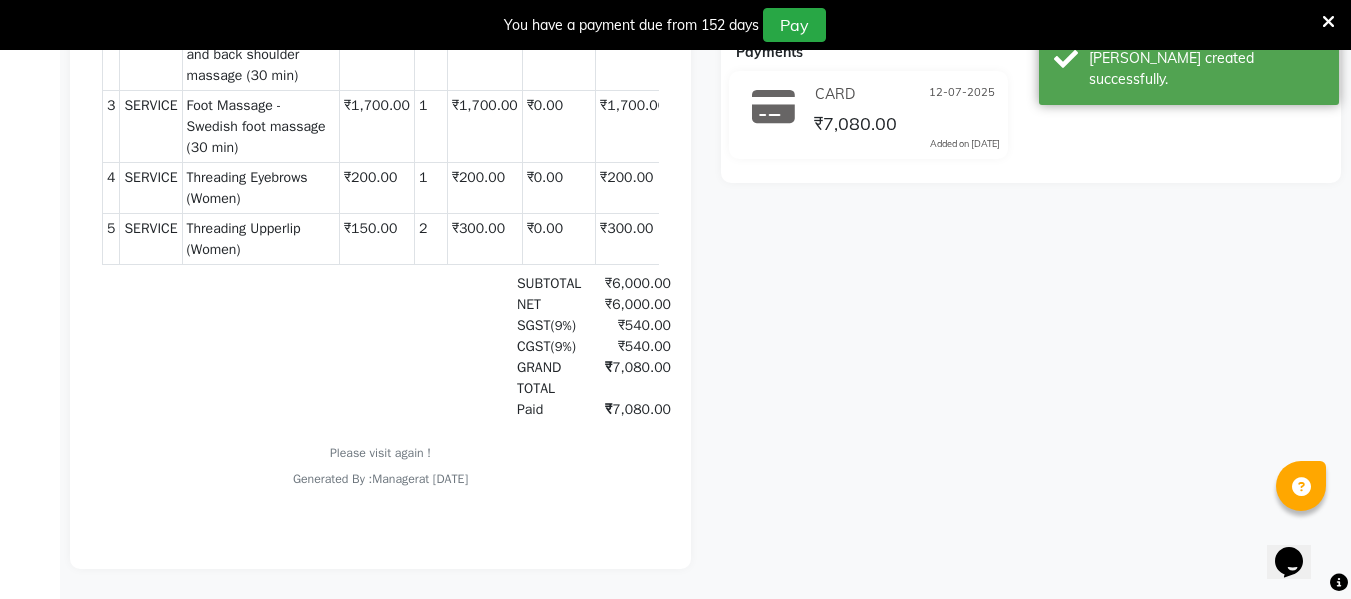 scroll, scrollTop: 0, scrollLeft: 0, axis: both 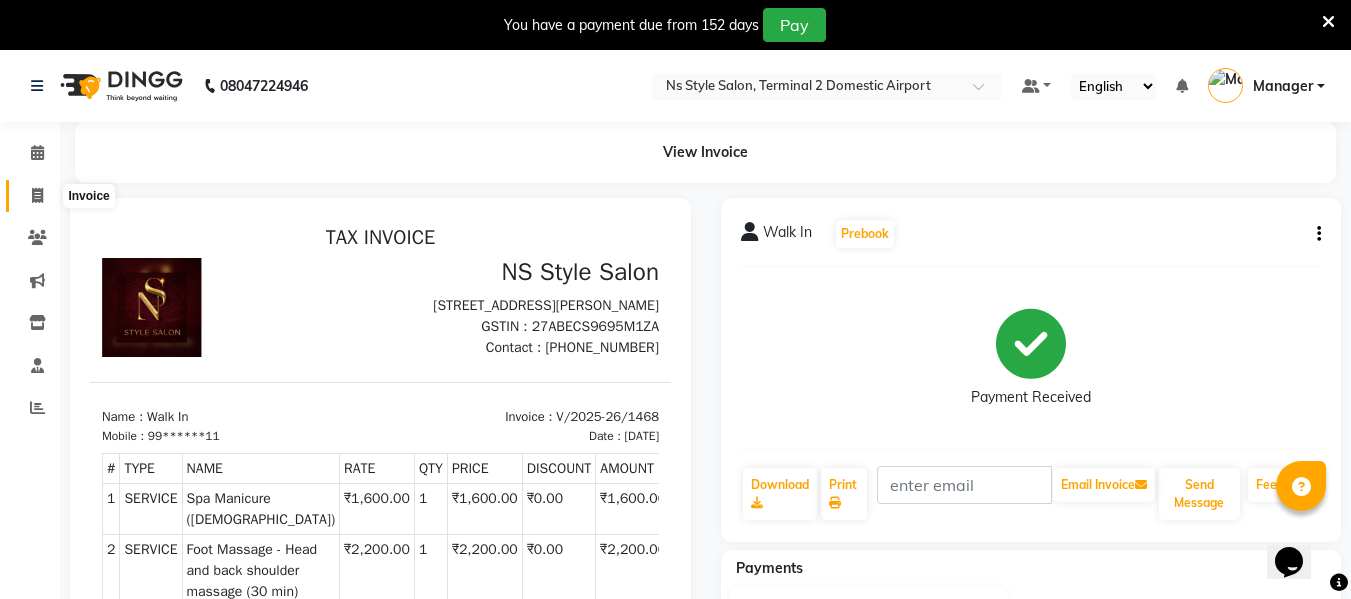 click 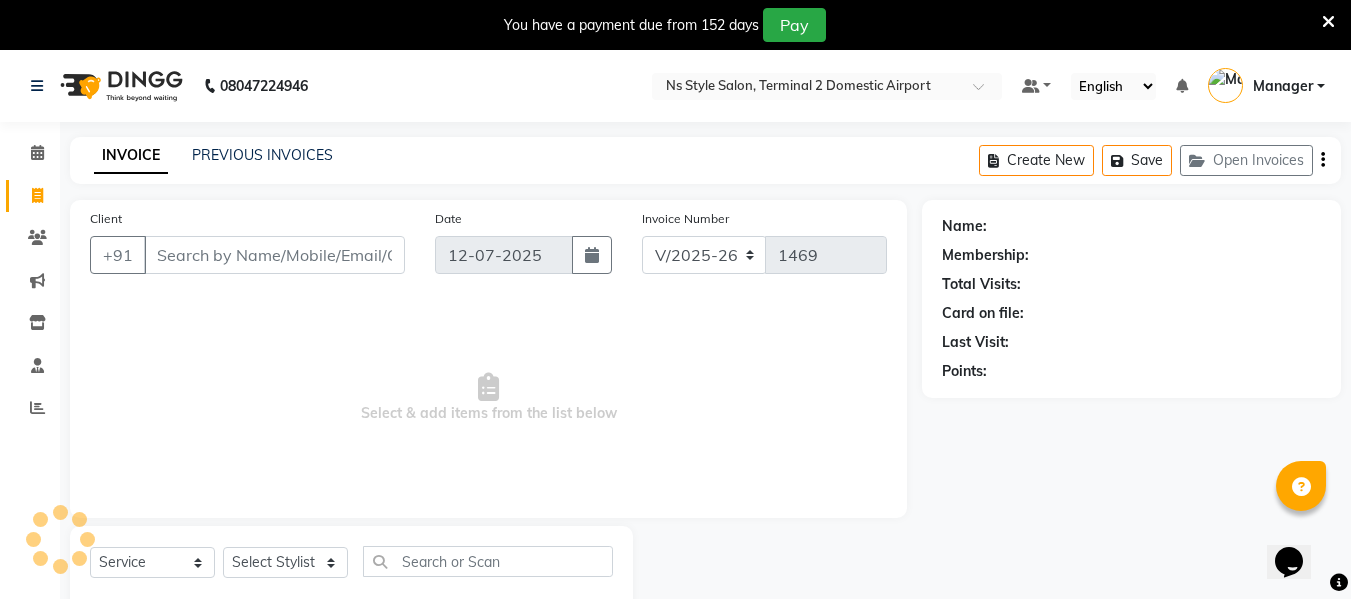 scroll, scrollTop: 52, scrollLeft: 0, axis: vertical 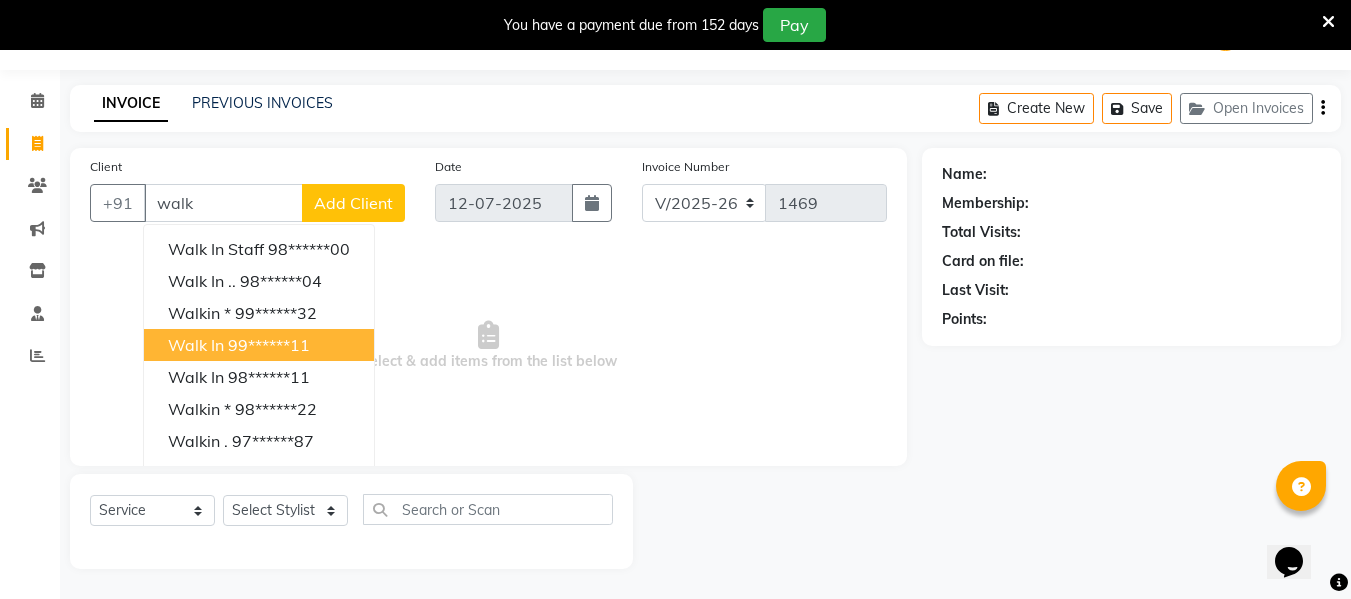 click on "99******11" at bounding box center [269, 345] 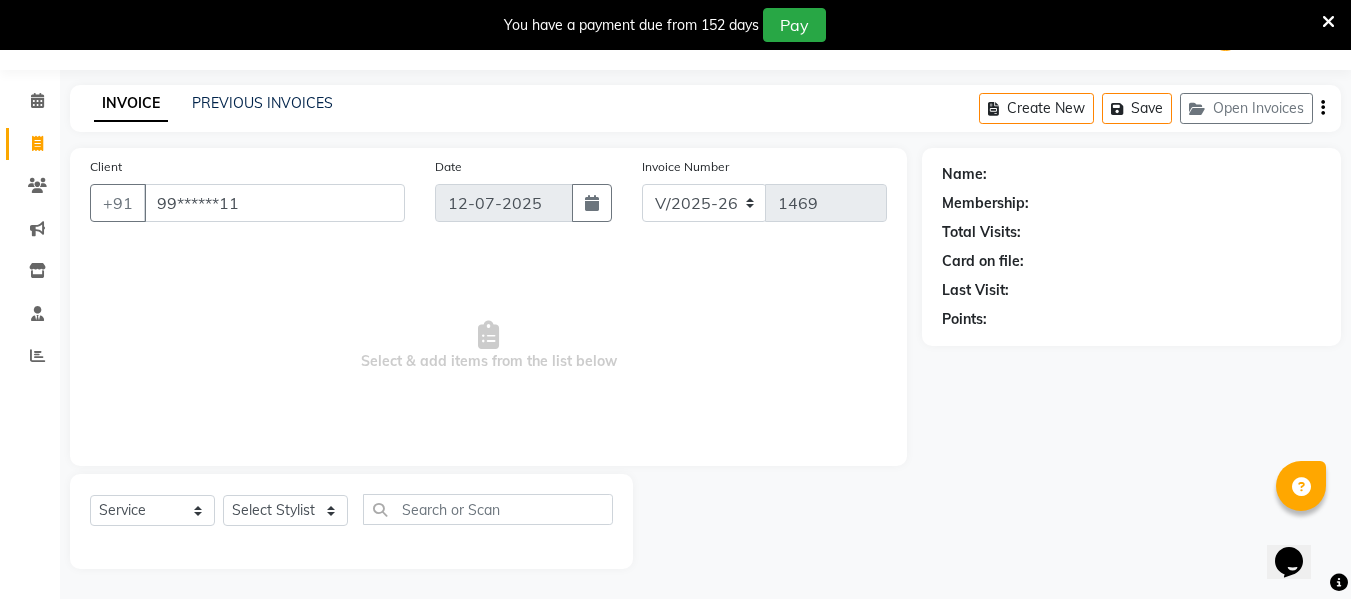 type on "99******11" 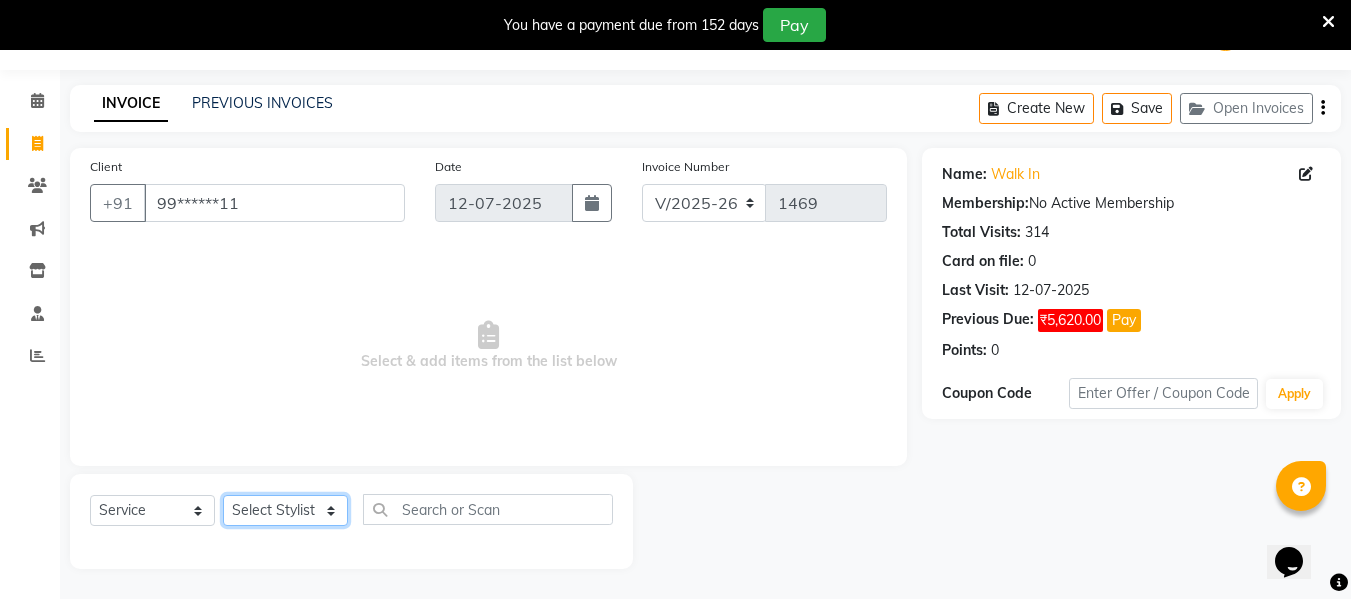 click on "Select Stylist ASHA [PERSON_NAME] [PERSON_NAME] EHATESHAM [PERSON_NAME] [PERSON_NAME] [PERSON_NAME] [PERSON_NAME] [PERSON_NAME] [PERSON_NAME]  Manager [PERSON_NAME] MD [PERSON_NAME]  MD [PERSON_NAME] MIMII [PERSON_NAME] [PERSON_NAME] [PERSON_NAME] TAK [PERSON_NAME]" 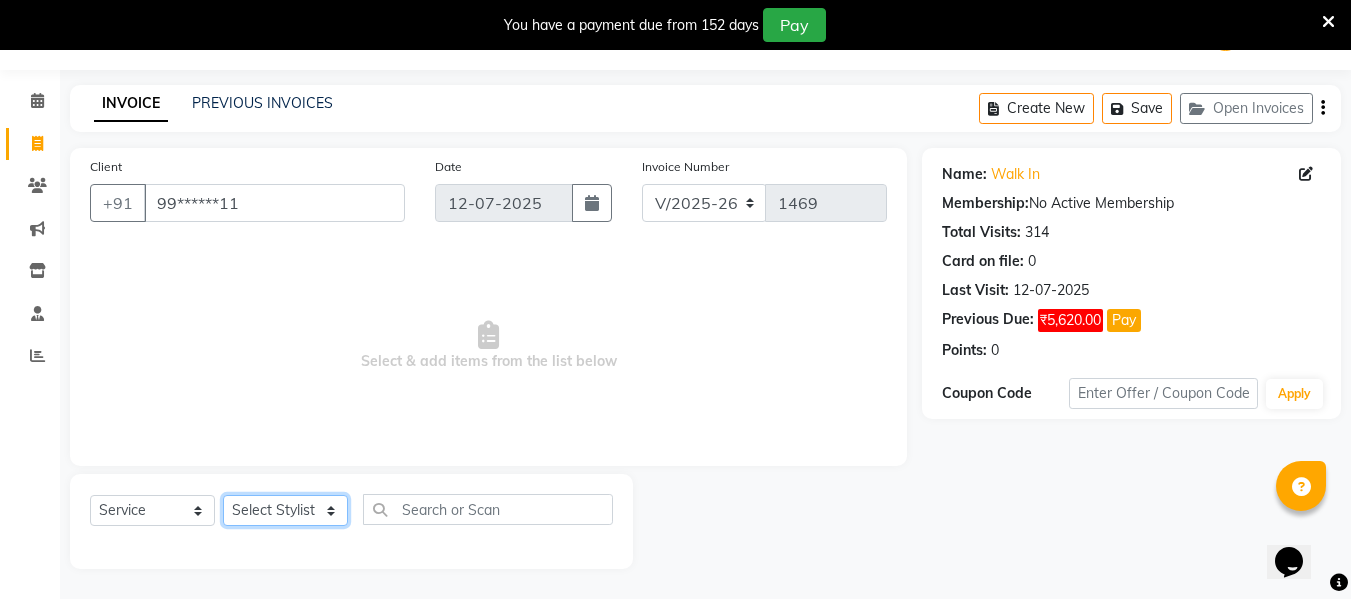 select on "39697" 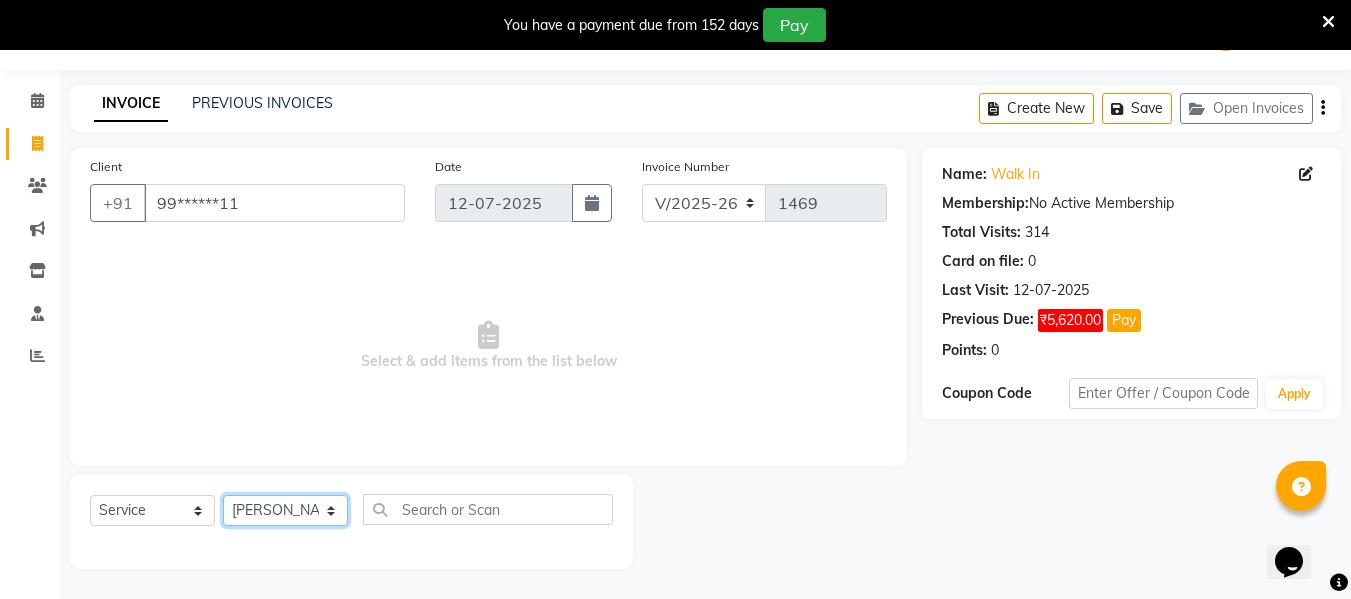 click on "Select Stylist ASHA [PERSON_NAME] [PERSON_NAME] EHATESHAM [PERSON_NAME] [PERSON_NAME] [PERSON_NAME] [PERSON_NAME] [PERSON_NAME] [PERSON_NAME]  Manager [PERSON_NAME] MD [PERSON_NAME]  MD [PERSON_NAME] MIMII [PERSON_NAME] [PERSON_NAME] [PERSON_NAME] TAK [PERSON_NAME]" 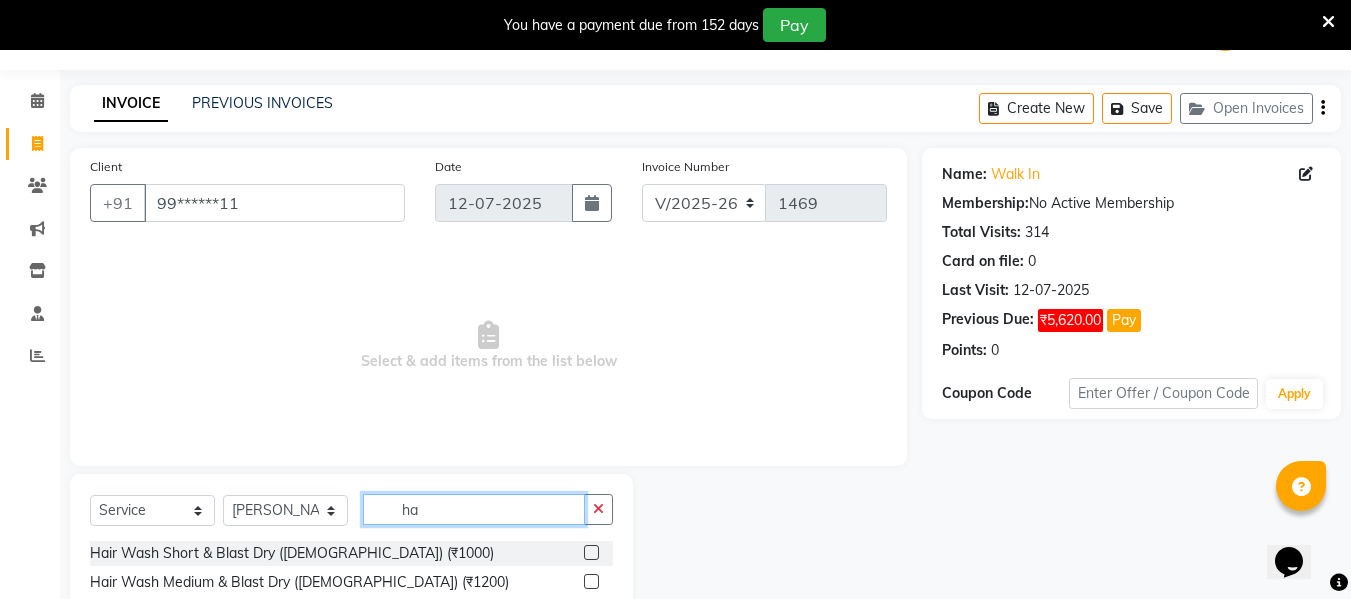 type on "h" 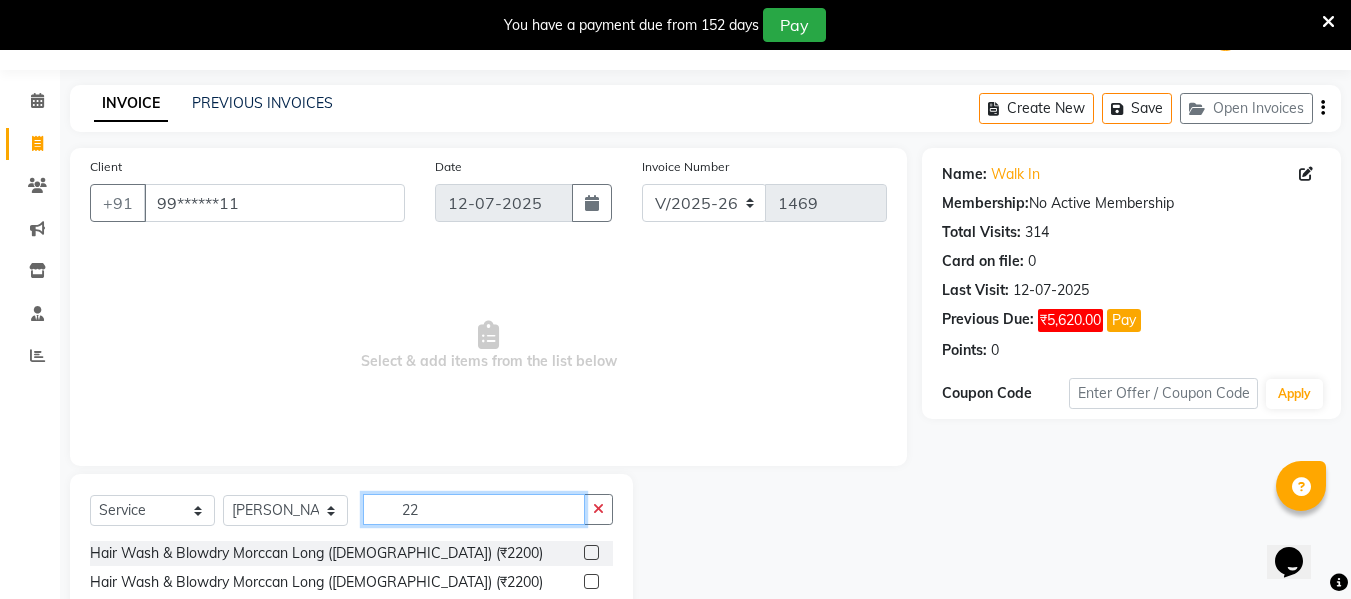 type on "22" 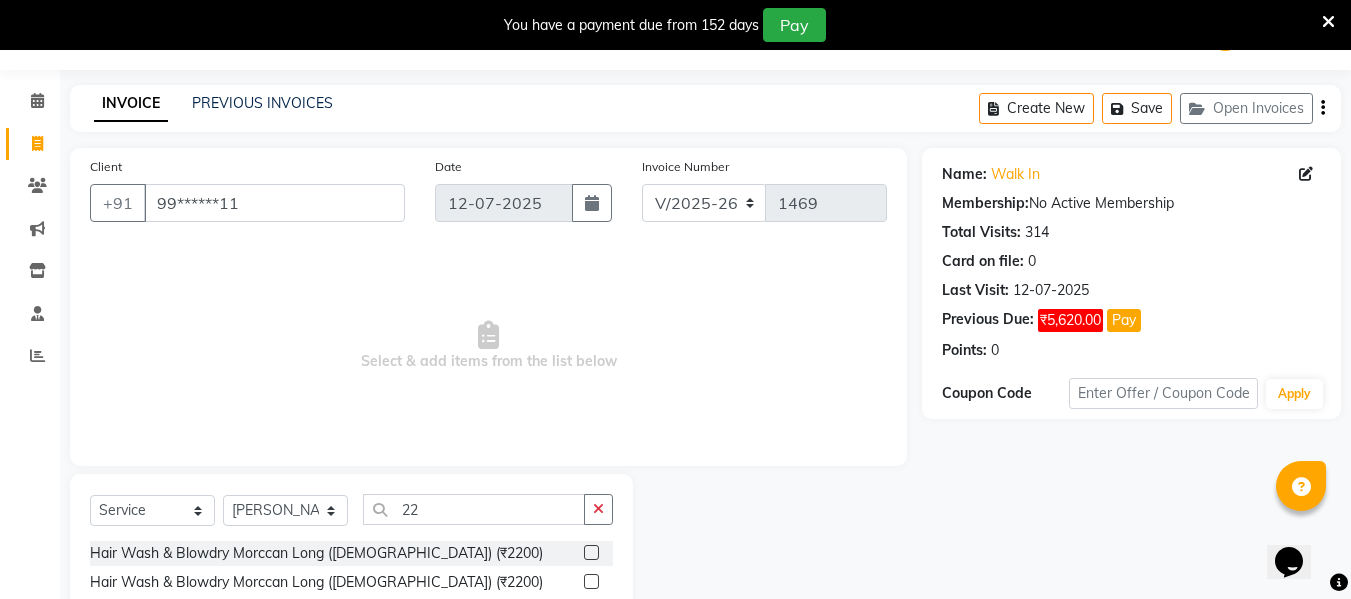 click 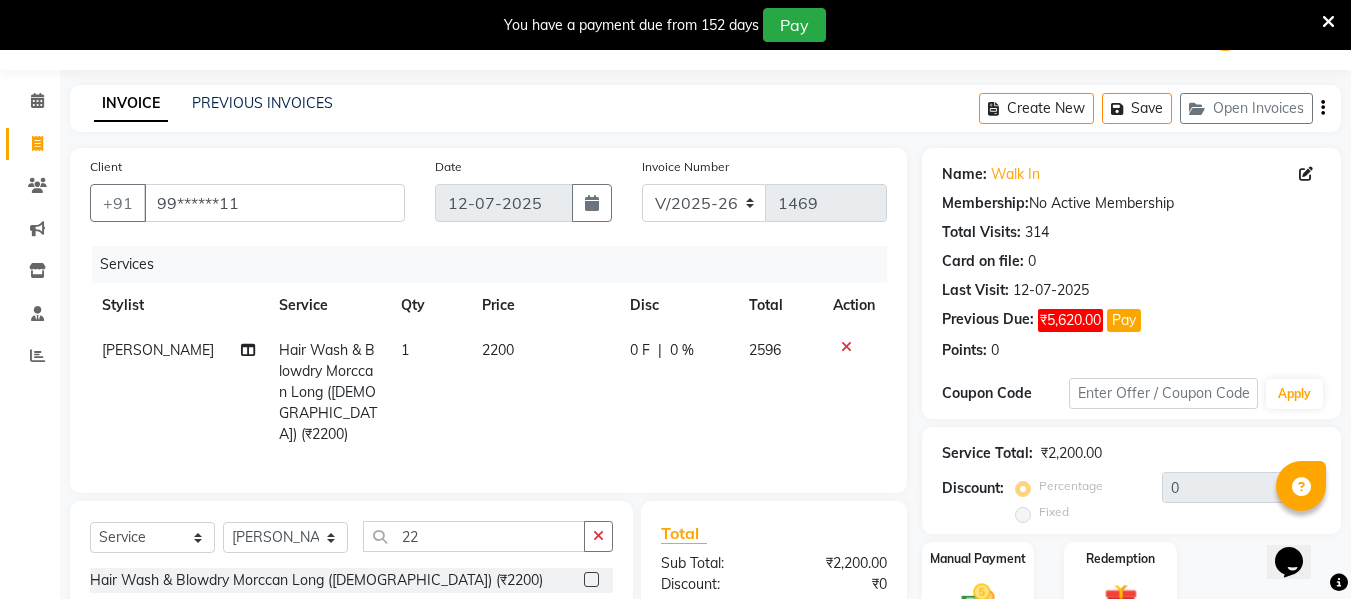 checkbox on "false" 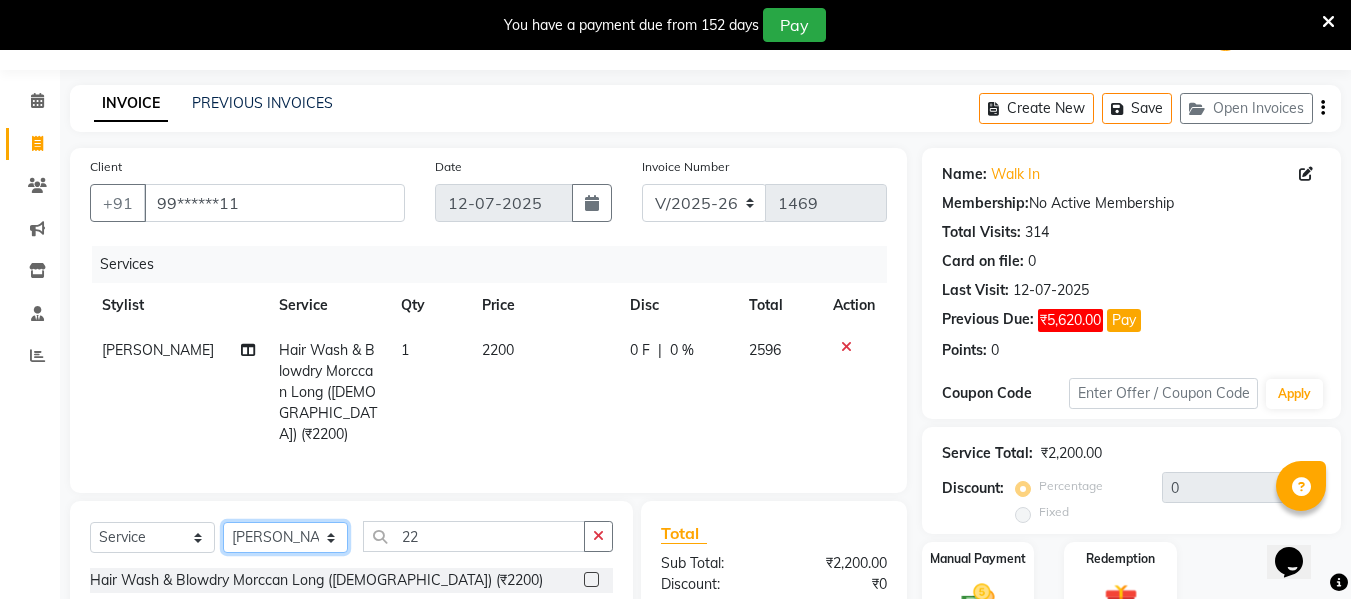 click on "Select Stylist ASHA [PERSON_NAME] [PERSON_NAME] EHATESHAM [PERSON_NAME] [PERSON_NAME] [PERSON_NAME] [PERSON_NAME] [PERSON_NAME] [PERSON_NAME]  Manager [PERSON_NAME] MD [PERSON_NAME]  MD [PERSON_NAME] MIMII [PERSON_NAME] [PERSON_NAME] [PERSON_NAME] TAK [PERSON_NAME]" 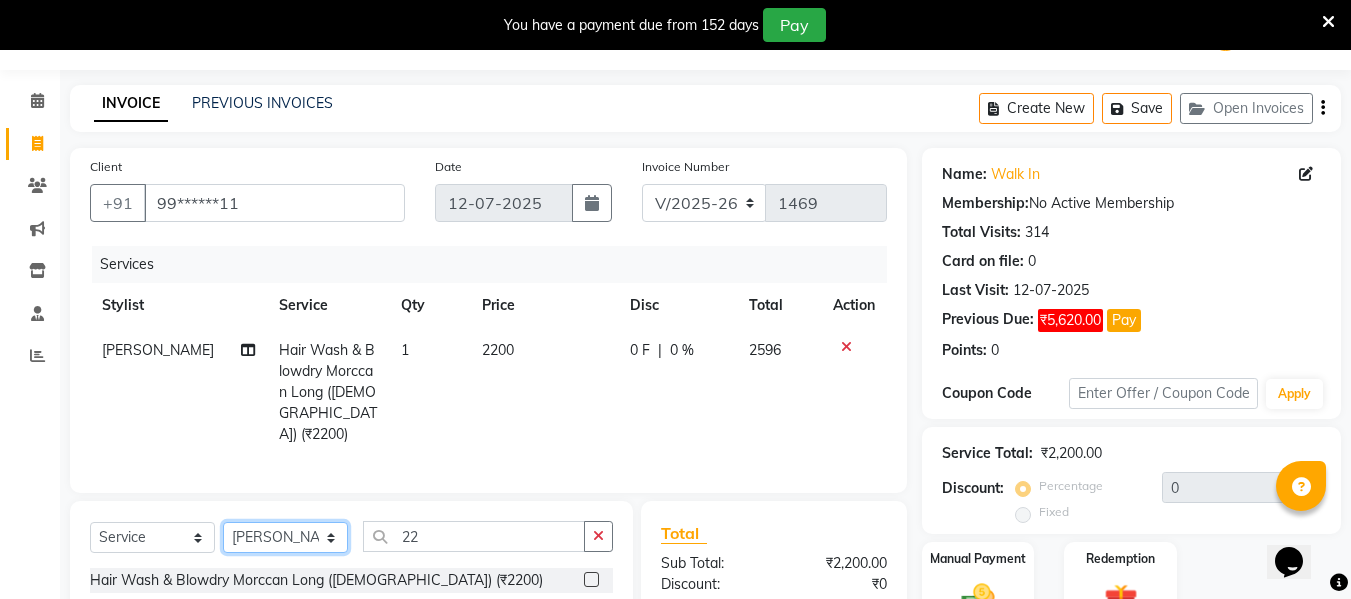 select on "39694" 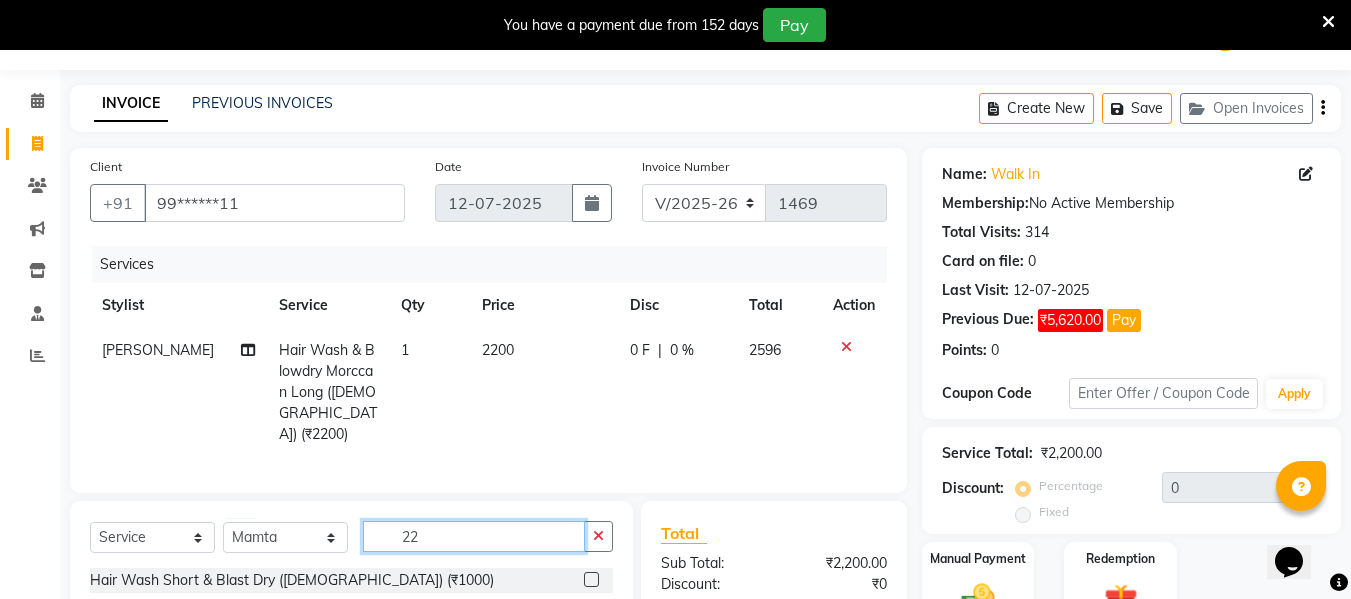 click on "22" 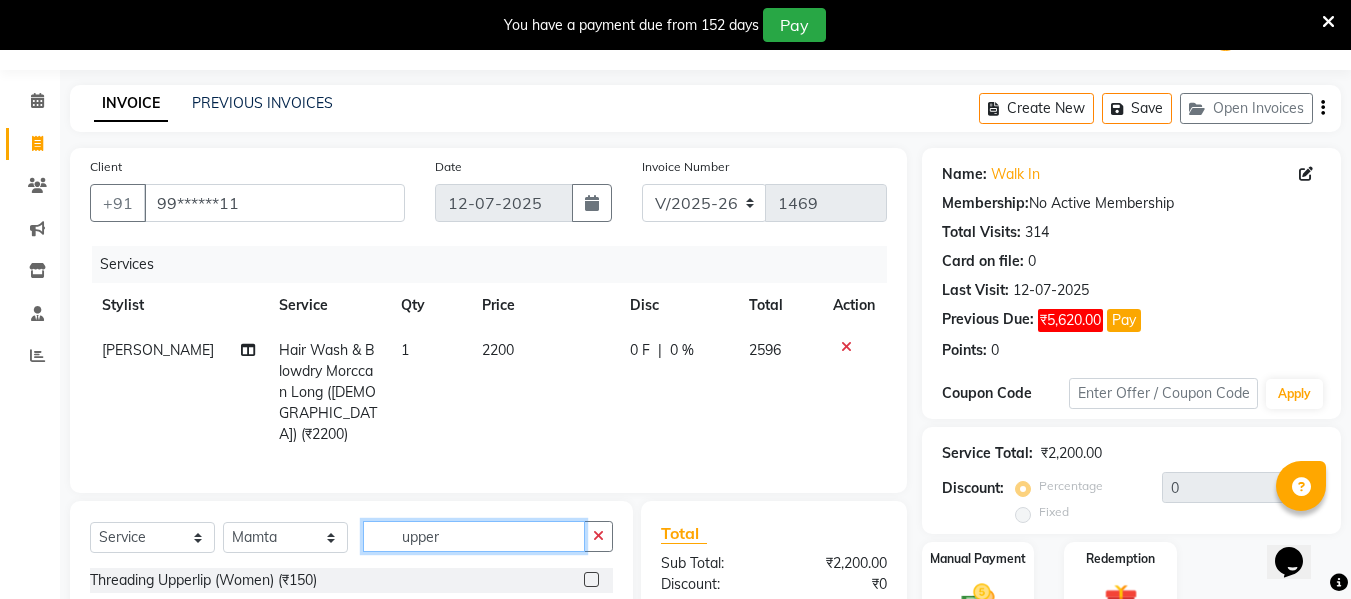 type on "upper" 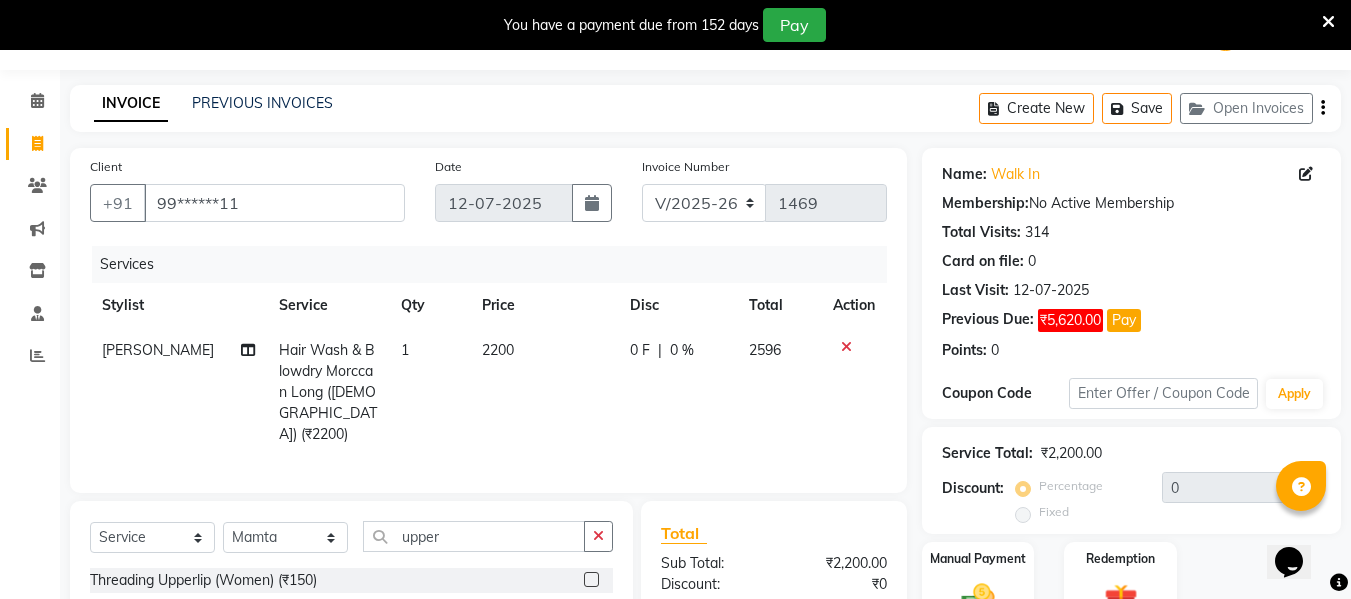 click 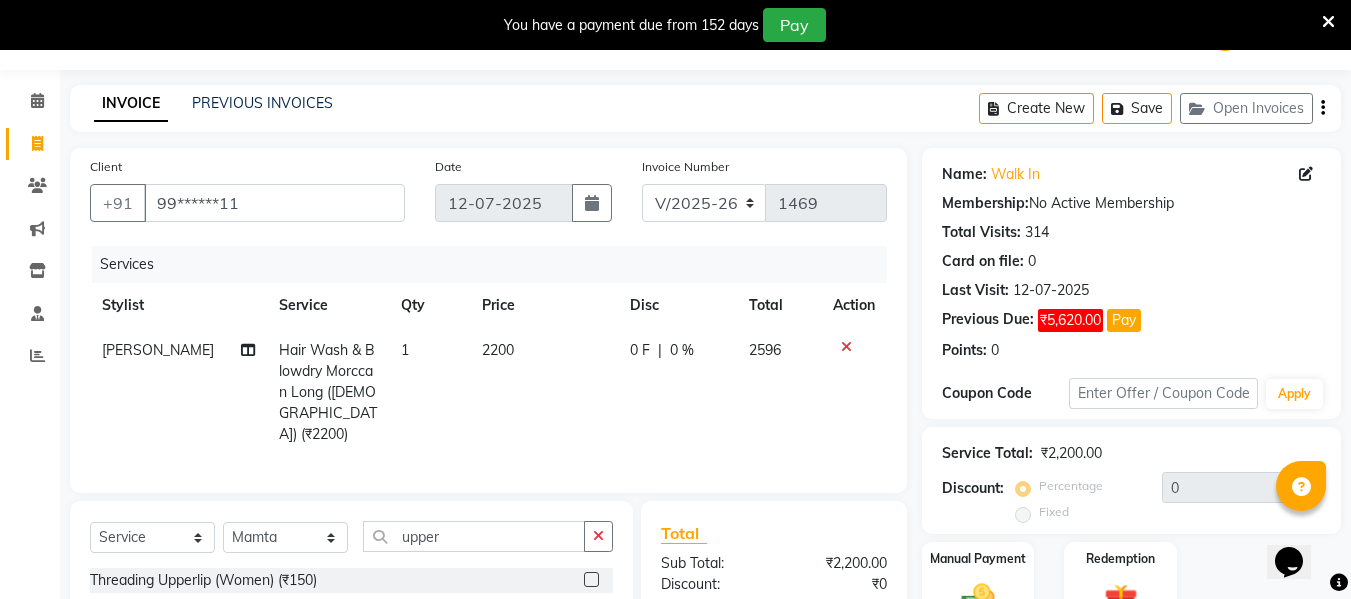 click 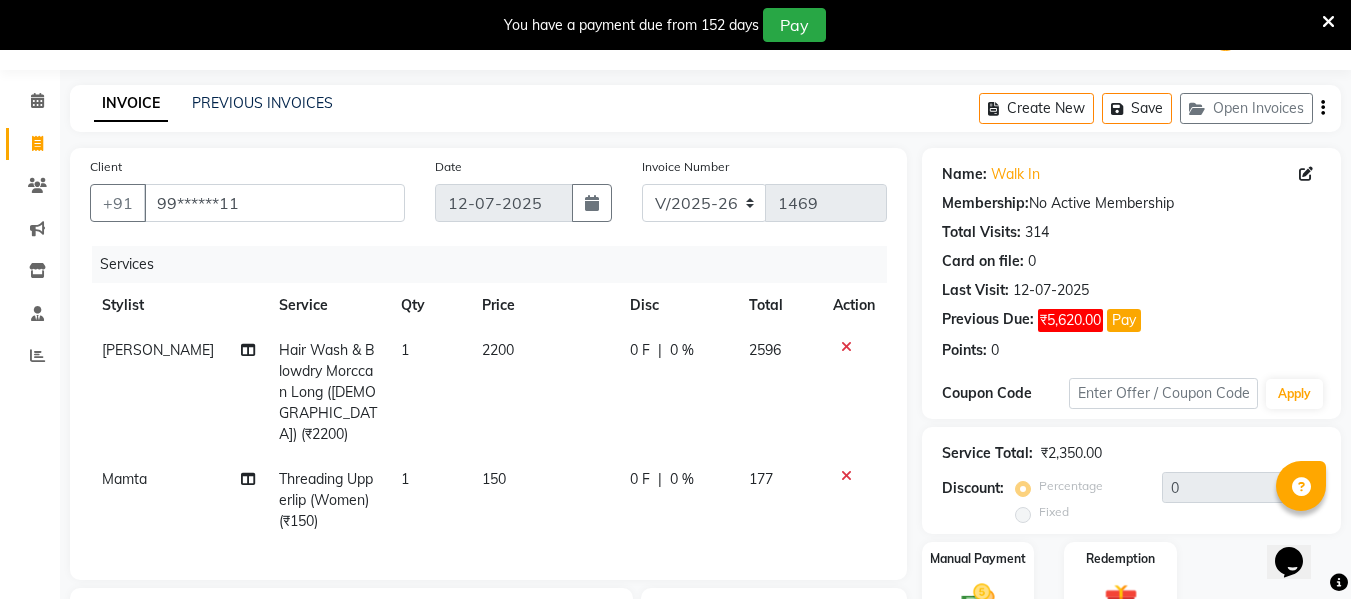 checkbox on "false" 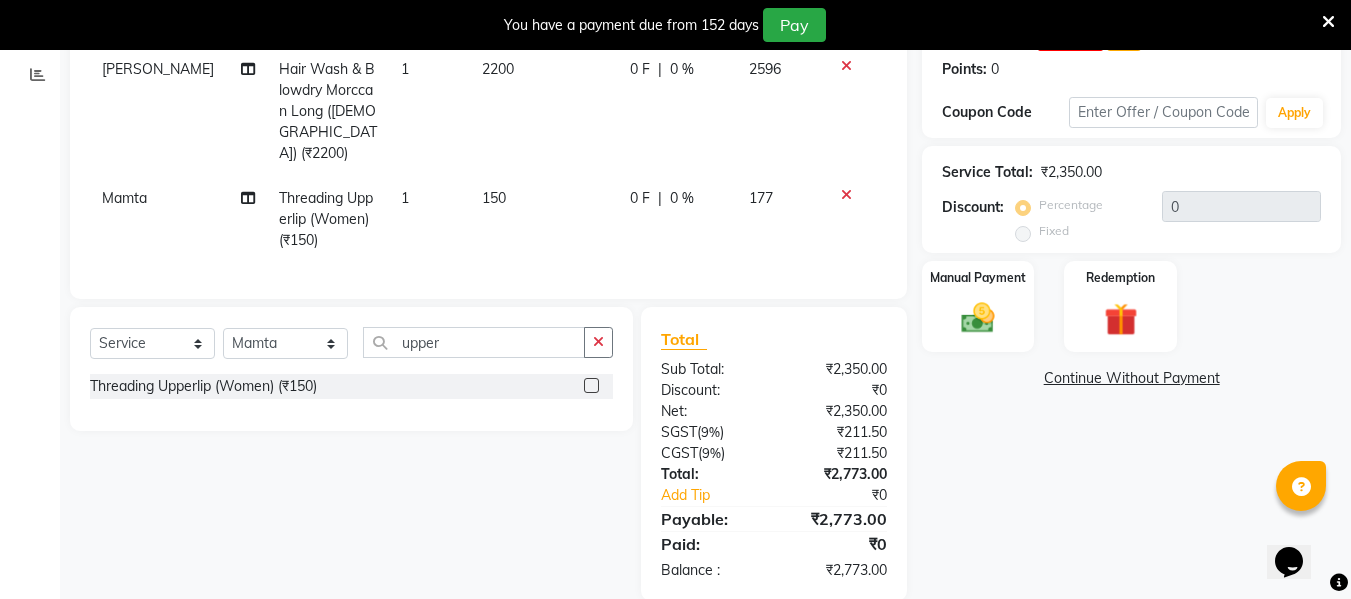 scroll, scrollTop: 336, scrollLeft: 0, axis: vertical 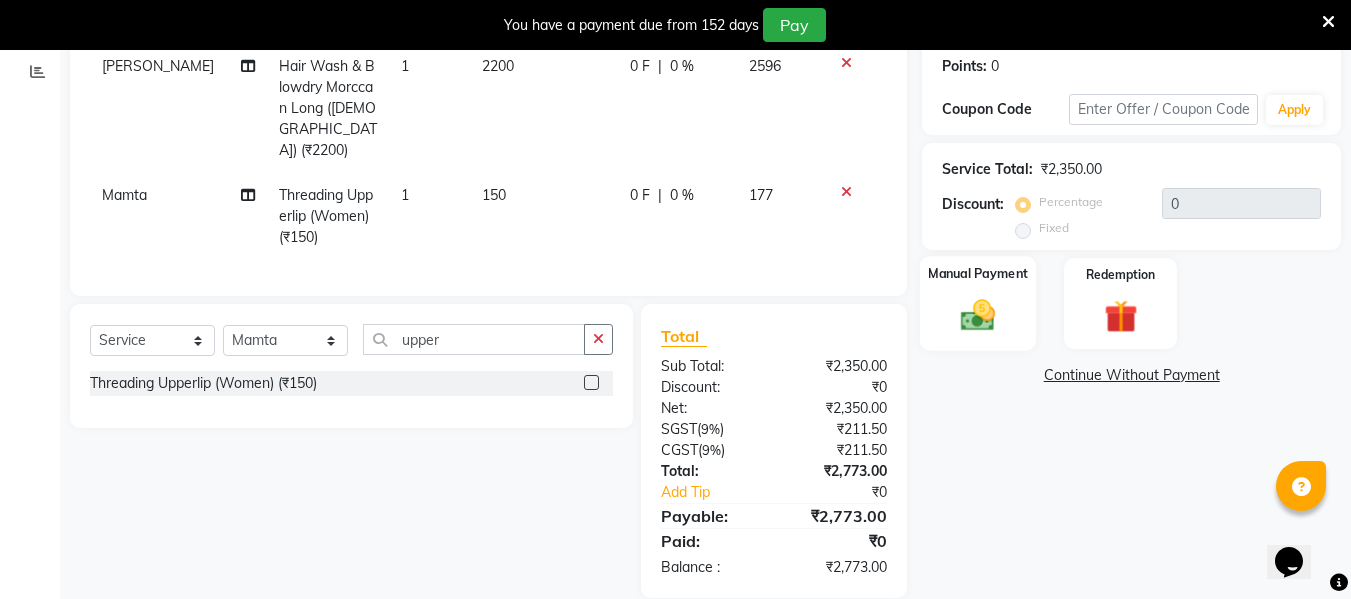 click on "Manual Payment" 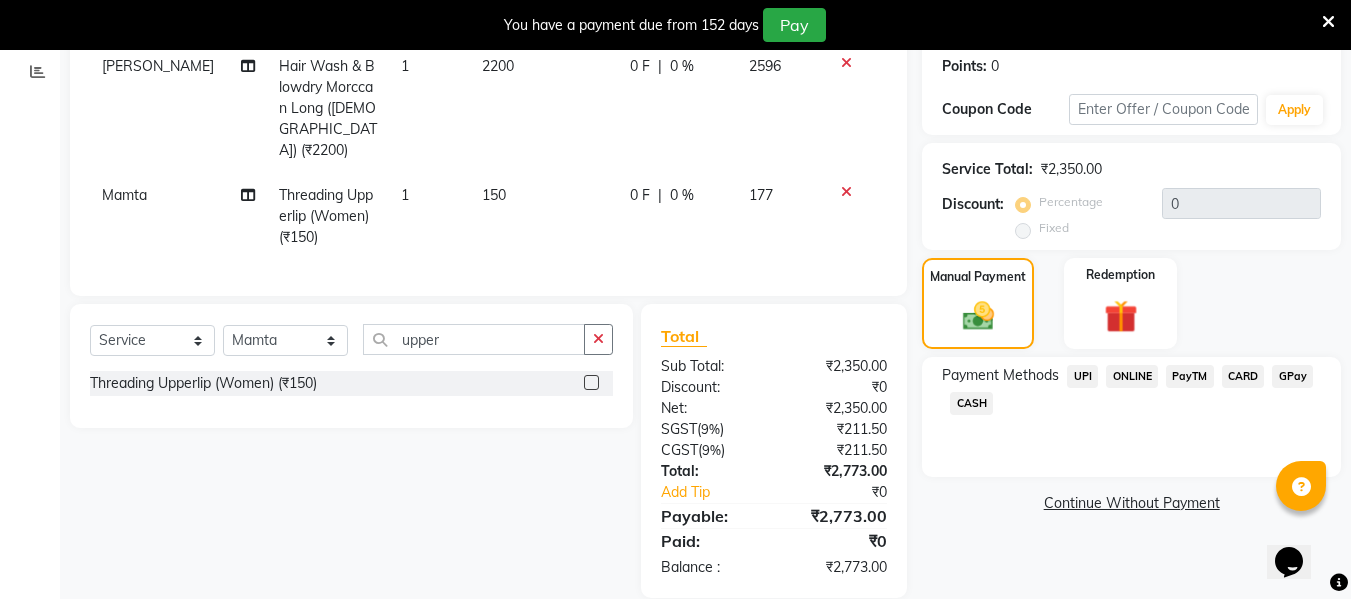 click on "CARD" 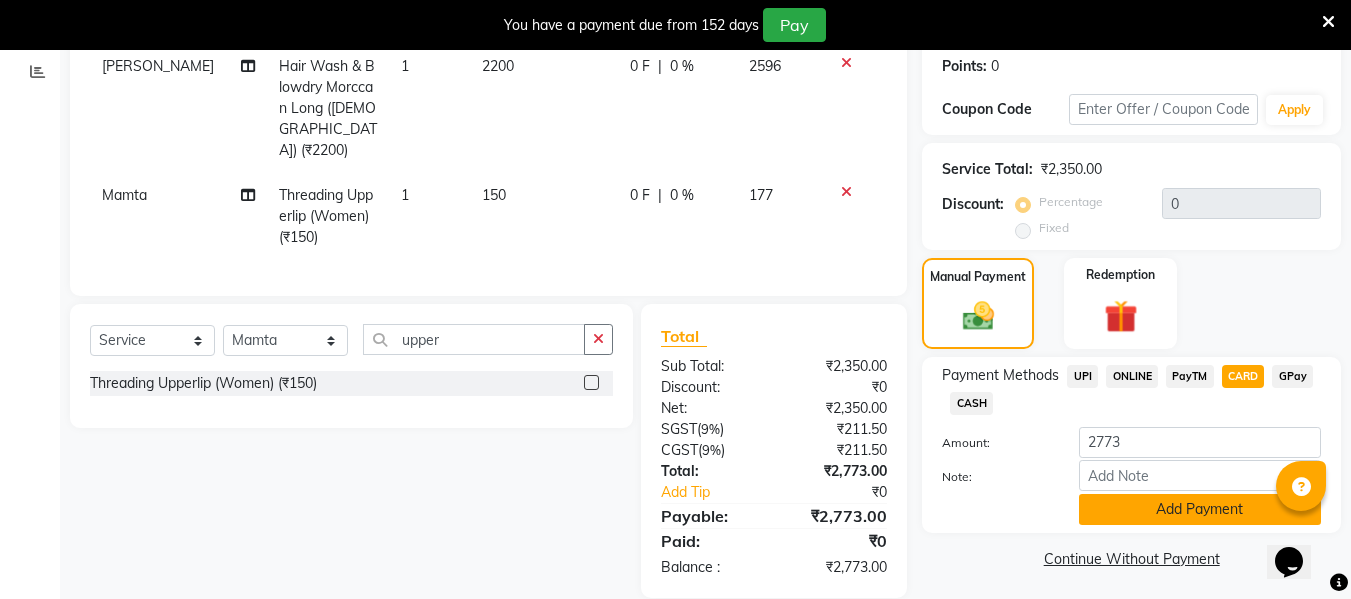 click on "Add Payment" 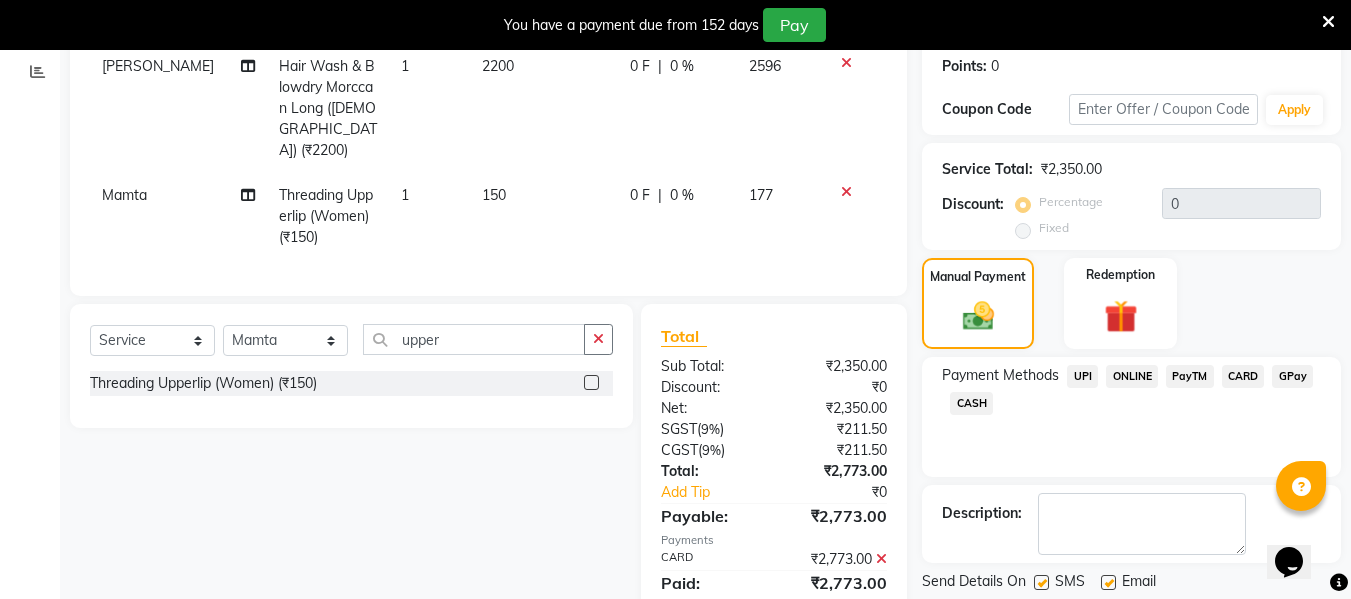 scroll, scrollTop: 401, scrollLeft: 0, axis: vertical 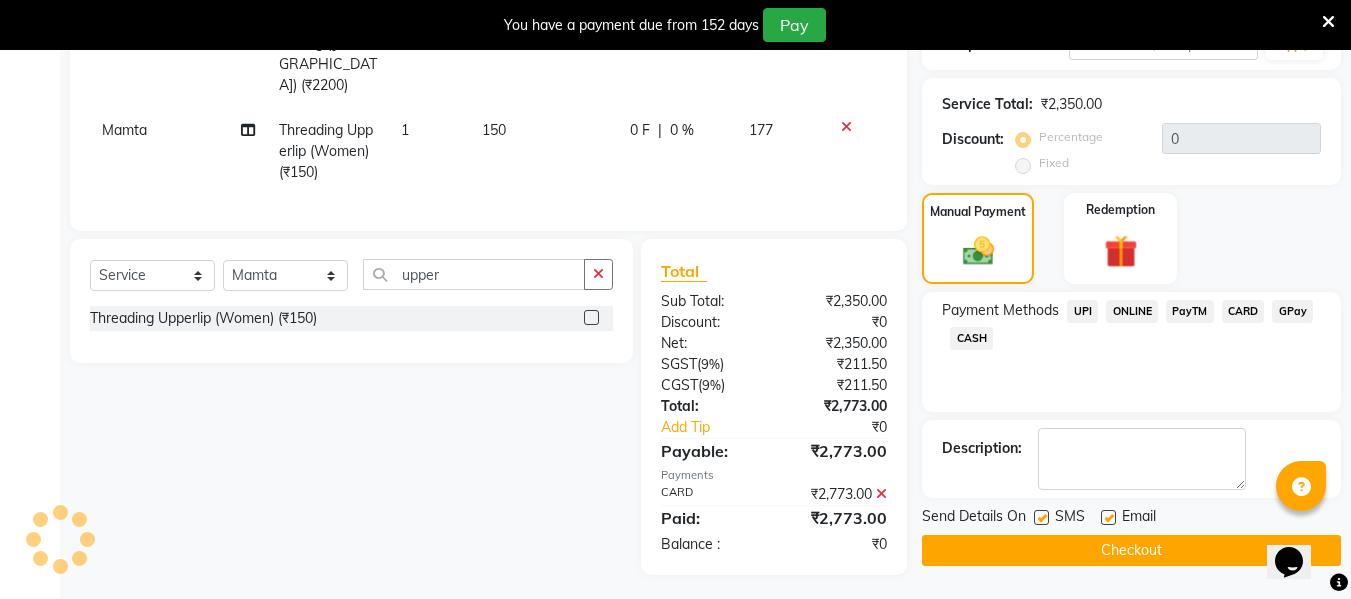 click on "Checkout" 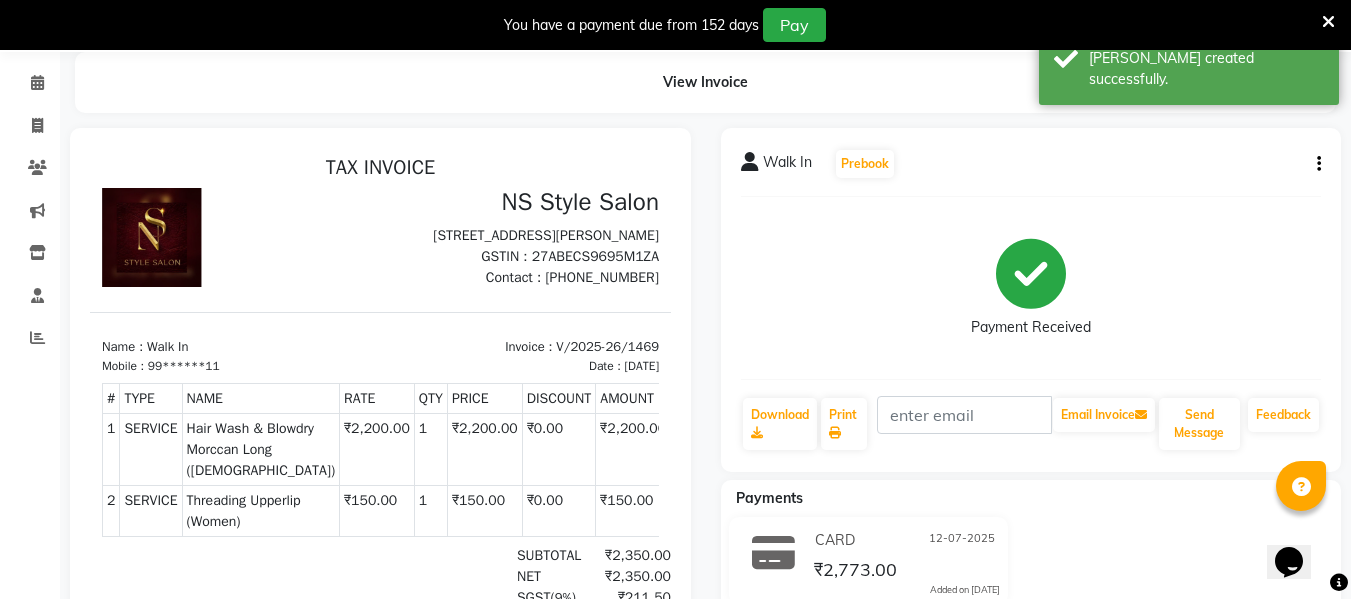 scroll, scrollTop: 0, scrollLeft: 0, axis: both 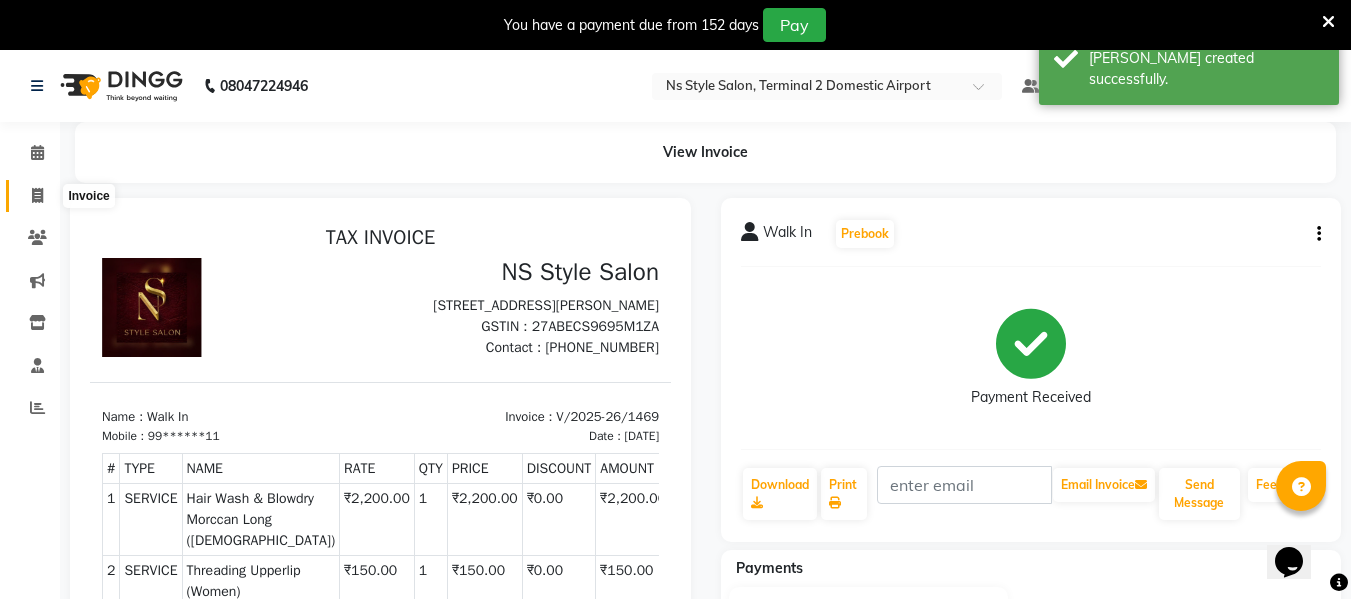 click 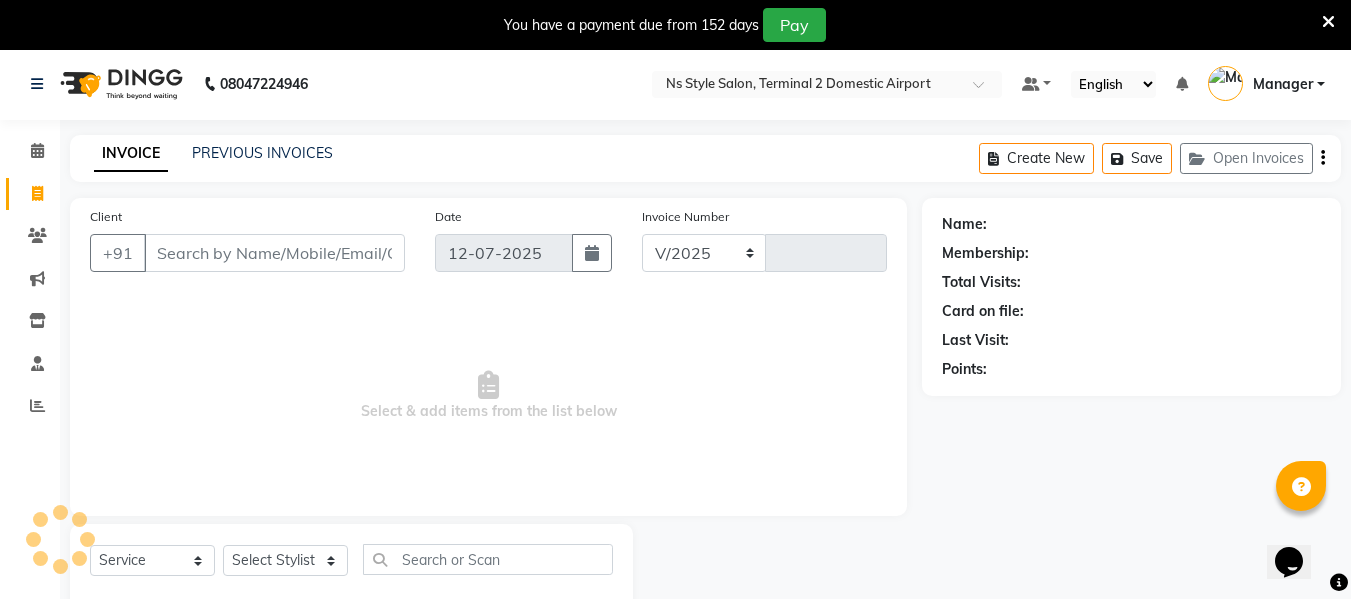 scroll, scrollTop: 52, scrollLeft: 0, axis: vertical 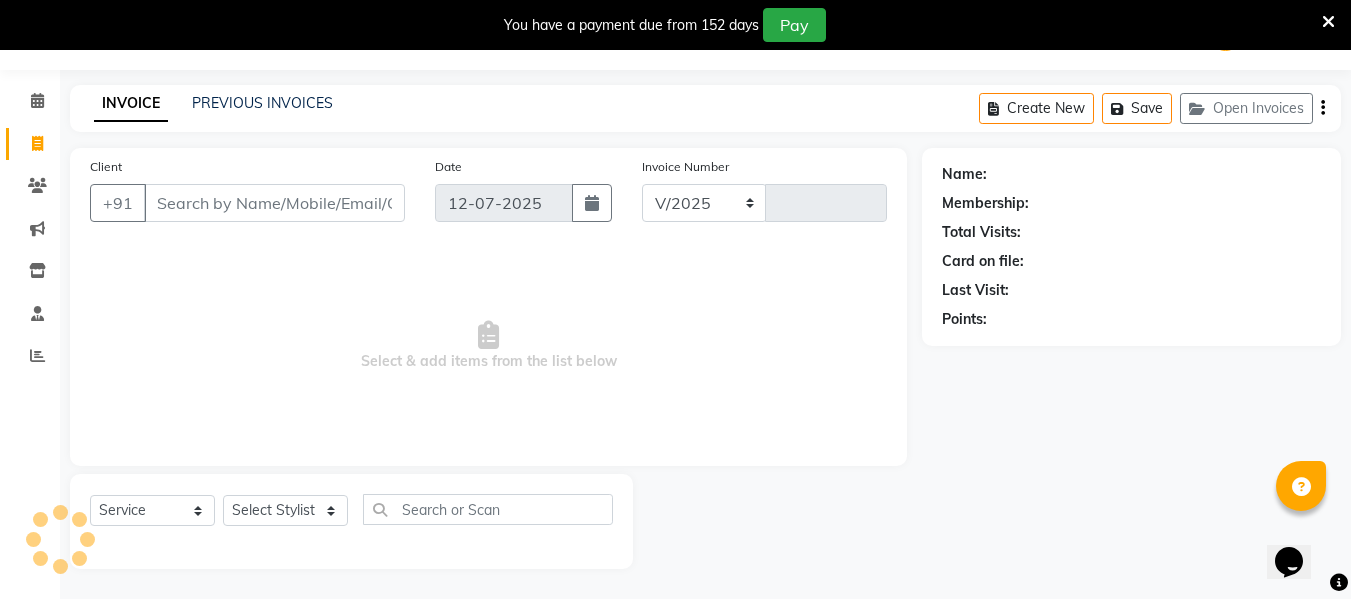 select on "5661" 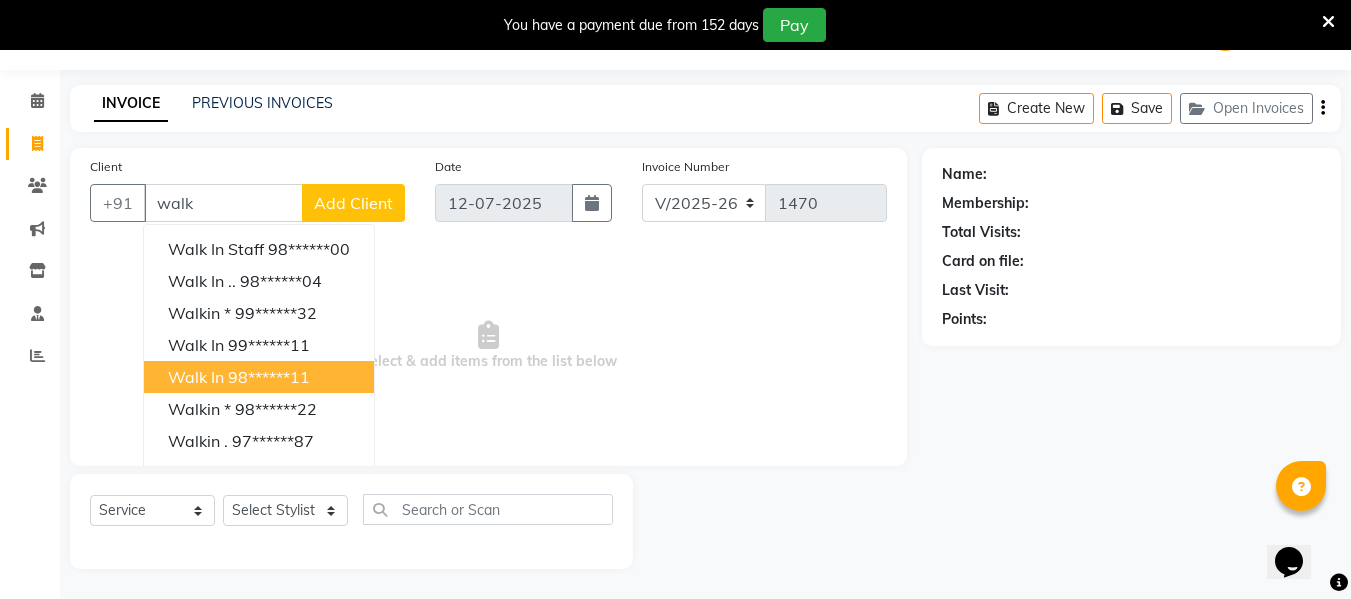 click on "Walk In  98******11" at bounding box center (259, 377) 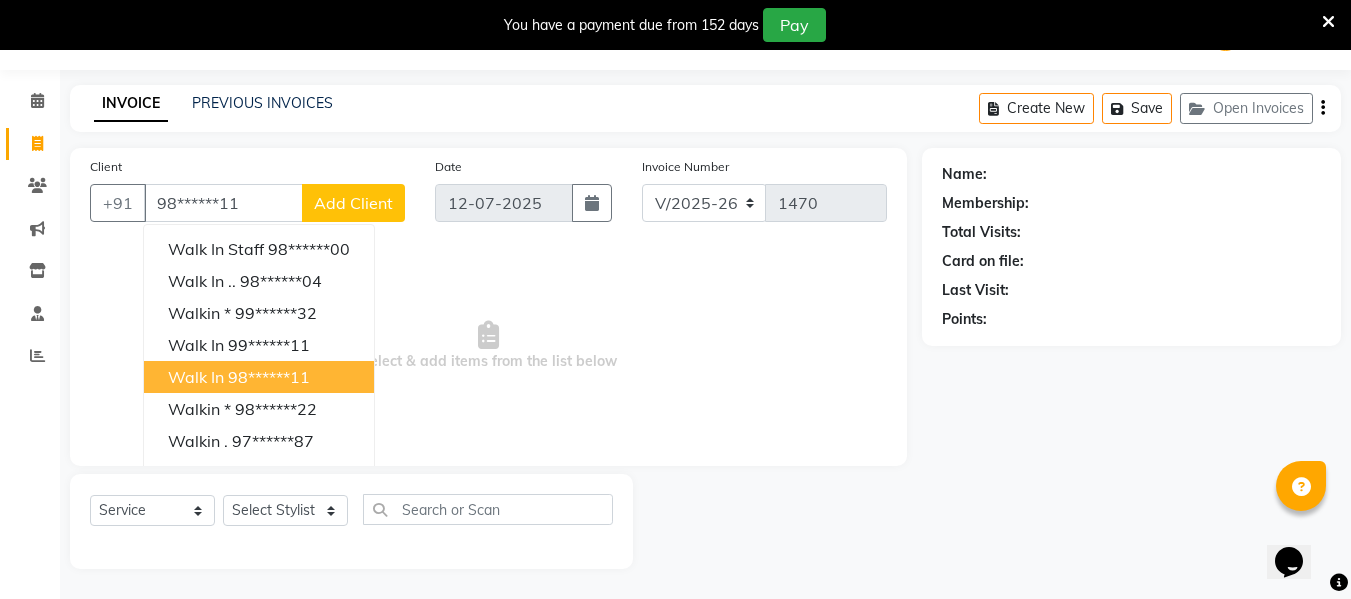 type on "98******11" 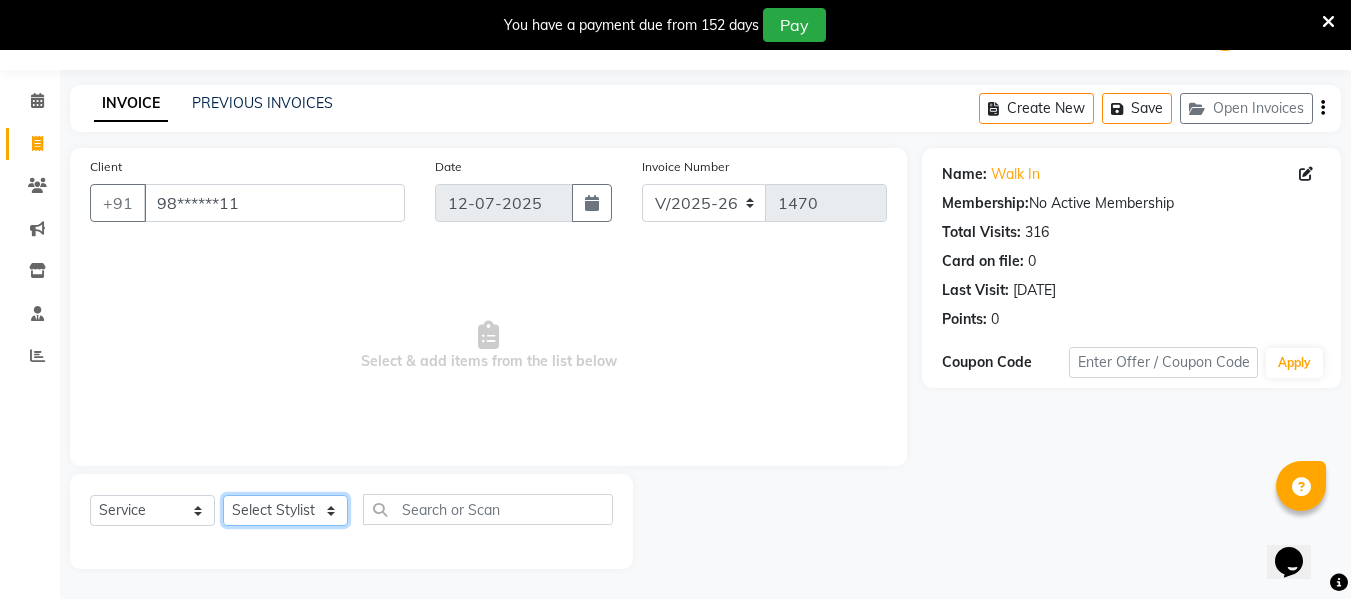 click on "Select Stylist ASHA [PERSON_NAME] [PERSON_NAME] EHATESHAM [PERSON_NAME] [PERSON_NAME] [PERSON_NAME] [PERSON_NAME] [PERSON_NAME] [PERSON_NAME]  Manager [PERSON_NAME] MD [PERSON_NAME]  MD [PERSON_NAME] MIMII [PERSON_NAME] [PERSON_NAME] [PERSON_NAME] TAK [PERSON_NAME]" 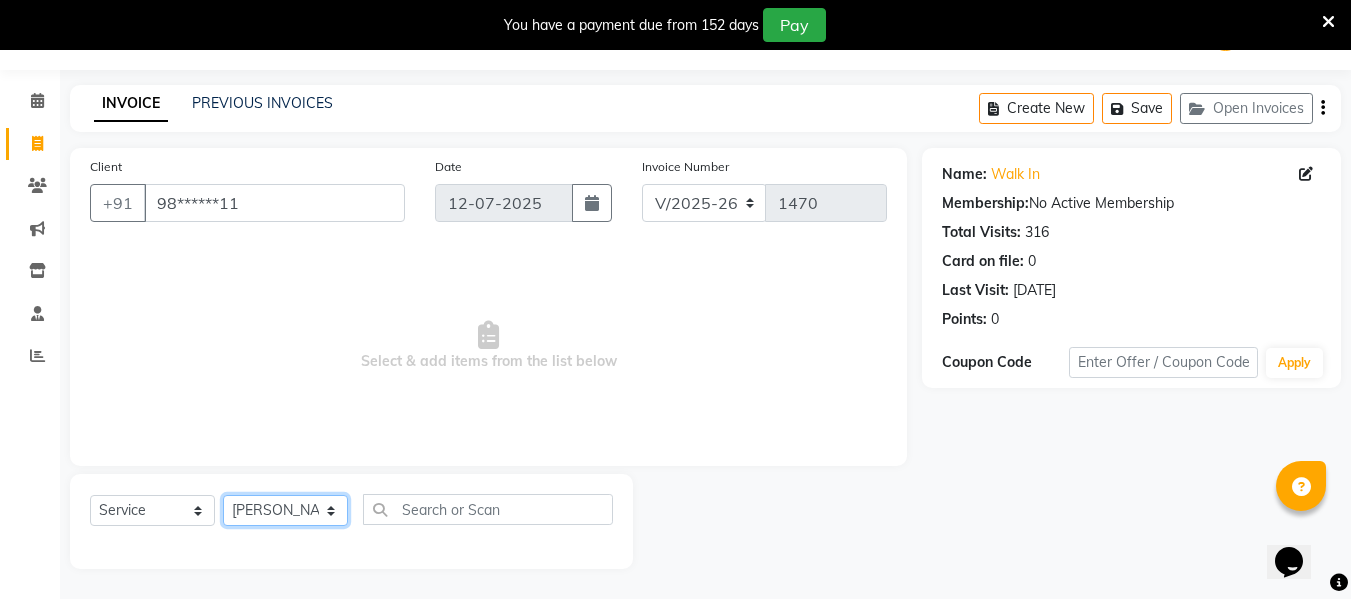 click on "Select Stylist ASHA [PERSON_NAME] [PERSON_NAME] EHATESHAM [PERSON_NAME] [PERSON_NAME] [PERSON_NAME] [PERSON_NAME] [PERSON_NAME] [PERSON_NAME]  Manager [PERSON_NAME] MD [PERSON_NAME]  MD [PERSON_NAME] MIMII [PERSON_NAME] [PERSON_NAME] [PERSON_NAME] TAK [PERSON_NAME]" 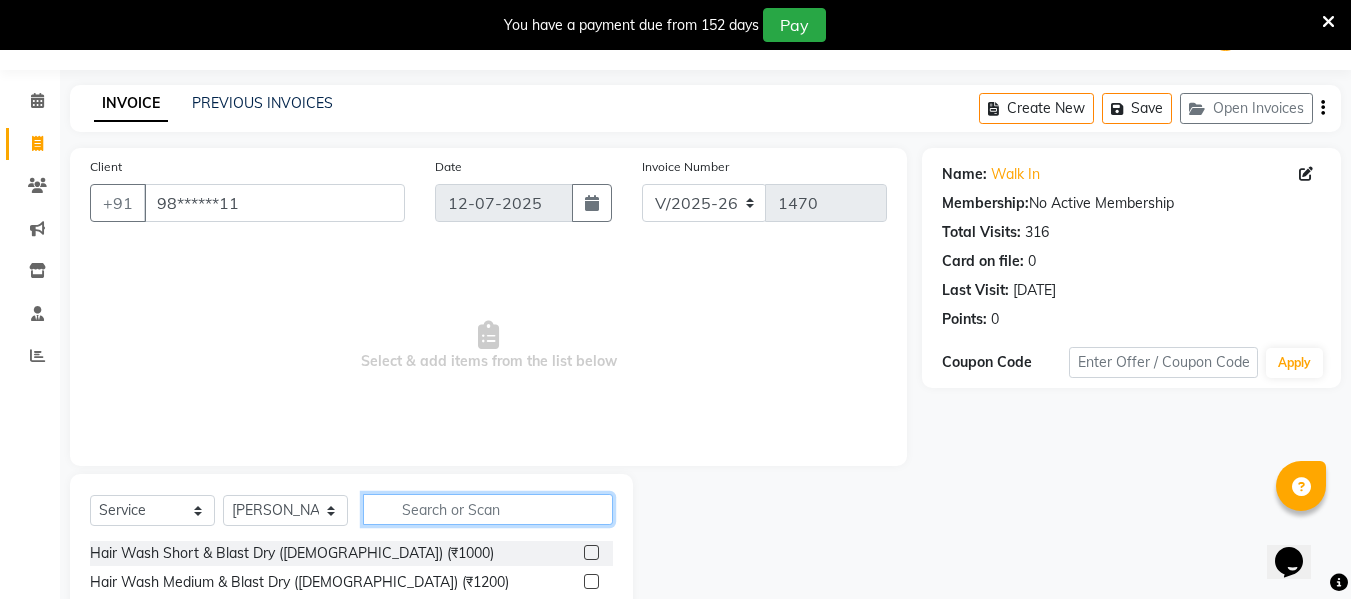 click 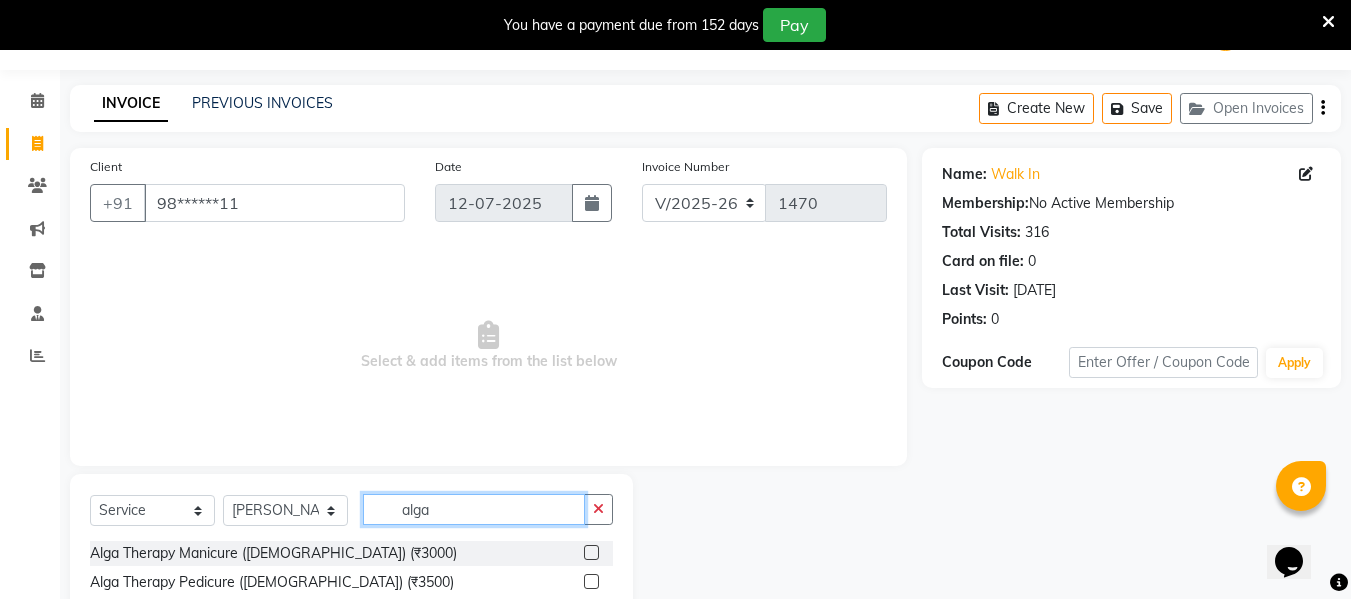 type on "alga" 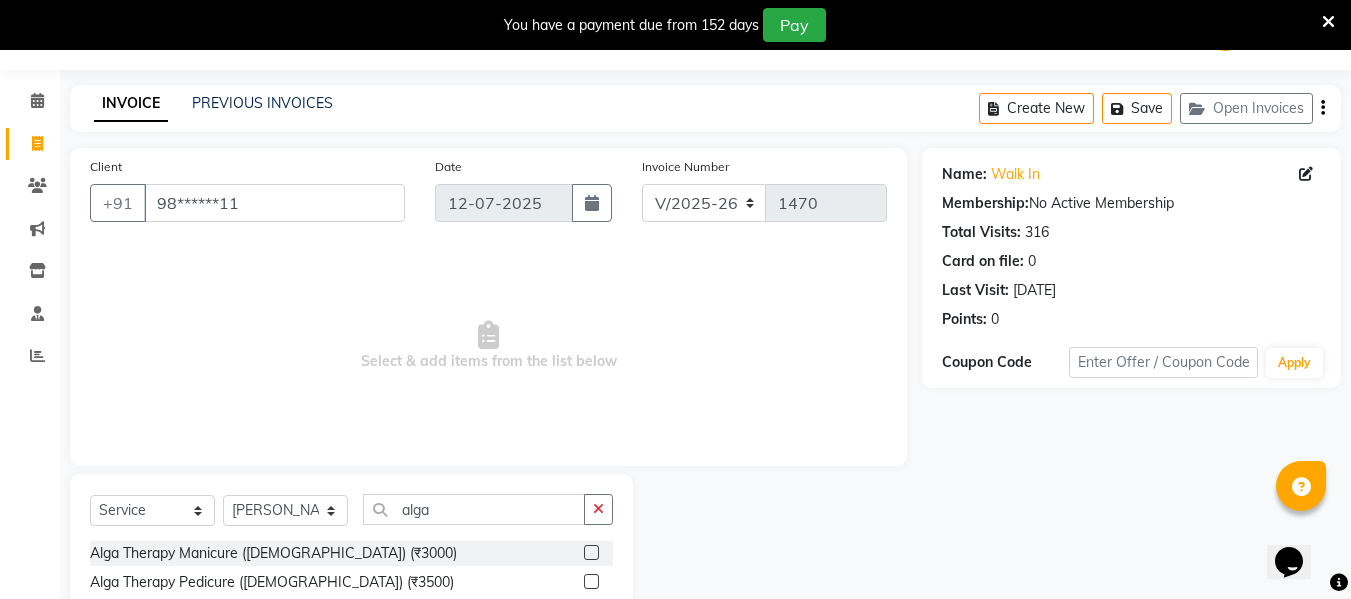 click 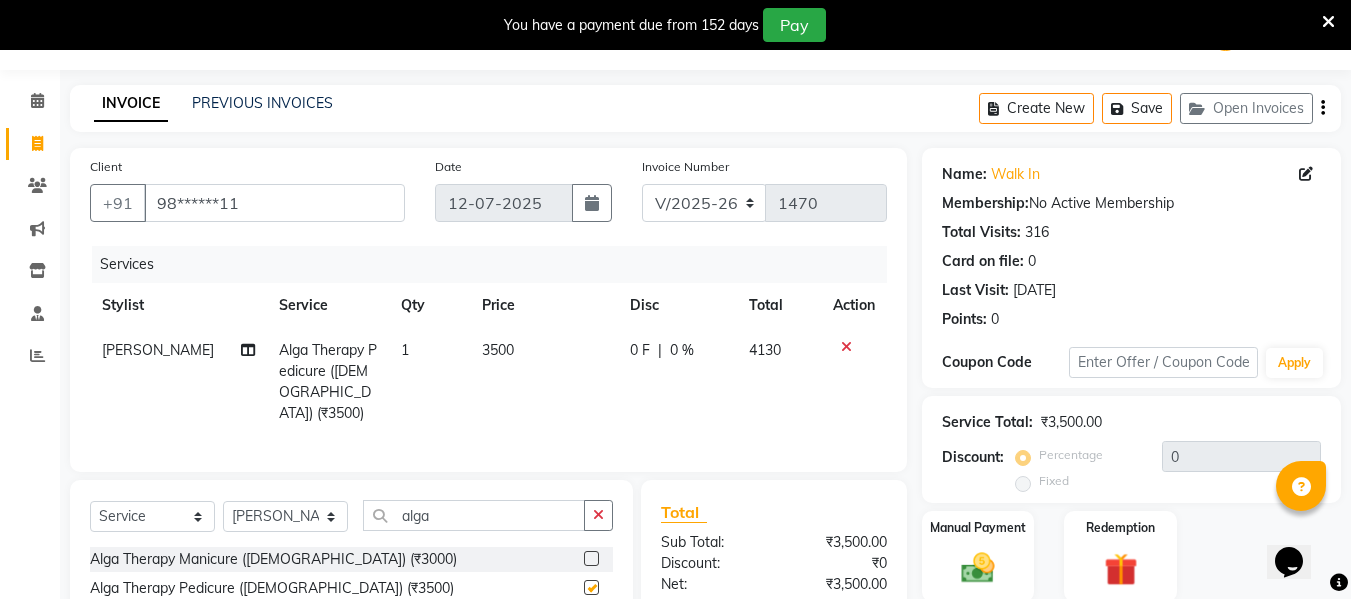 checkbox on "false" 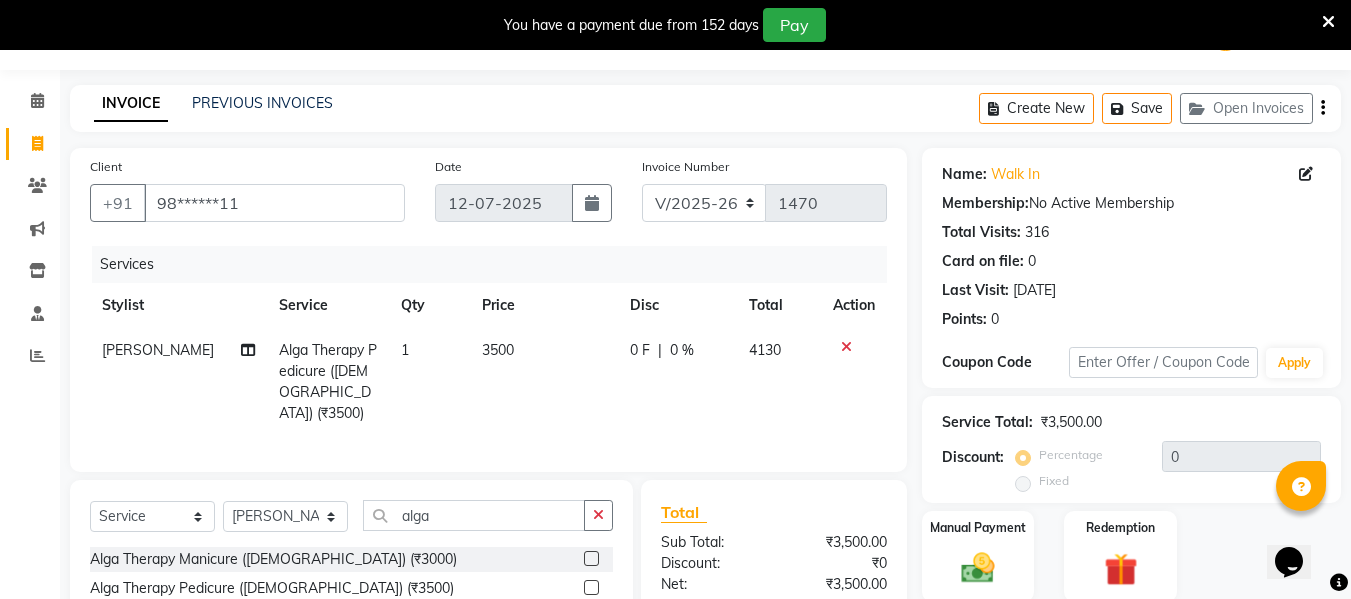 scroll, scrollTop: 251, scrollLeft: 0, axis: vertical 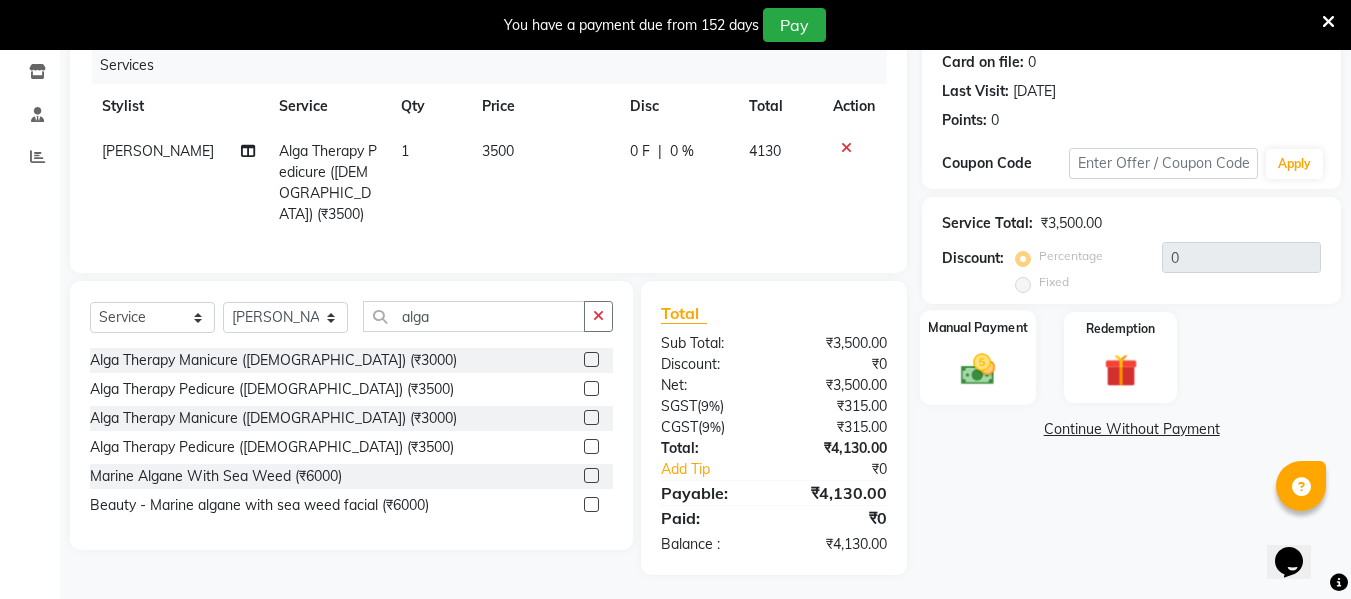 click 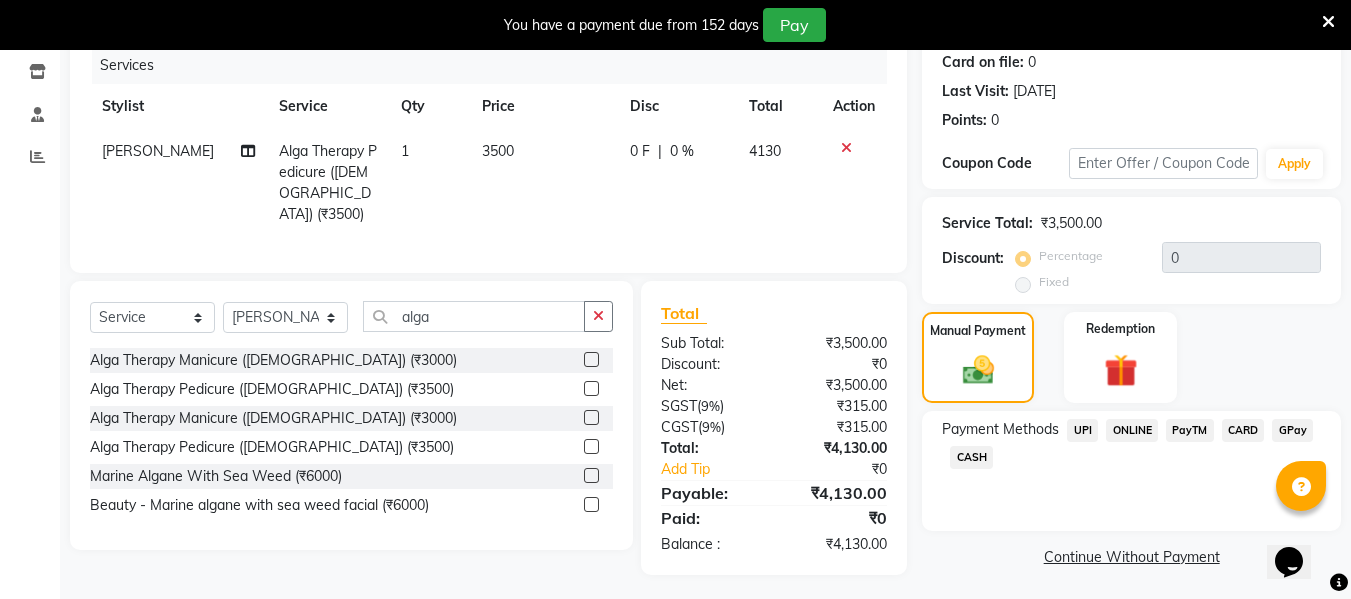 click on "CARD" 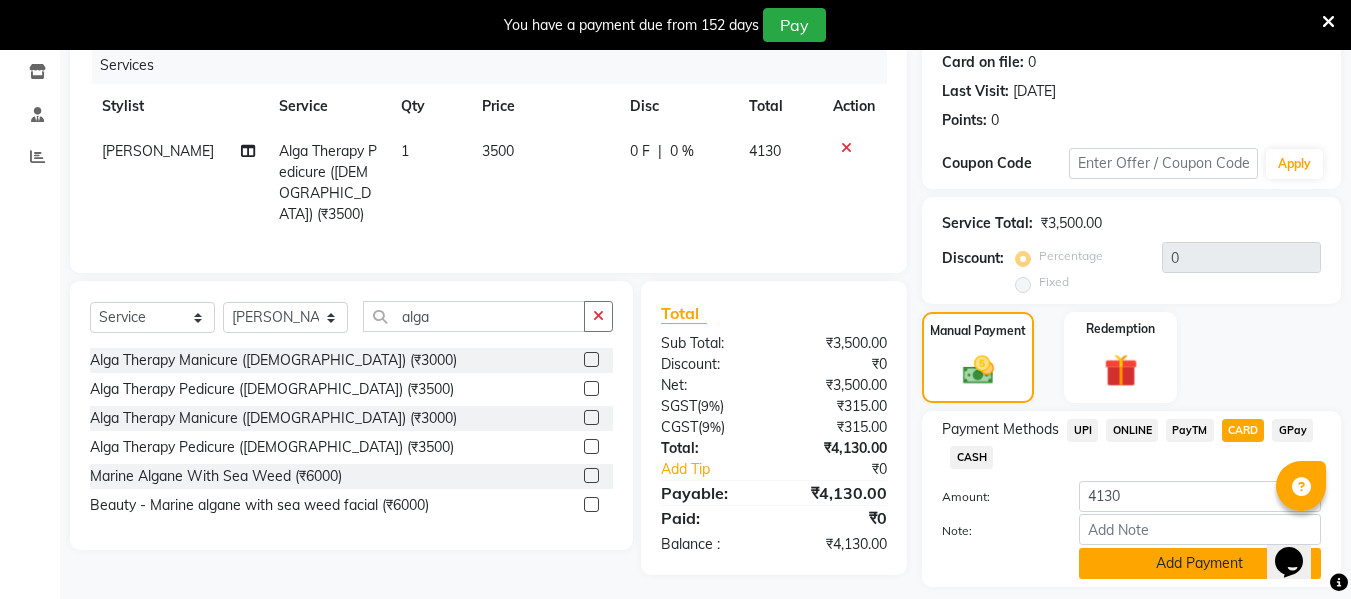 click on "Add Payment" 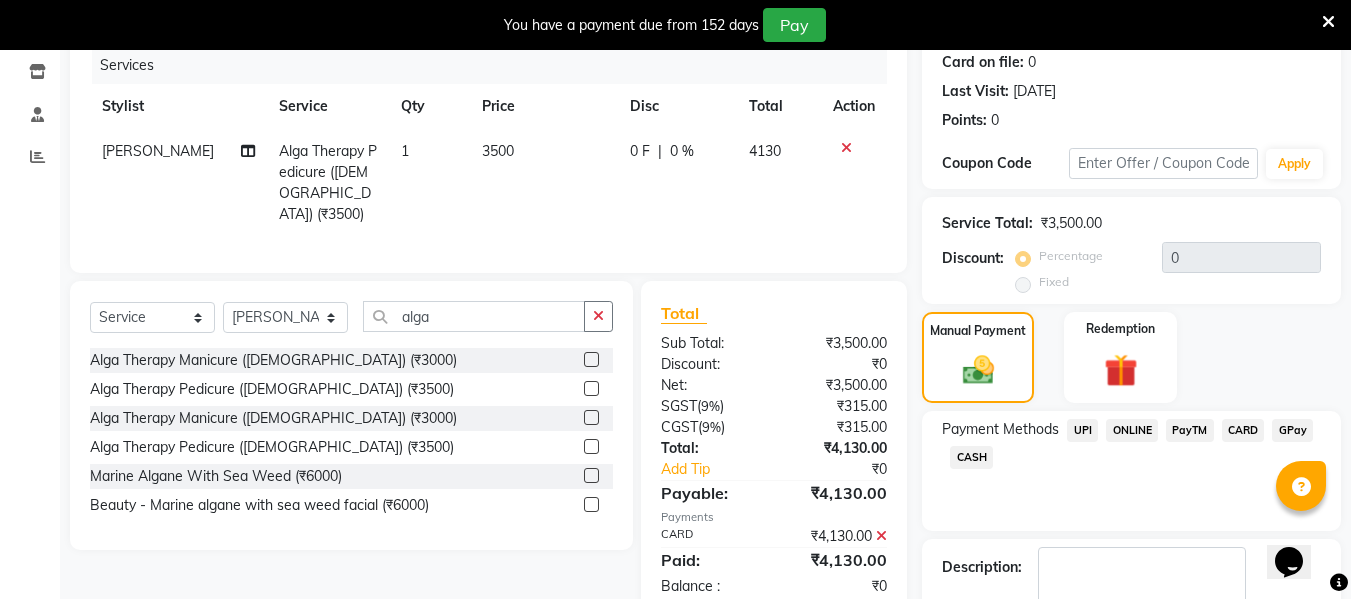 scroll, scrollTop: 367, scrollLeft: 0, axis: vertical 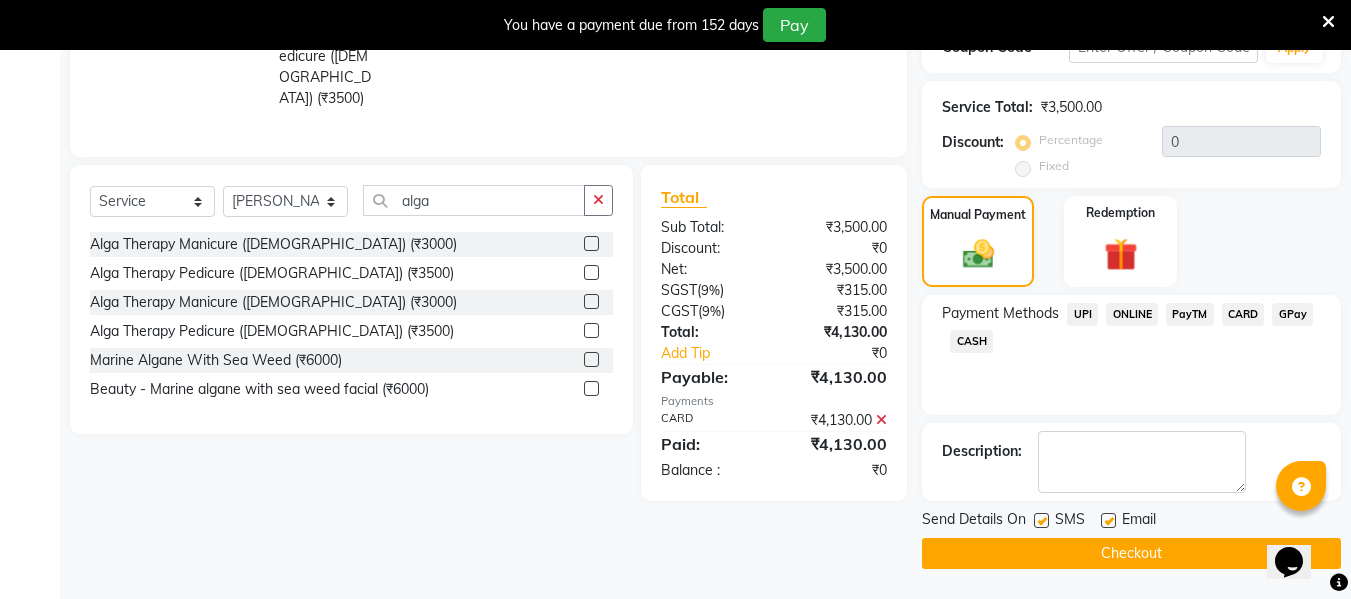 click on "Checkout" 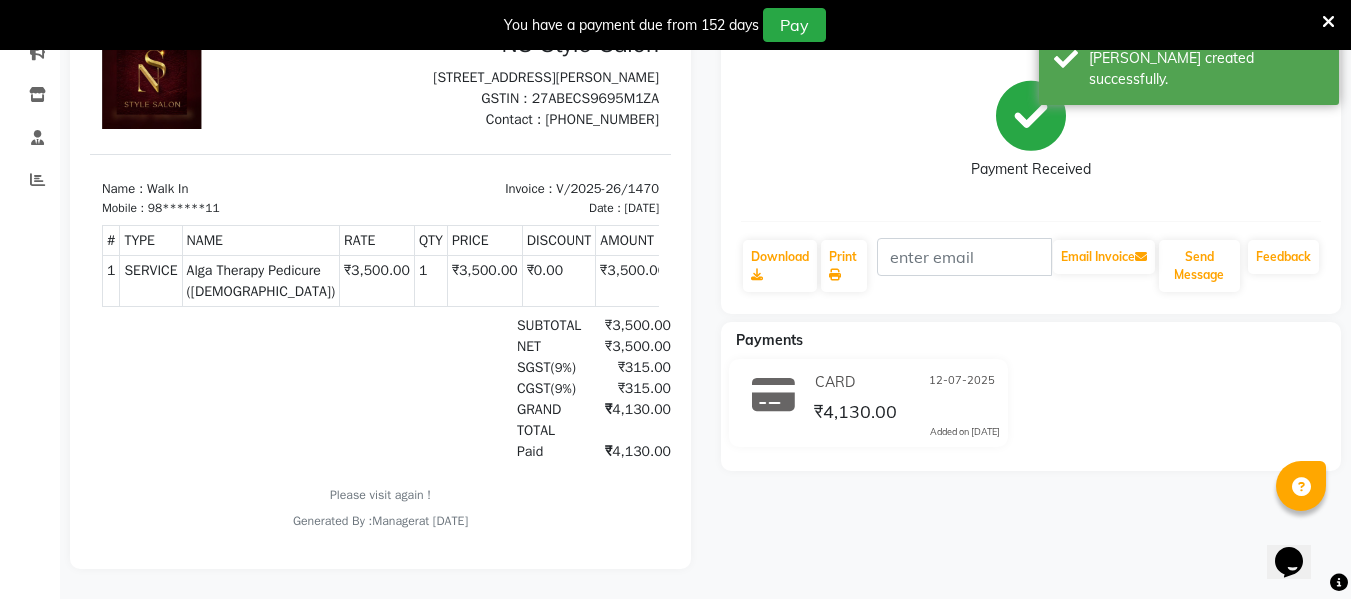scroll, scrollTop: 0, scrollLeft: 0, axis: both 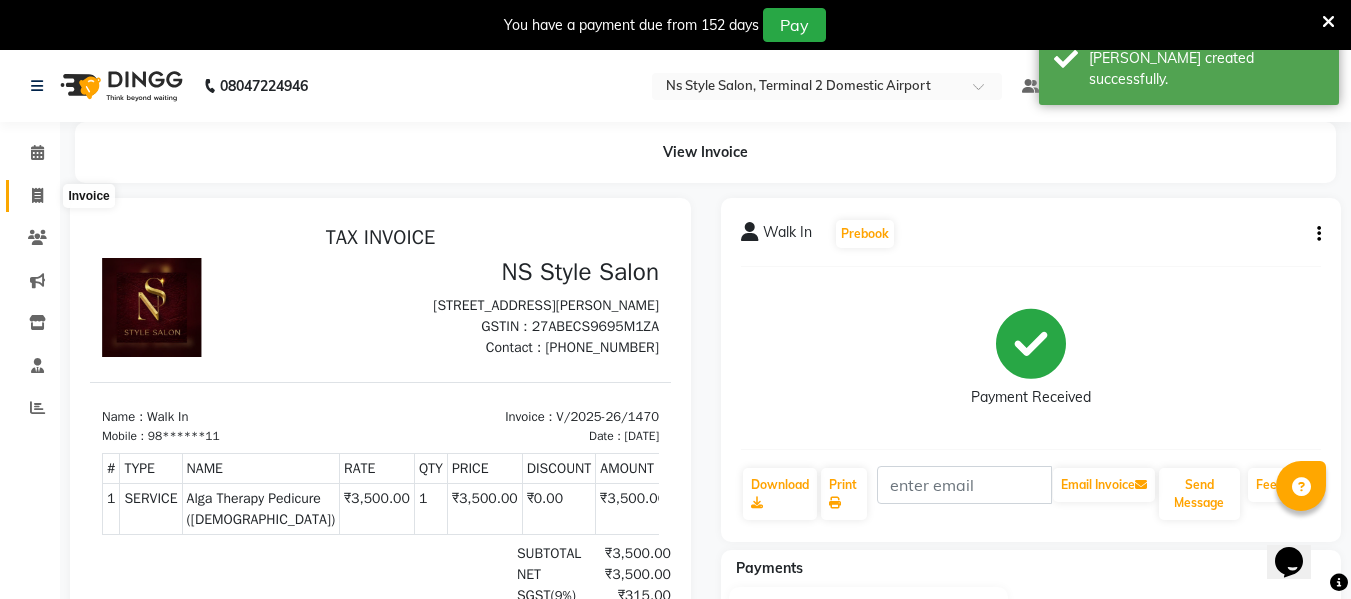 click 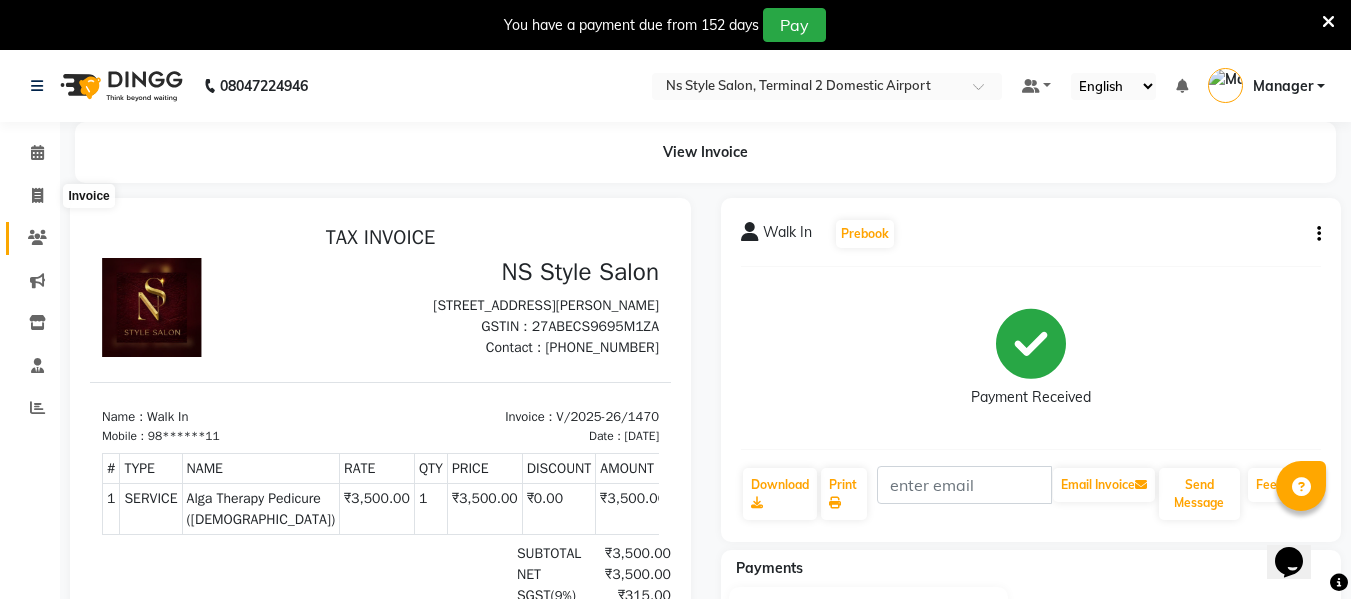 select on "service" 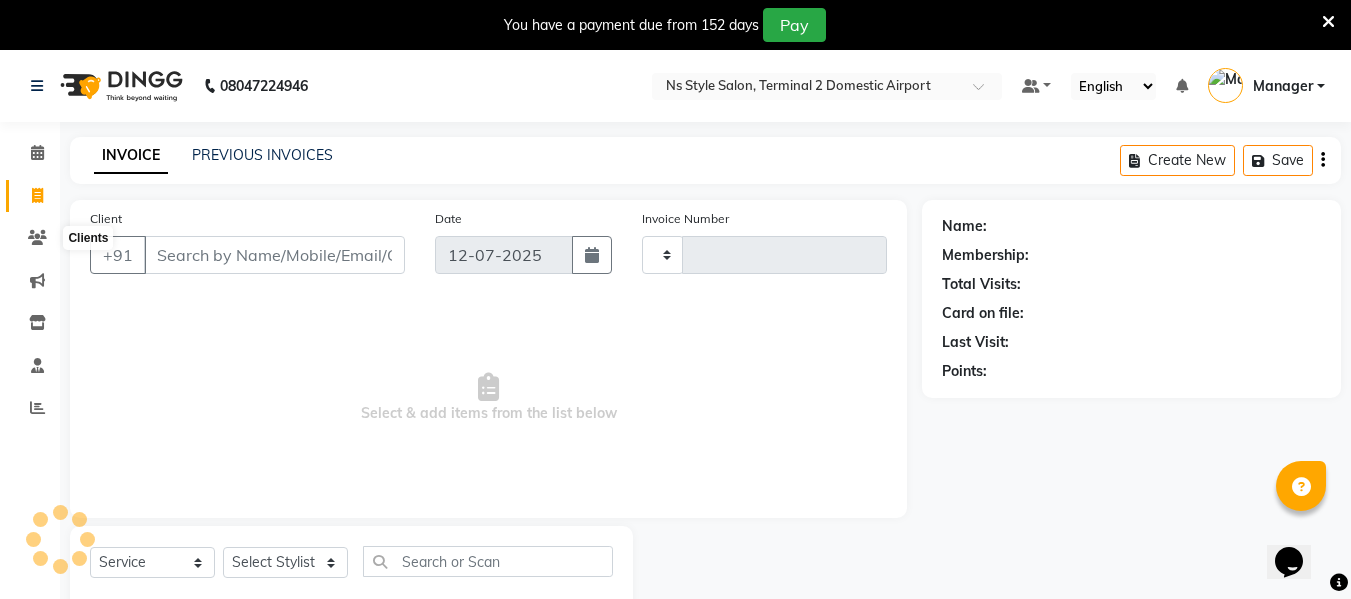 type on "1471" 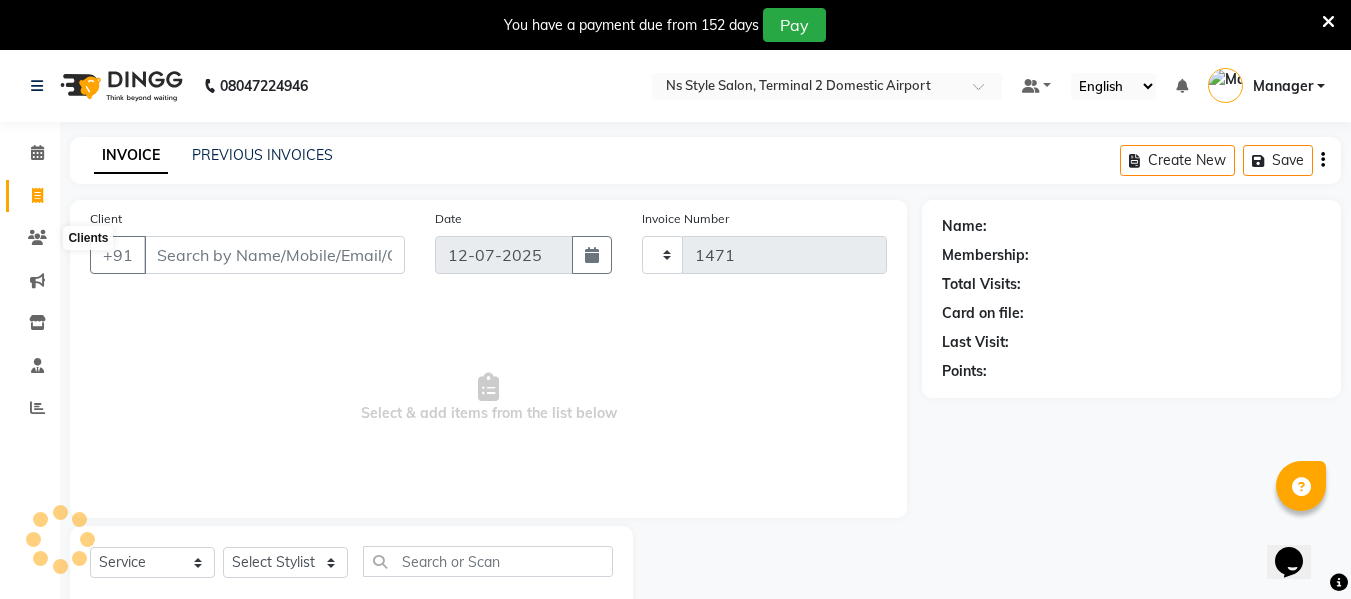 scroll, scrollTop: 52, scrollLeft: 0, axis: vertical 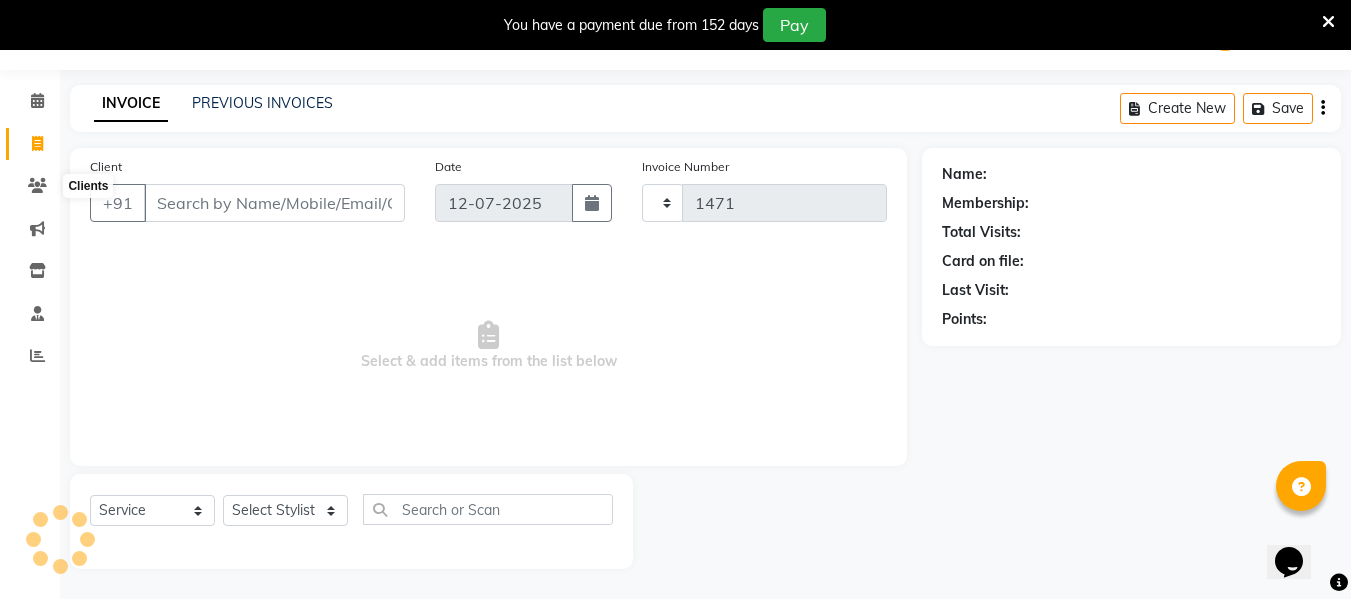 select on "5661" 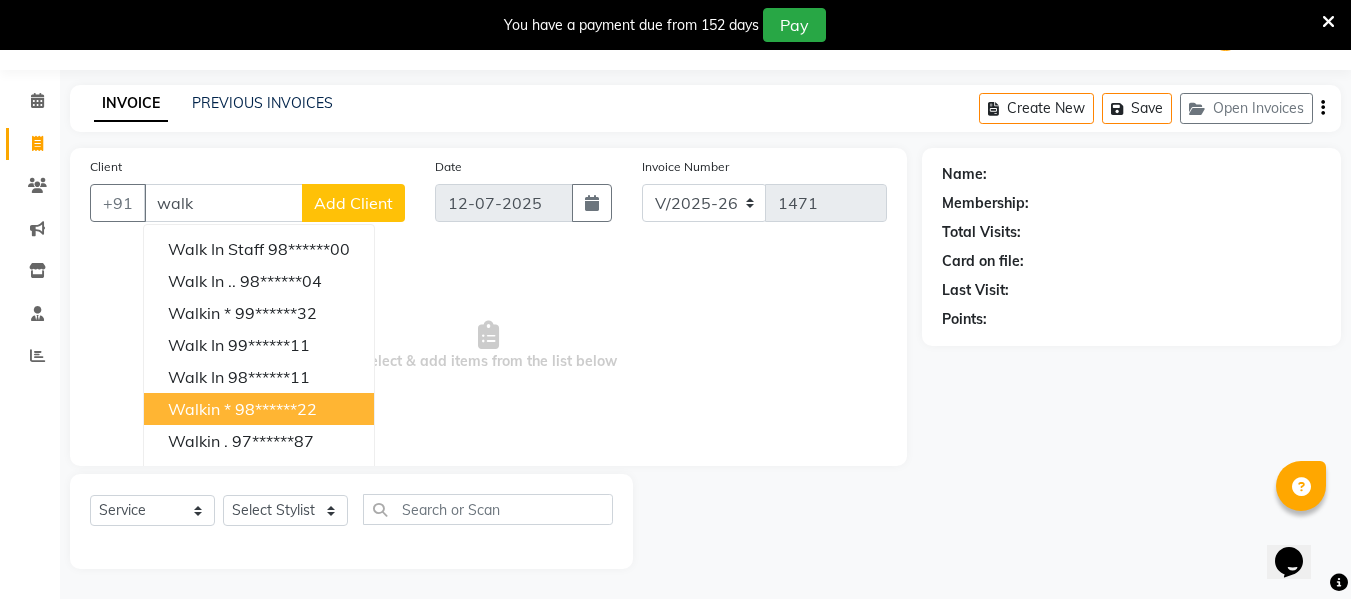 click on "Walkin *  98******22" at bounding box center [259, 409] 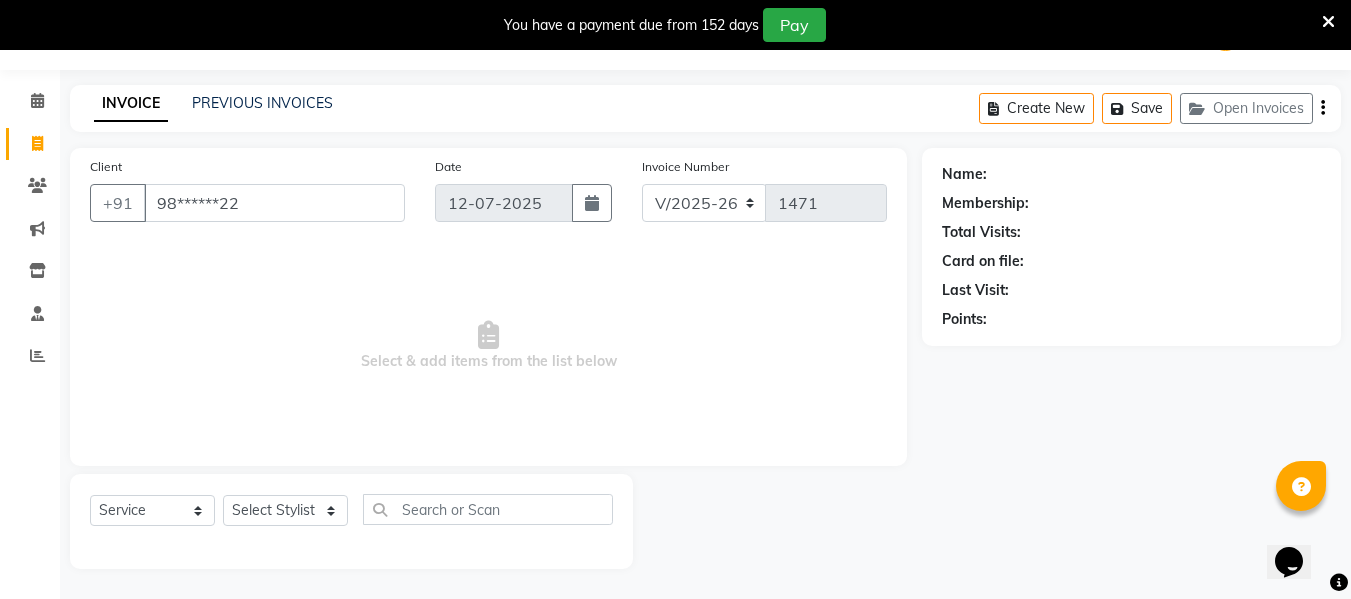 type on "98******22" 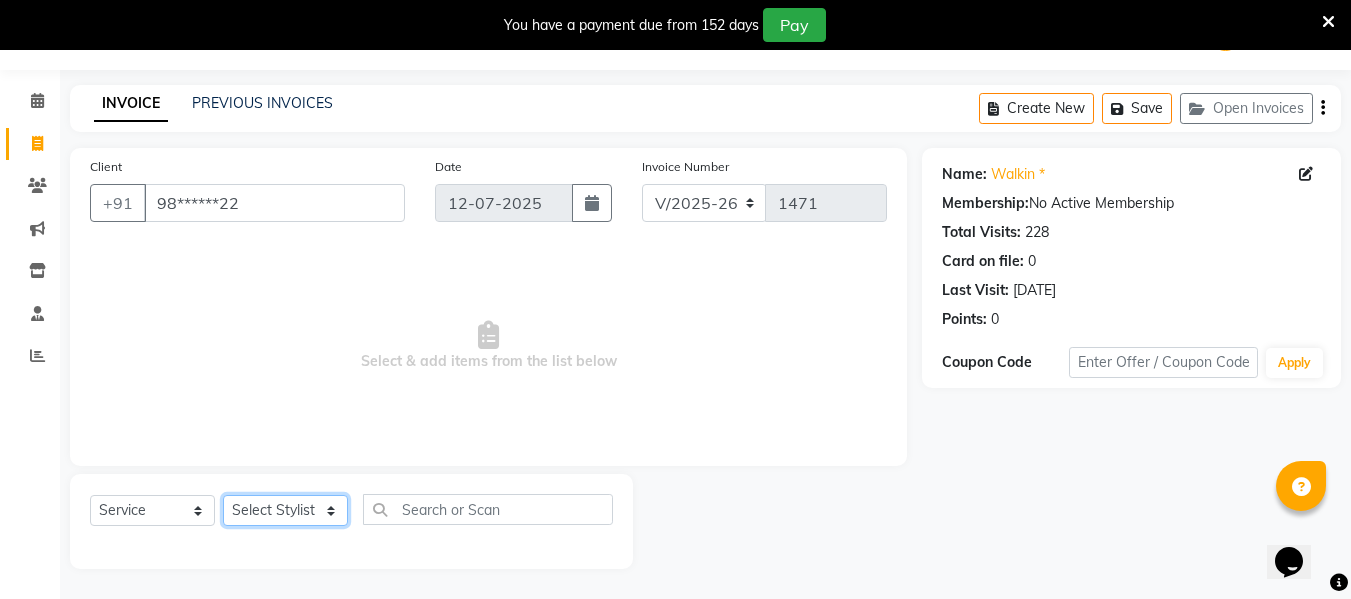click on "Select Stylist ASHA [PERSON_NAME] [PERSON_NAME] EHATESHAM [PERSON_NAME] [PERSON_NAME] [PERSON_NAME] [PERSON_NAME] [PERSON_NAME] [PERSON_NAME]  Manager [PERSON_NAME] MD [PERSON_NAME]  MD [PERSON_NAME] MIMII [PERSON_NAME] [PERSON_NAME] [PERSON_NAME] TAK [PERSON_NAME]" 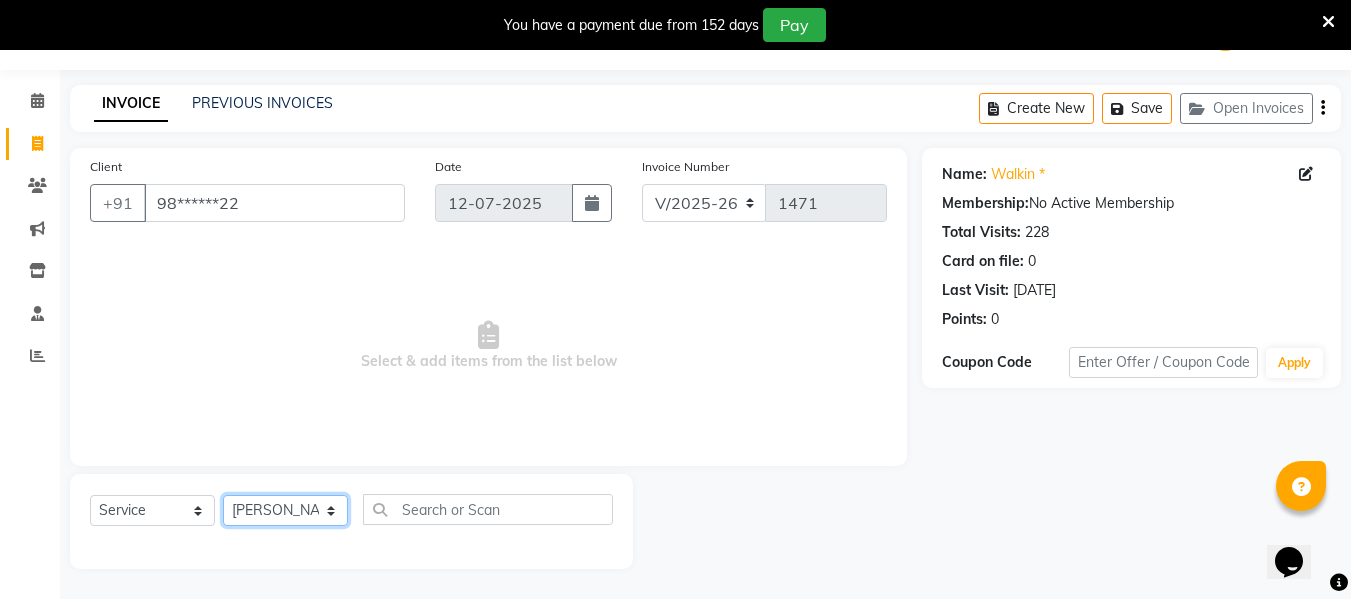 click on "Select Stylist ASHA [PERSON_NAME] [PERSON_NAME] EHATESHAM [PERSON_NAME] [PERSON_NAME] [PERSON_NAME] [PERSON_NAME] [PERSON_NAME] [PERSON_NAME]  Manager [PERSON_NAME] MD [PERSON_NAME]  MD [PERSON_NAME] MIMII [PERSON_NAME] [PERSON_NAME] [PERSON_NAME] TAK [PERSON_NAME]" 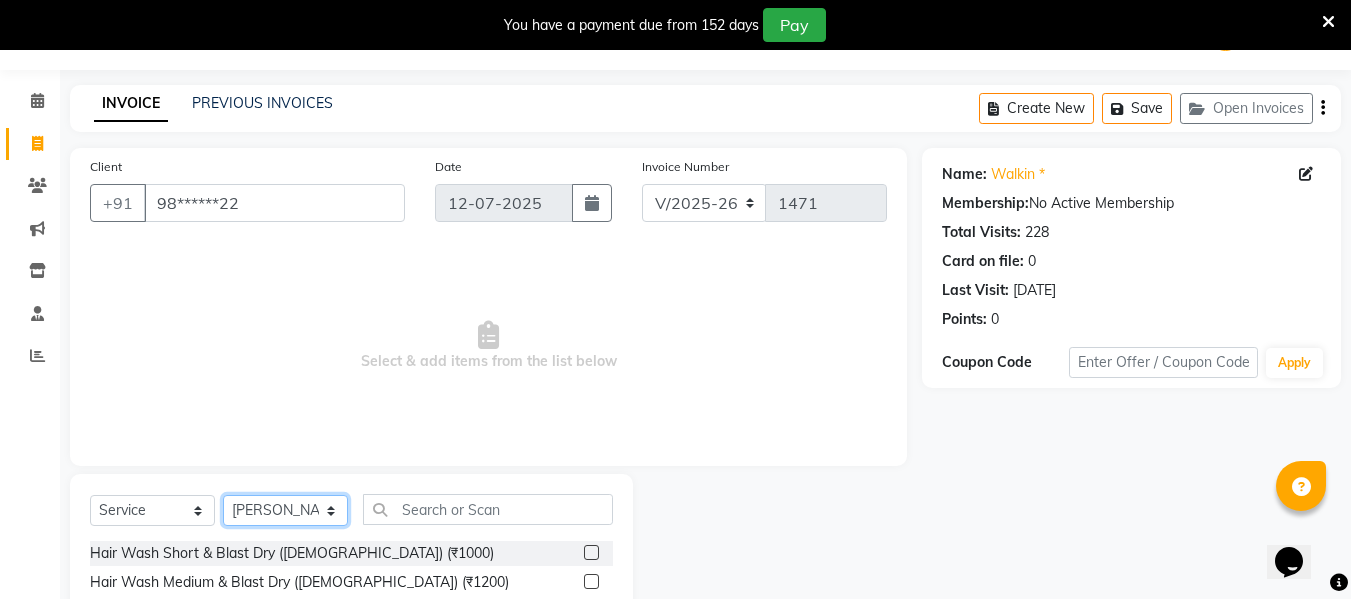 click on "Select Stylist ASHA [PERSON_NAME] [PERSON_NAME] EHATESHAM [PERSON_NAME] [PERSON_NAME] [PERSON_NAME] [PERSON_NAME] [PERSON_NAME] [PERSON_NAME]  Manager [PERSON_NAME] MD [PERSON_NAME]  MD [PERSON_NAME] MIMII [PERSON_NAME] [PERSON_NAME] [PERSON_NAME] TAK [PERSON_NAME]" 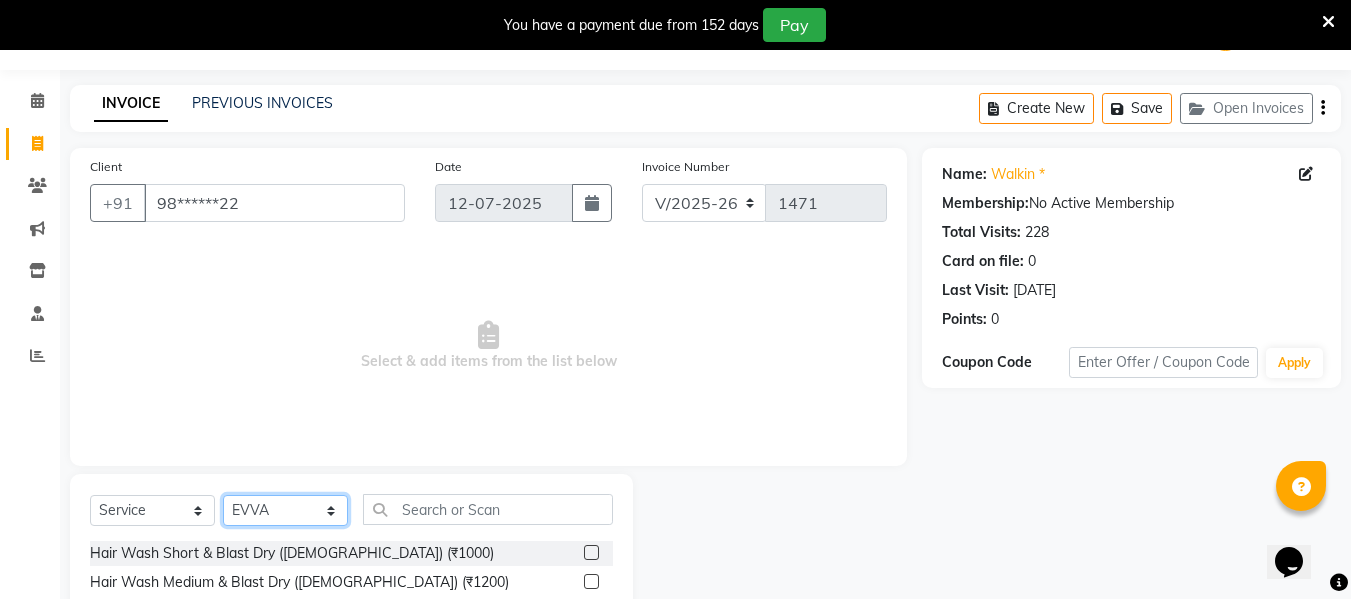 click on "Select Stylist ASHA [PERSON_NAME] [PERSON_NAME] EHATESHAM [PERSON_NAME] [PERSON_NAME] [PERSON_NAME] [PERSON_NAME] [PERSON_NAME] [PERSON_NAME]  Manager [PERSON_NAME] MD [PERSON_NAME]  MD [PERSON_NAME] MIMII [PERSON_NAME] [PERSON_NAME] [PERSON_NAME] TAK [PERSON_NAME]" 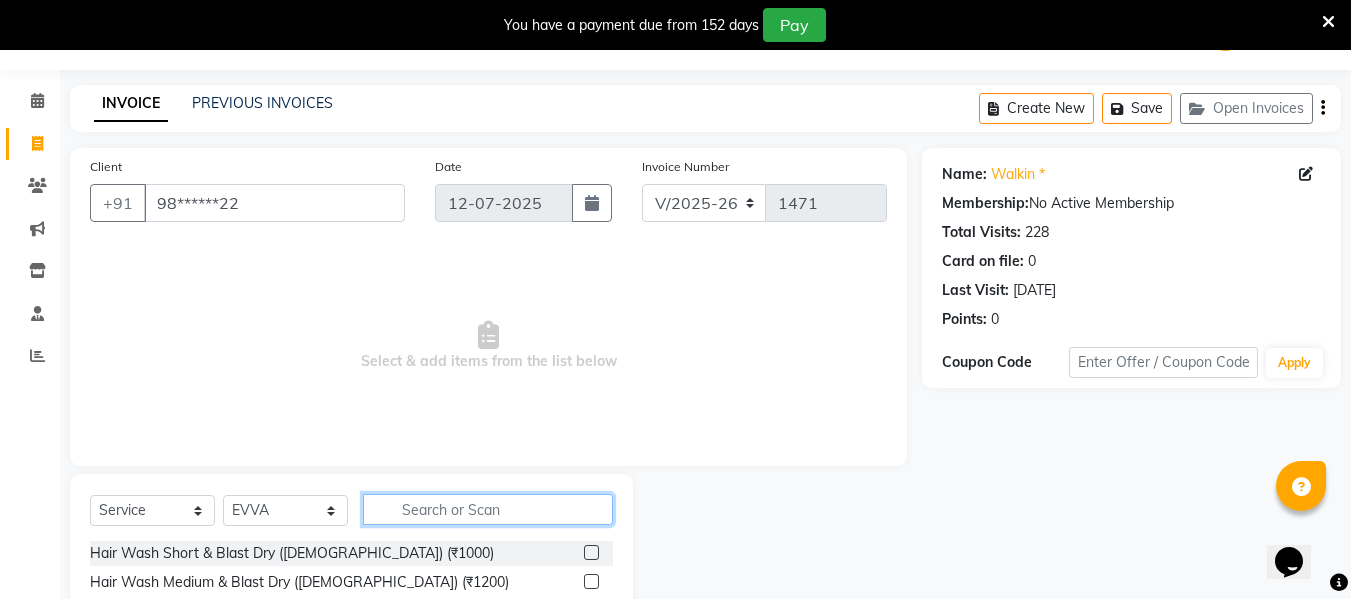 click 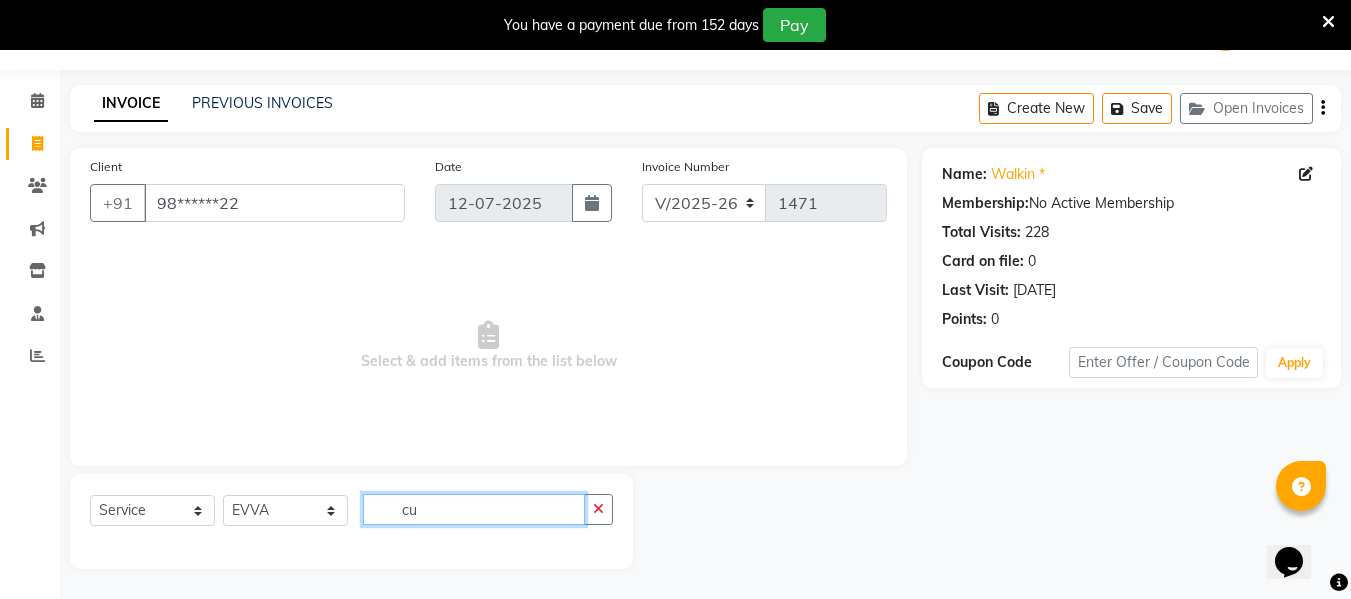 type on "c" 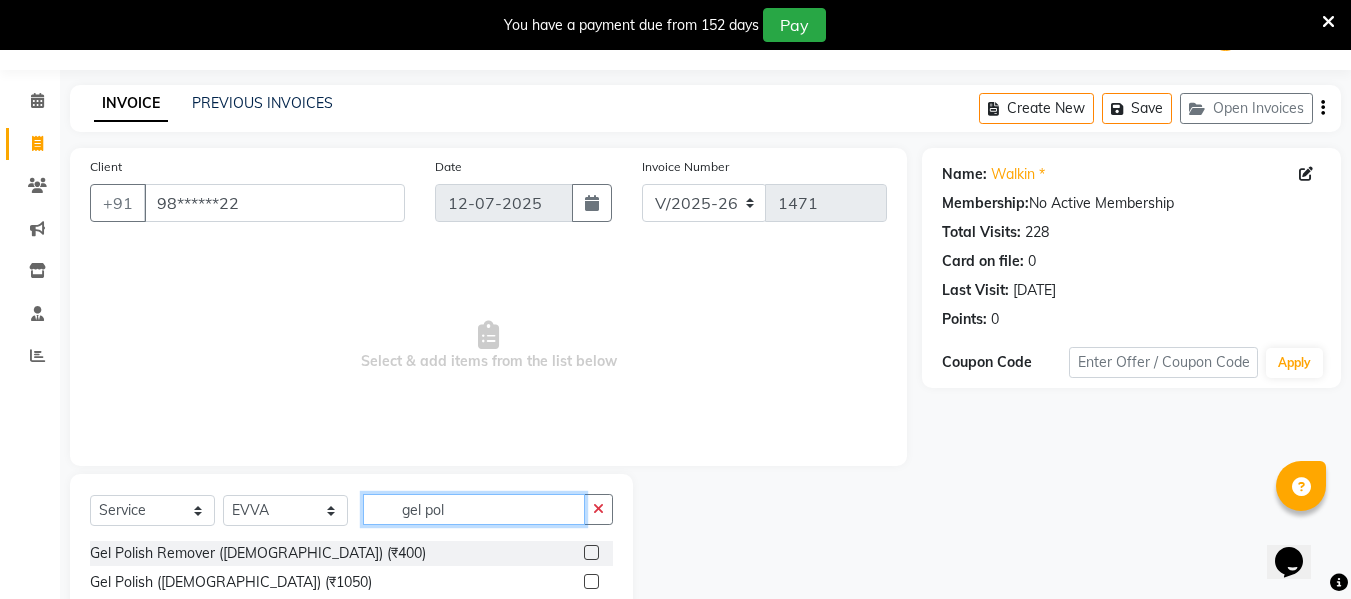 type on "gel pol" 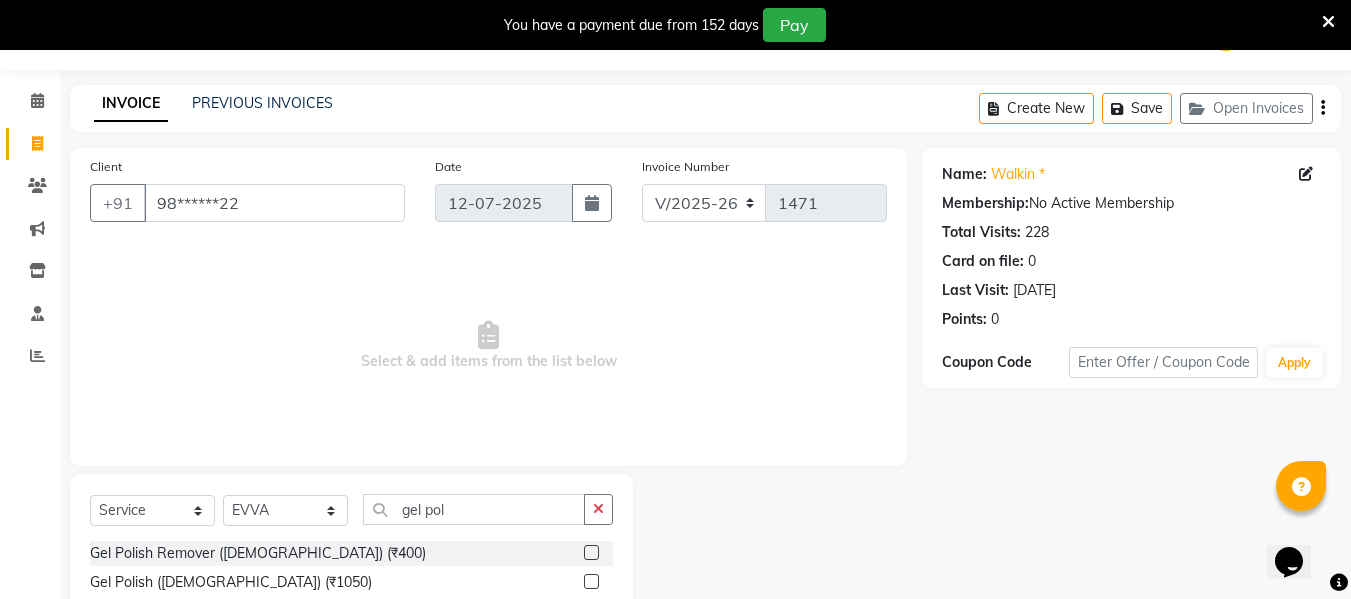 click 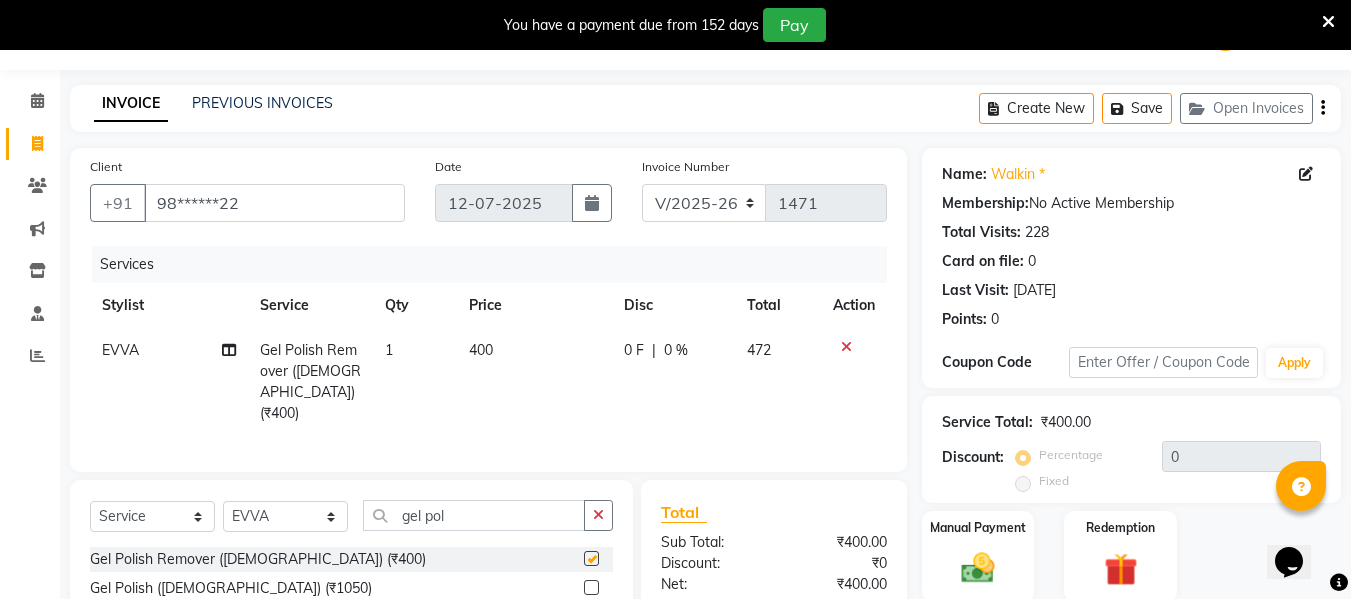 checkbox on "false" 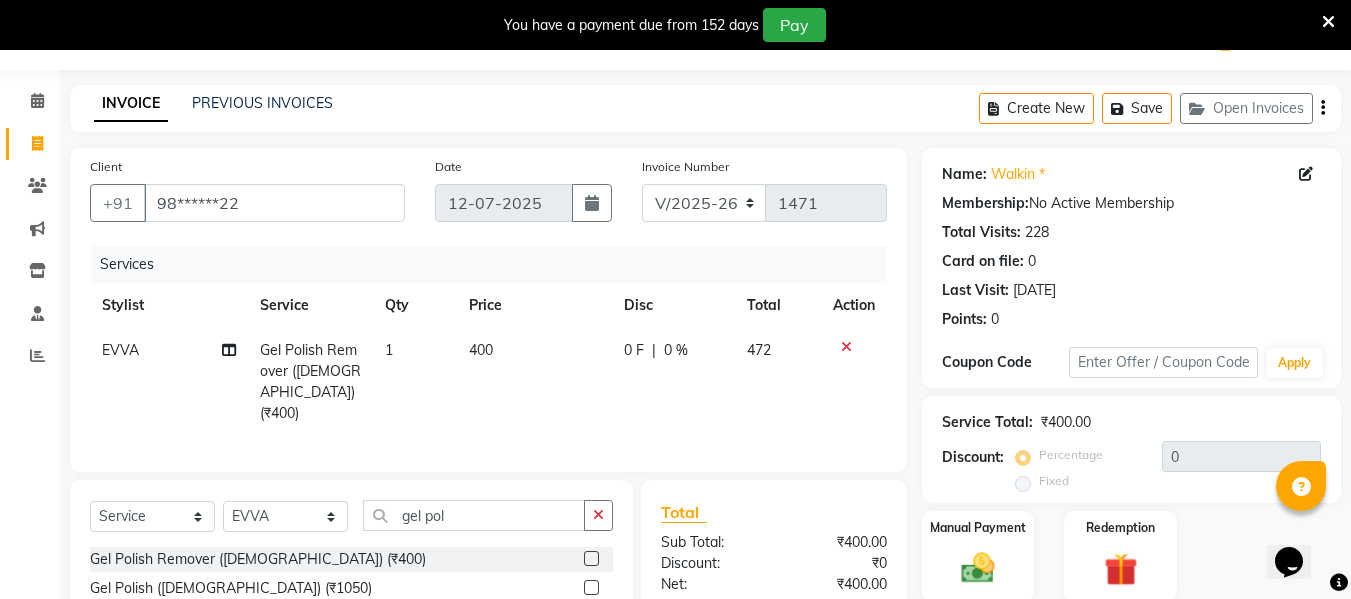 scroll, scrollTop: 251, scrollLeft: 0, axis: vertical 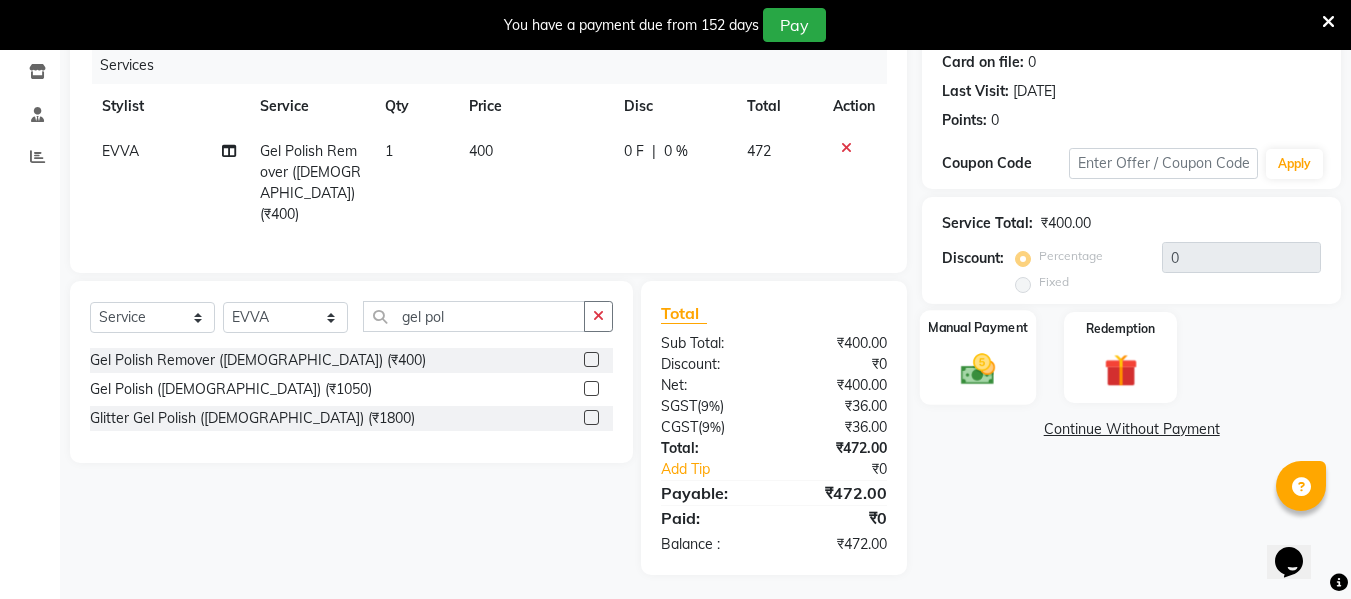 click 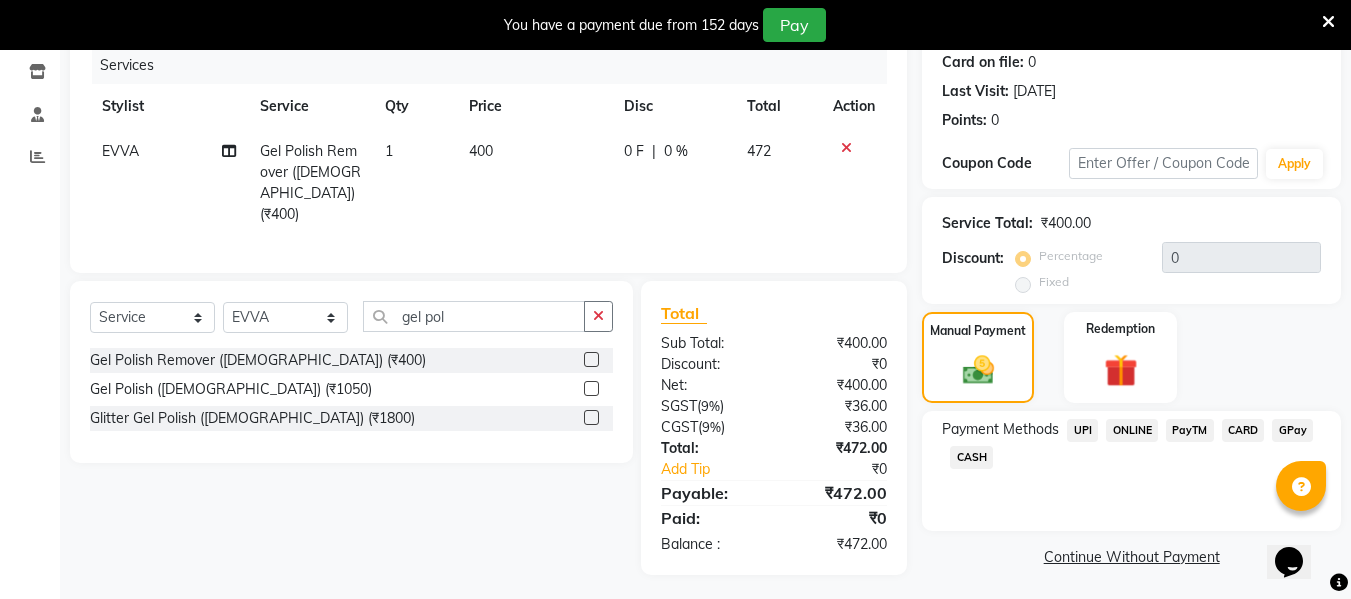 click on "CASH" 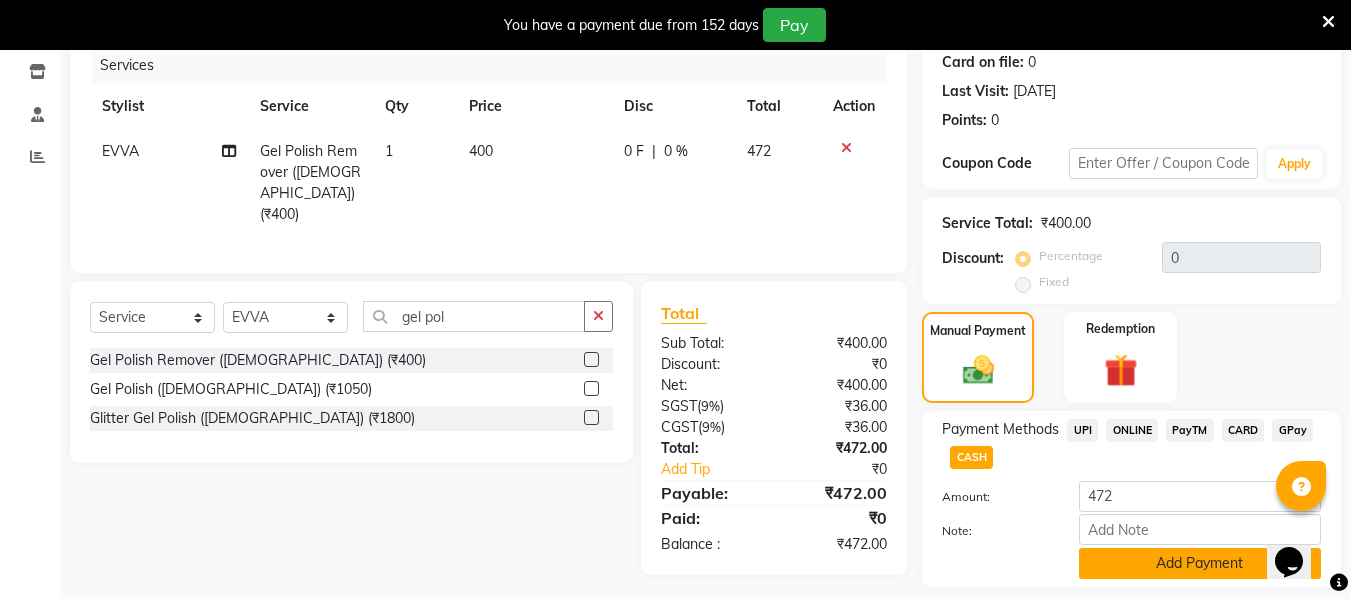 click on "Add Payment" 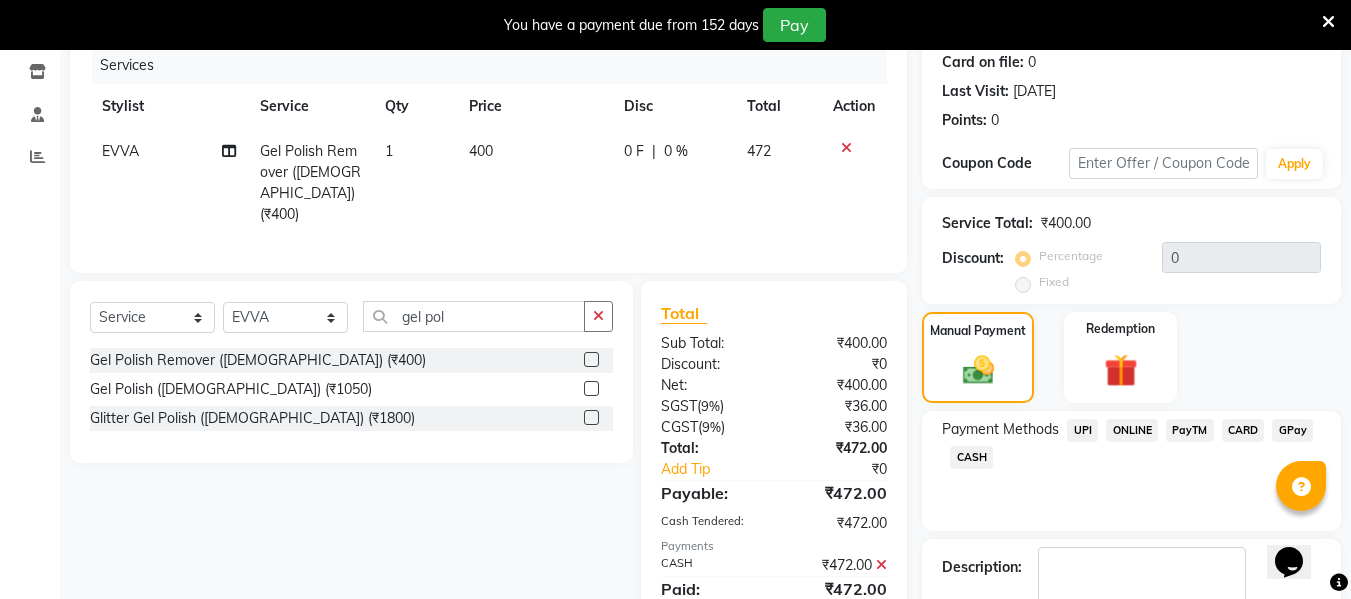 scroll, scrollTop: 367, scrollLeft: 0, axis: vertical 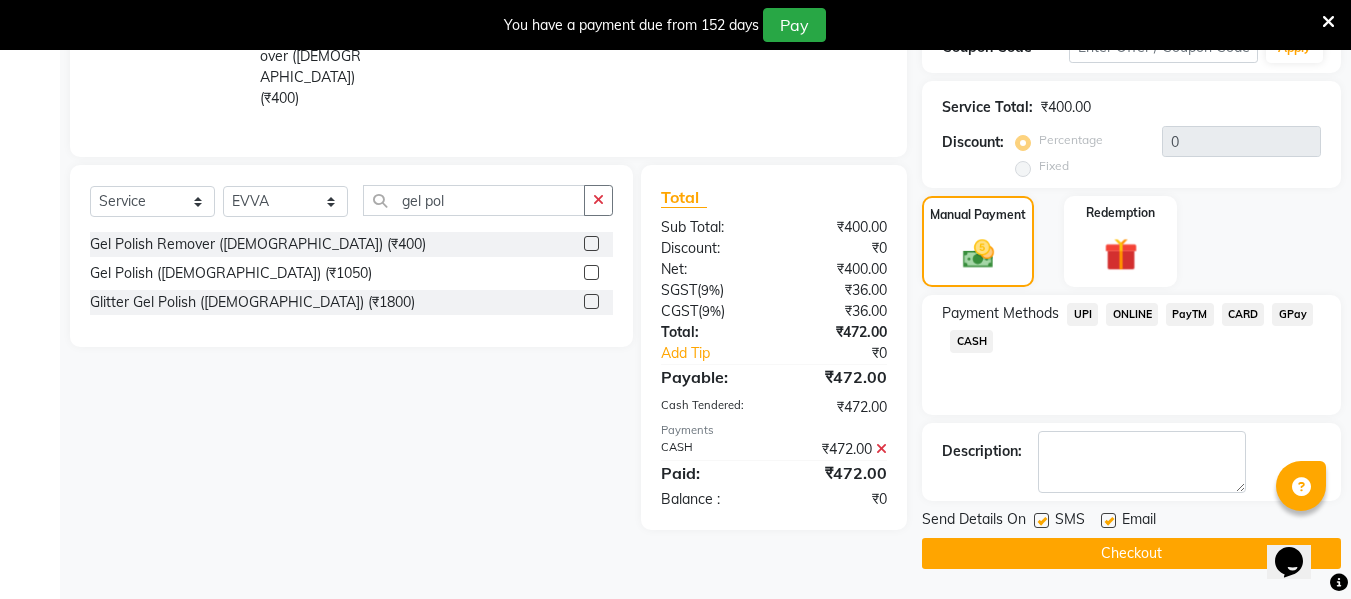 click on "Checkout" 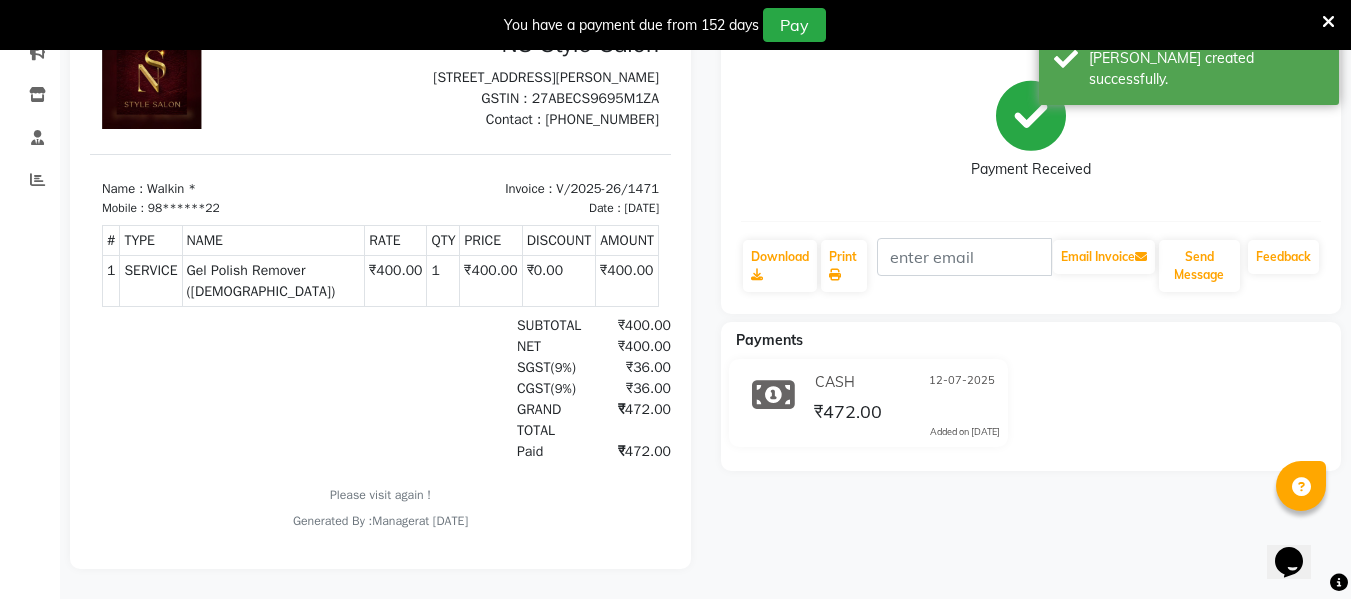 scroll, scrollTop: 0, scrollLeft: 0, axis: both 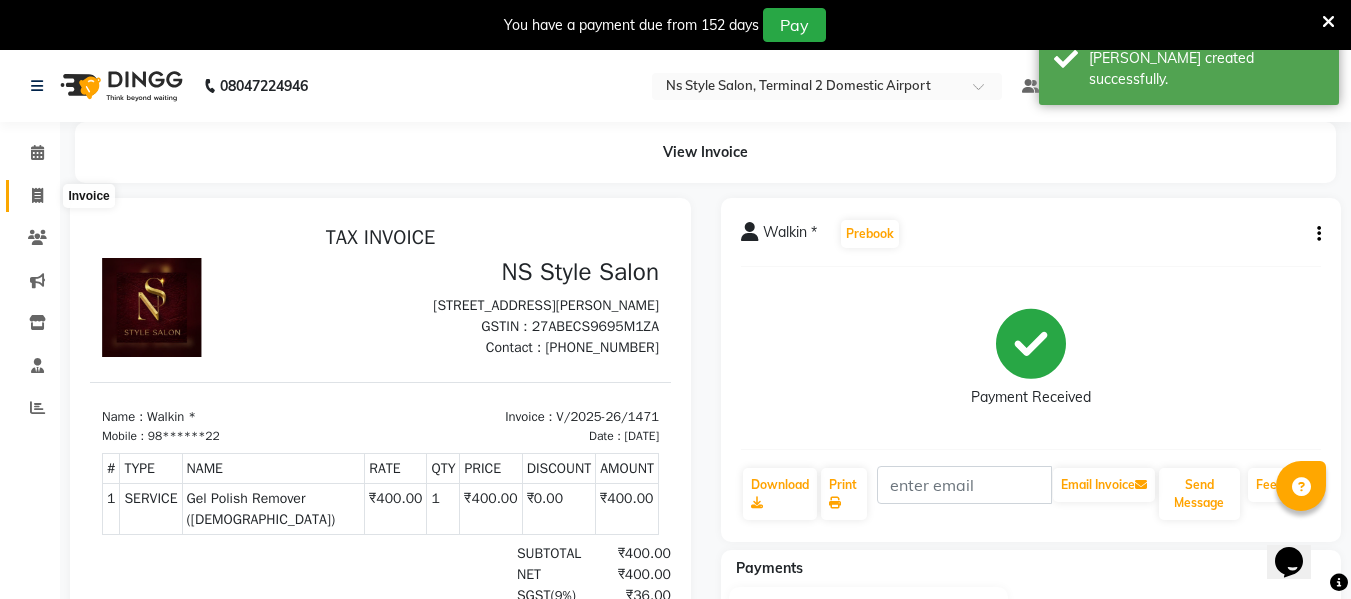 click 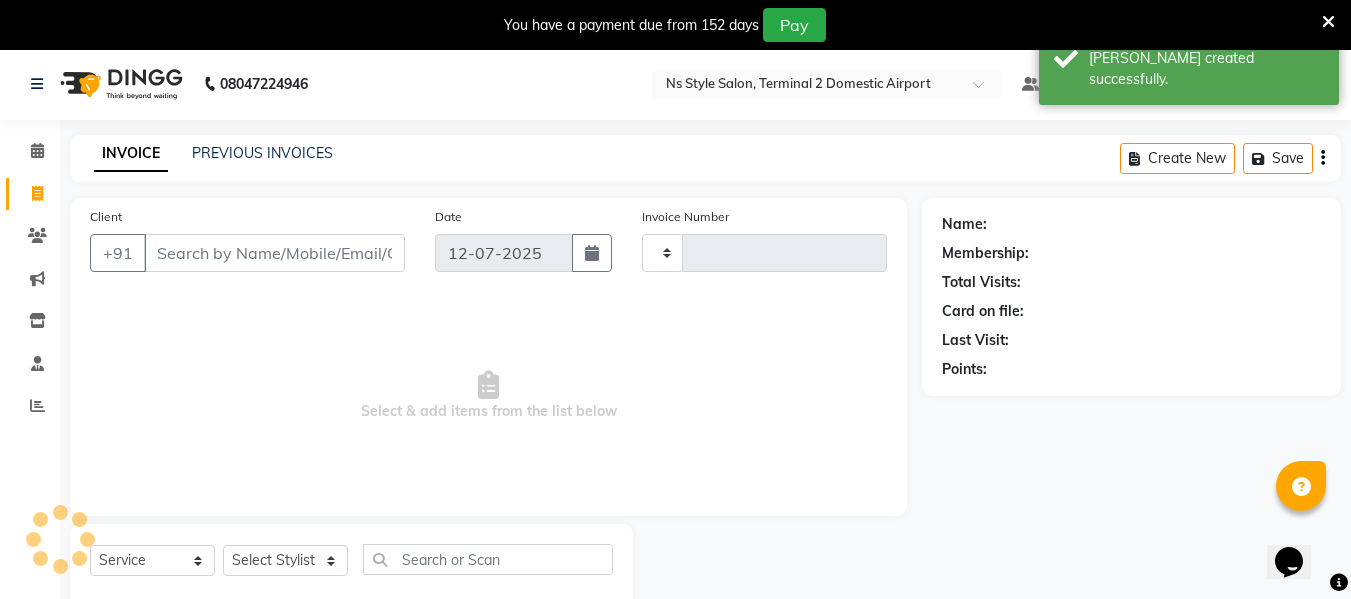 type on "1472" 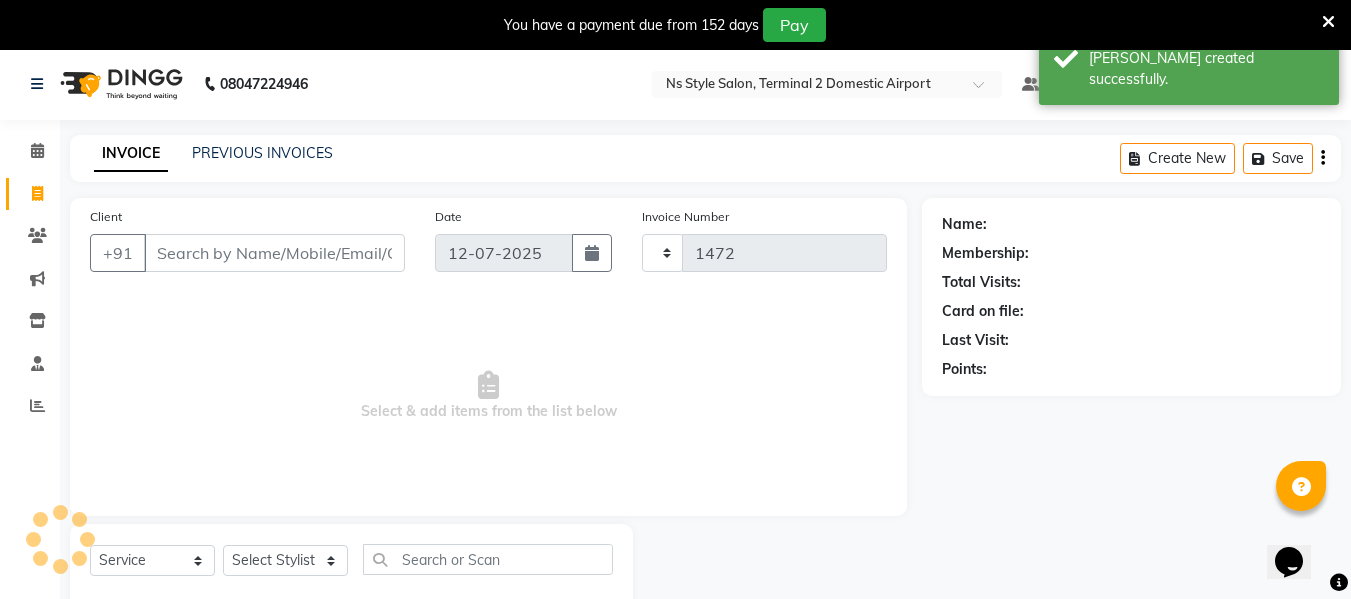 select on "5661" 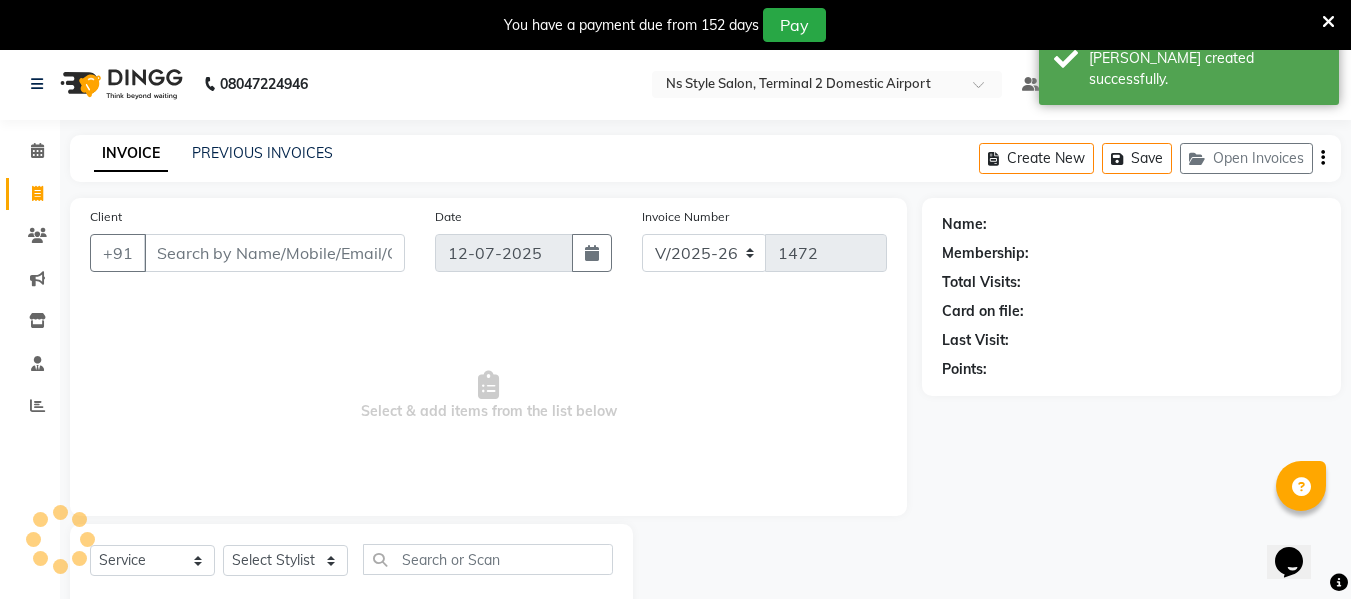 scroll, scrollTop: 52, scrollLeft: 0, axis: vertical 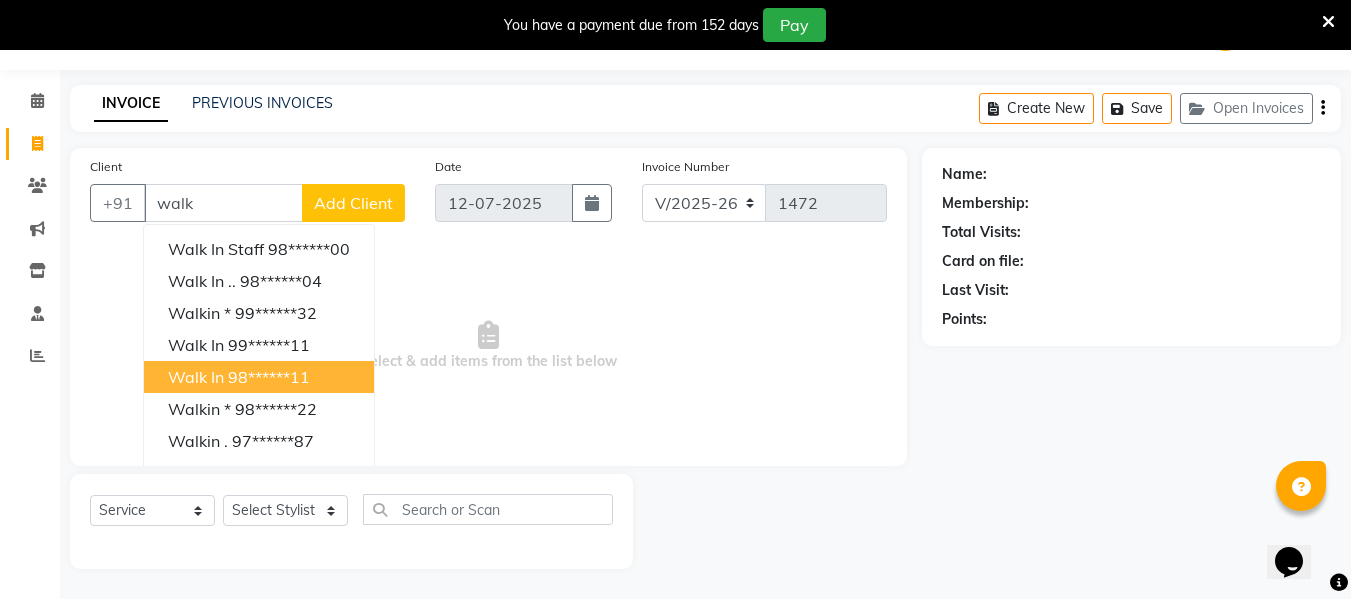 click on "98******11" at bounding box center (269, 377) 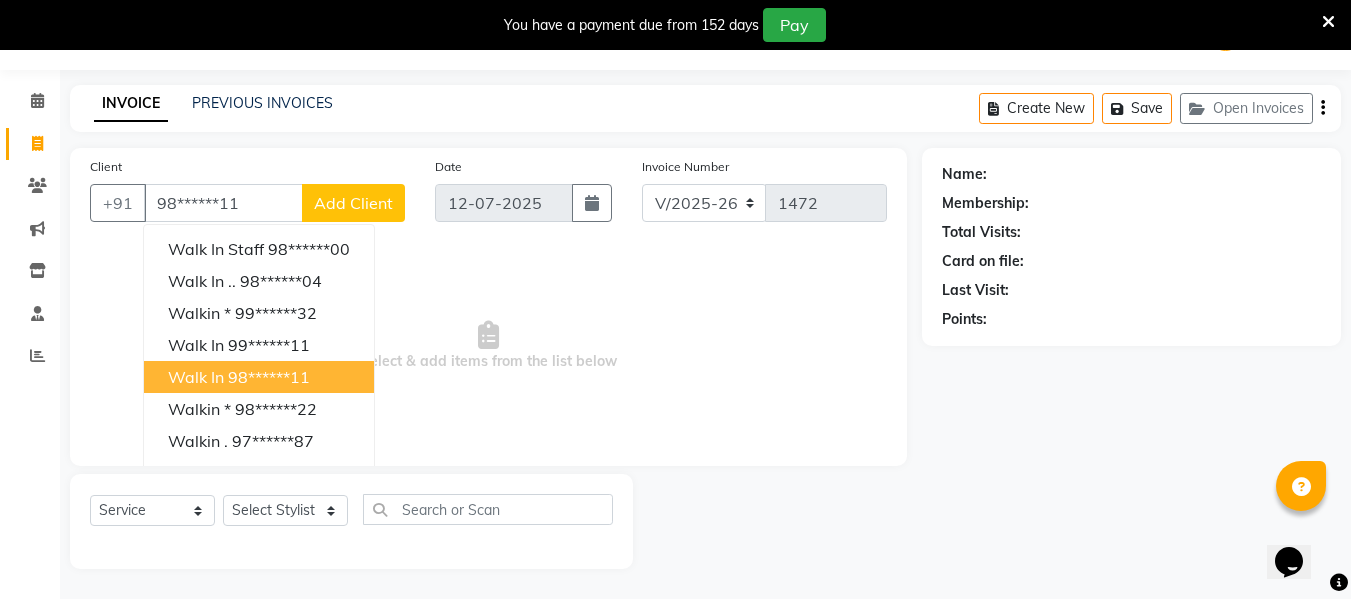 type on "98******11" 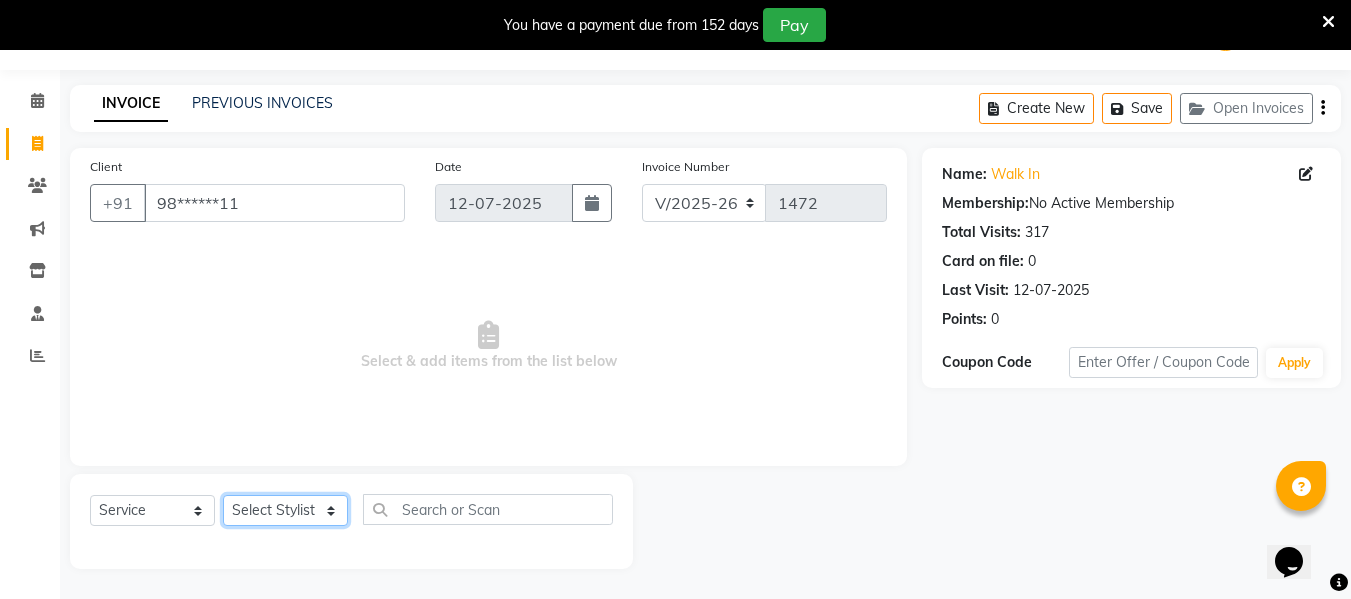 click on "Select Stylist ASHA [PERSON_NAME] [PERSON_NAME] EHATESHAM [PERSON_NAME] [PERSON_NAME] [PERSON_NAME] [PERSON_NAME] [PERSON_NAME] [PERSON_NAME]  Manager [PERSON_NAME] MD [PERSON_NAME]  MD [PERSON_NAME] MIMII [PERSON_NAME] [PERSON_NAME] [PERSON_NAME] TAK [PERSON_NAME]" 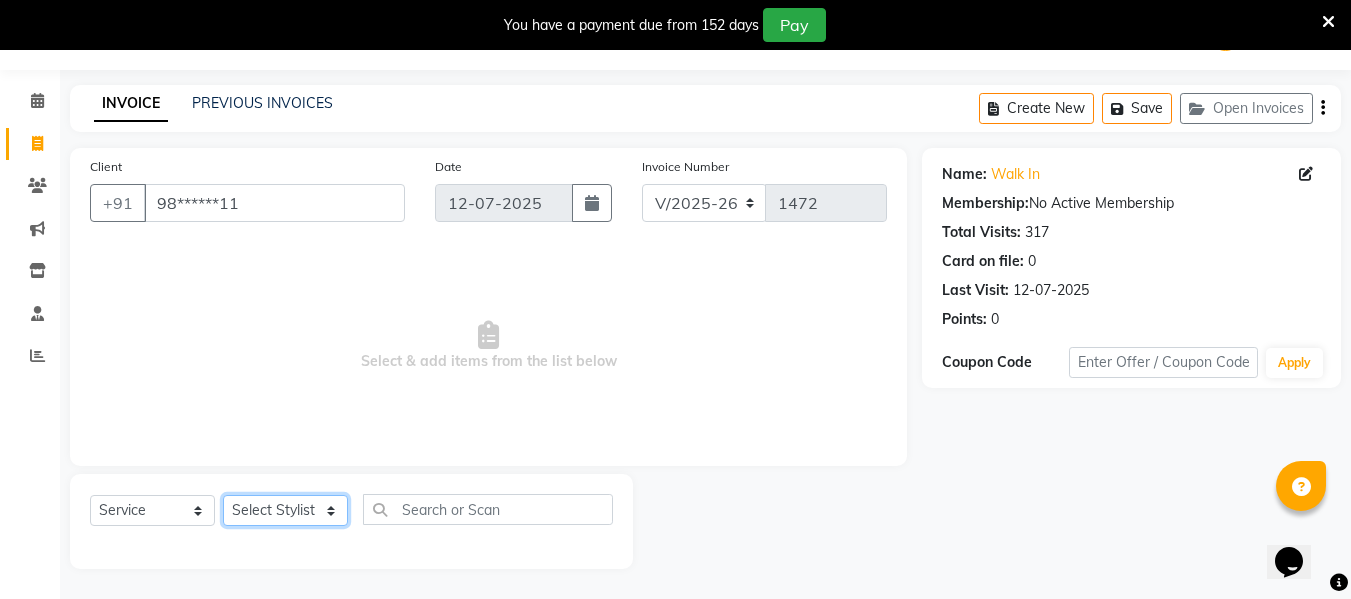 select on "39699" 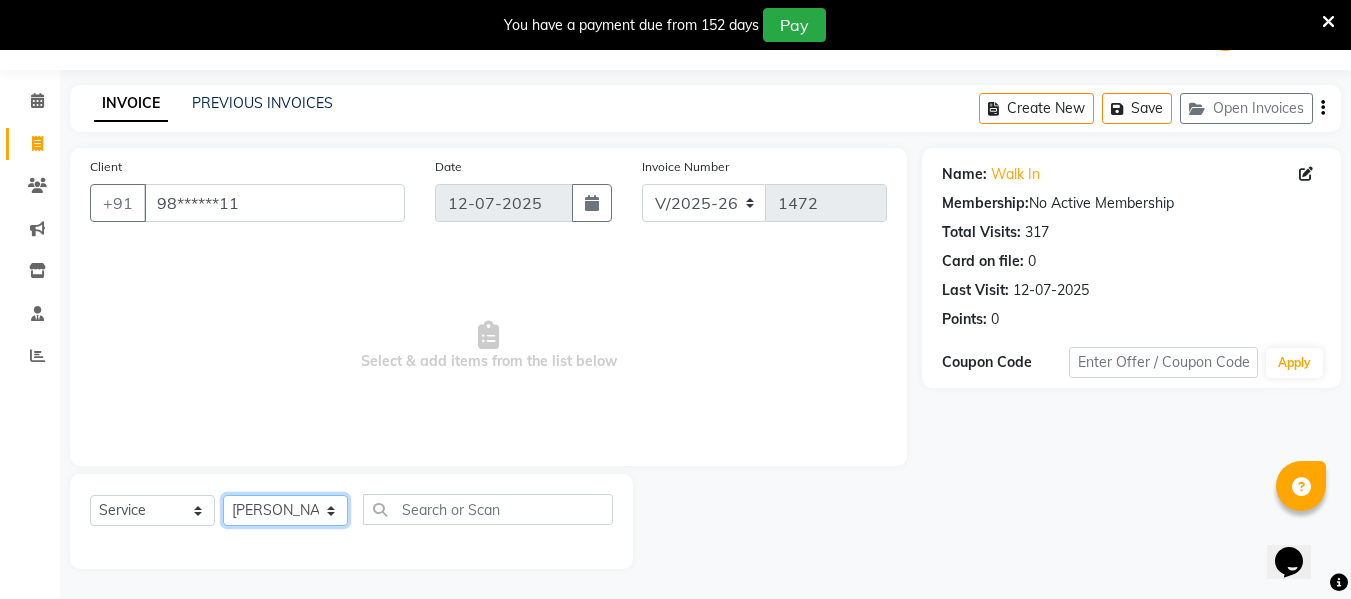 click on "Select Stylist ASHA [PERSON_NAME] [PERSON_NAME] EHATESHAM [PERSON_NAME] [PERSON_NAME] [PERSON_NAME] [PERSON_NAME] [PERSON_NAME] [PERSON_NAME]  Manager [PERSON_NAME] MD [PERSON_NAME]  MD [PERSON_NAME] MIMII [PERSON_NAME] [PERSON_NAME] [PERSON_NAME] TAK [PERSON_NAME]" 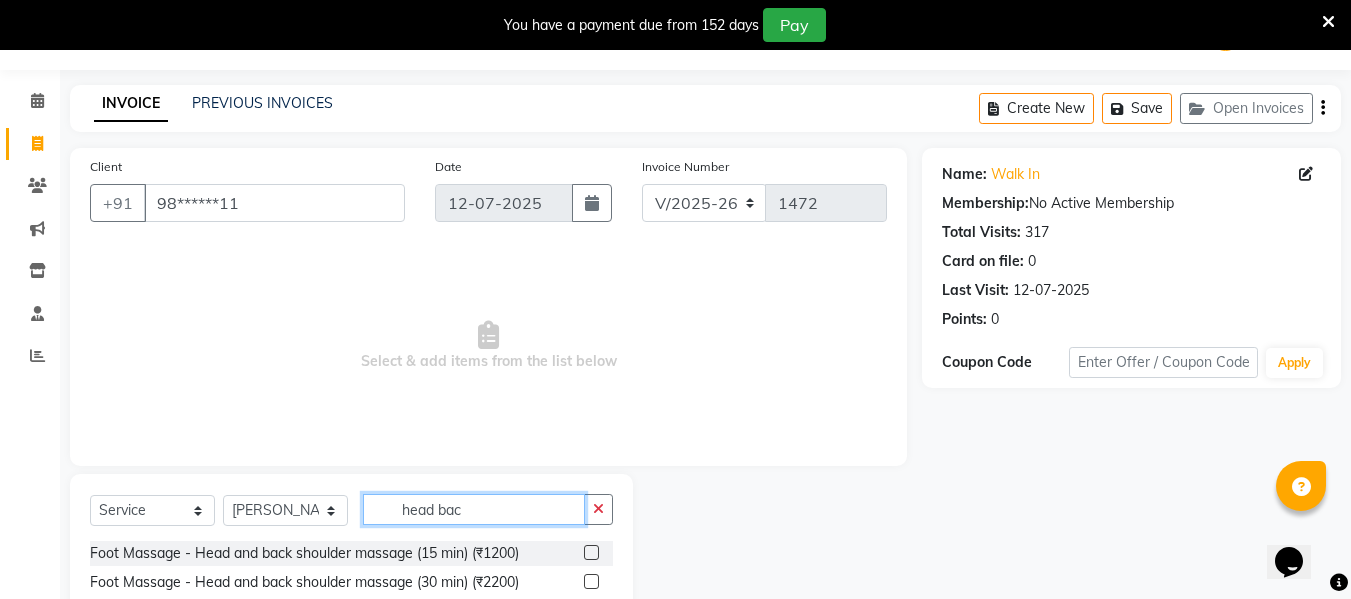 type on "head bac" 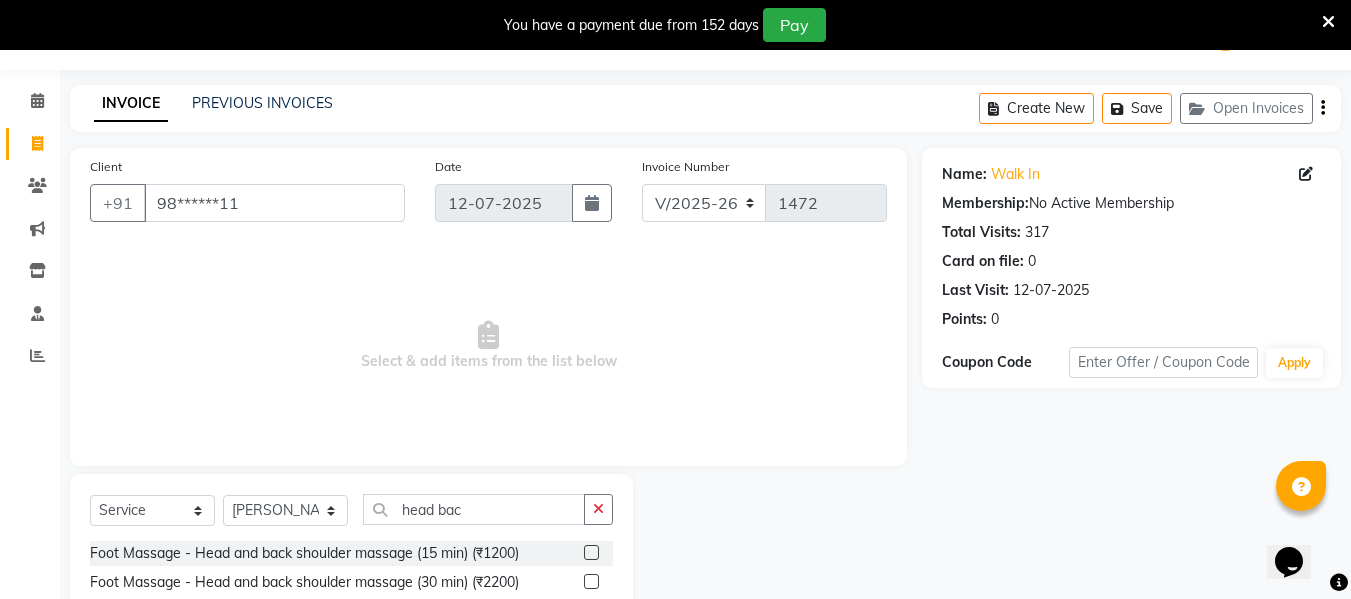 click 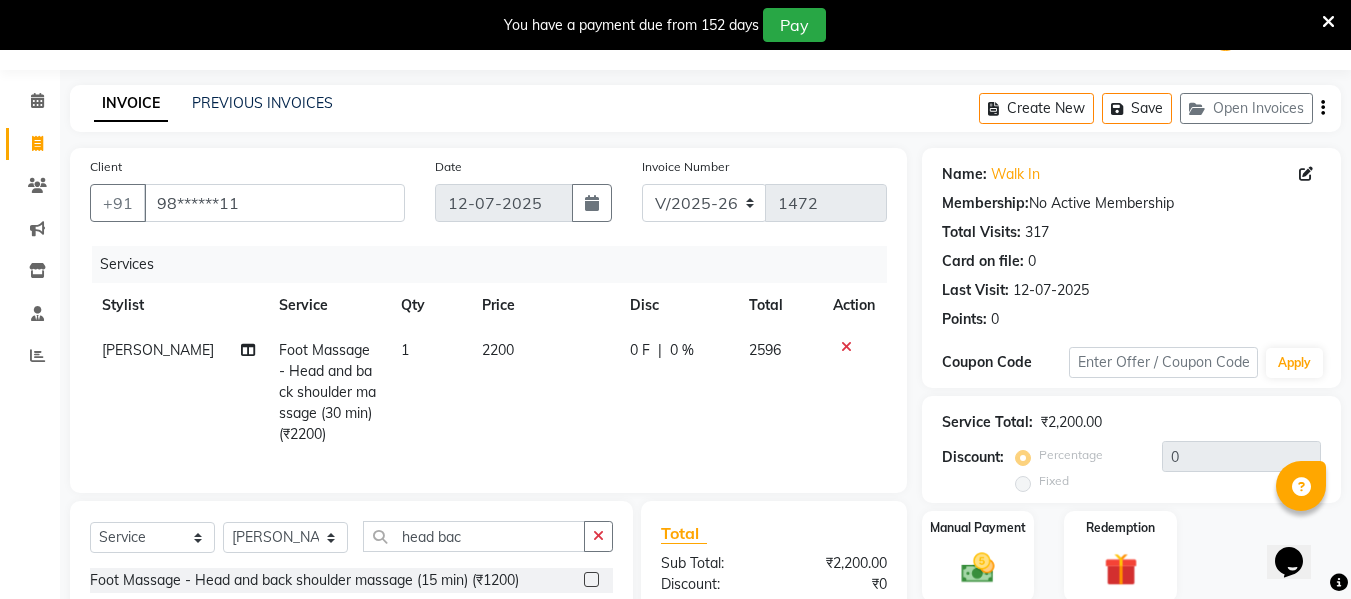 checkbox on "false" 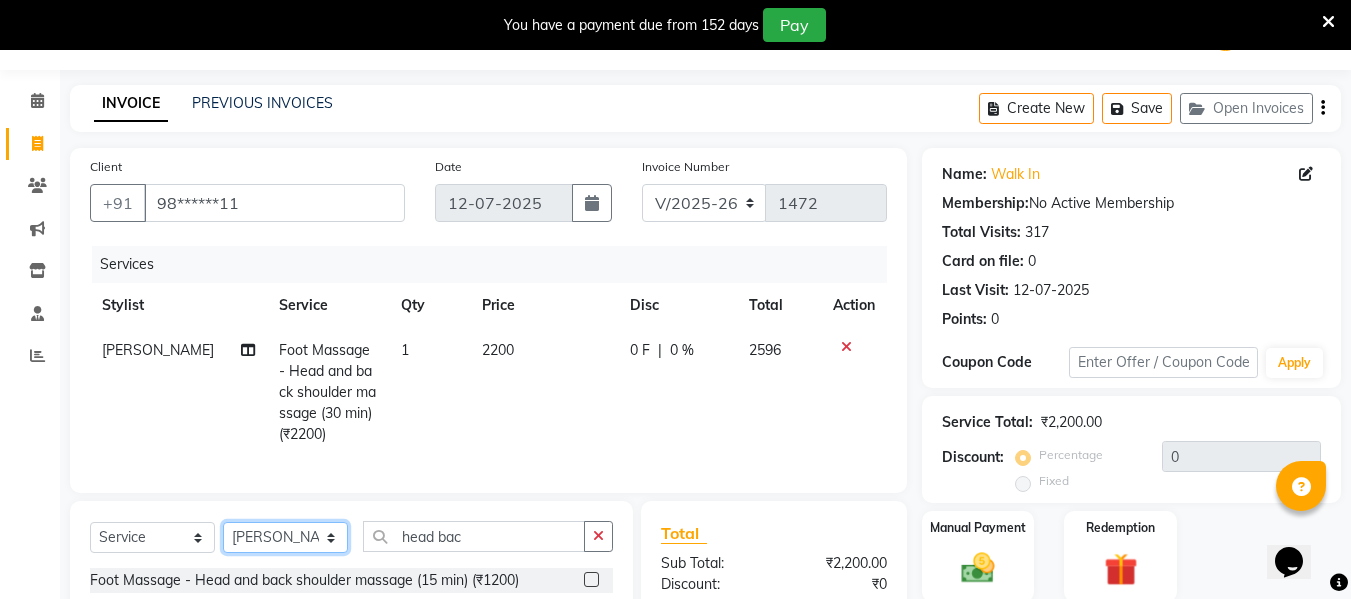 click on "Select Stylist ASHA [PERSON_NAME] [PERSON_NAME] EHATESHAM [PERSON_NAME] [PERSON_NAME] [PERSON_NAME] [PERSON_NAME] [PERSON_NAME] [PERSON_NAME]  Manager [PERSON_NAME] MD [PERSON_NAME]  MD [PERSON_NAME] MIMII [PERSON_NAME] [PERSON_NAME] [PERSON_NAME] TAK [PERSON_NAME]" 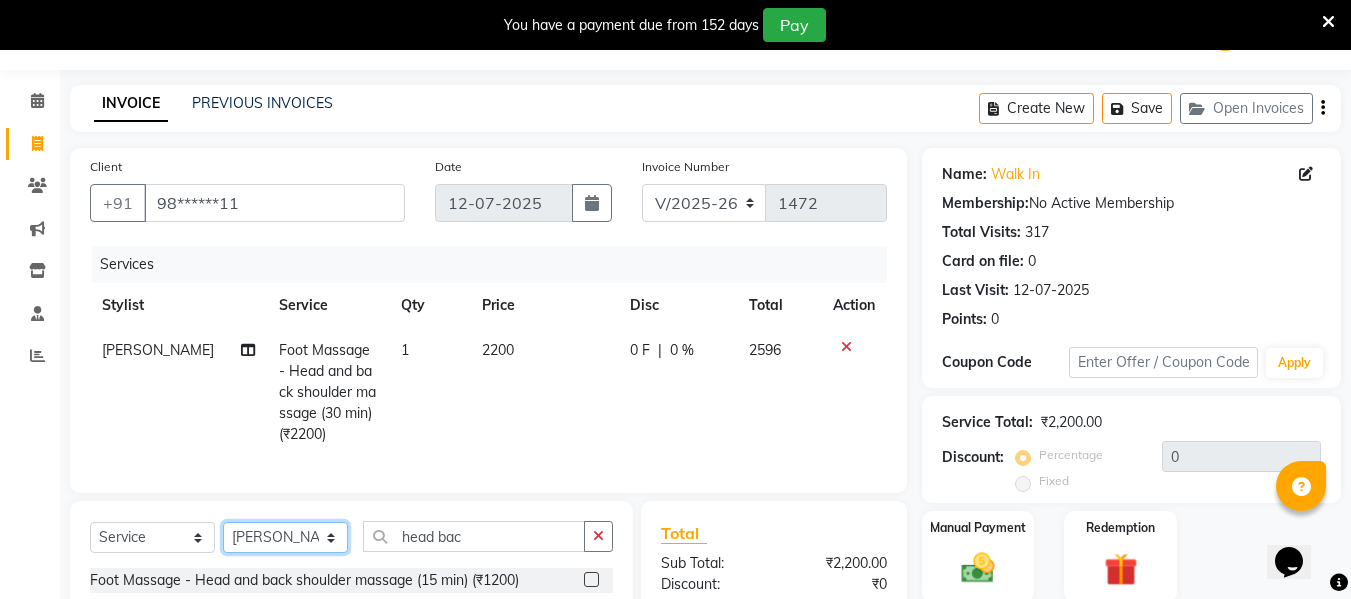 select on "39700" 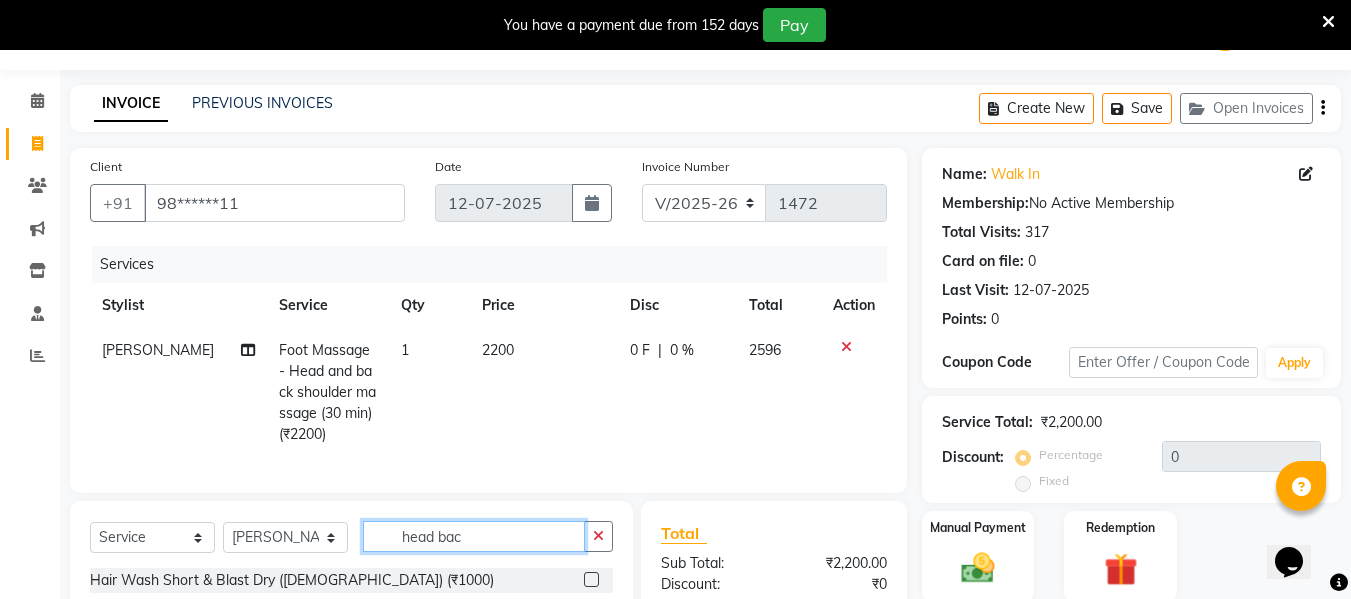click on "head bac" 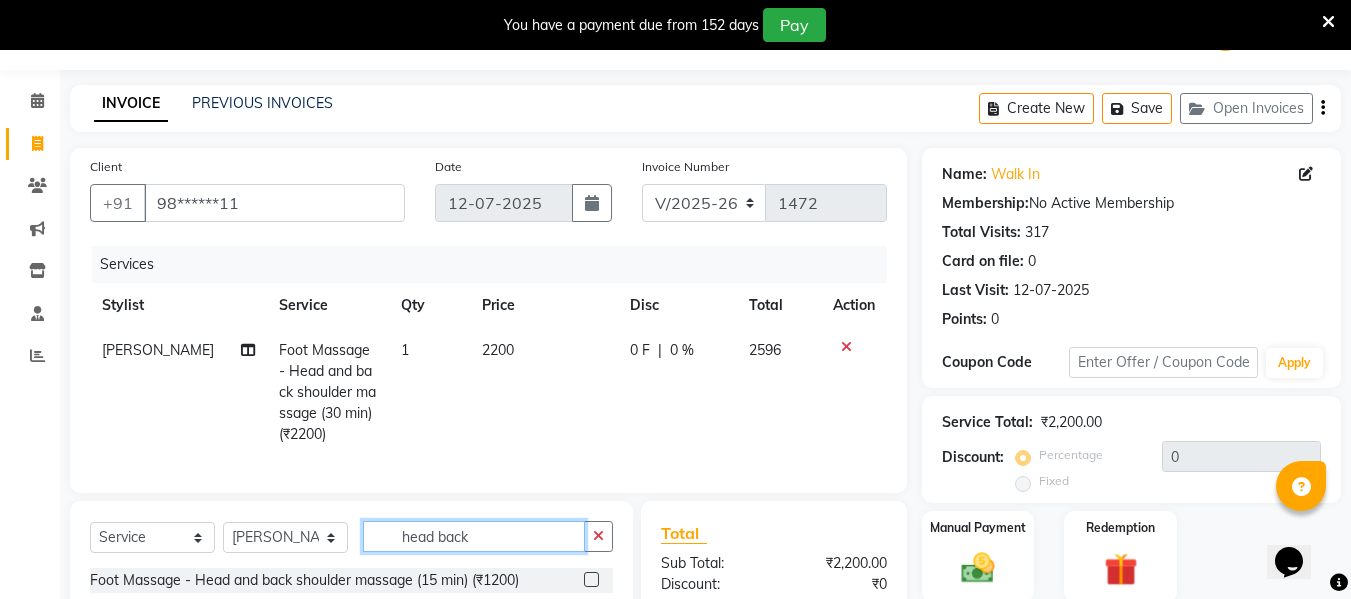 scroll, scrollTop: 293, scrollLeft: 0, axis: vertical 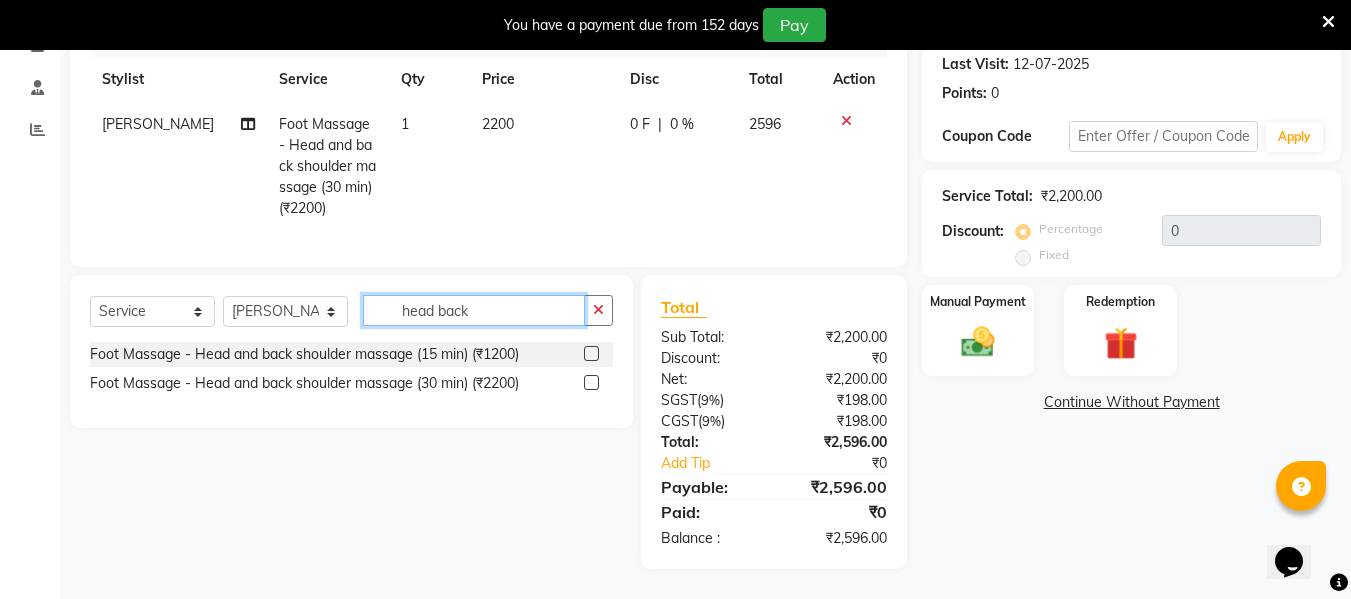 type on "head back" 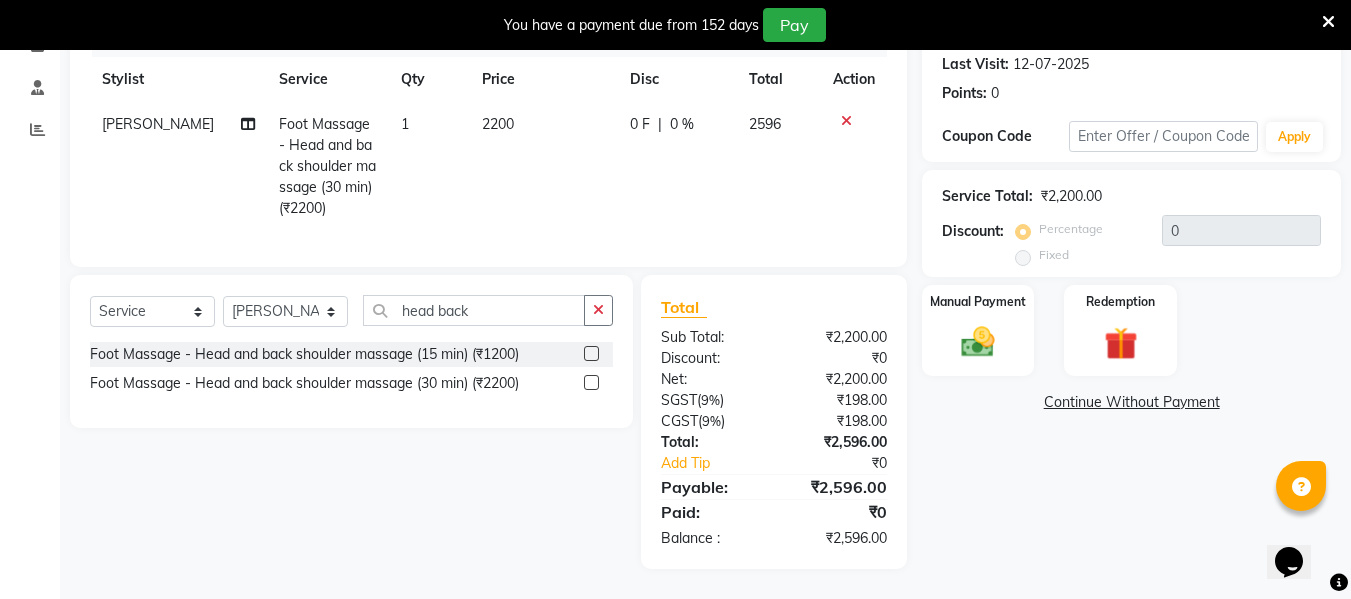 click 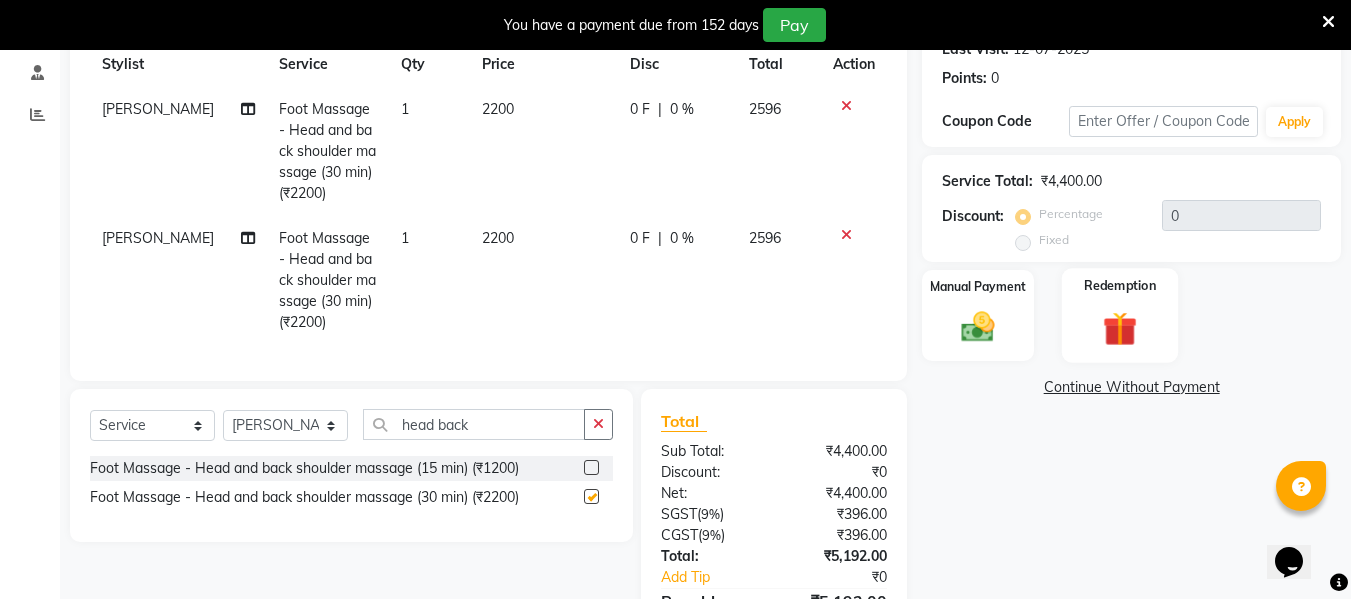 checkbox on "false" 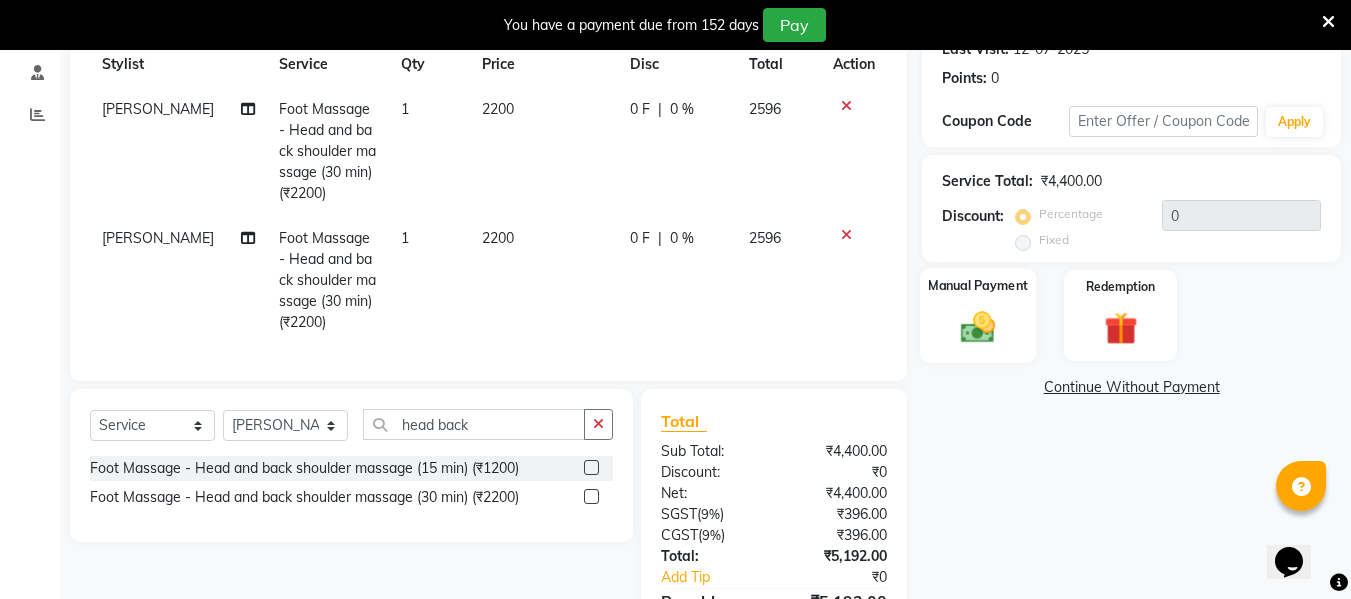 click 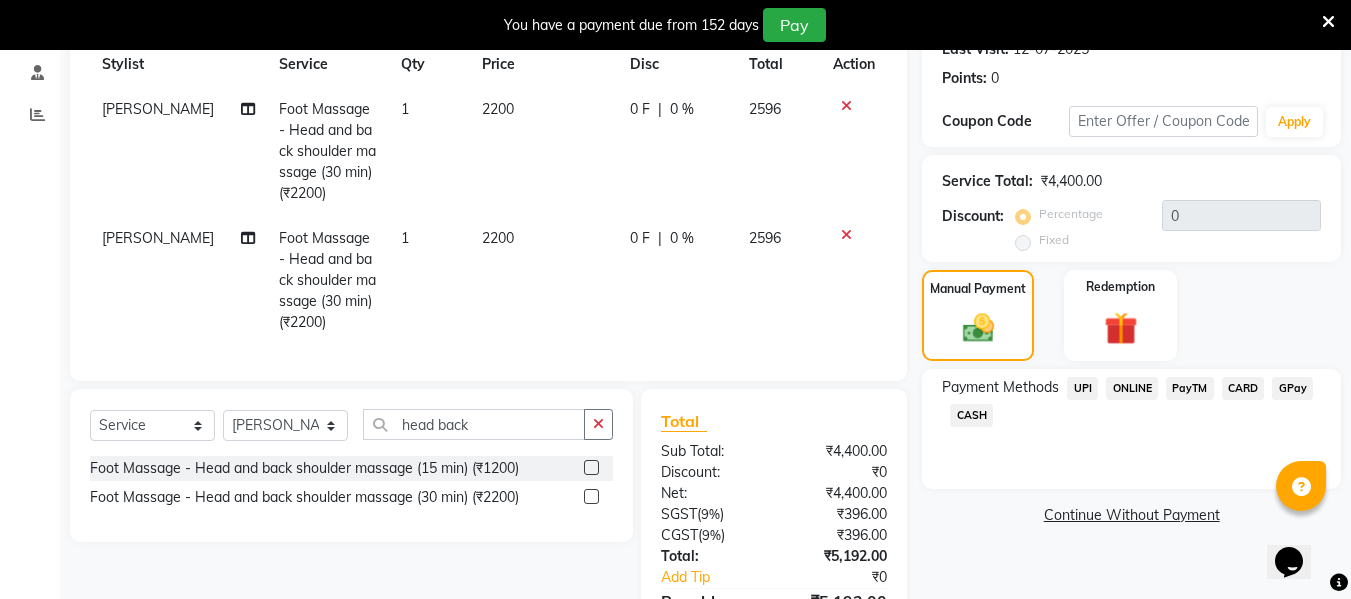 click on "CASH" 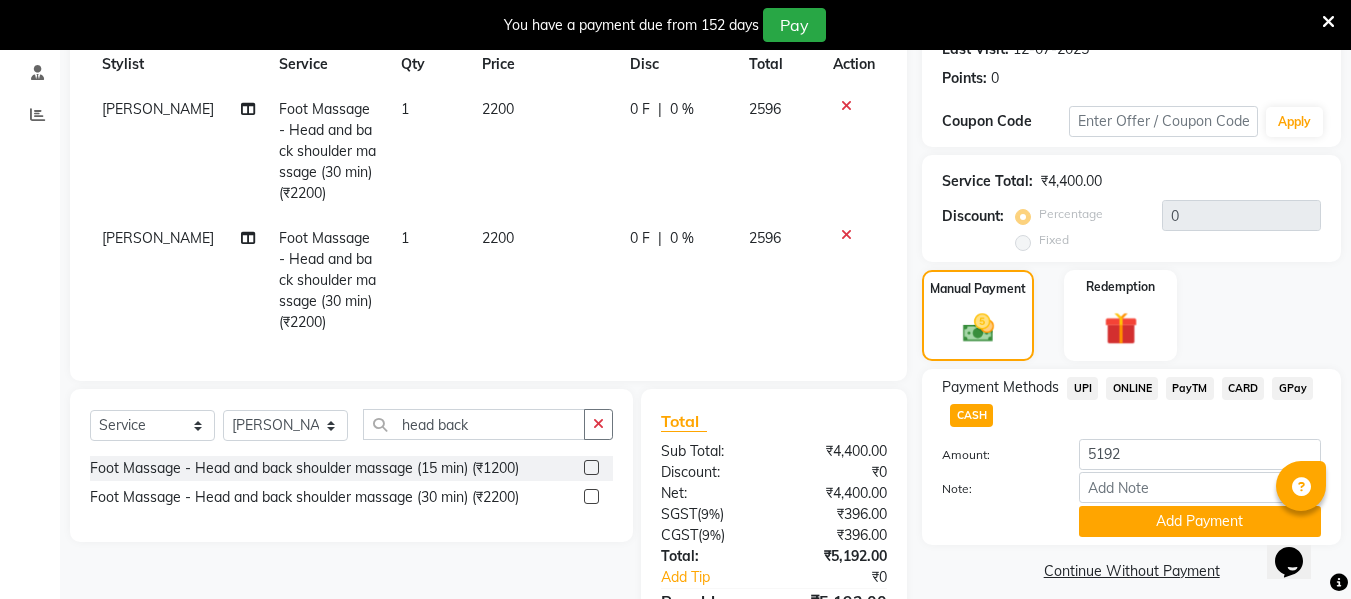 click on "CASH" 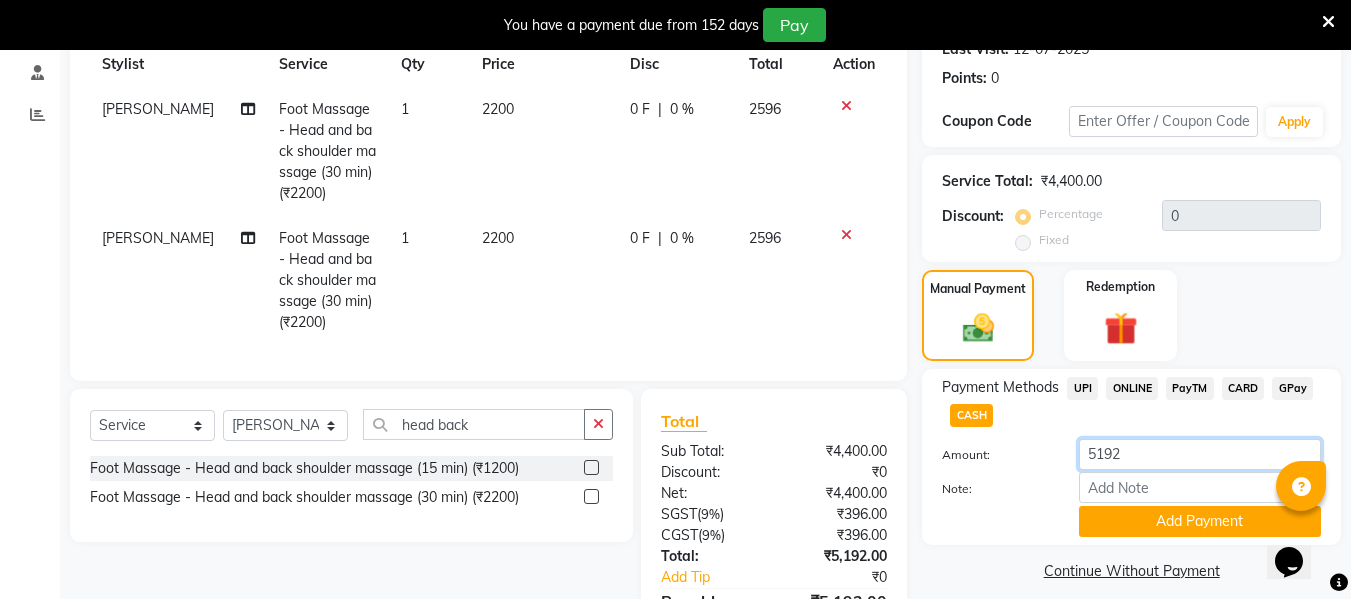 drag, startPoint x: 1153, startPoint y: 459, endPoint x: 928, endPoint y: 476, distance: 225.64131 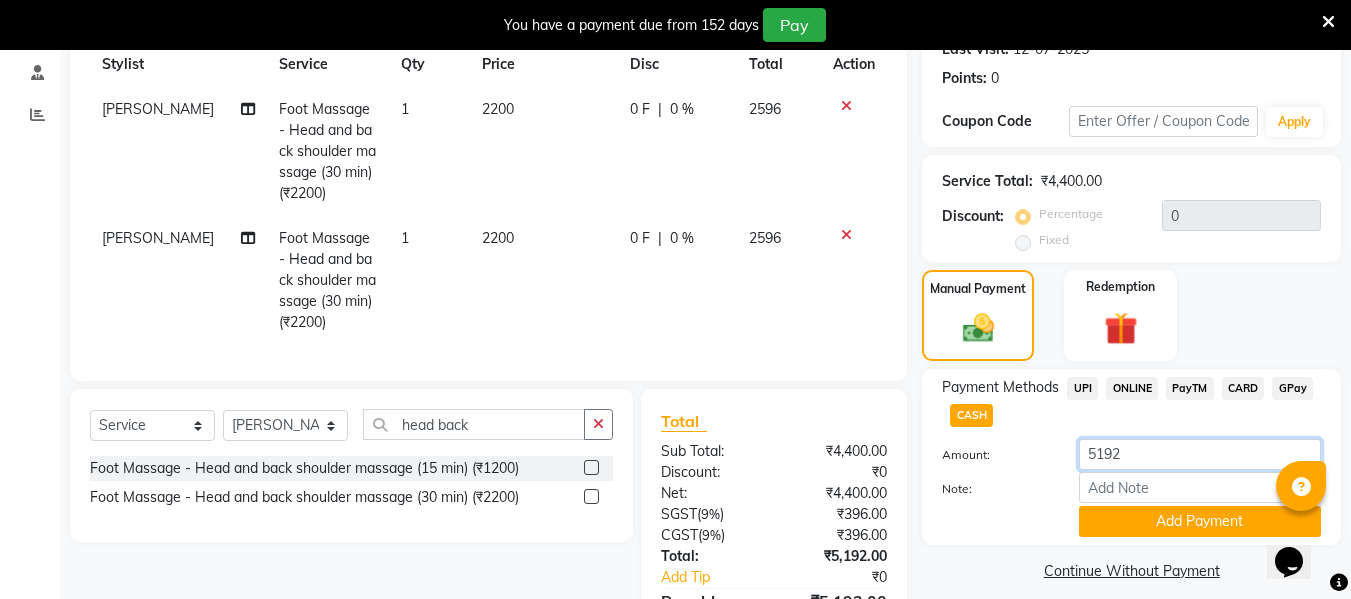 click on "Amount: 5192 Note: Add Payment" 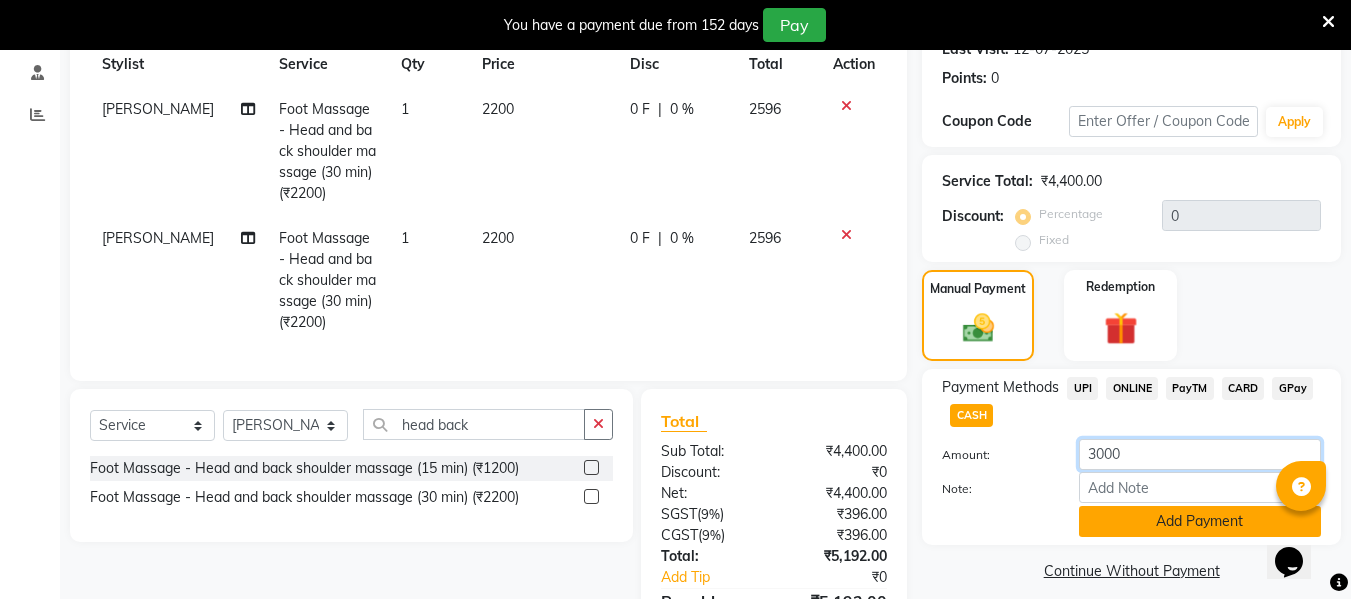 type on "3000" 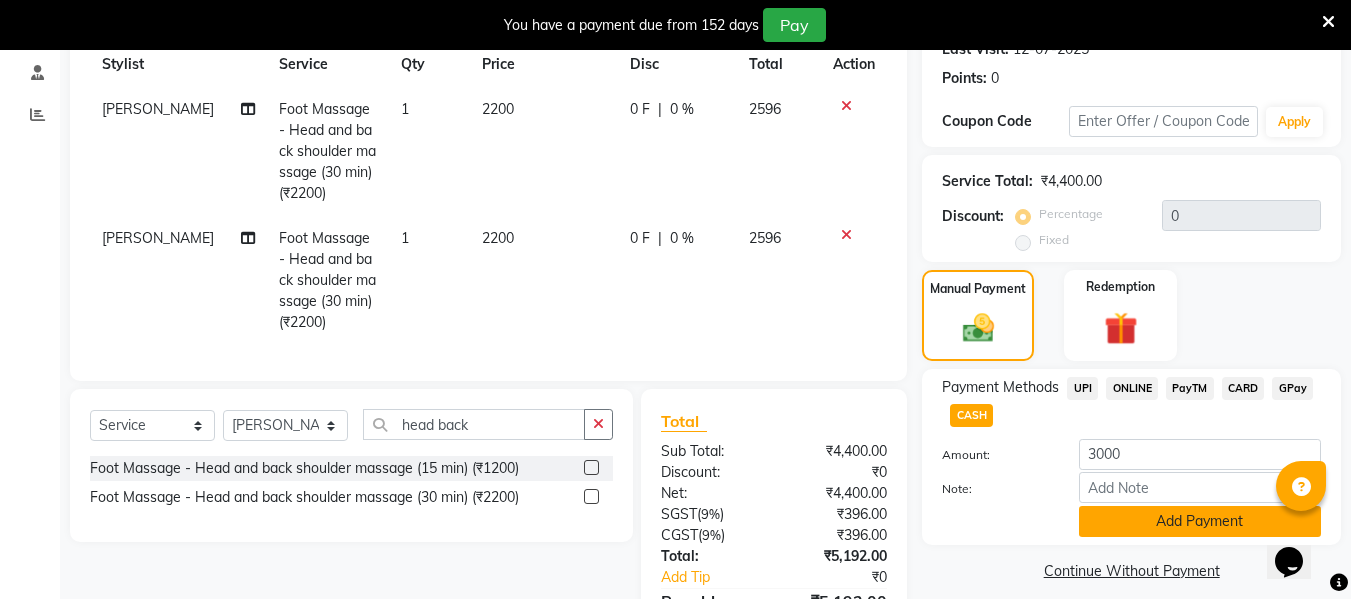 click on "Add Payment" 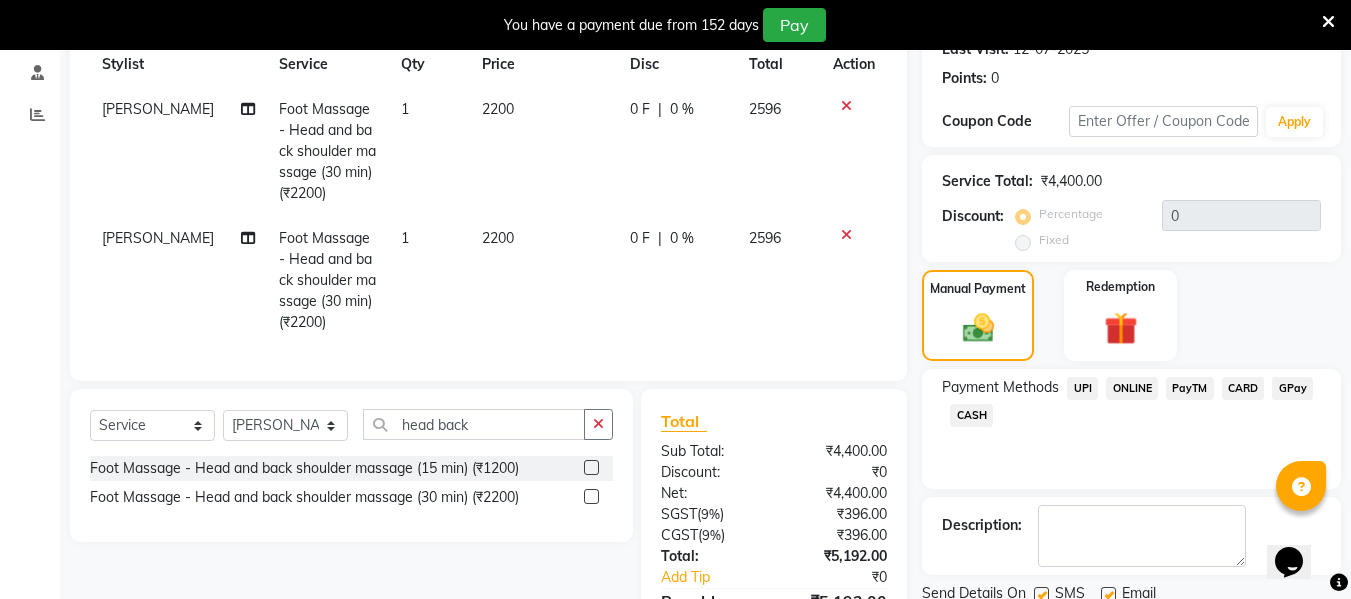 scroll, scrollTop: 493, scrollLeft: 0, axis: vertical 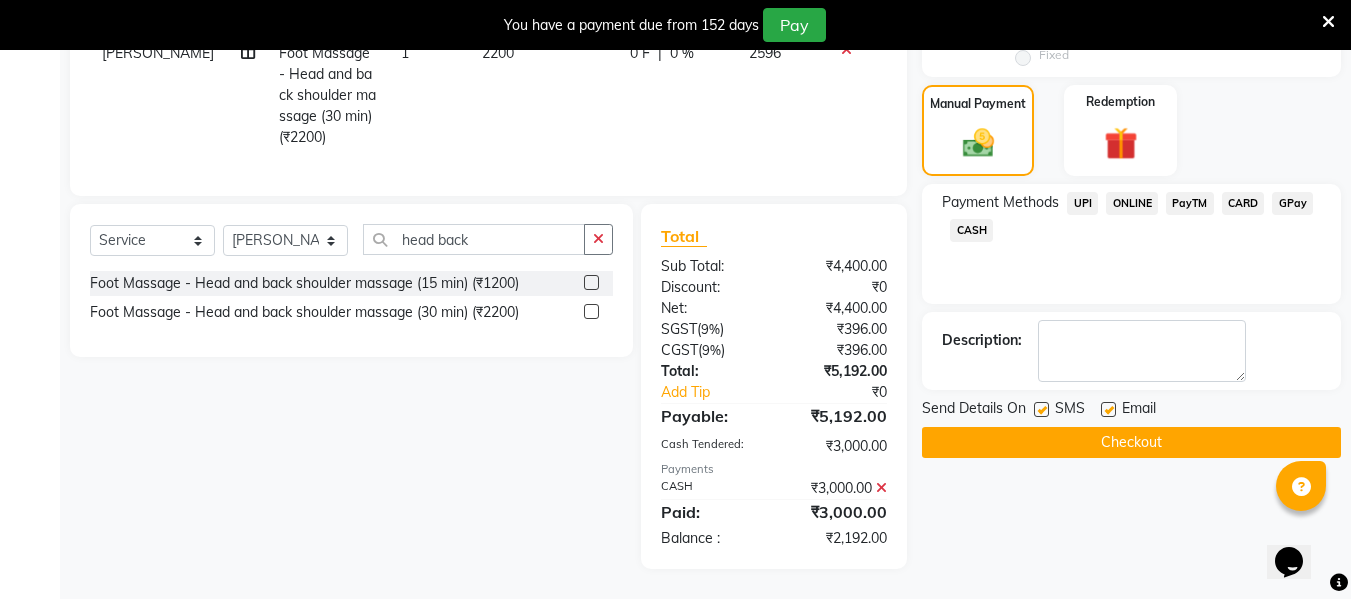 click on "CARD" 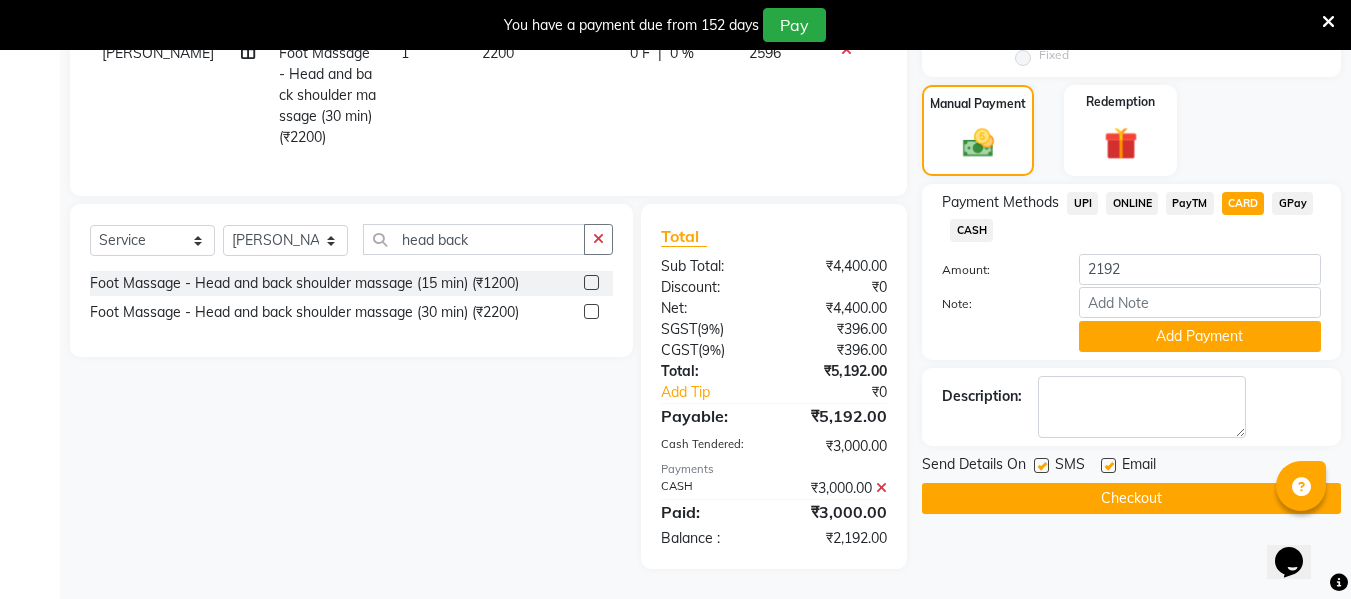 click on "Checkout" 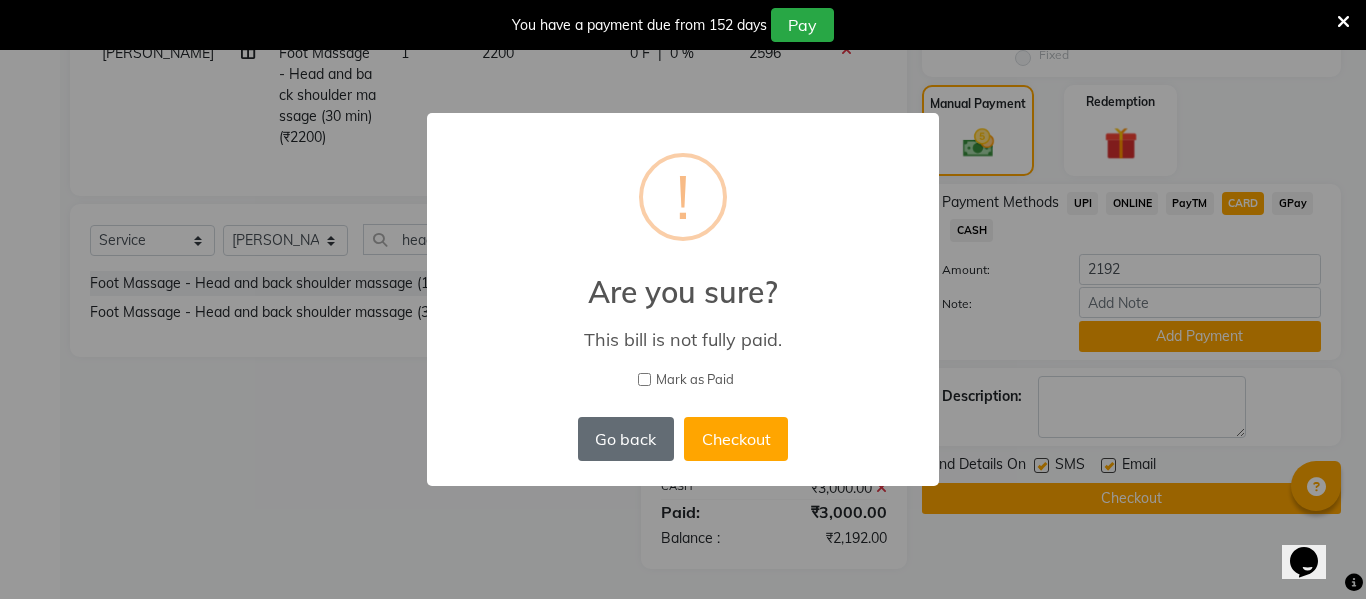 click on "Go back" at bounding box center (626, 439) 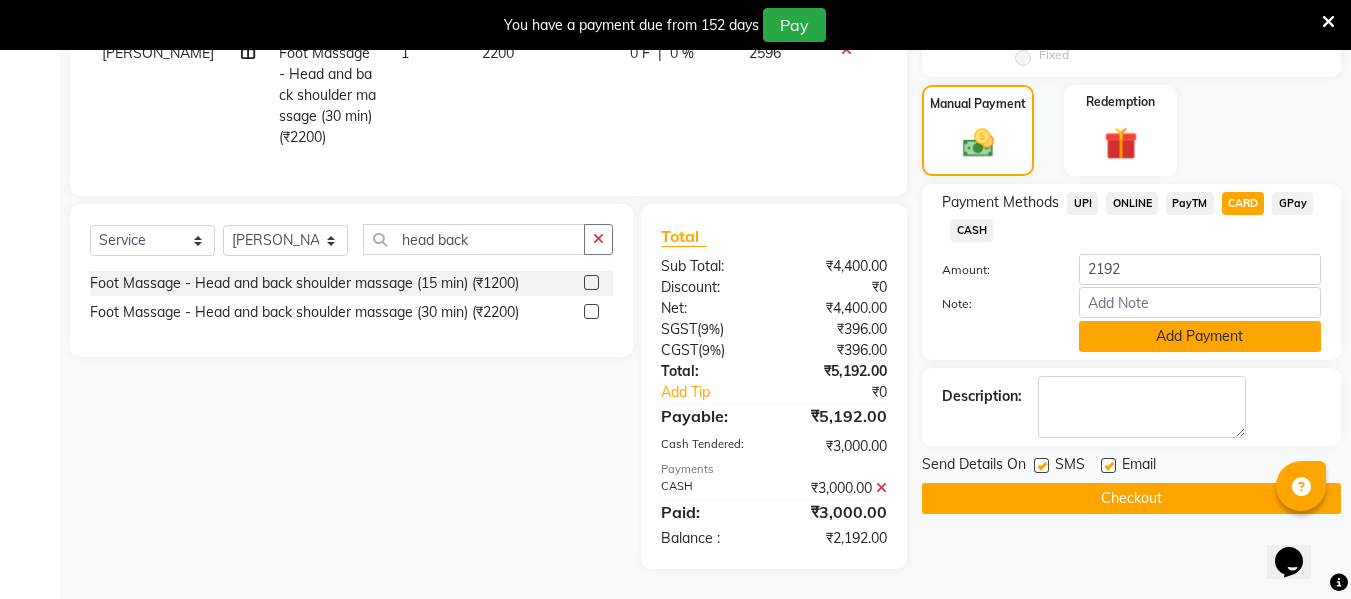 click on "Add Payment" 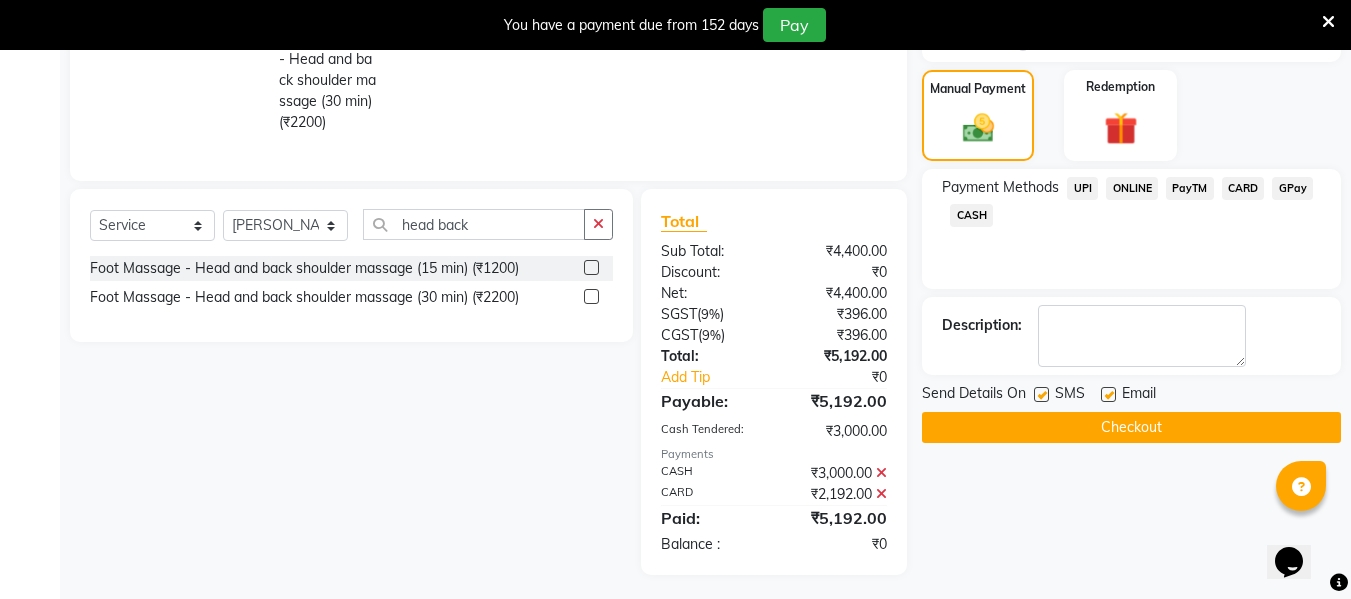 click on "Checkout" 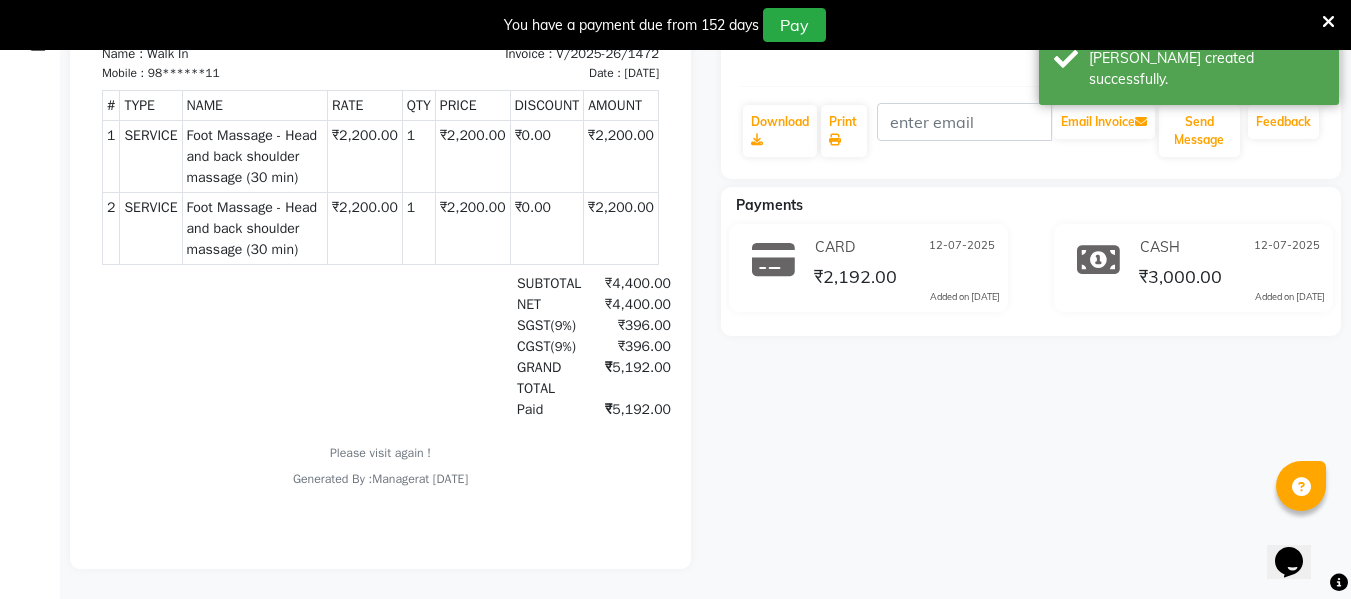 scroll, scrollTop: 0, scrollLeft: 0, axis: both 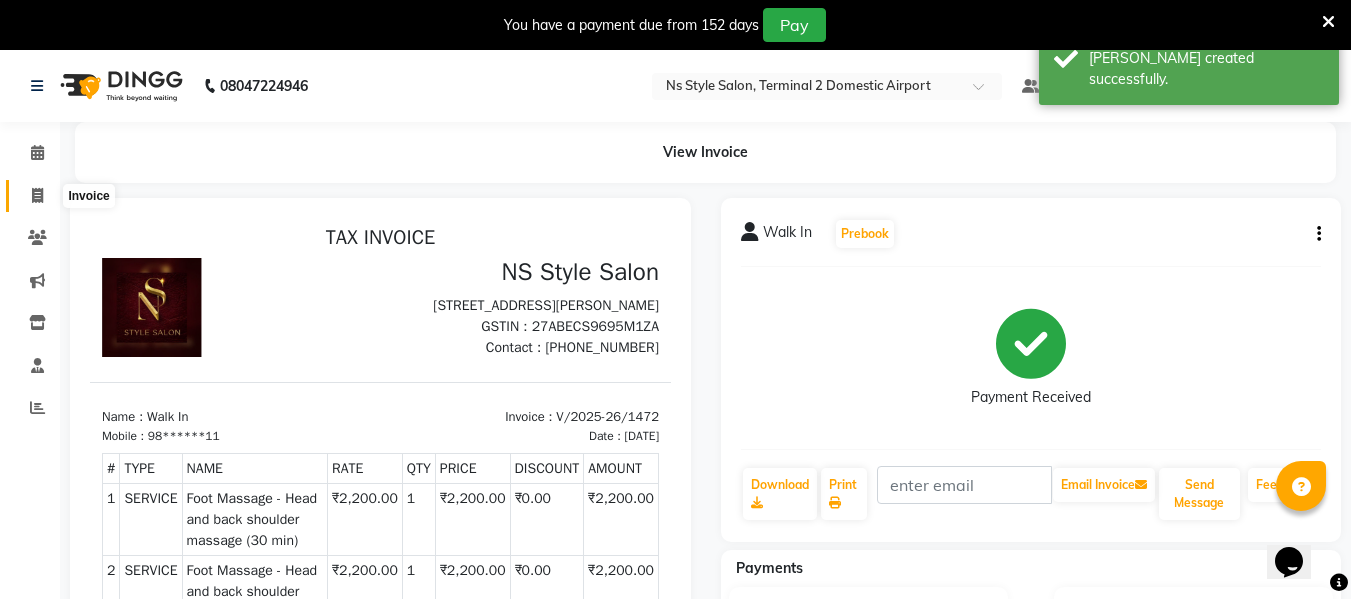 click 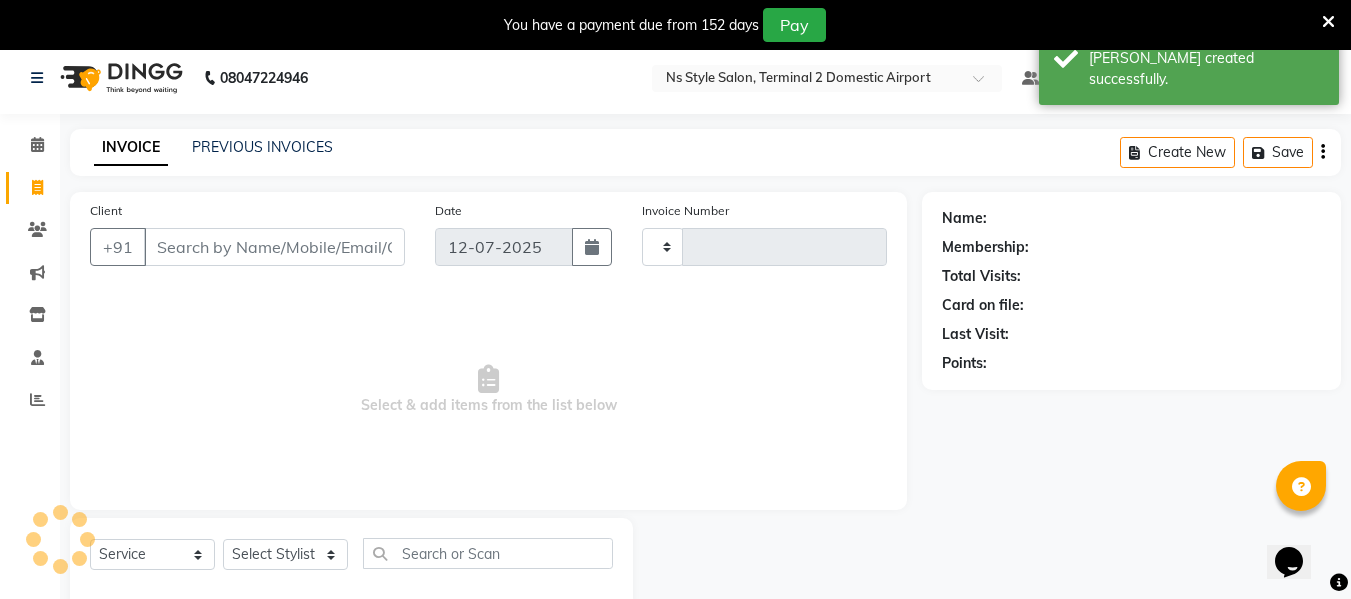 type on "1473" 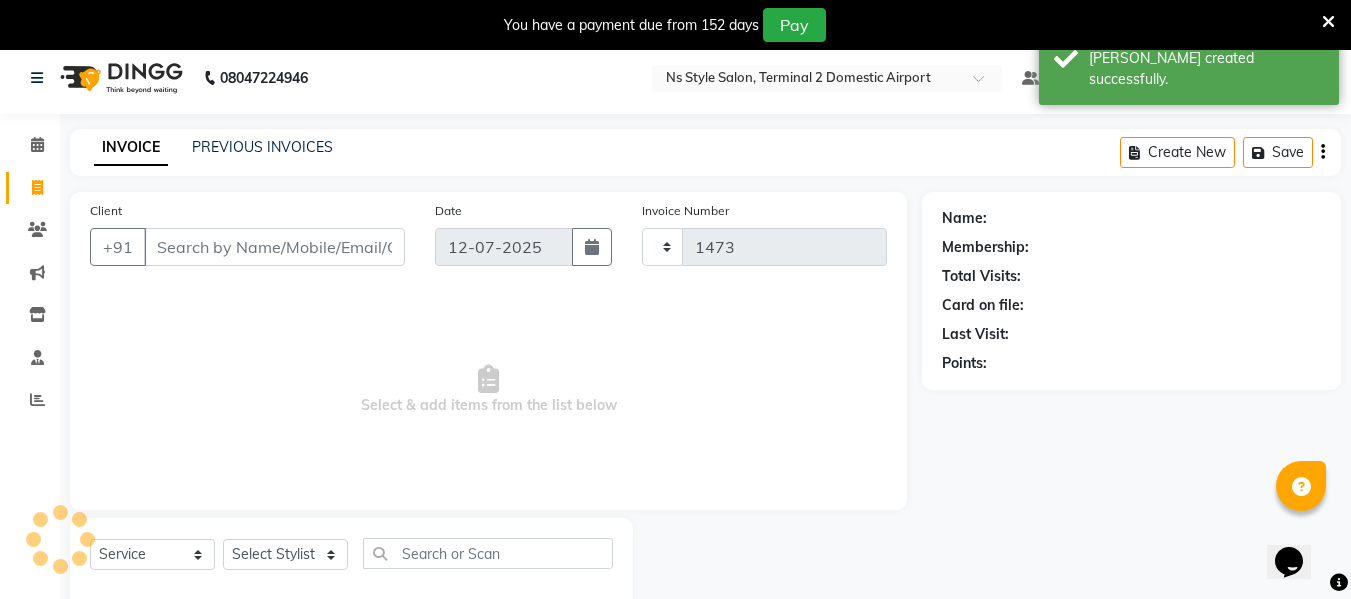 select on "5661" 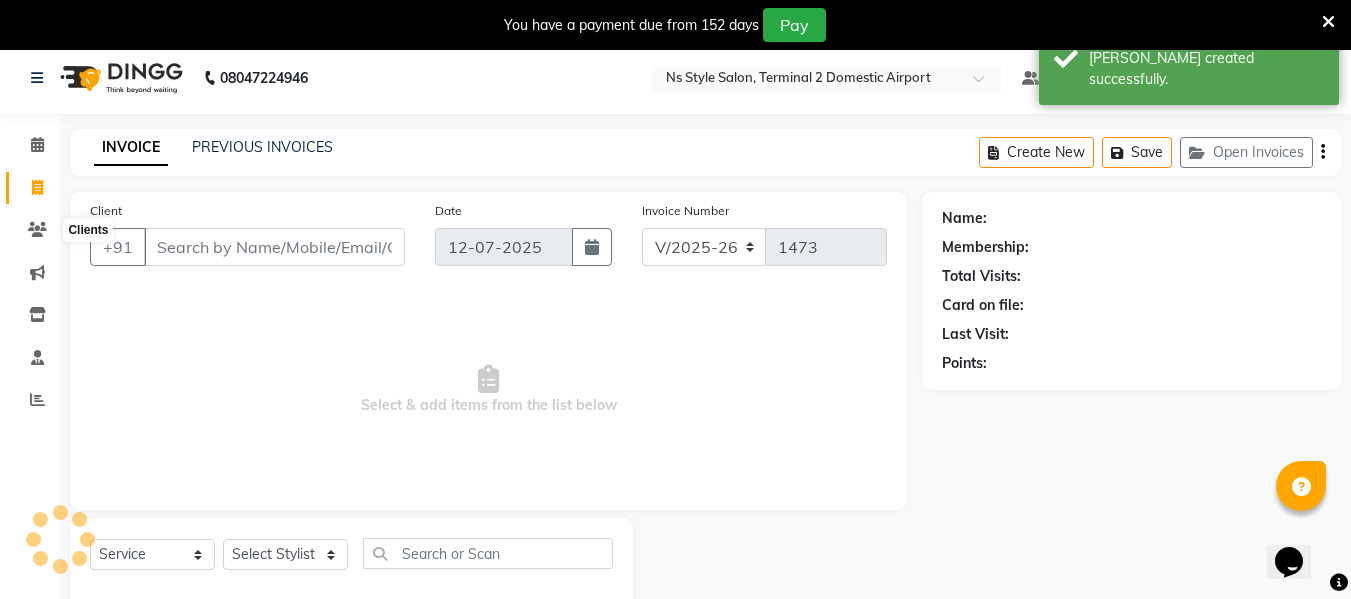 scroll, scrollTop: 52, scrollLeft: 0, axis: vertical 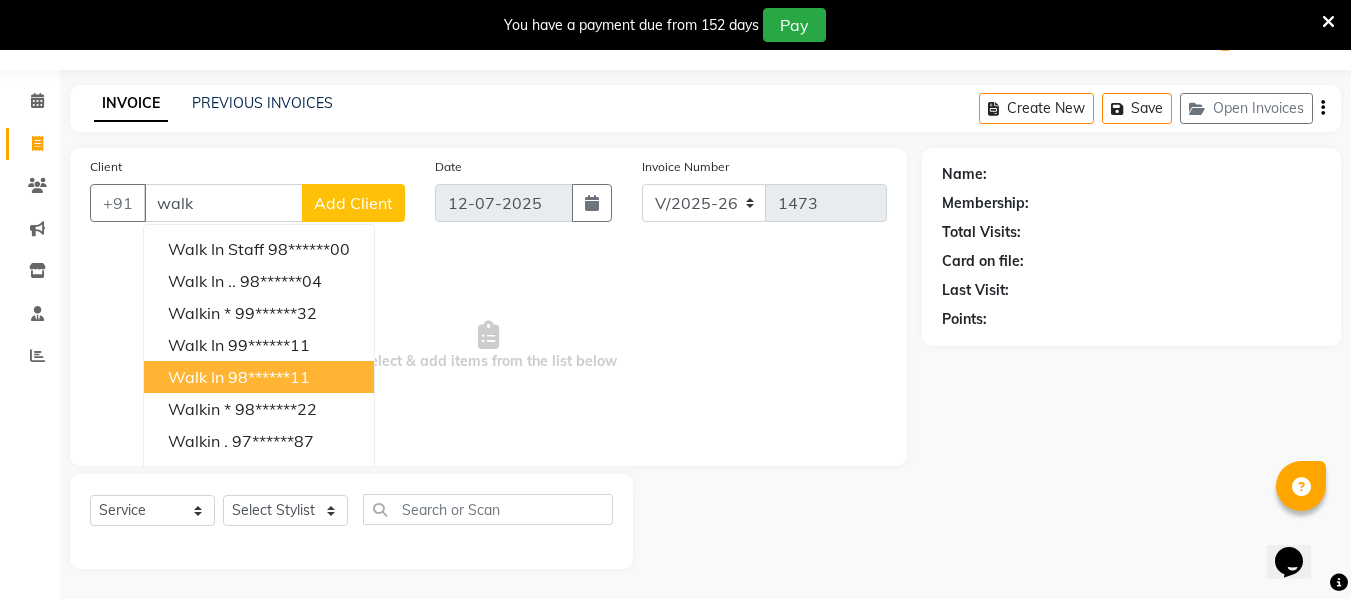 click on "98******11" at bounding box center (269, 377) 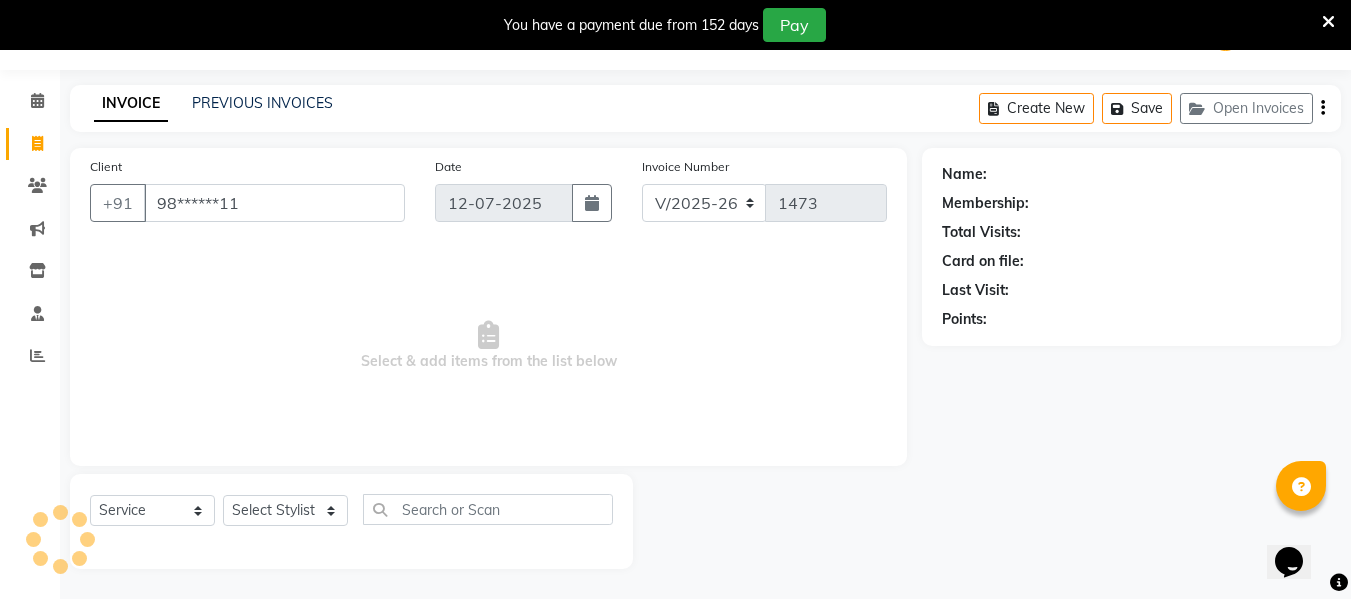 type on "98******11" 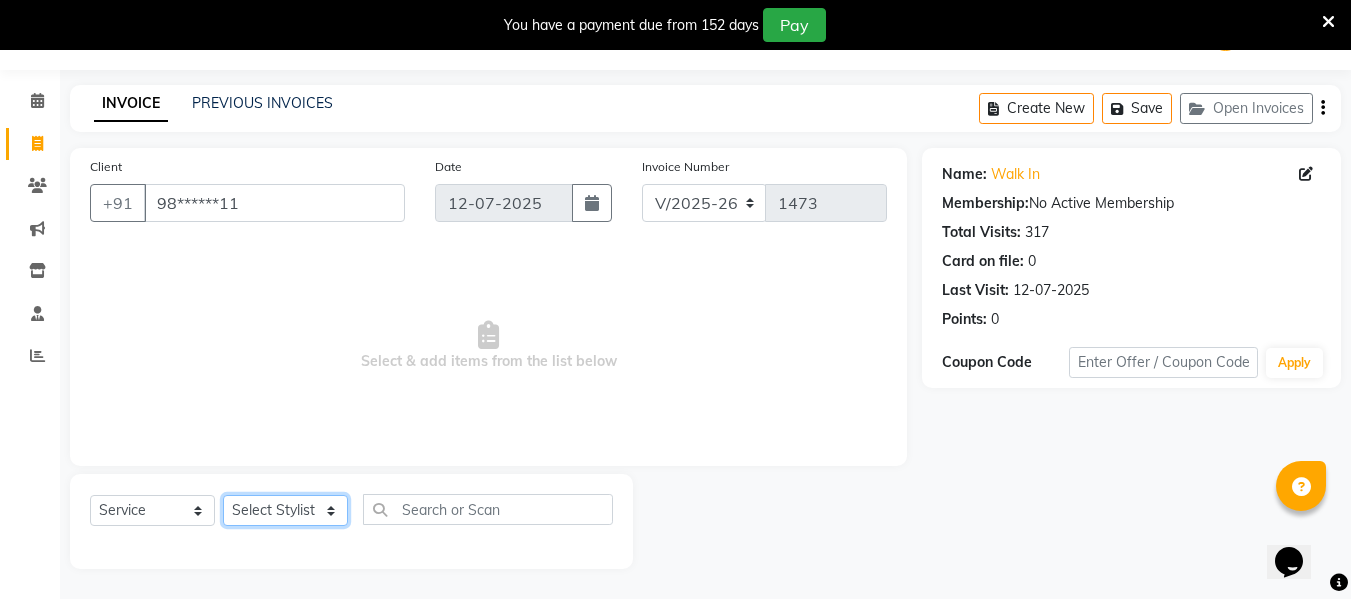 click on "Select Stylist ASHA [PERSON_NAME] [PERSON_NAME] EHATESHAM [PERSON_NAME] [PERSON_NAME] [PERSON_NAME] [PERSON_NAME] [PERSON_NAME] [PERSON_NAME]  Manager [PERSON_NAME] MD [PERSON_NAME]  MD [PERSON_NAME] MIMII [PERSON_NAME] [PERSON_NAME] [PERSON_NAME] TAK [PERSON_NAME]" 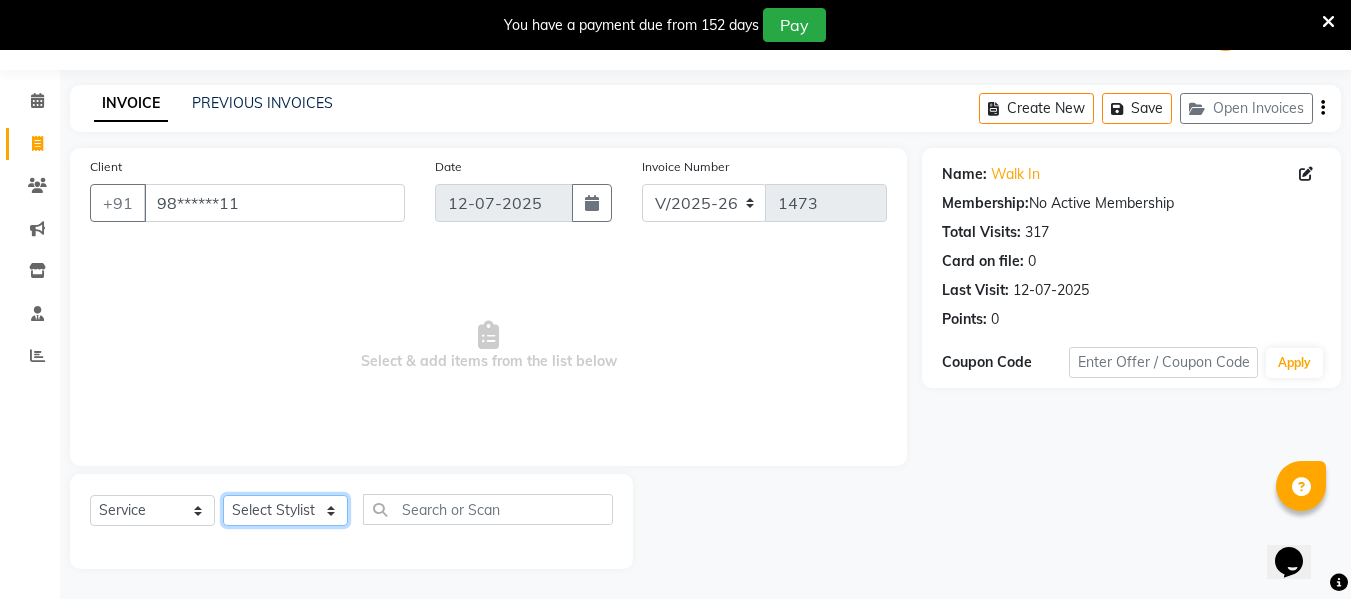 select on "39704" 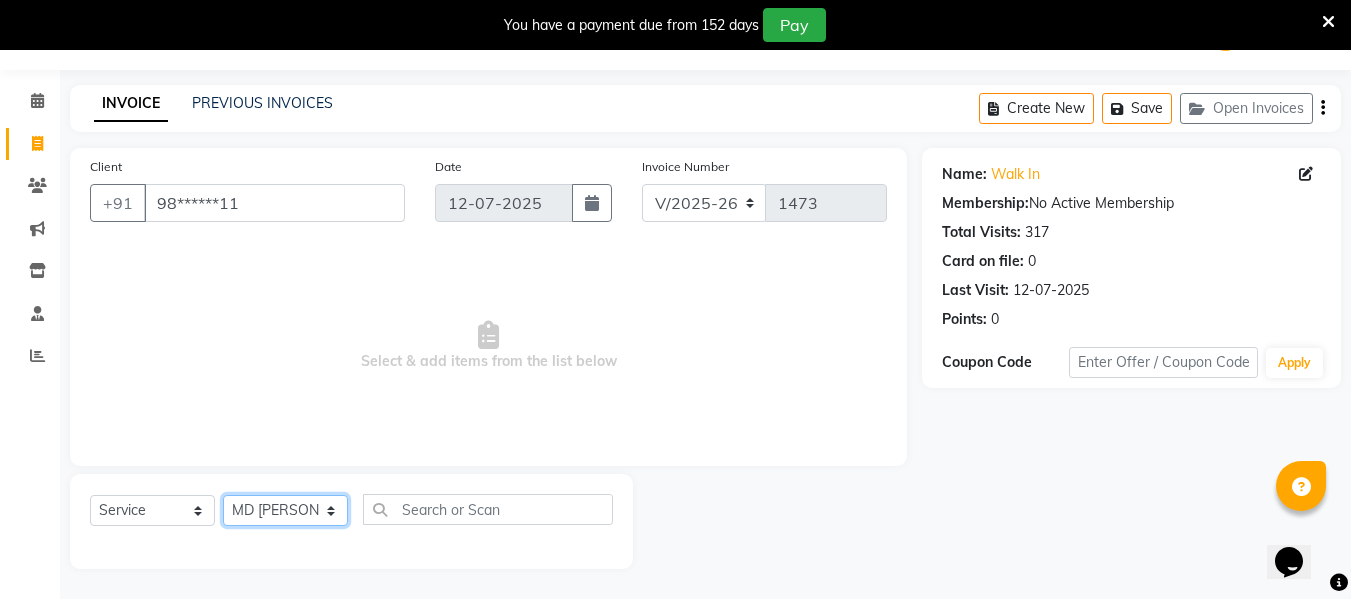 click on "Select Stylist ASHA [PERSON_NAME] [PERSON_NAME] EHATESHAM [PERSON_NAME] [PERSON_NAME] [PERSON_NAME] [PERSON_NAME] [PERSON_NAME] [PERSON_NAME]  Manager [PERSON_NAME] MD [PERSON_NAME]  MD [PERSON_NAME] MIMII [PERSON_NAME] [PERSON_NAME] [PERSON_NAME] TAK [PERSON_NAME]" 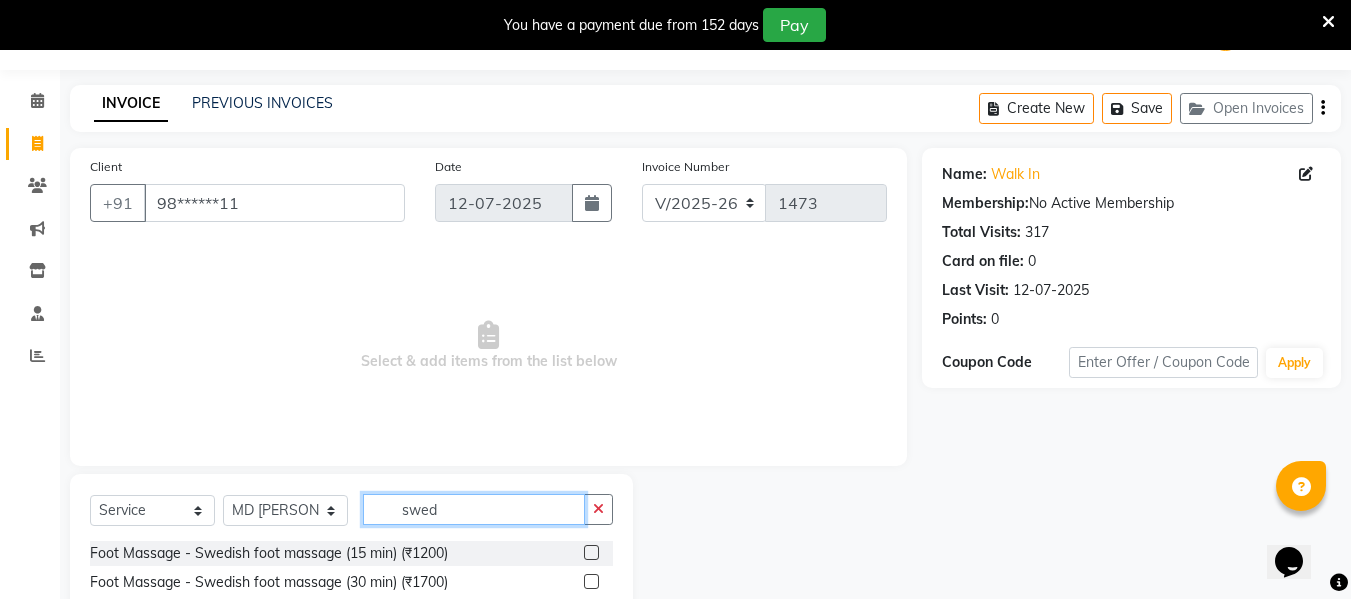 type on "swed" 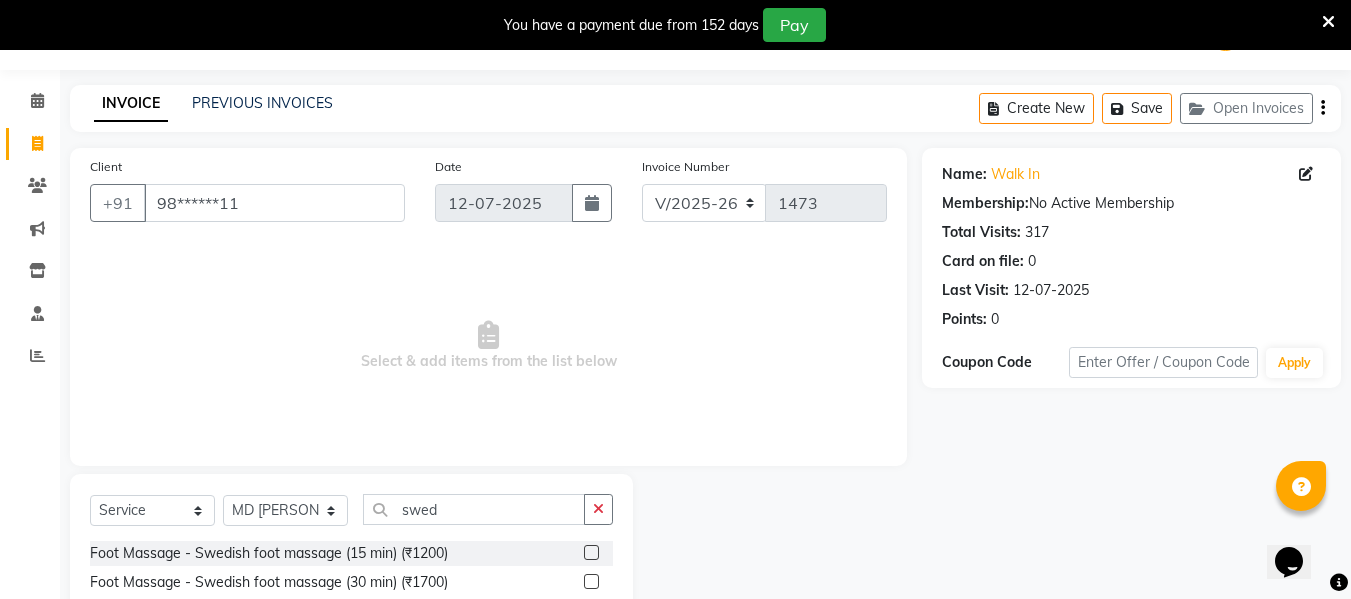 click 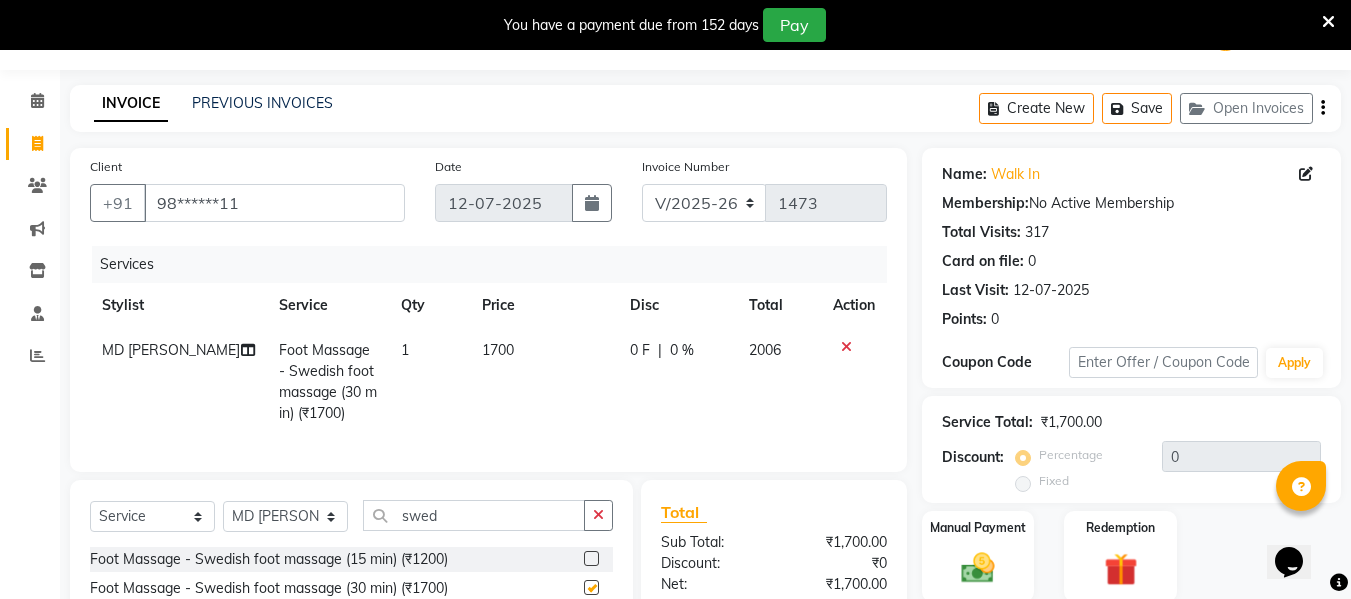 checkbox on "false" 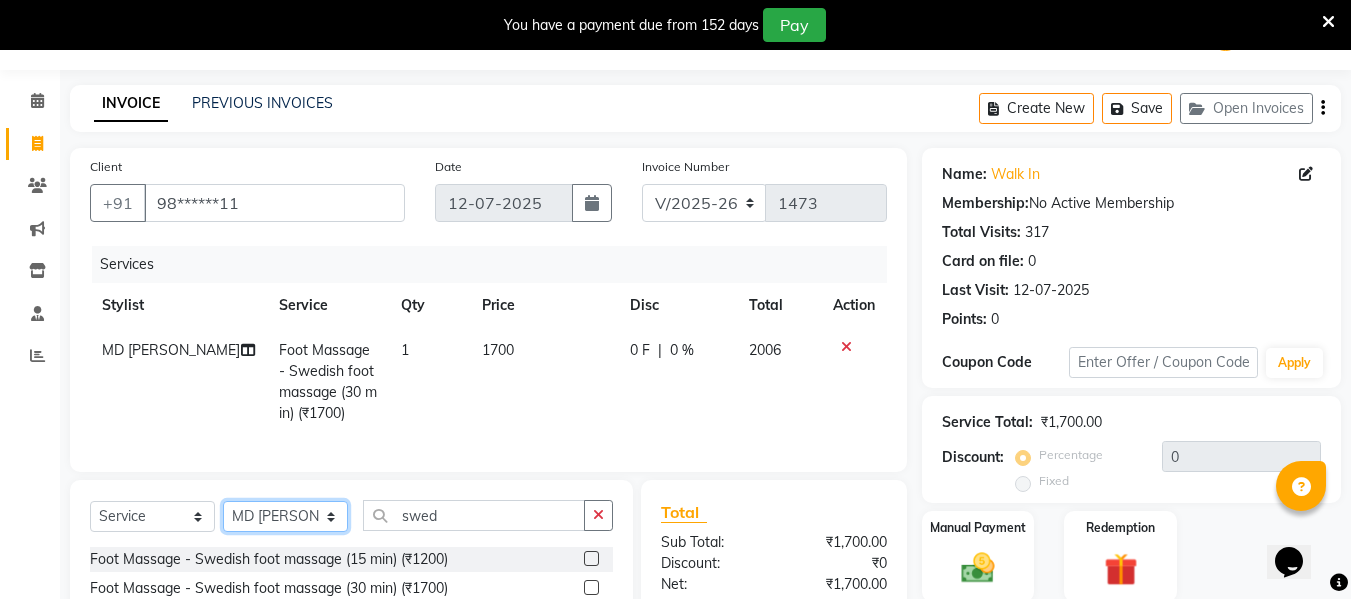 click on "Select Stylist ASHA [PERSON_NAME] [PERSON_NAME] EHATESHAM [PERSON_NAME] [PERSON_NAME] [PERSON_NAME] [PERSON_NAME] [PERSON_NAME] [PERSON_NAME]  Manager [PERSON_NAME] MD [PERSON_NAME]  MD [PERSON_NAME] MIMII [PERSON_NAME] [PERSON_NAME] [PERSON_NAME] TAK [PERSON_NAME]" 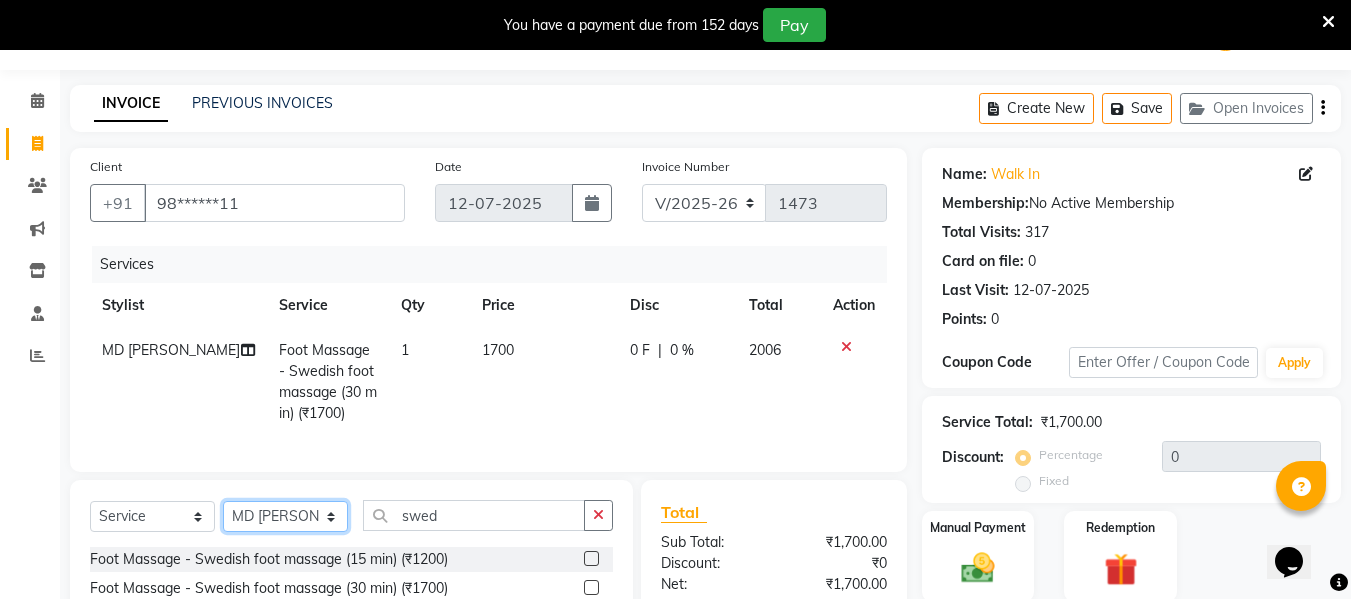 select on "39694" 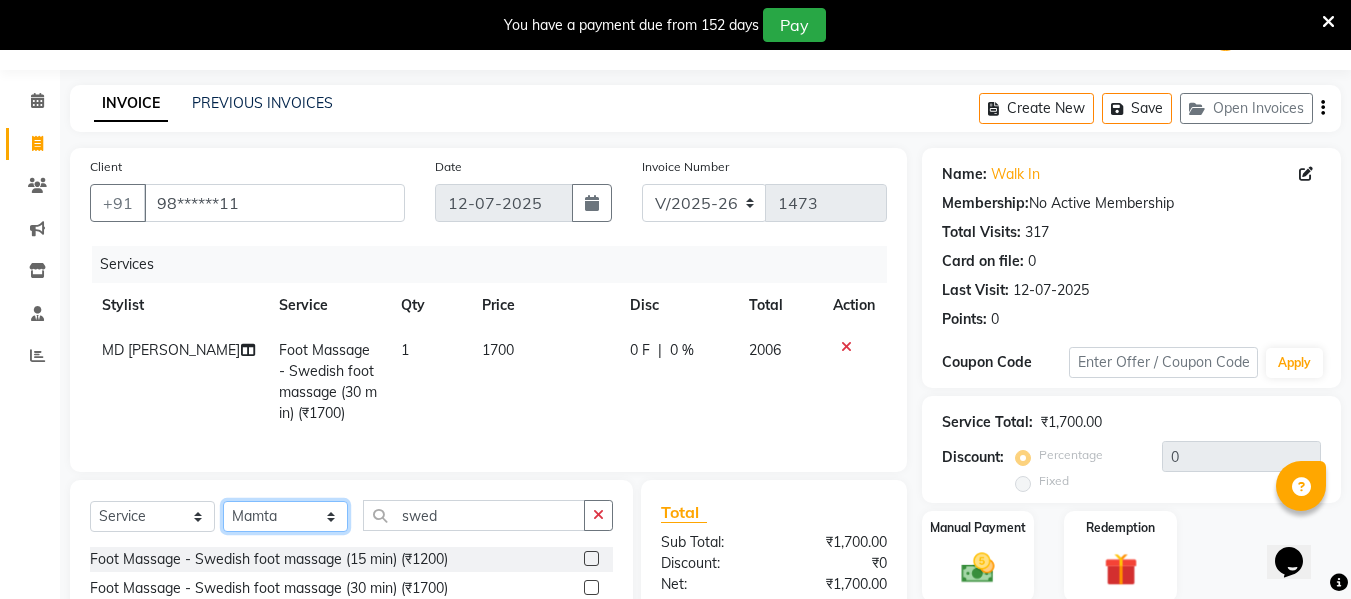 click on "Select Stylist ASHA [PERSON_NAME] [PERSON_NAME] EHATESHAM [PERSON_NAME] [PERSON_NAME] [PERSON_NAME] [PERSON_NAME] [PERSON_NAME] [PERSON_NAME]  Manager [PERSON_NAME] MD [PERSON_NAME]  MD [PERSON_NAME] MIMII [PERSON_NAME] [PERSON_NAME] [PERSON_NAME] TAK [PERSON_NAME]" 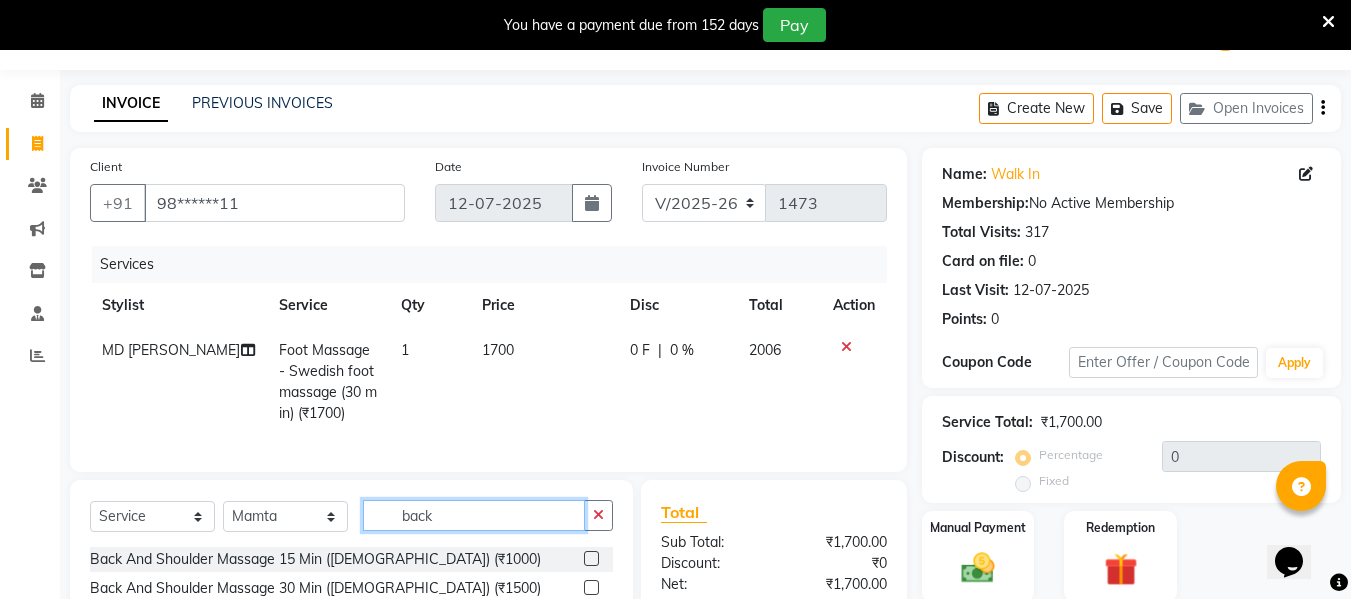 type on "back" 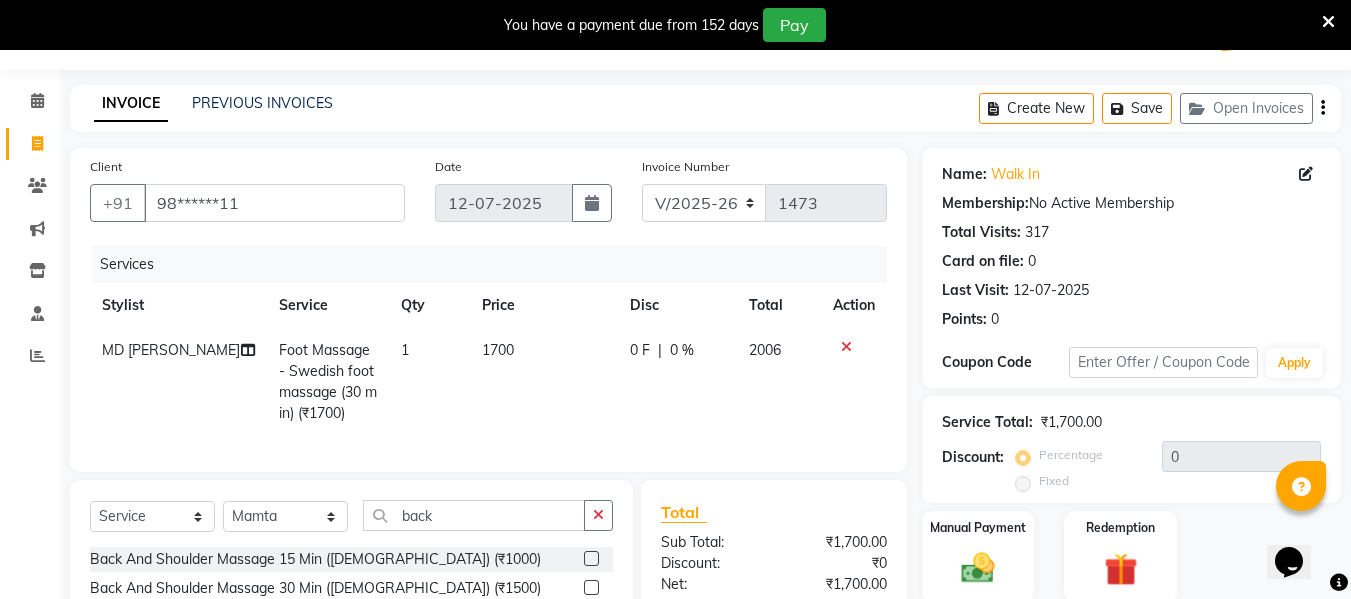 click 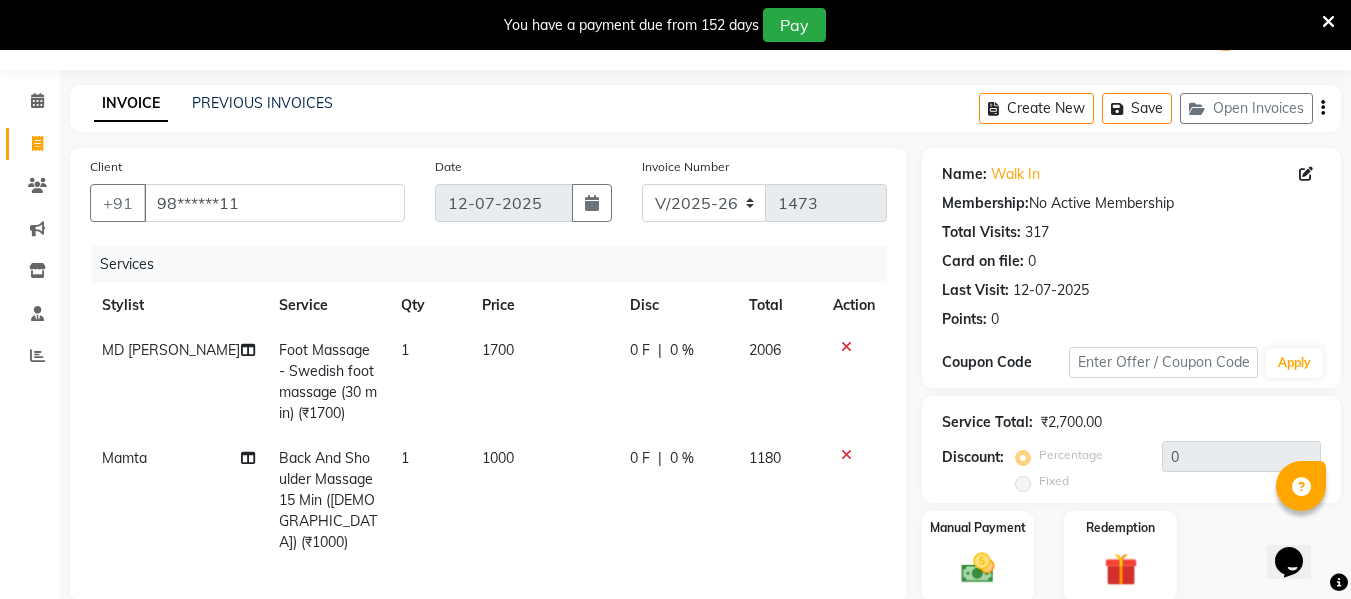 checkbox on "false" 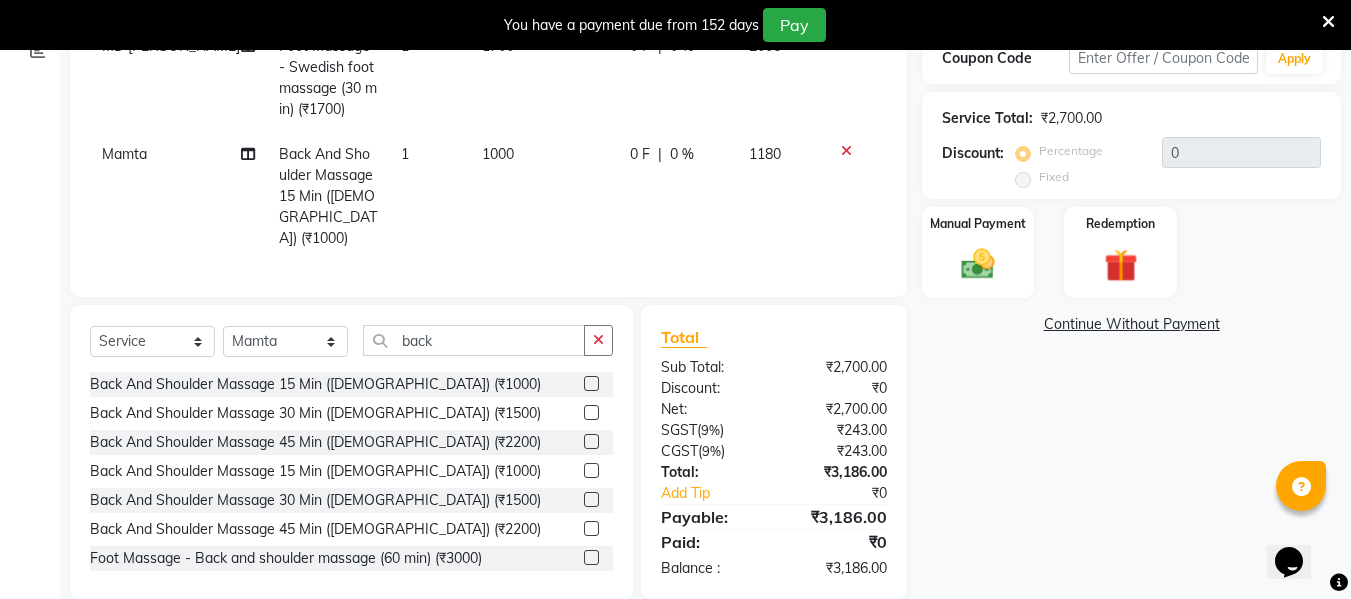 scroll, scrollTop: 381, scrollLeft: 0, axis: vertical 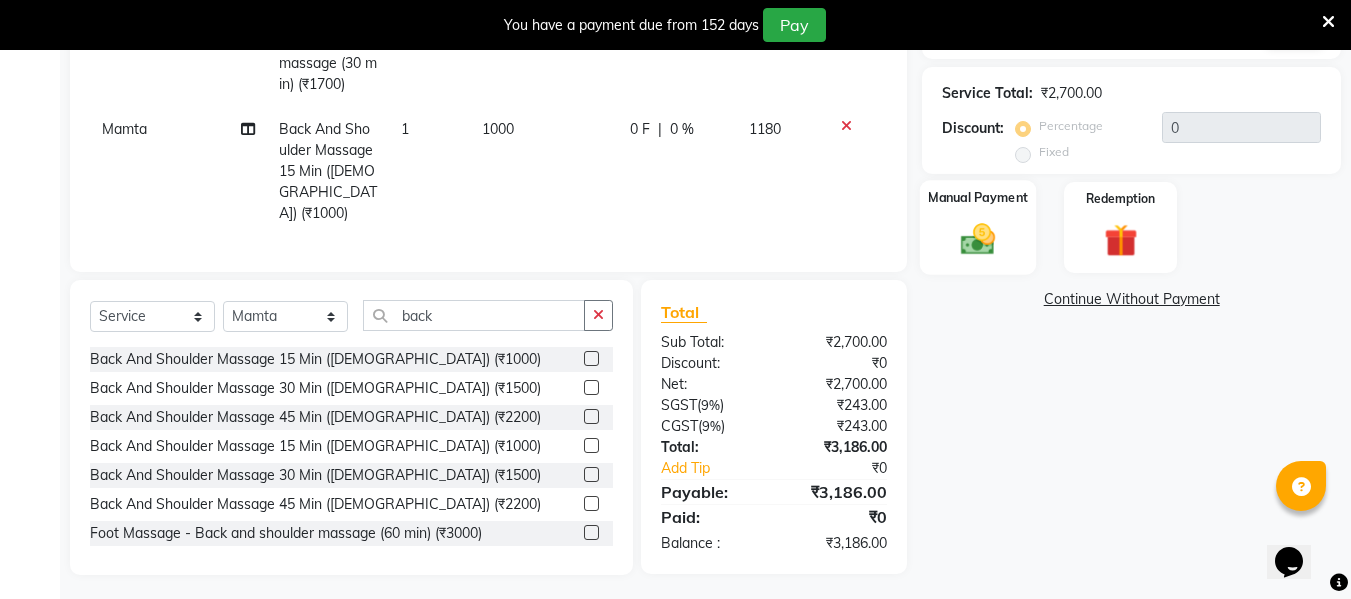 click 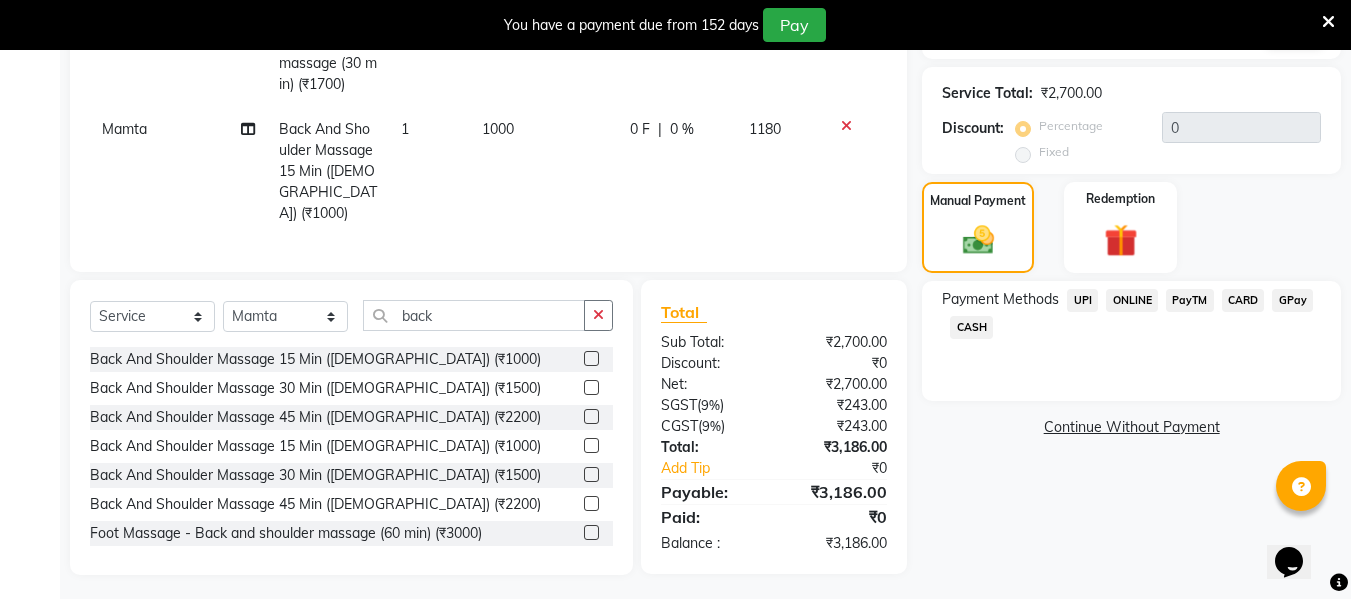 click on "CARD" 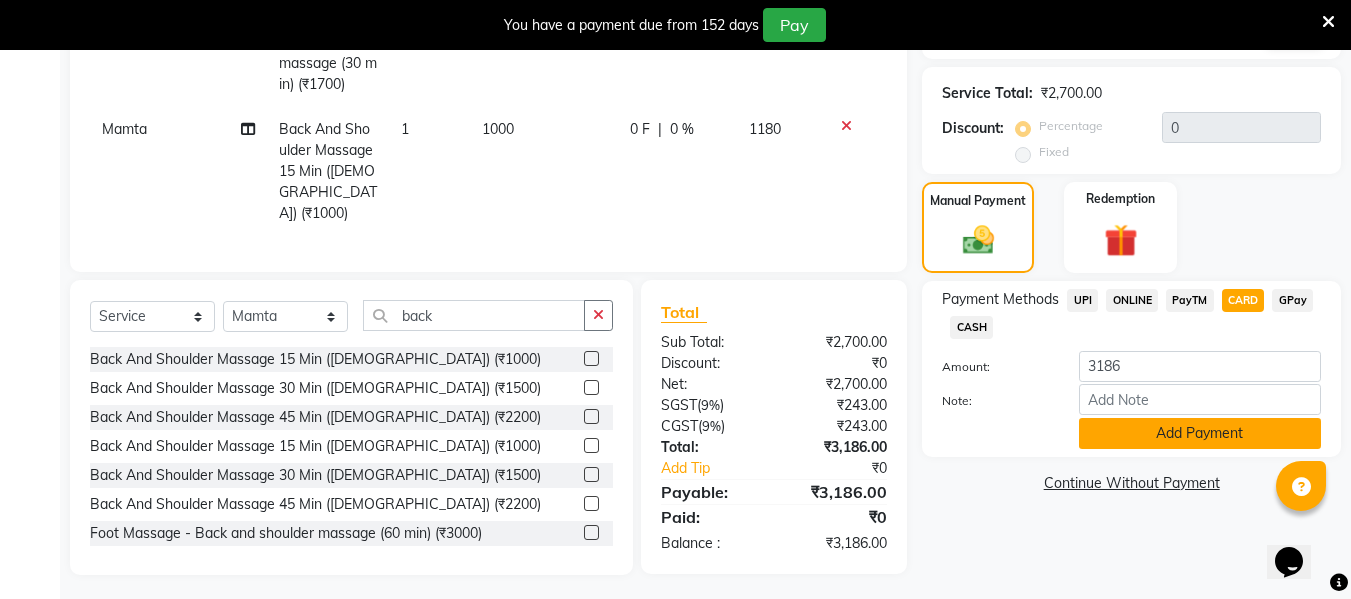 click on "Add Payment" 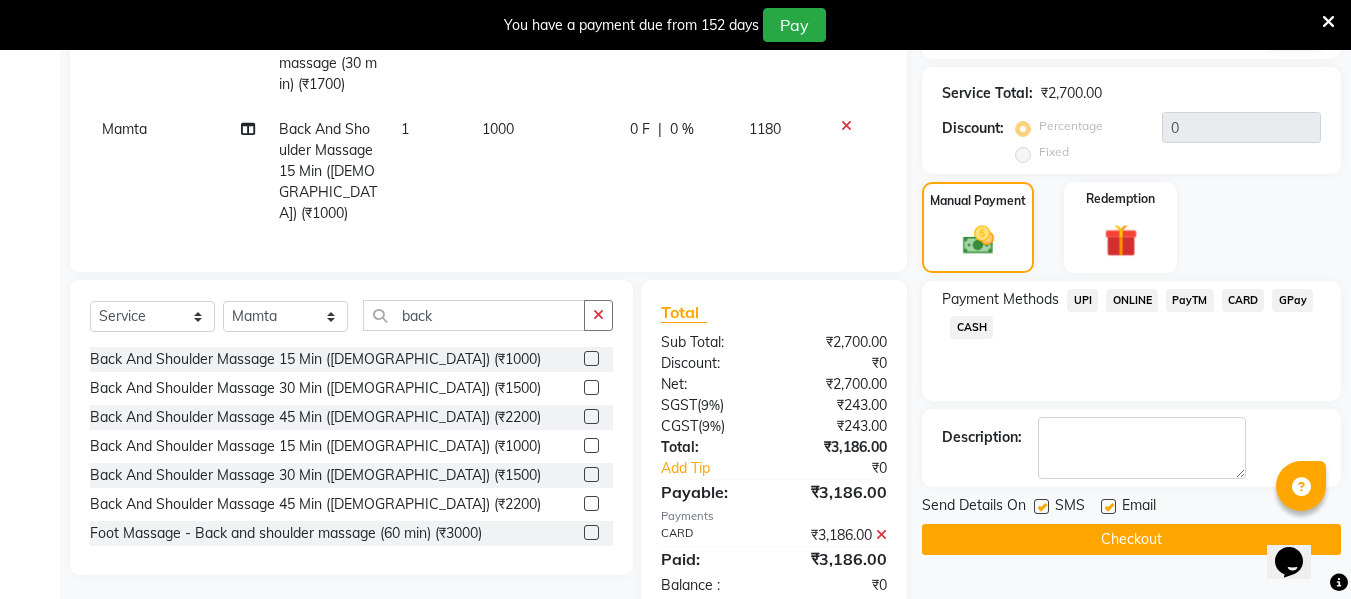 scroll, scrollTop: 422, scrollLeft: 0, axis: vertical 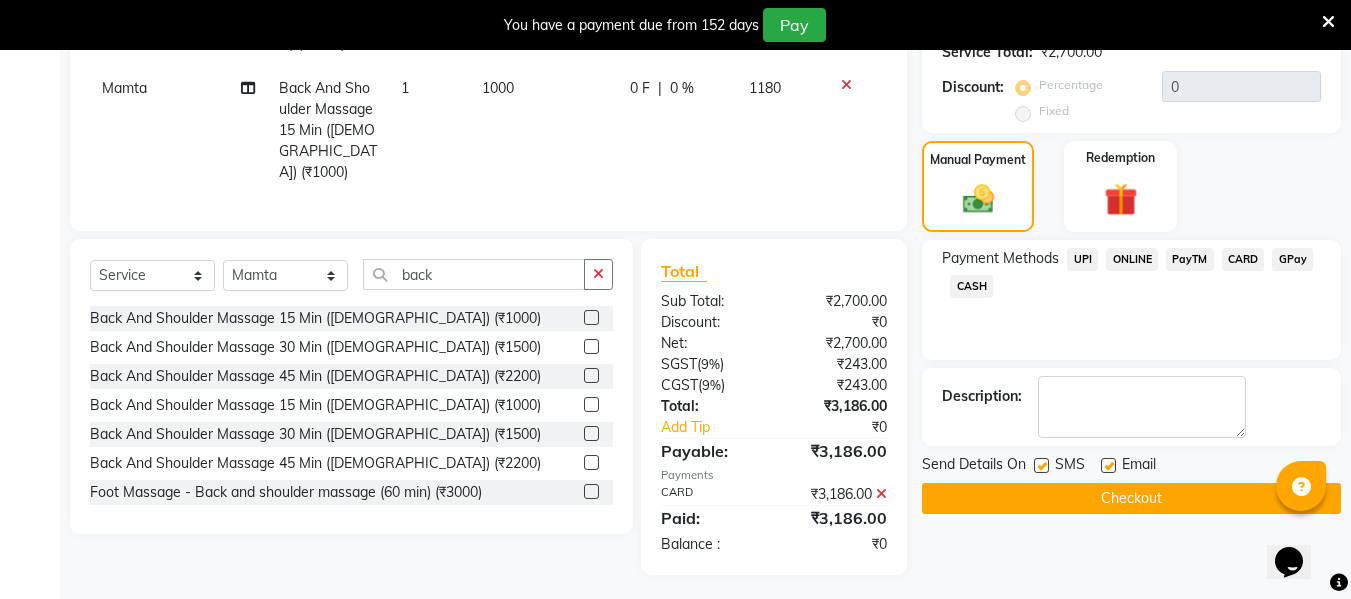 click on "Checkout" 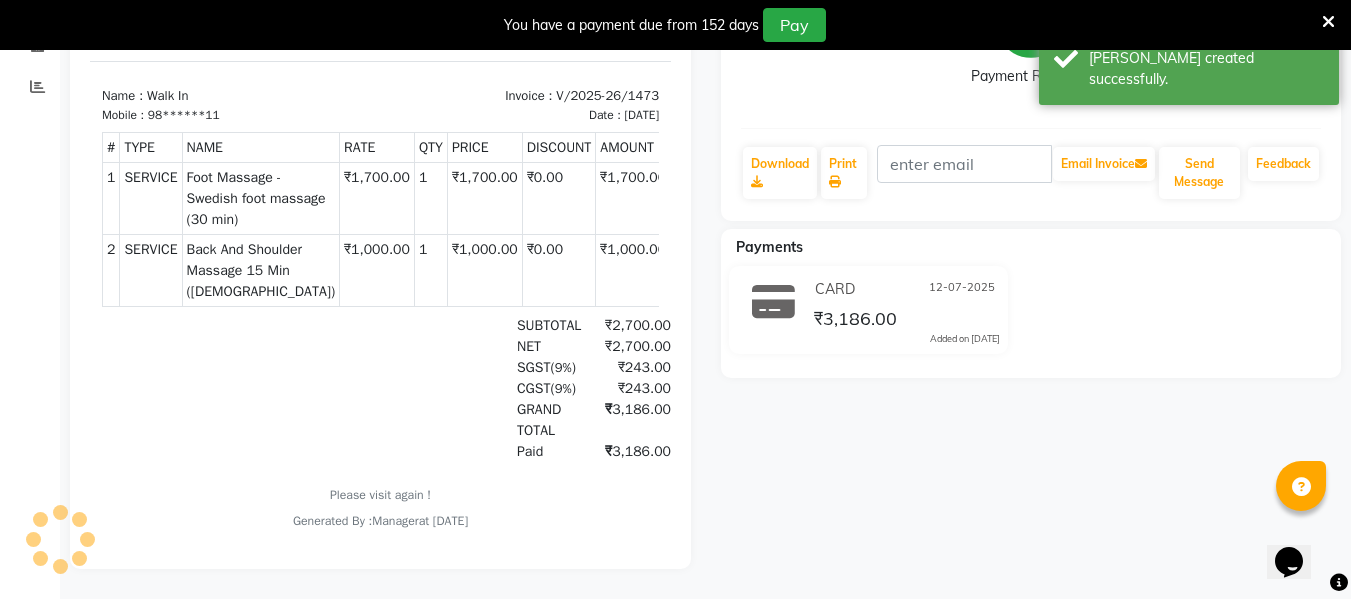 scroll, scrollTop: 0, scrollLeft: 0, axis: both 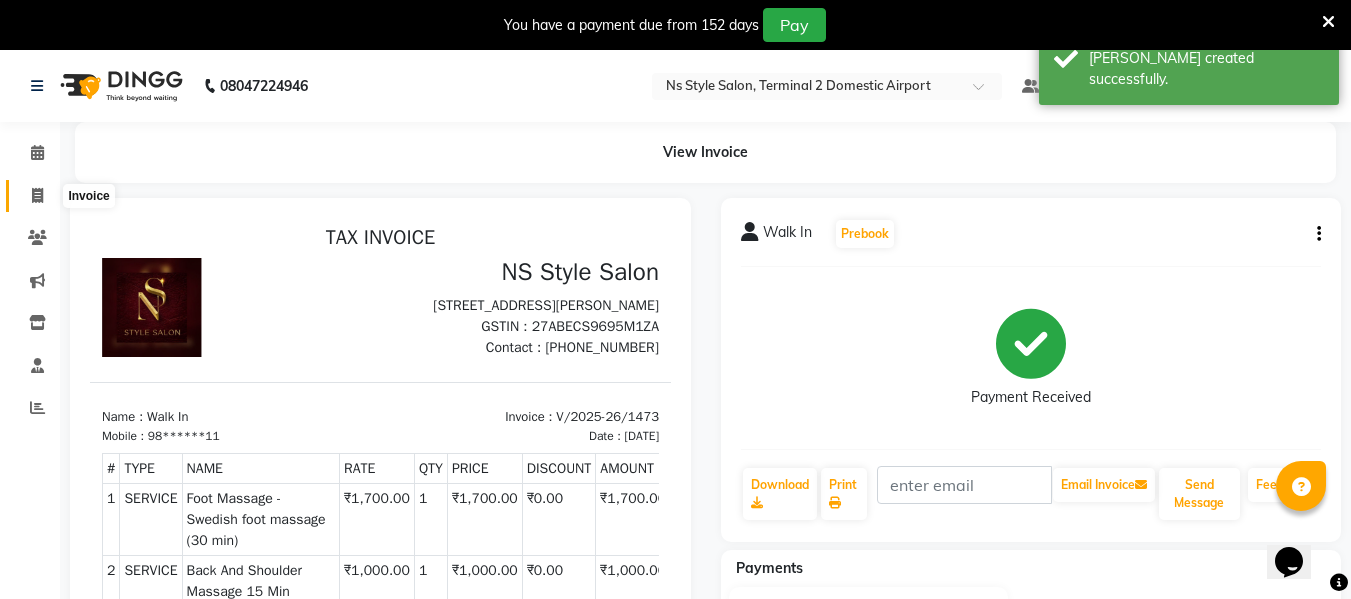 click 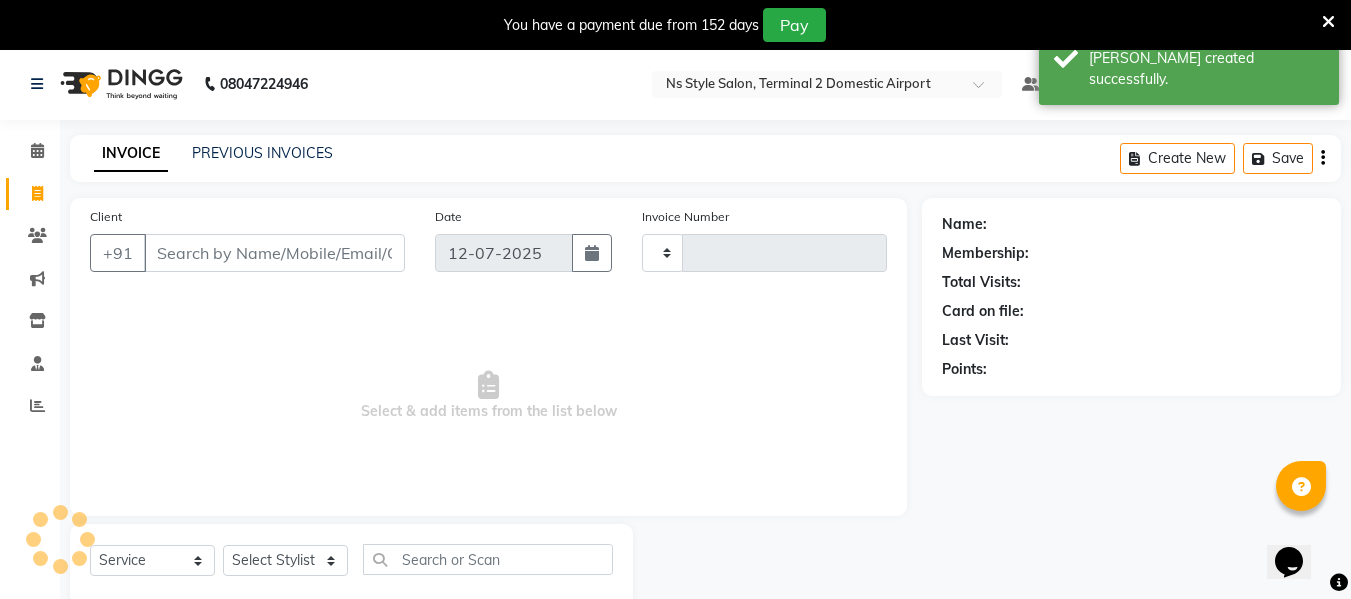 type on "1474" 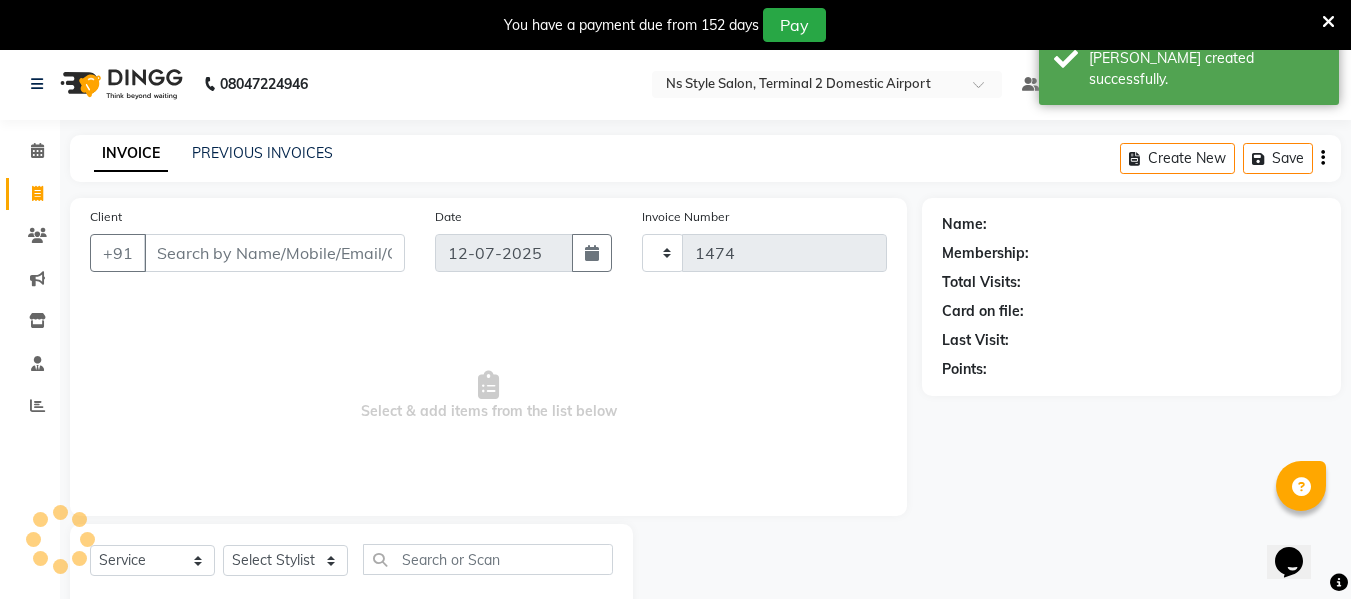 scroll, scrollTop: 52, scrollLeft: 0, axis: vertical 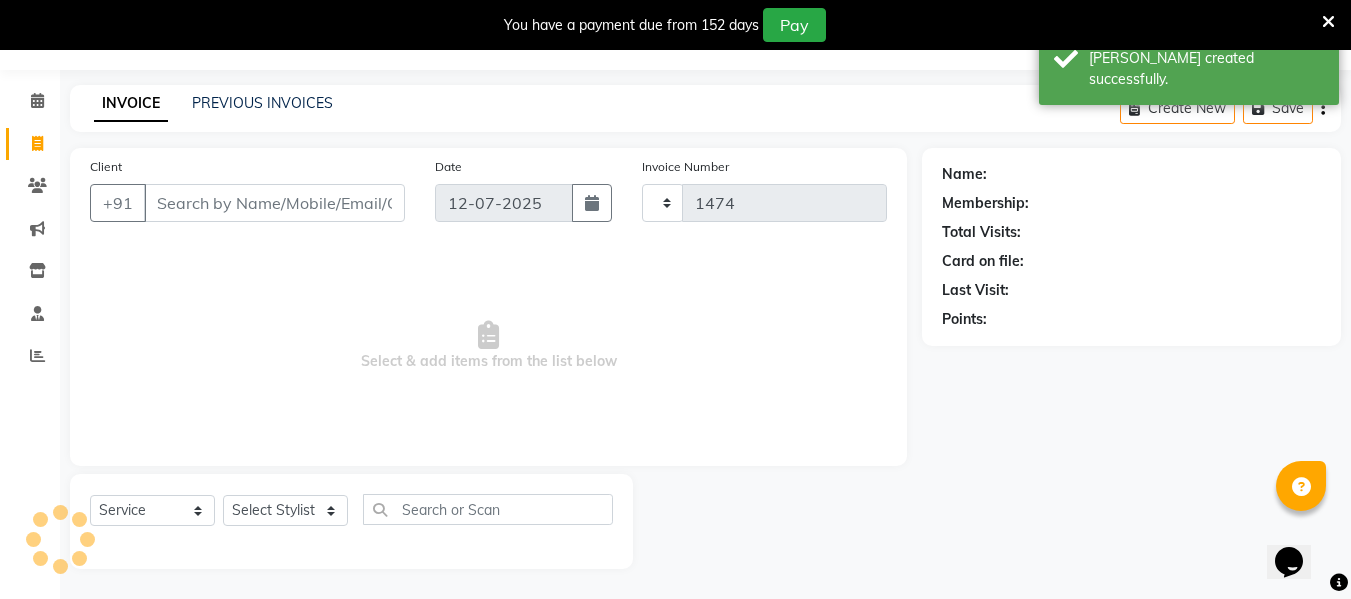 select on "5661" 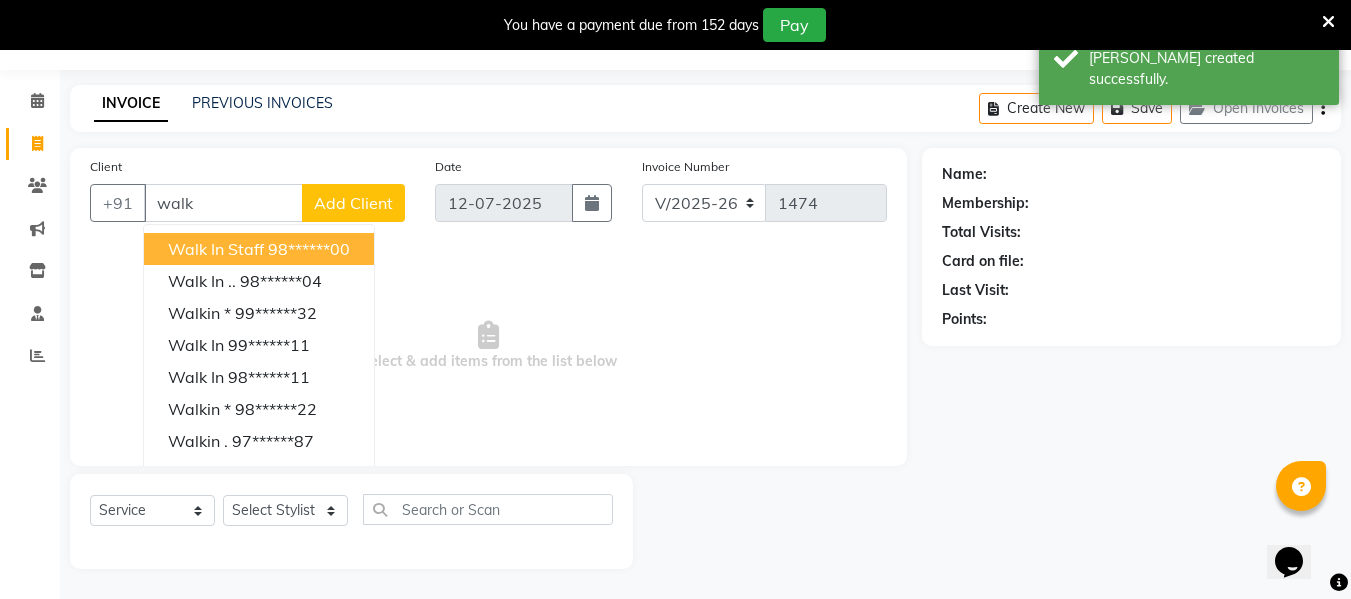 click on "98******00" at bounding box center (309, 249) 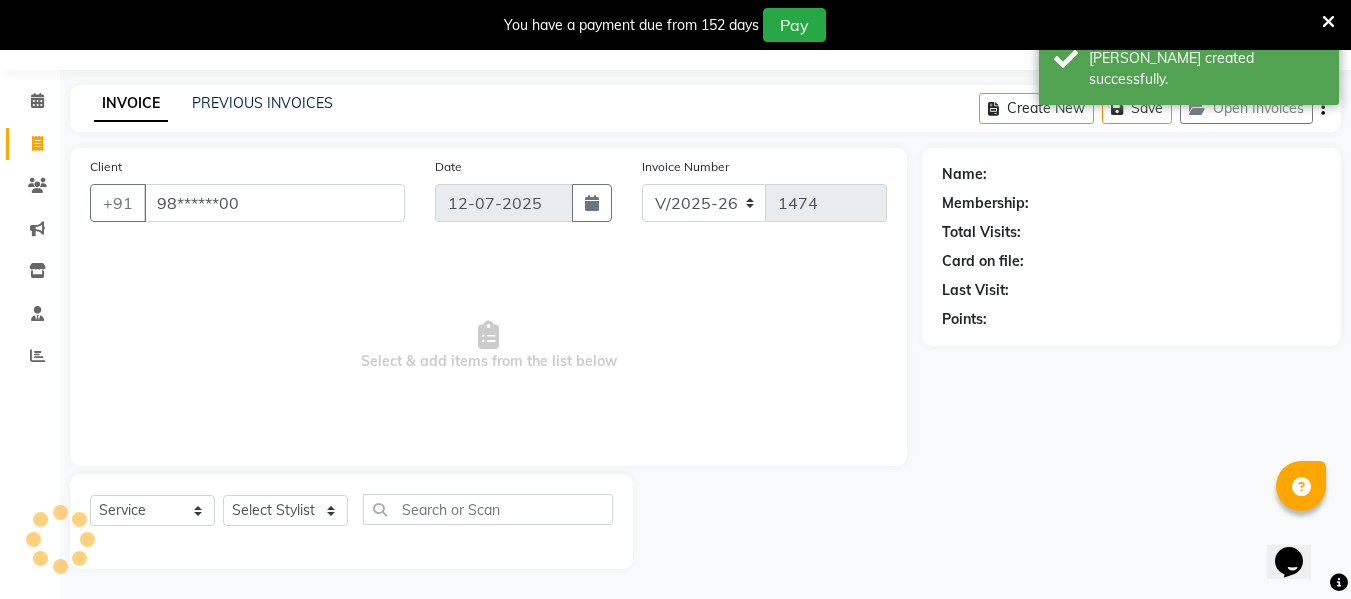type on "98******00" 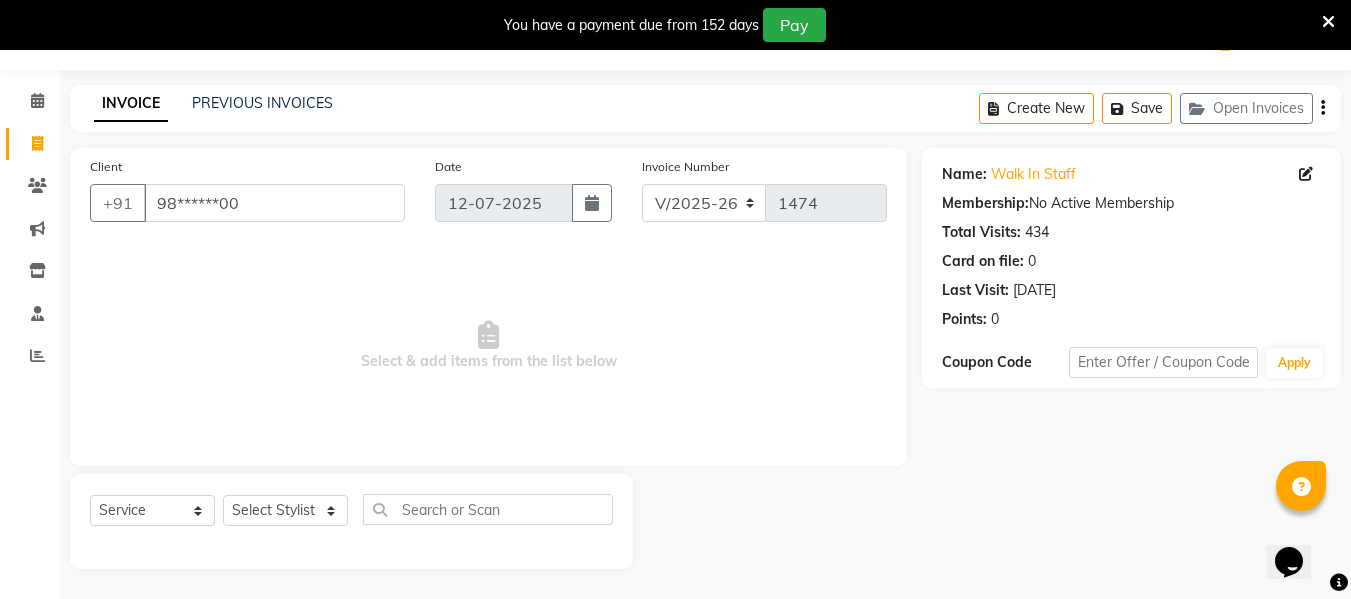 click on "Select  Service  Product  Membership  Package Voucher Prepaid Gift Card  Select Stylist ASHA [PERSON_NAME] [PERSON_NAME] EHATESHAM [PERSON_NAME] [PERSON_NAME] [PERSON_NAME] [PERSON_NAME] [PERSON_NAME] [PERSON_NAME]  Manager [PERSON_NAME] MD [PERSON_NAME]  MD [PERSON_NAME] MIMII [PERSON_NAME] [PERSON_NAME] [PERSON_NAME] TAK [PERSON_NAME]" 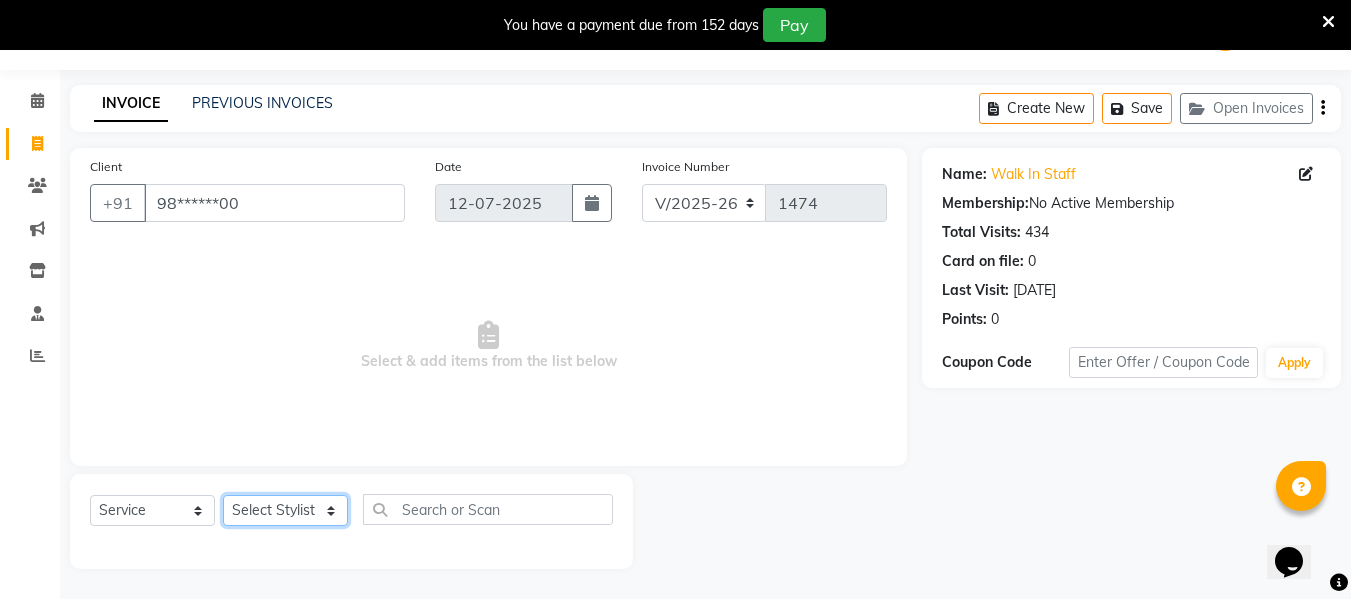 click on "Select Stylist ASHA [PERSON_NAME] [PERSON_NAME] EHATESHAM [PERSON_NAME] [PERSON_NAME] [PERSON_NAME] [PERSON_NAME] [PERSON_NAME] [PERSON_NAME]  Manager [PERSON_NAME] MD [PERSON_NAME]  MD [PERSON_NAME] MIMII [PERSON_NAME] [PERSON_NAME] [PERSON_NAME] TAK [PERSON_NAME]" 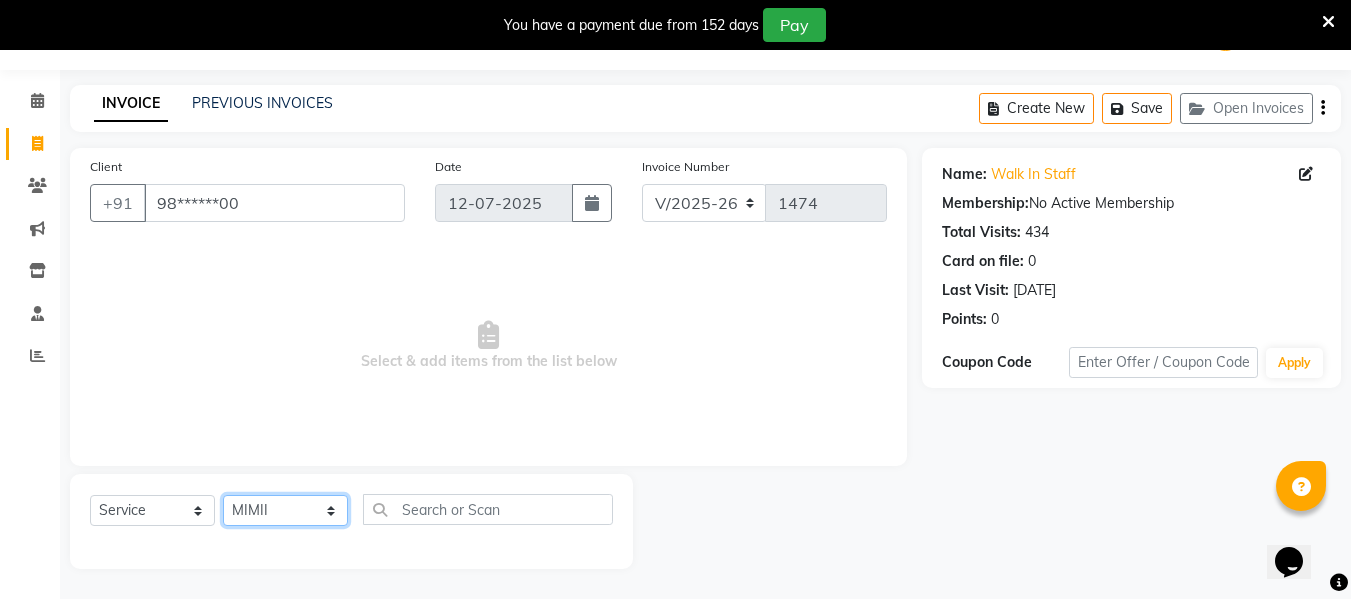 click on "Select Stylist ASHA [PERSON_NAME] [PERSON_NAME] EHATESHAM [PERSON_NAME] [PERSON_NAME] [PERSON_NAME] [PERSON_NAME] [PERSON_NAME] [PERSON_NAME]  Manager [PERSON_NAME] MD [PERSON_NAME]  MD [PERSON_NAME] MIMII [PERSON_NAME] [PERSON_NAME] [PERSON_NAME] TAK [PERSON_NAME]" 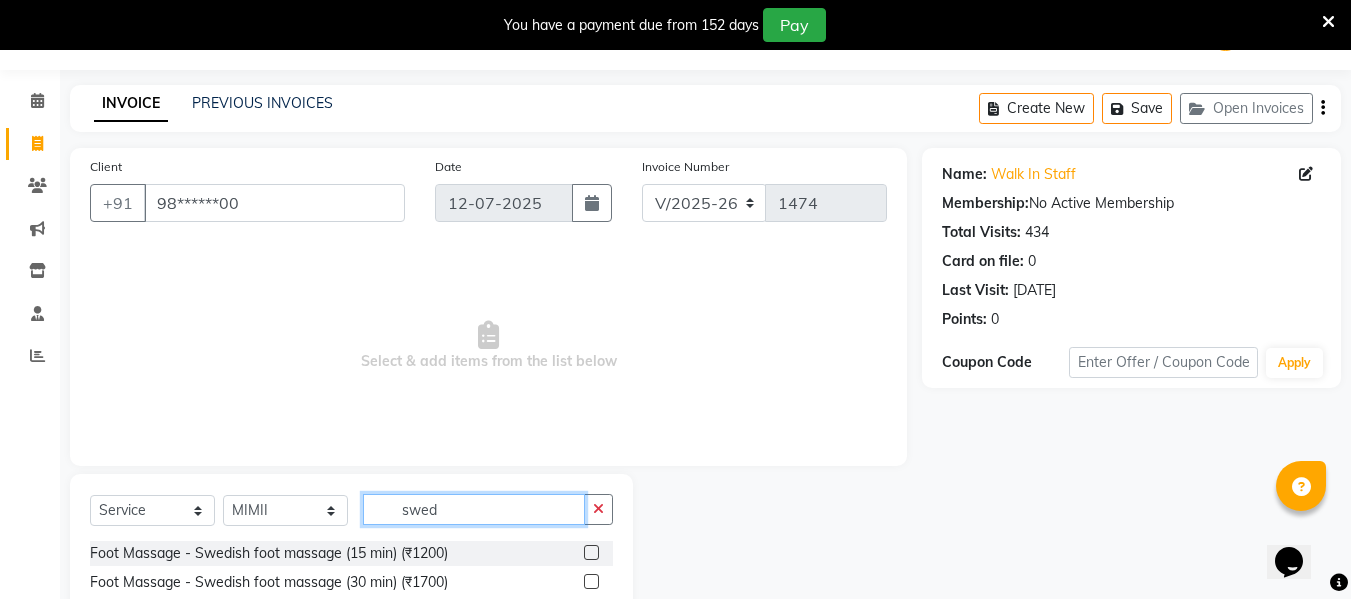 type on "swed" 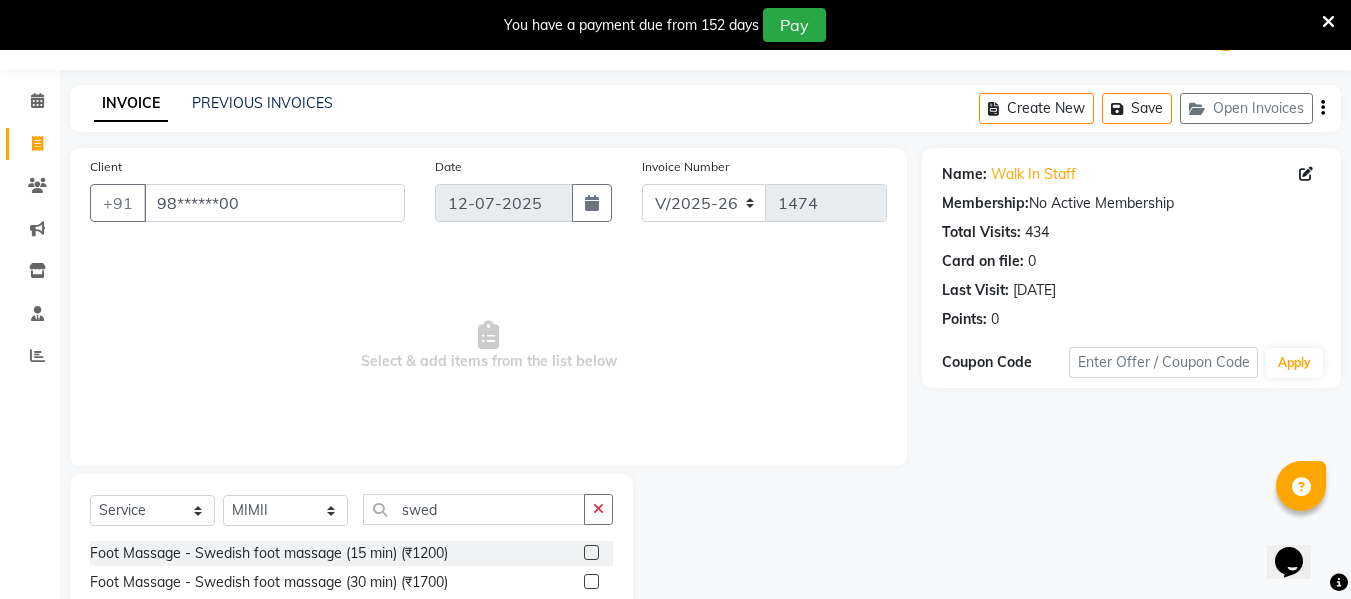 click 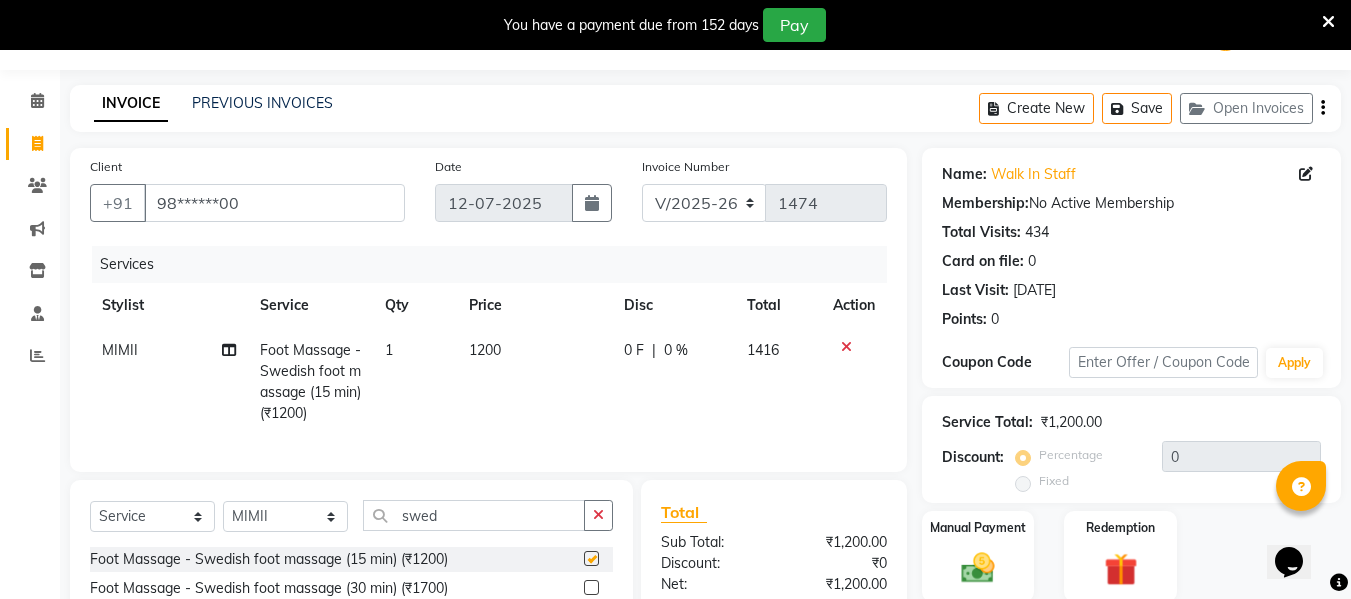 checkbox on "false" 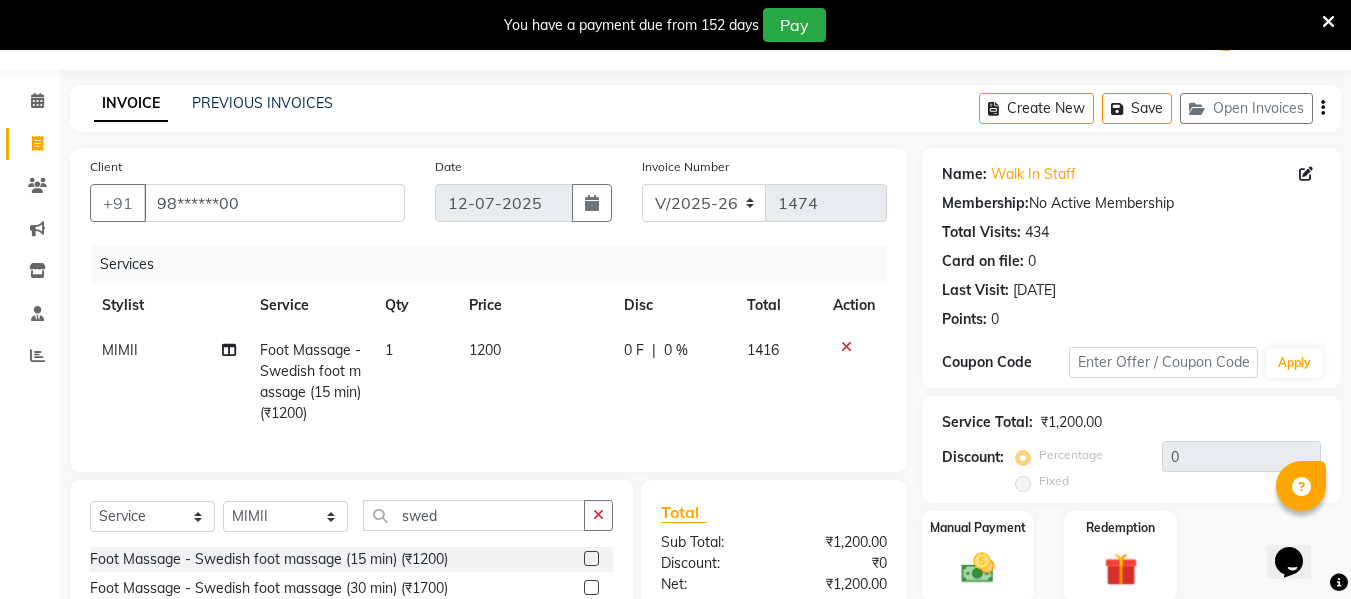scroll, scrollTop: 272, scrollLeft: 0, axis: vertical 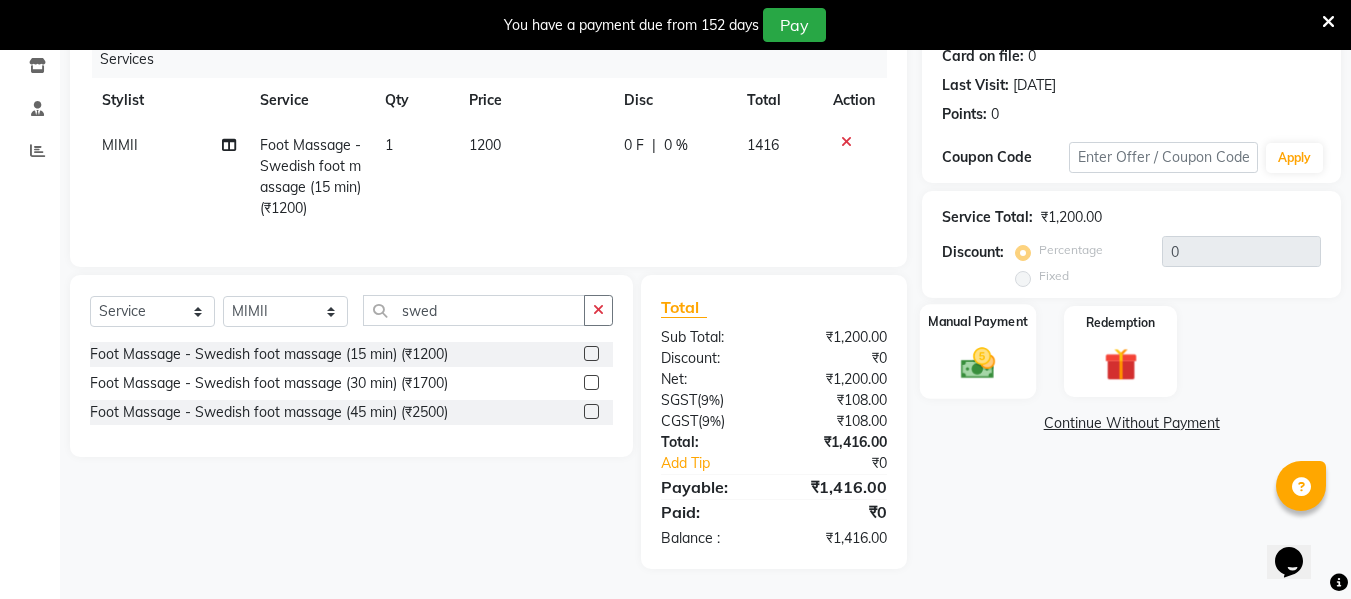 click on "Manual Payment" 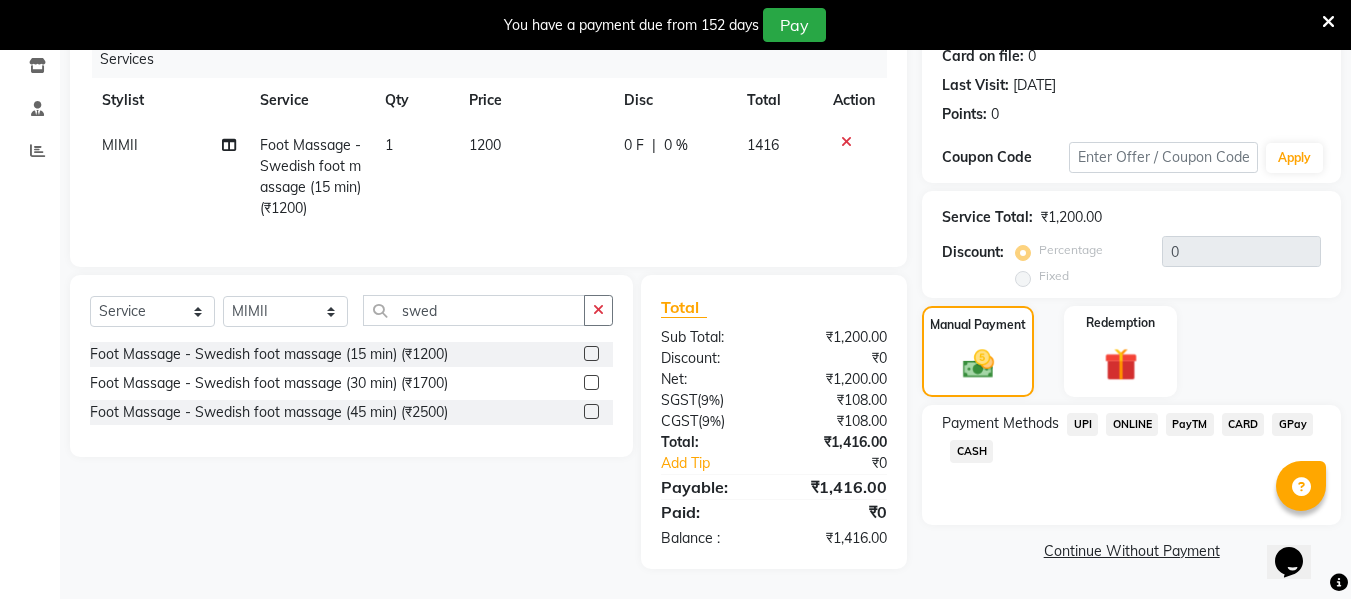 click on "CARD" 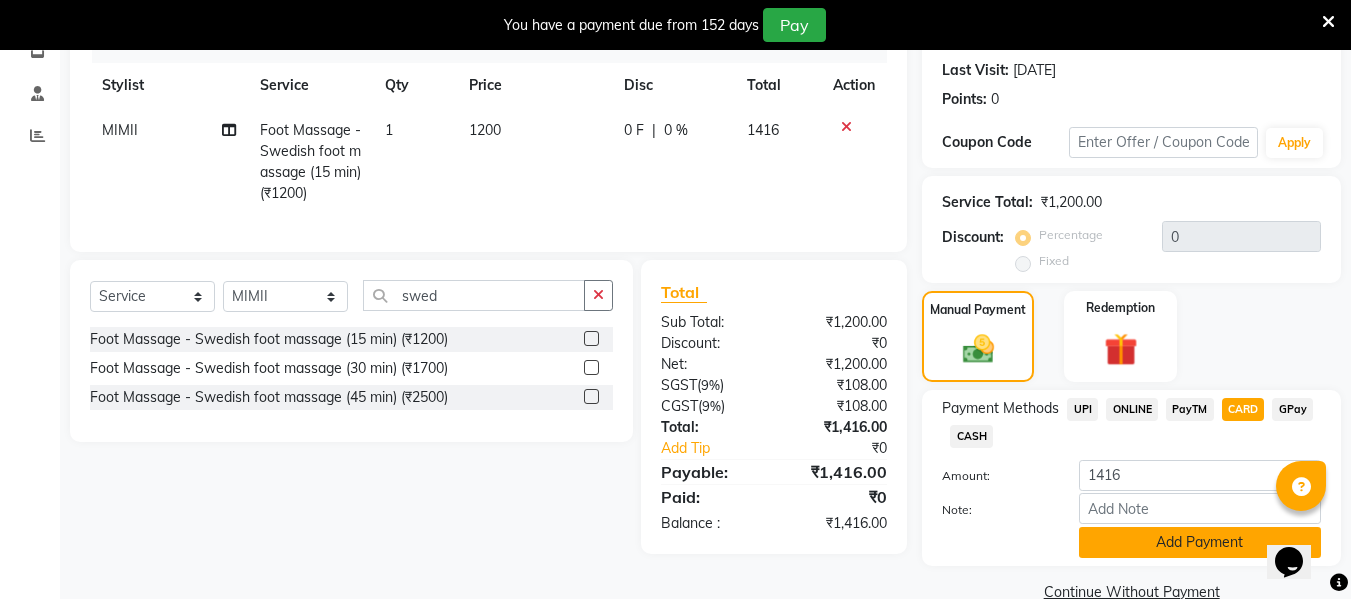 click on "Add Payment" 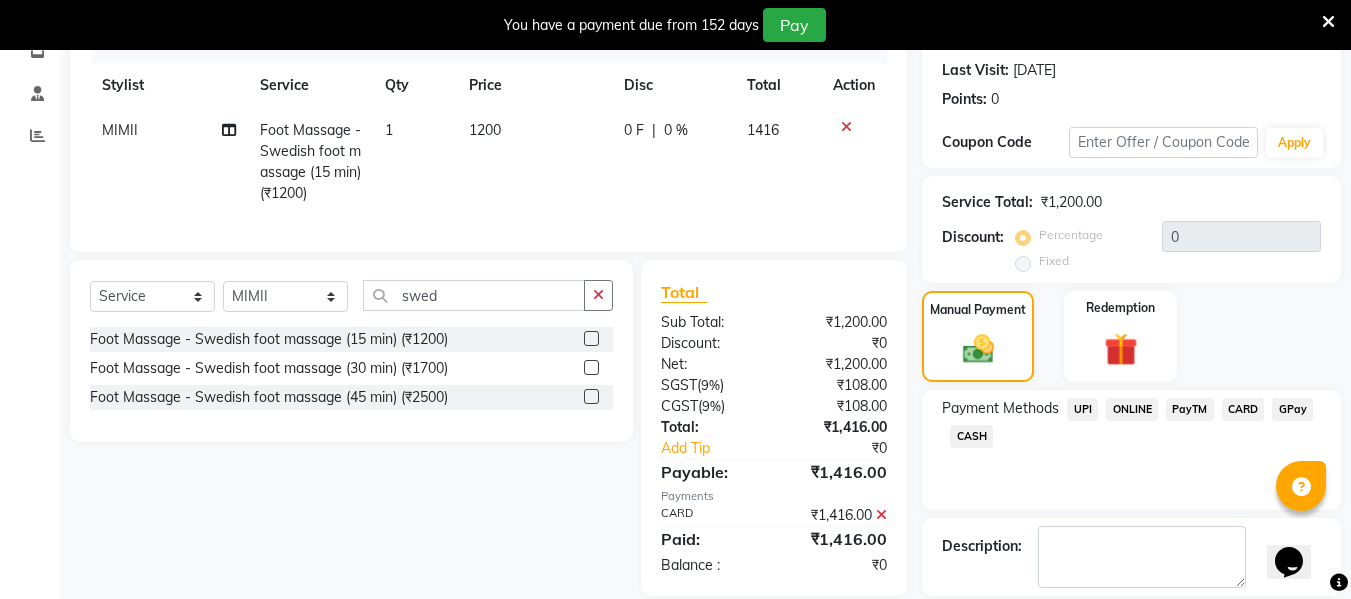 scroll, scrollTop: 367, scrollLeft: 0, axis: vertical 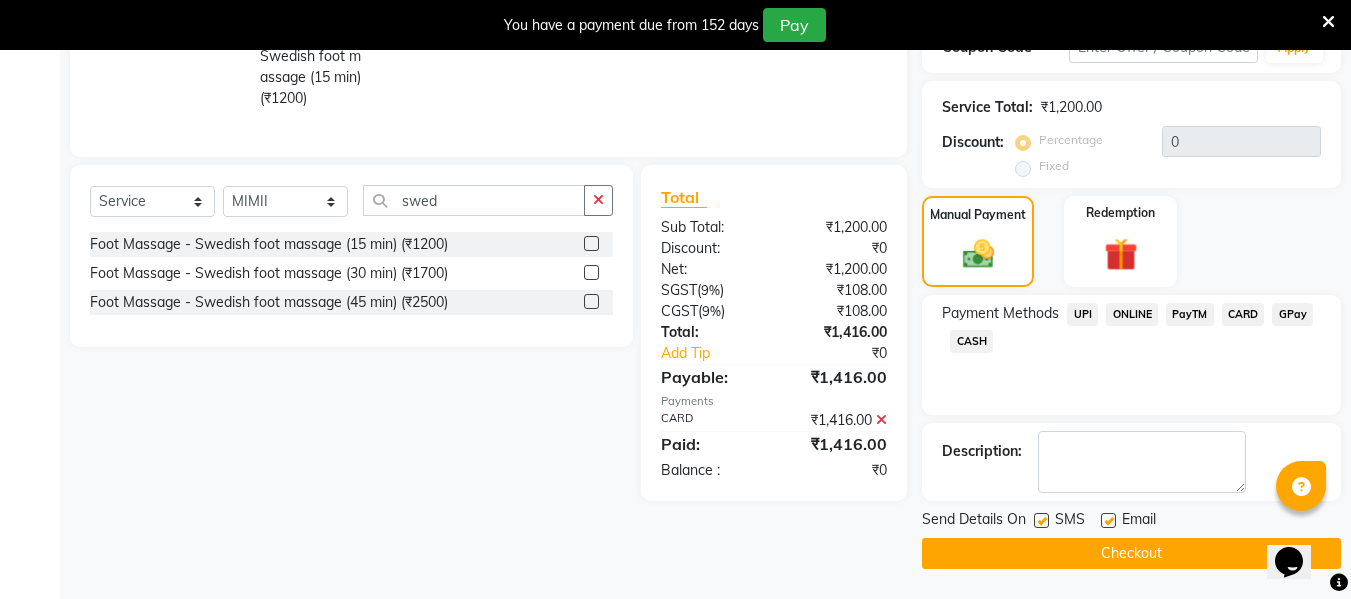 click on "Checkout" 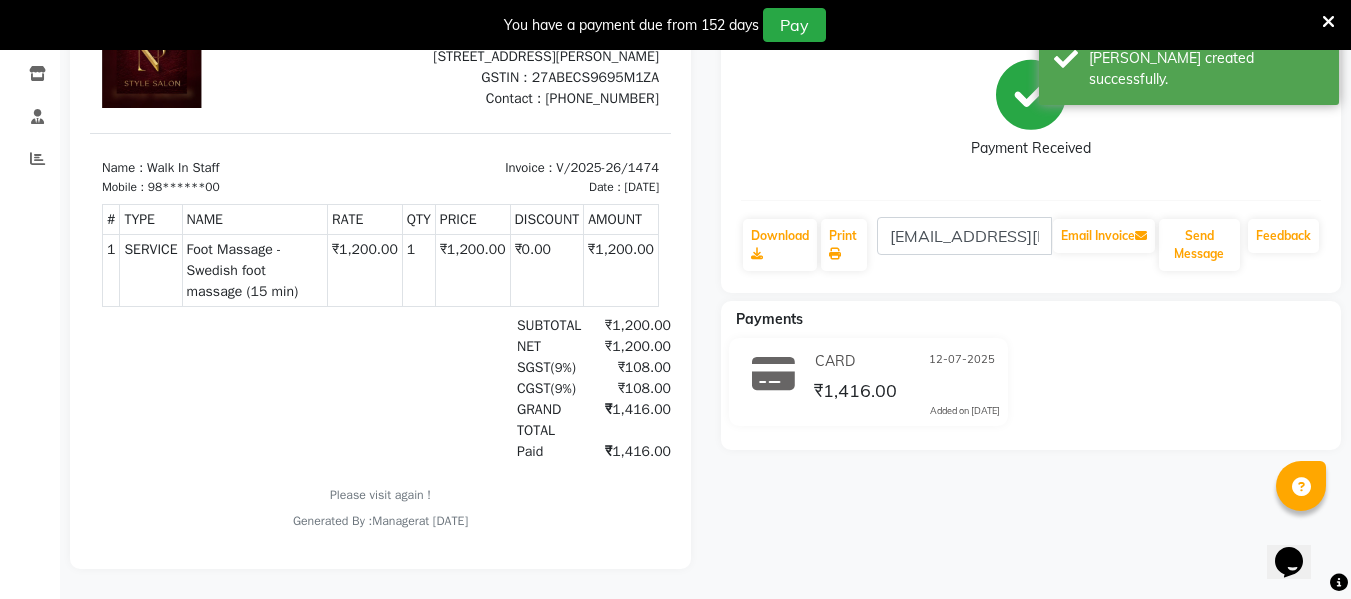 scroll, scrollTop: 0, scrollLeft: 0, axis: both 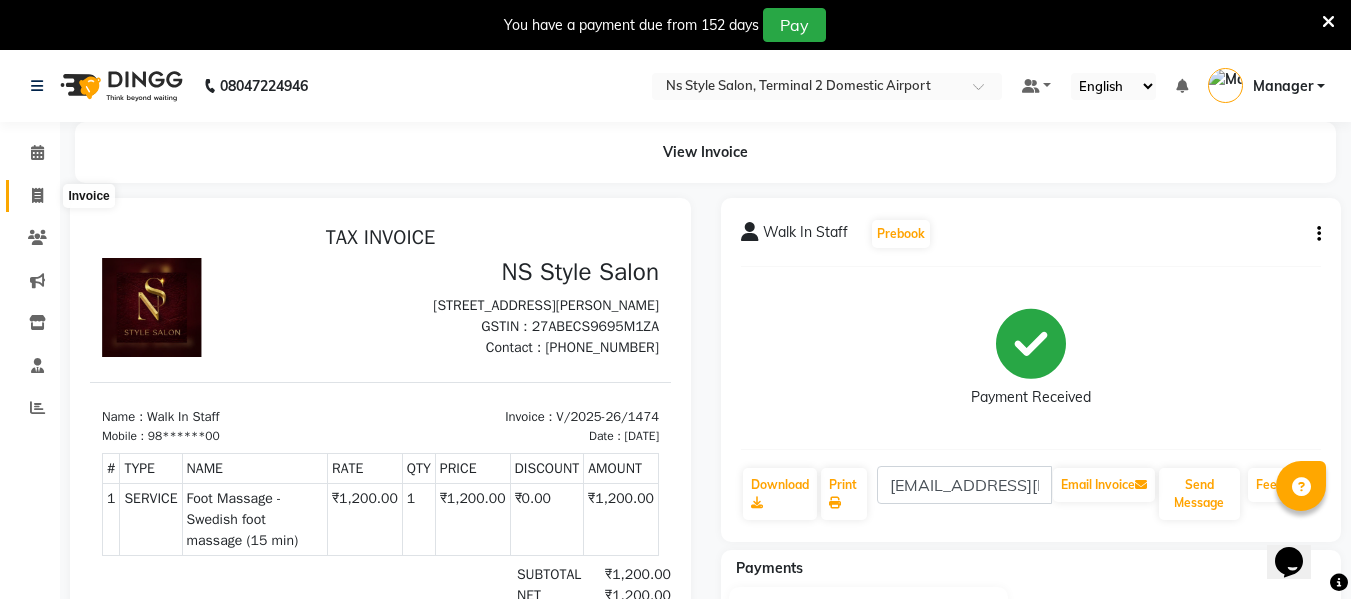 click 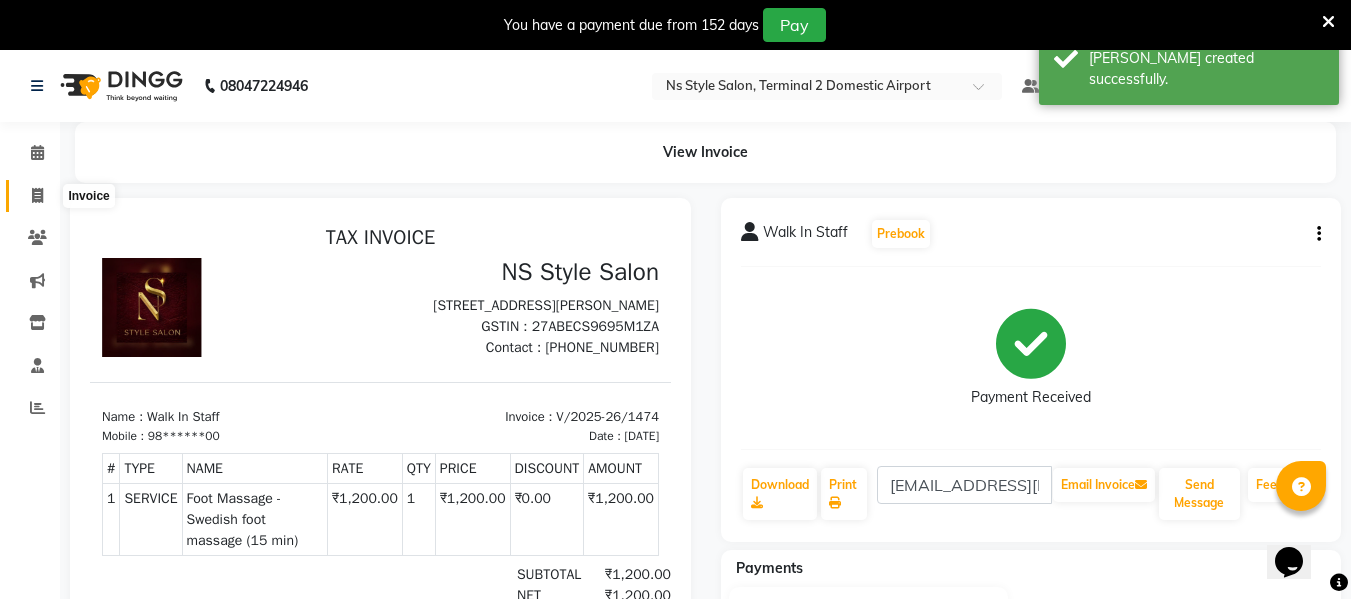select on "service" 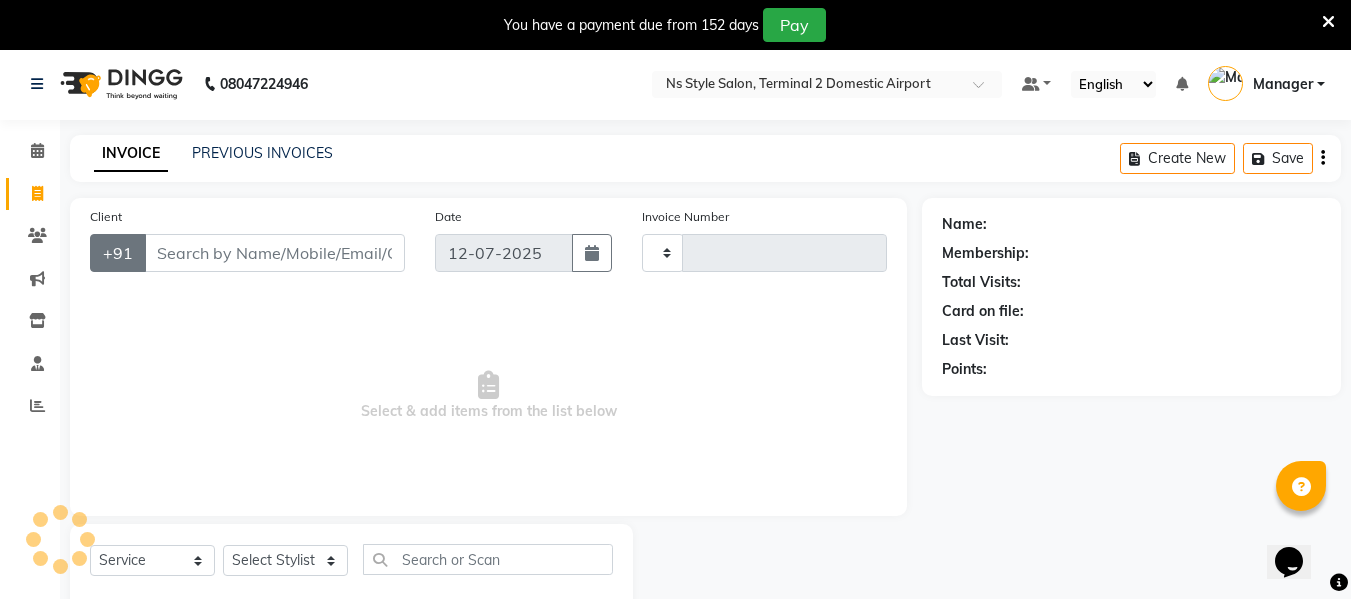 type on "1475" 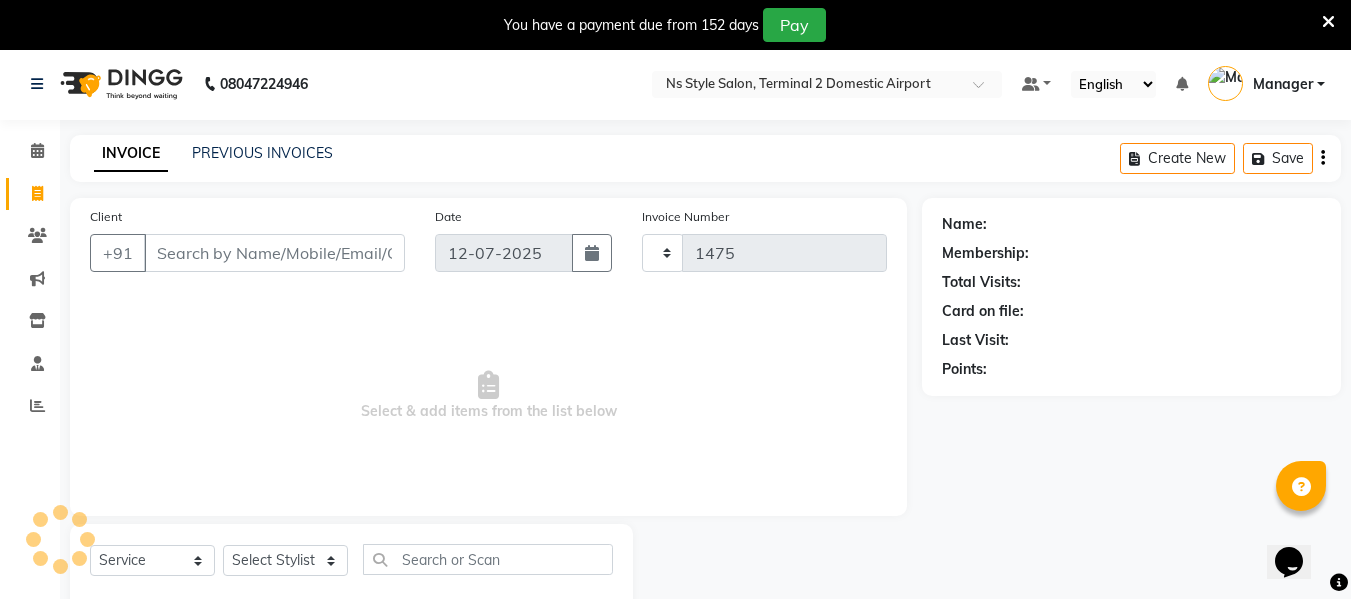 select on "5661" 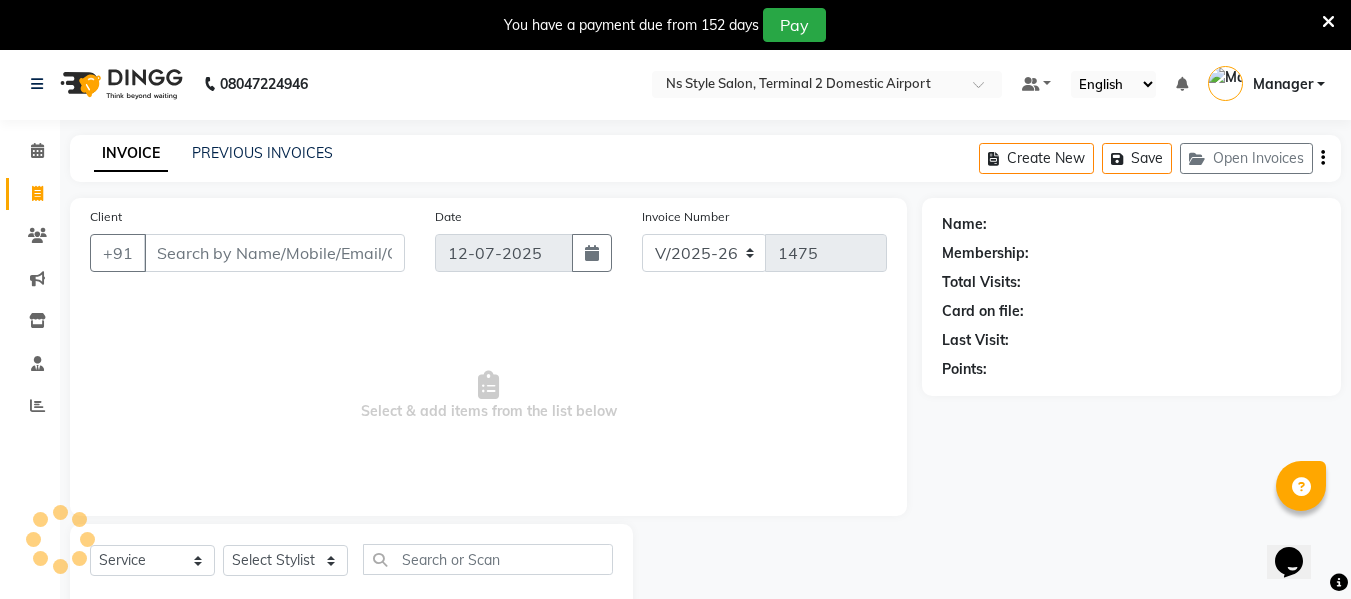 scroll, scrollTop: 52, scrollLeft: 0, axis: vertical 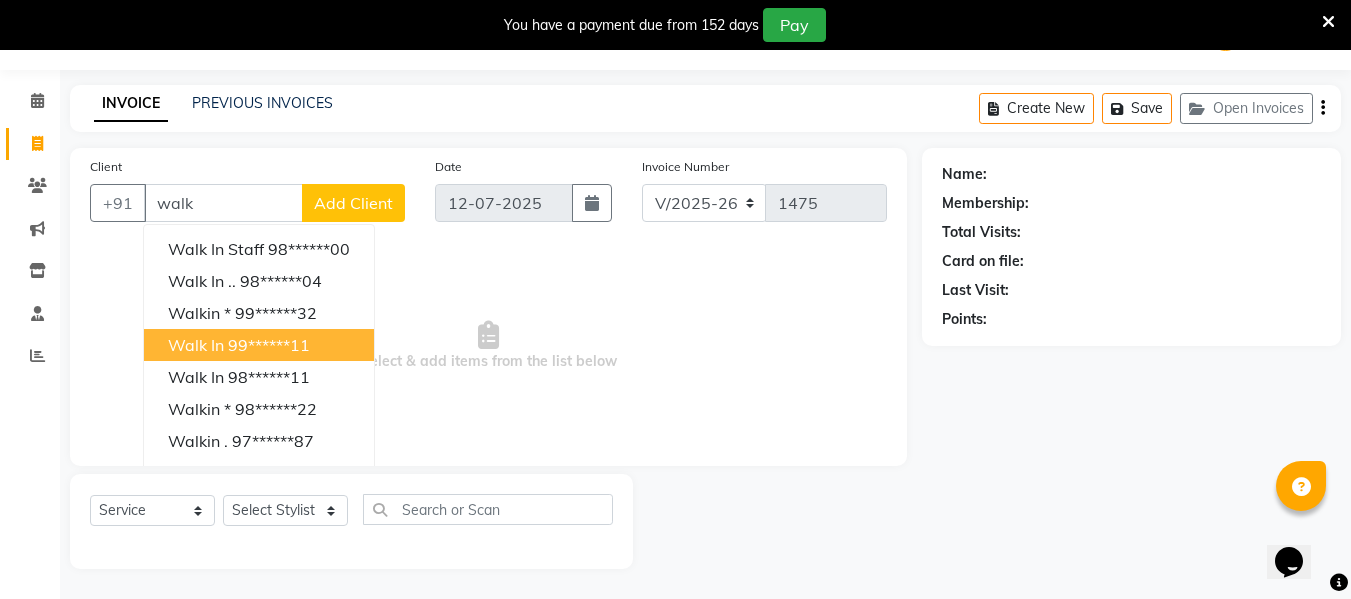 click on "Walk In  99******11" at bounding box center (259, 345) 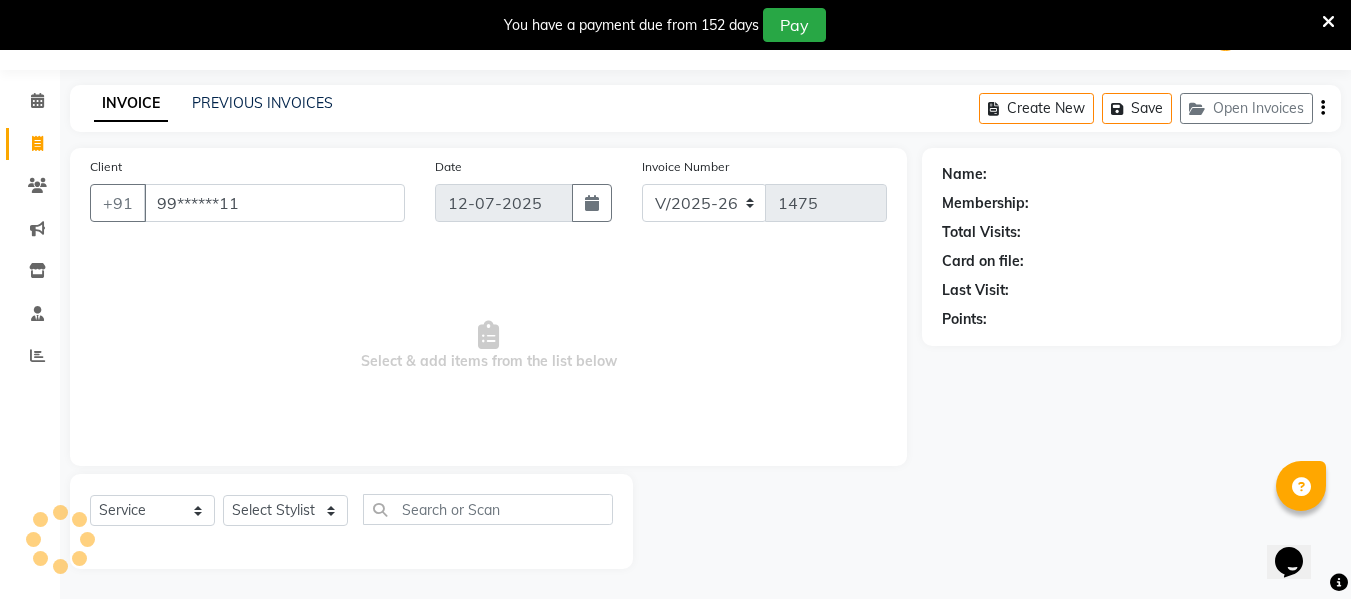 type on "99******11" 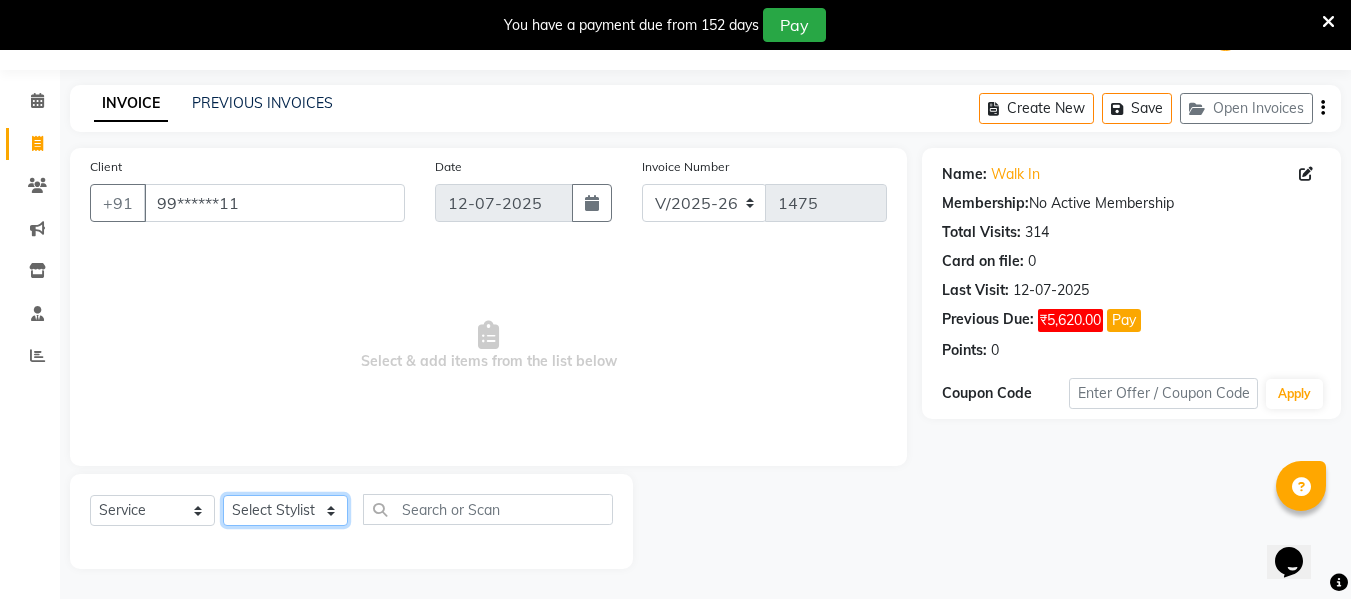 click on "Select Stylist ASHA [PERSON_NAME] [PERSON_NAME] EHATESHAM [PERSON_NAME] [PERSON_NAME] [PERSON_NAME] [PERSON_NAME] [PERSON_NAME] [PERSON_NAME]  Manager [PERSON_NAME] MD [PERSON_NAME]  MD [PERSON_NAME] MIMII [PERSON_NAME] [PERSON_NAME] [PERSON_NAME] TAK [PERSON_NAME]" 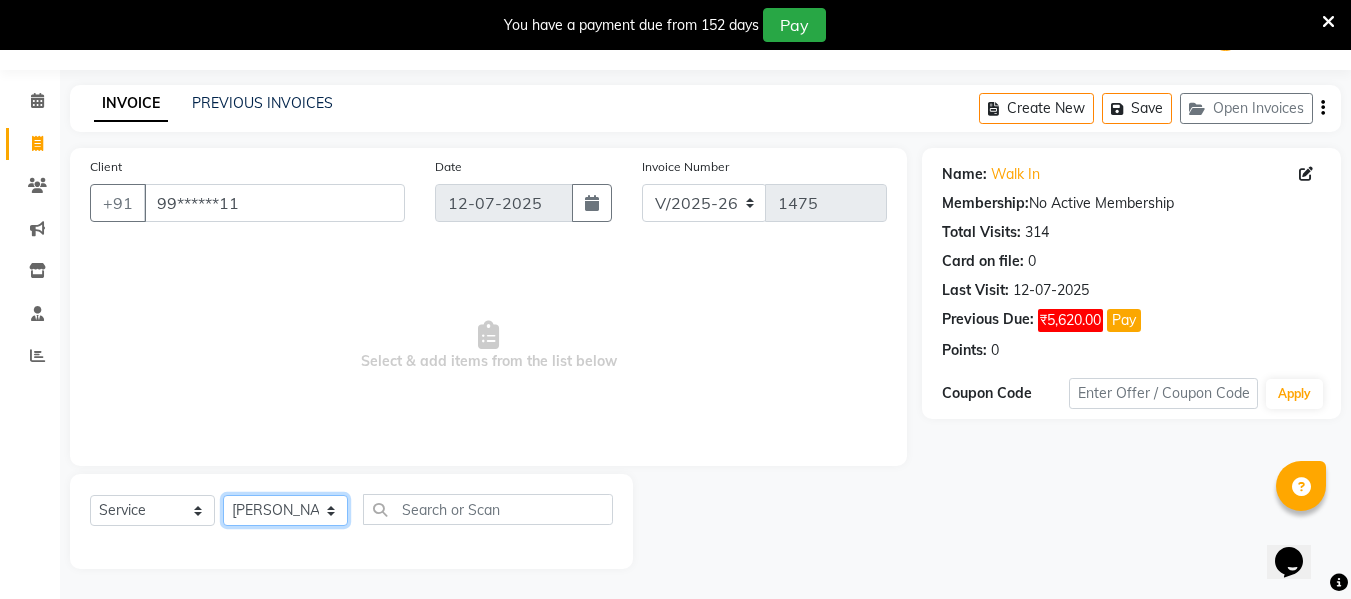 click on "Select Stylist ASHA [PERSON_NAME] [PERSON_NAME] EHATESHAM [PERSON_NAME] [PERSON_NAME] [PERSON_NAME] [PERSON_NAME] [PERSON_NAME] [PERSON_NAME]  Manager [PERSON_NAME] MD [PERSON_NAME]  MD [PERSON_NAME] MIMII [PERSON_NAME] [PERSON_NAME] [PERSON_NAME] TAK [PERSON_NAME]" 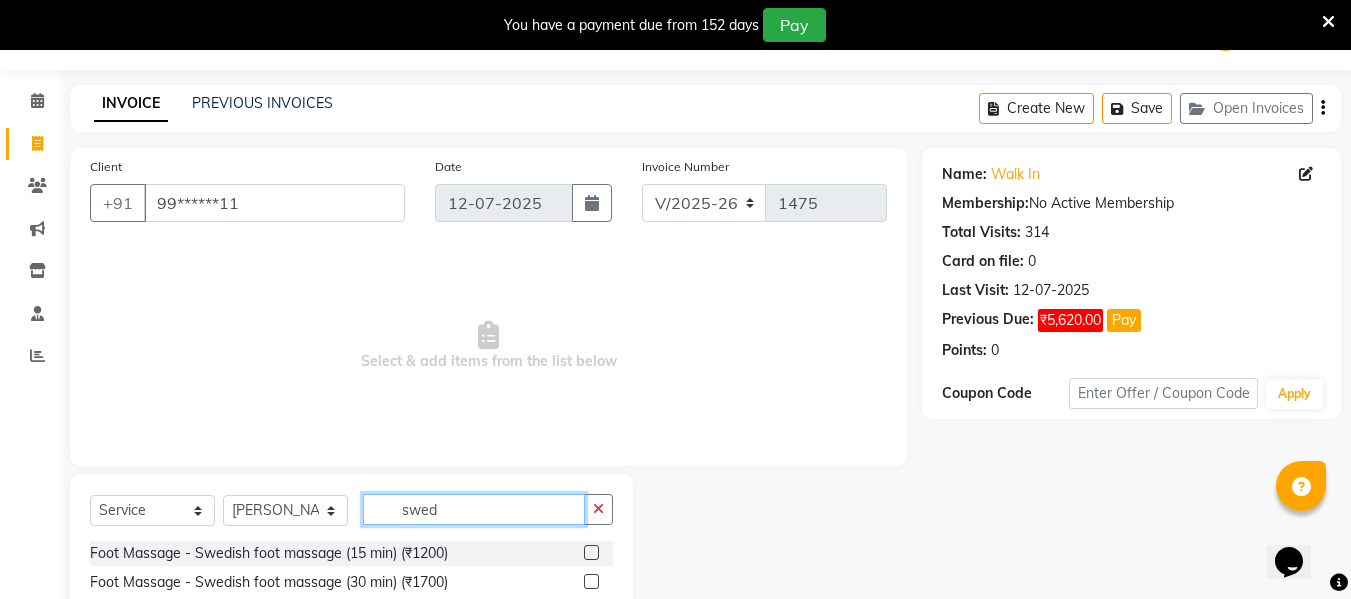 type on "swed" 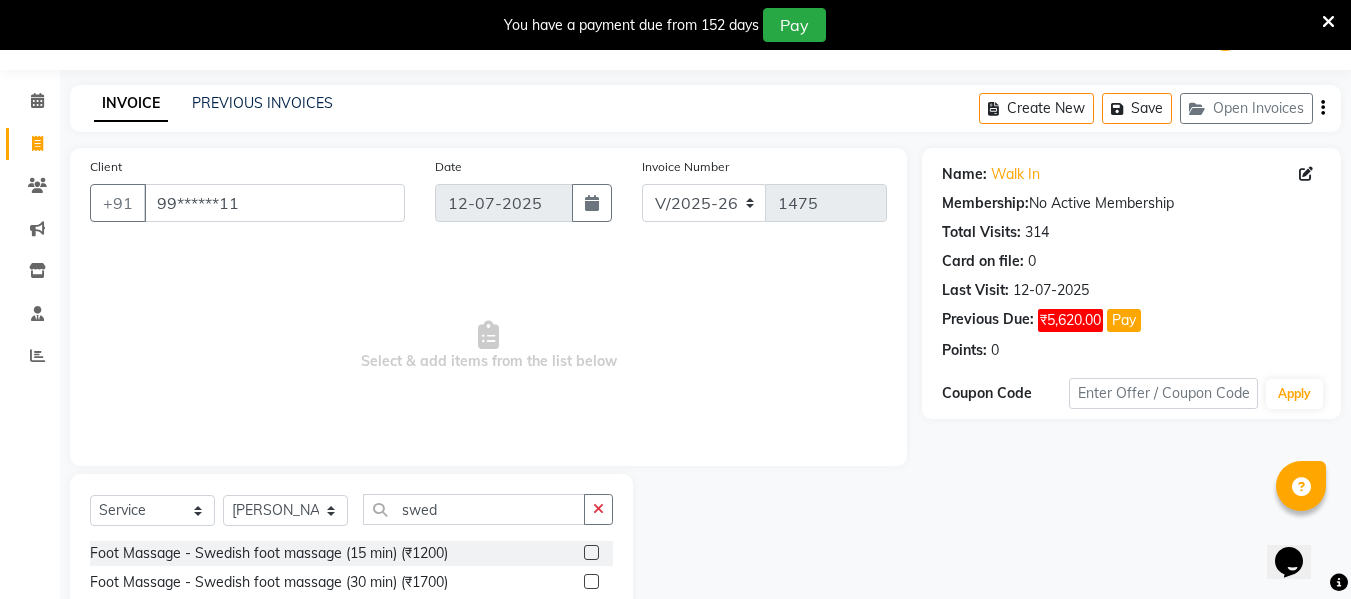 click 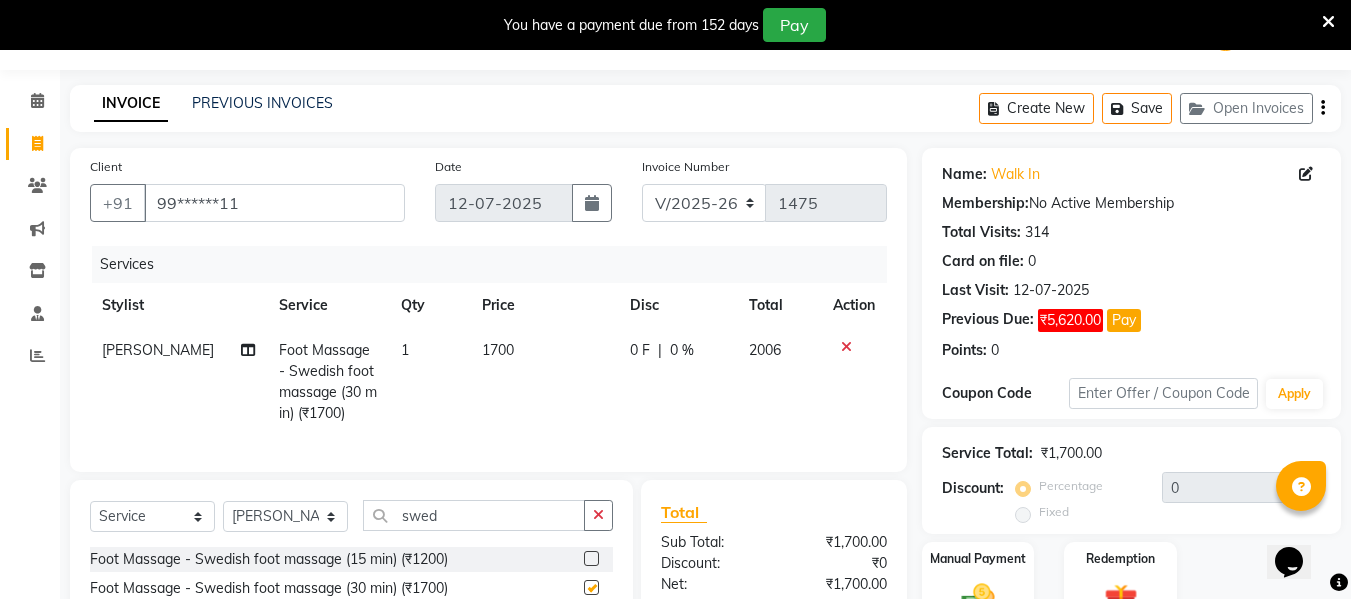 checkbox on "false" 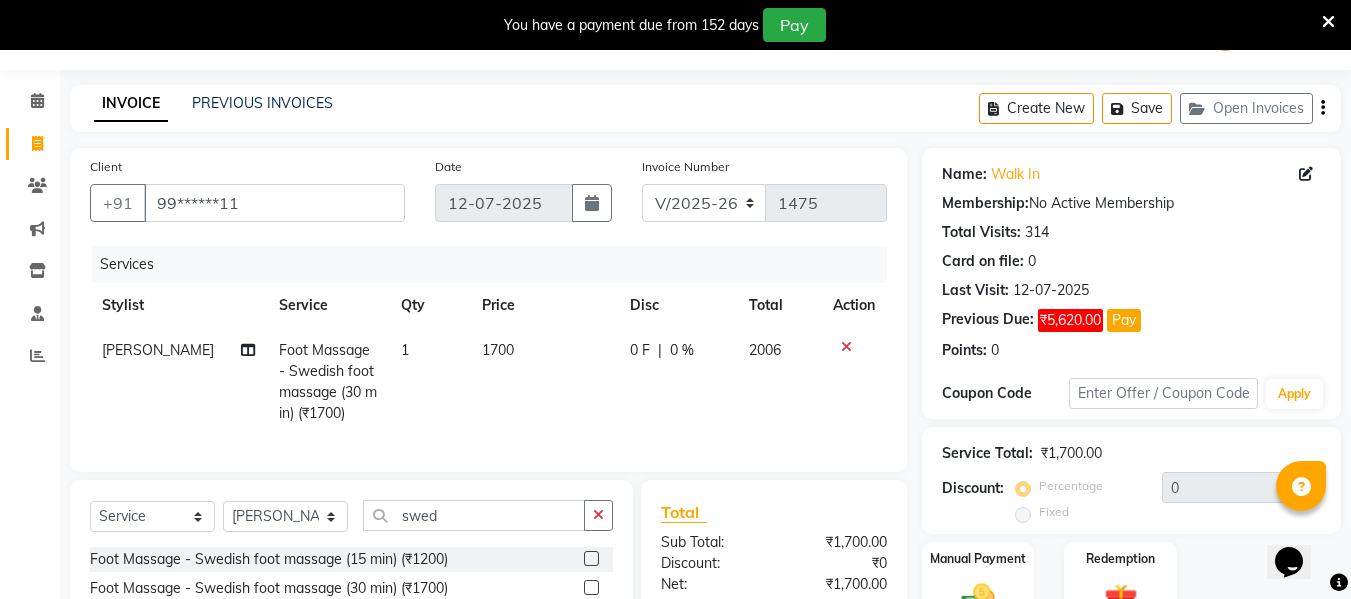 scroll, scrollTop: 272, scrollLeft: 0, axis: vertical 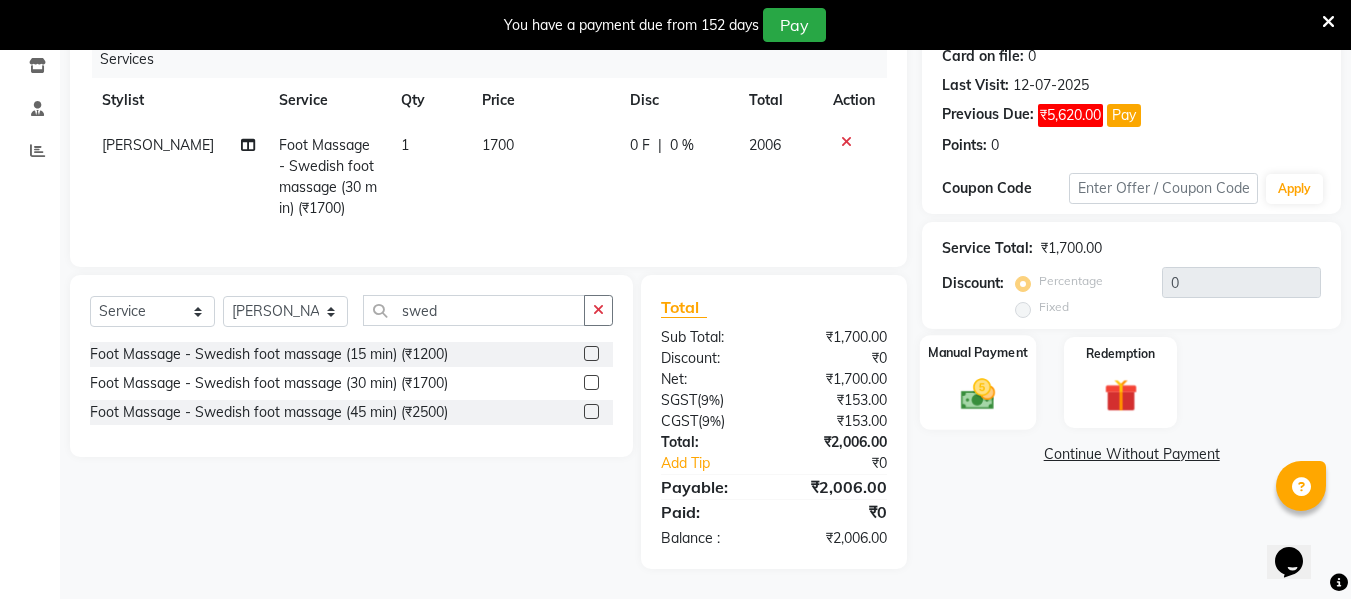 click 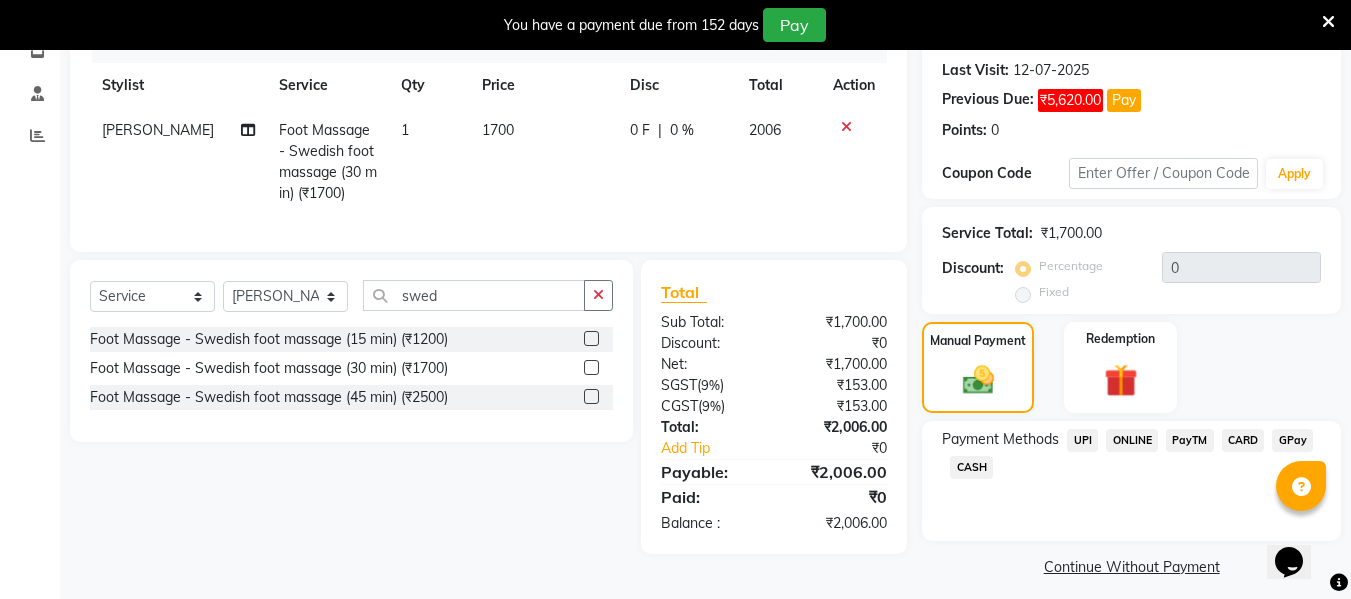 click on "CARD" 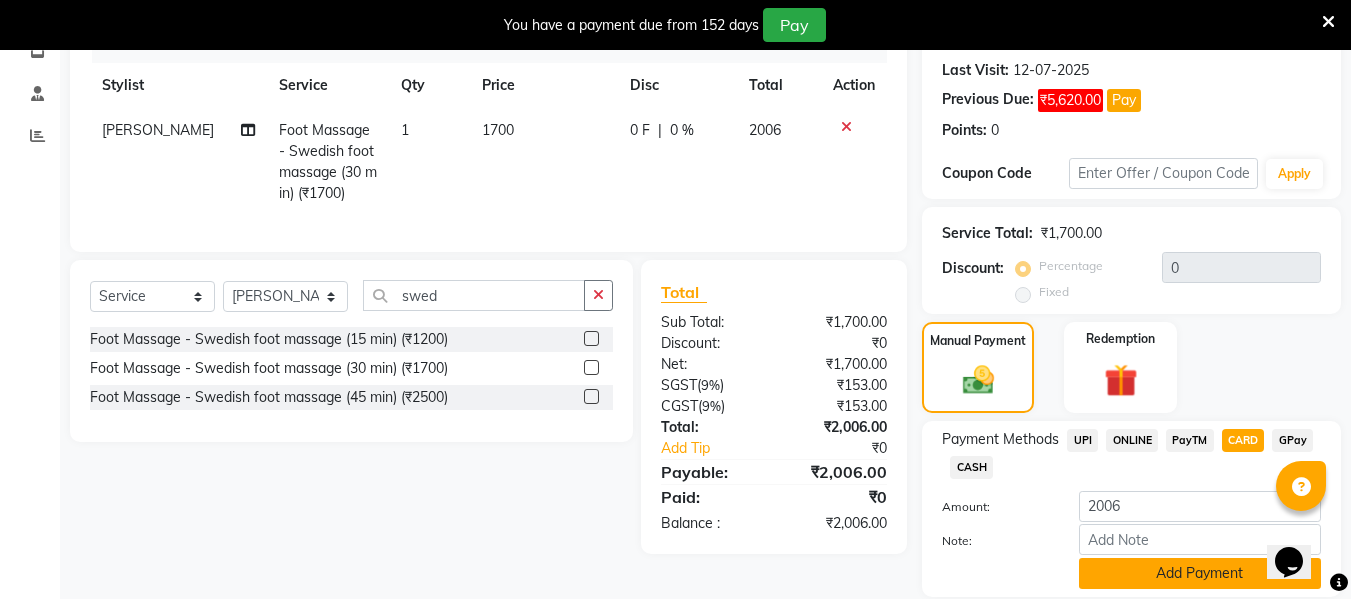 click on "Add Payment" 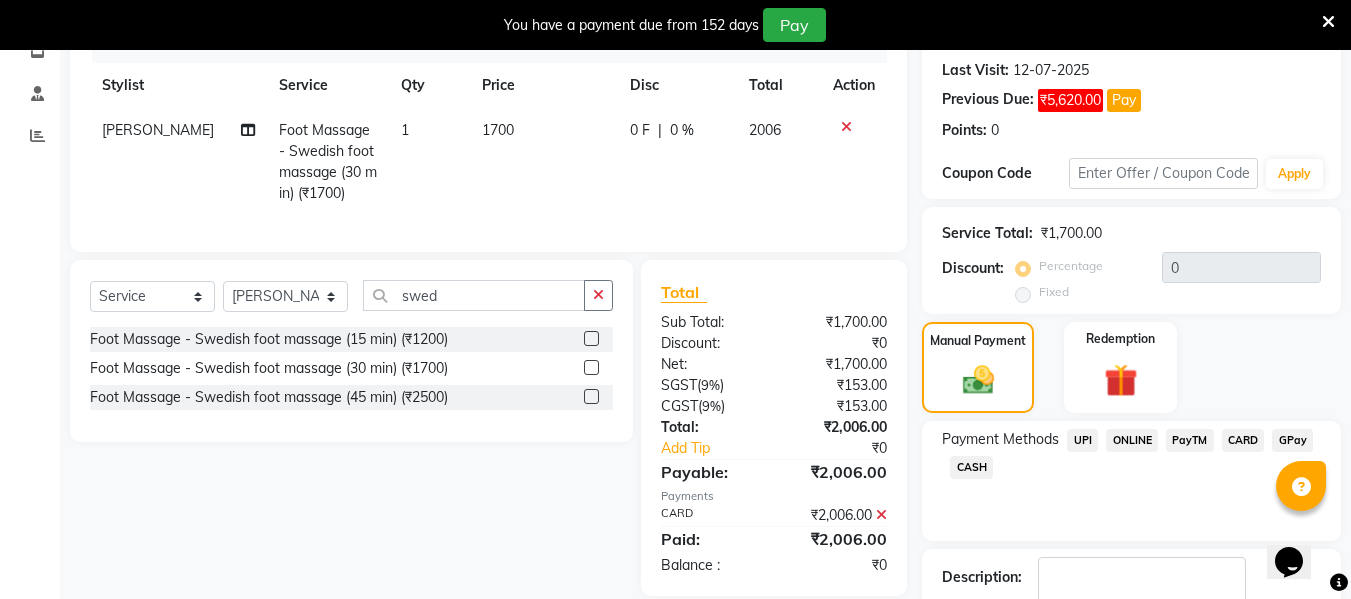scroll, scrollTop: 398, scrollLeft: 0, axis: vertical 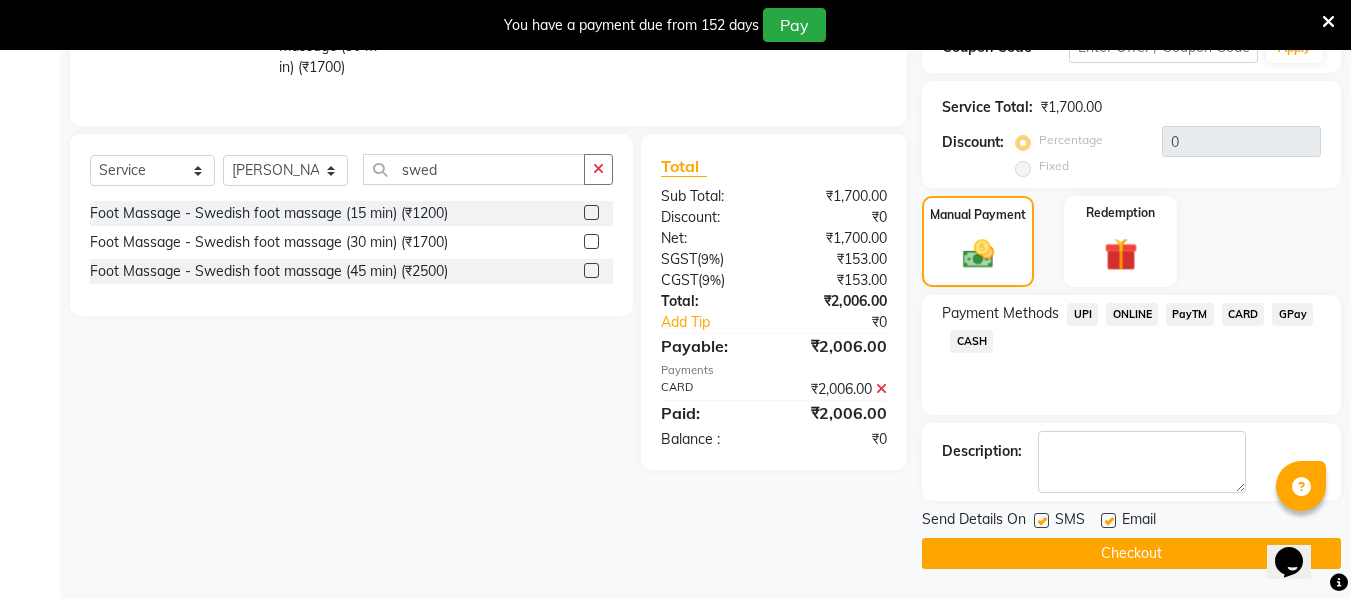 click on "Checkout" 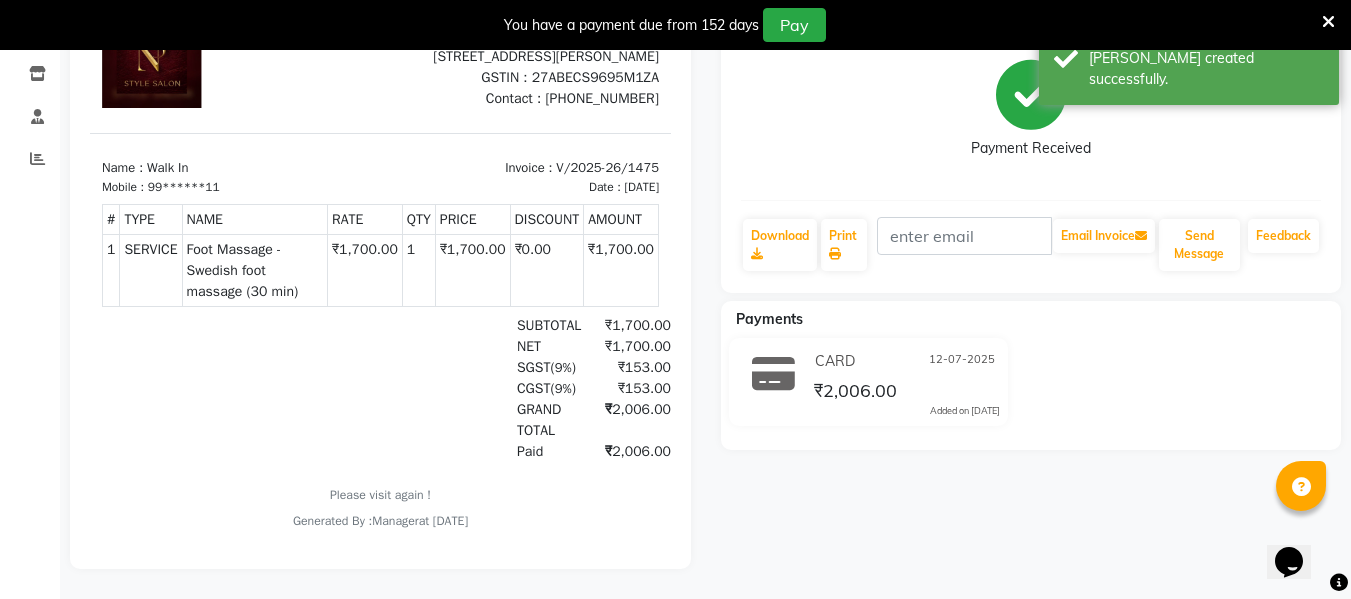 scroll, scrollTop: 0, scrollLeft: 0, axis: both 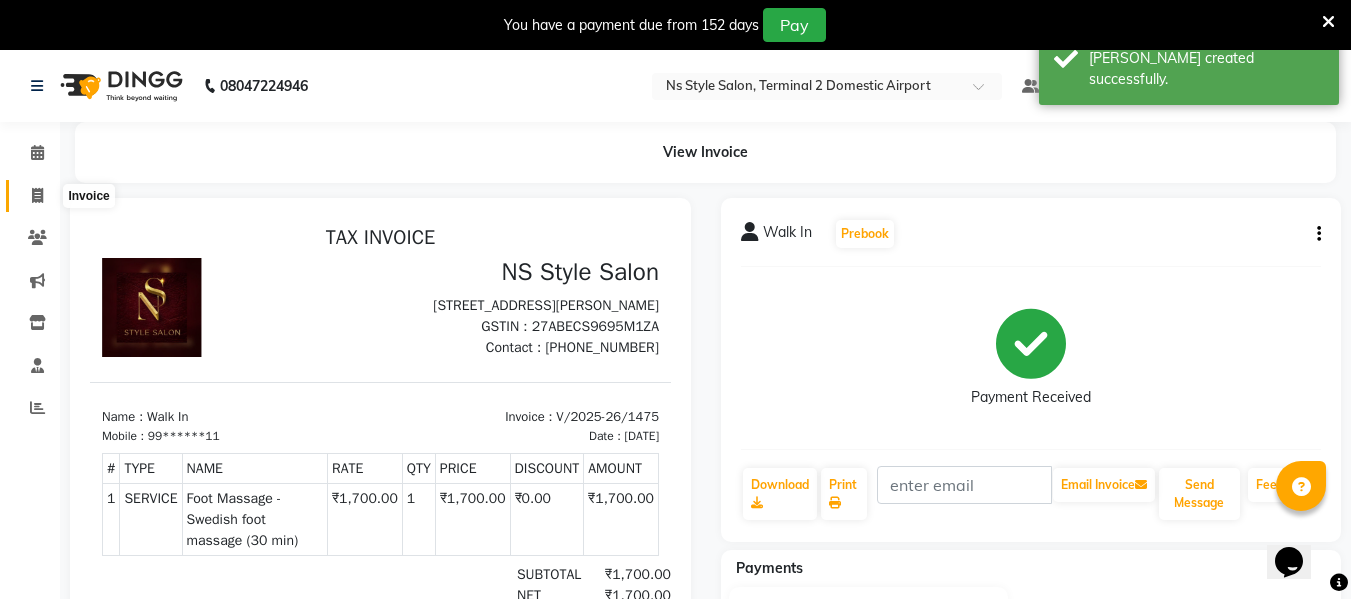 click 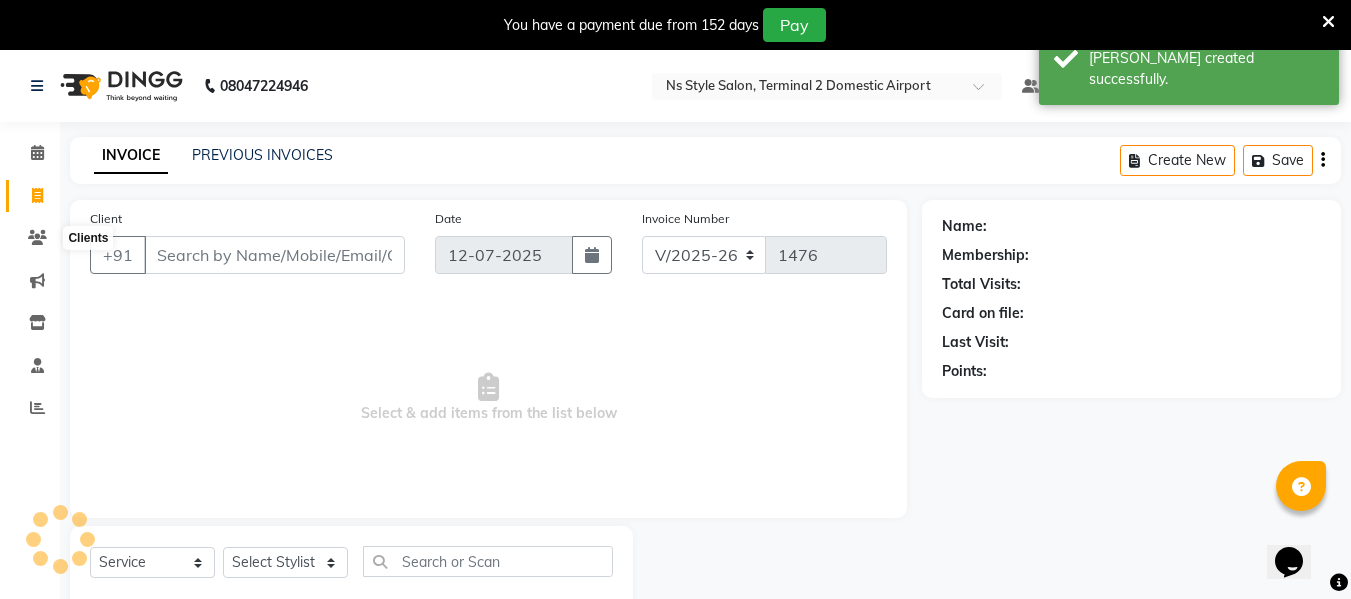 scroll, scrollTop: 52, scrollLeft: 0, axis: vertical 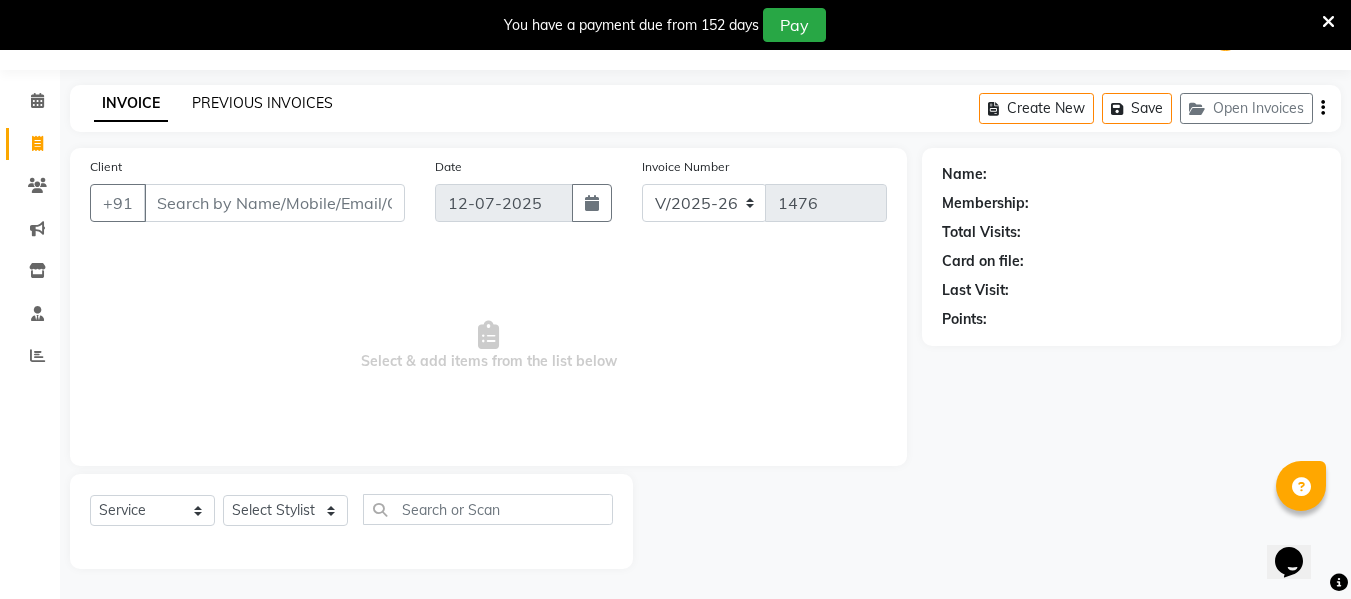 click on "PREVIOUS INVOICES" 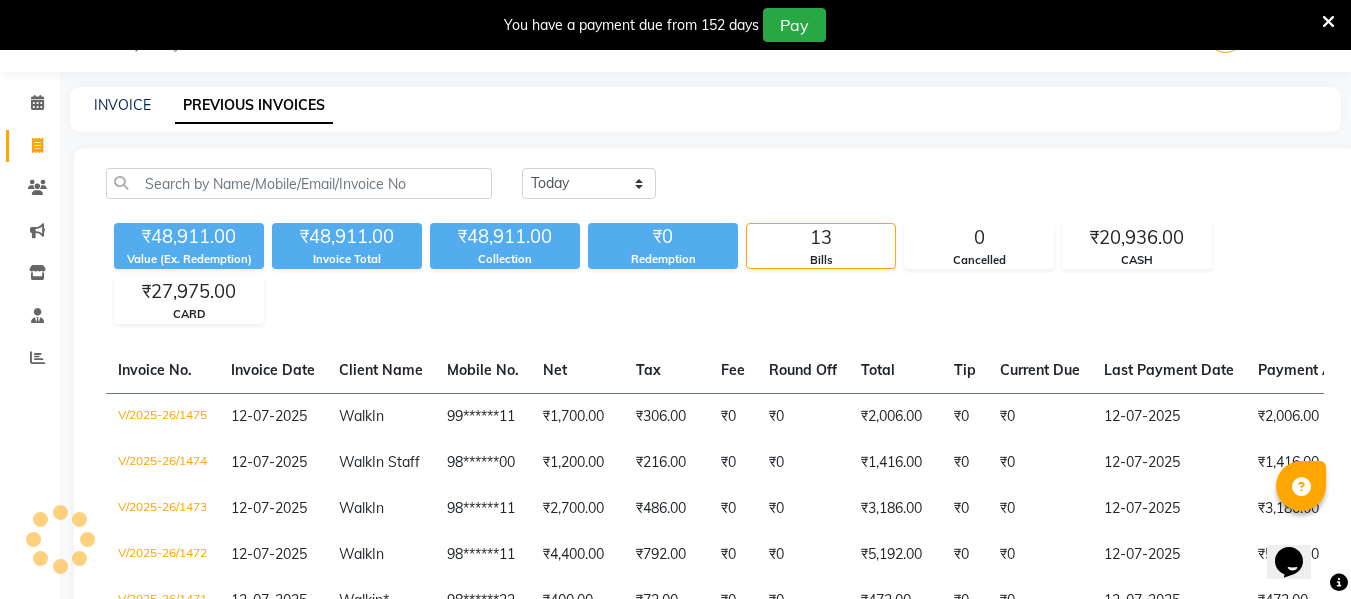 scroll, scrollTop: 52, scrollLeft: 0, axis: vertical 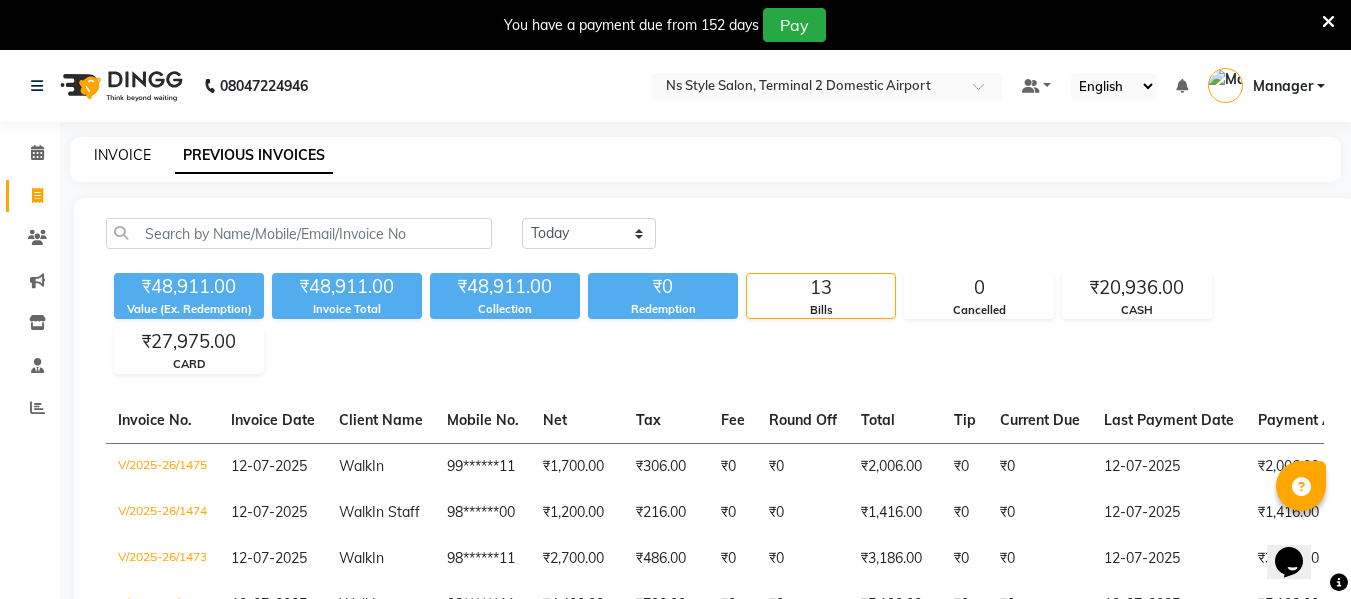 click on "INVOICE" 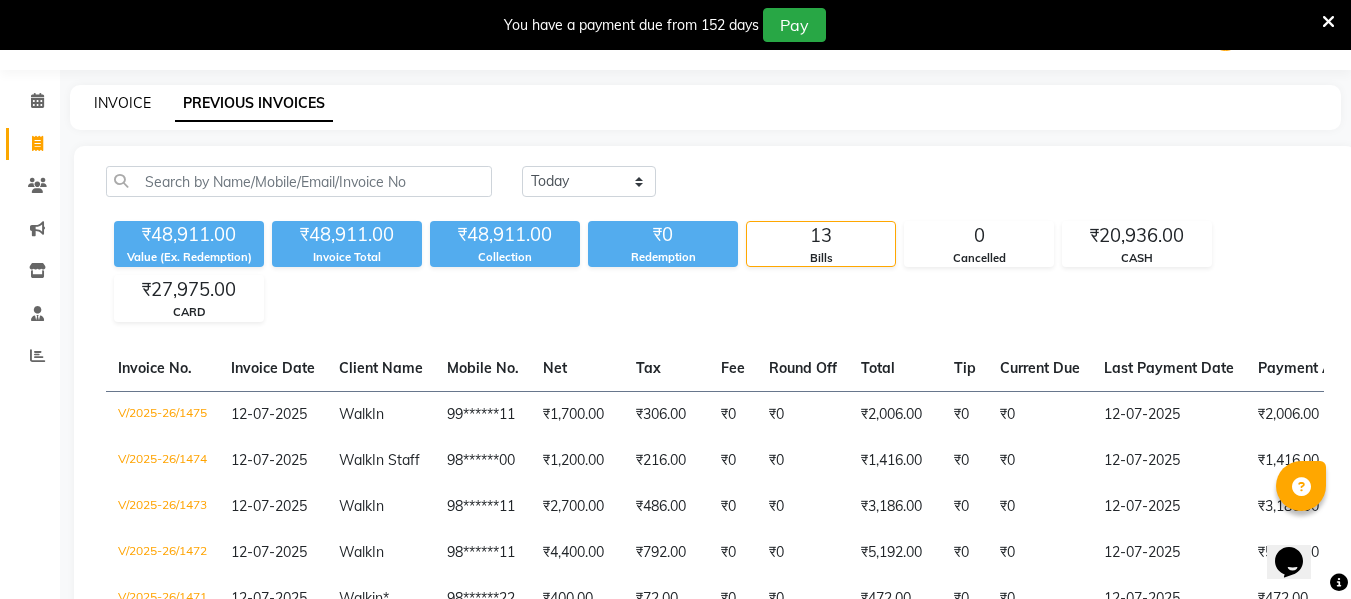 select on "service" 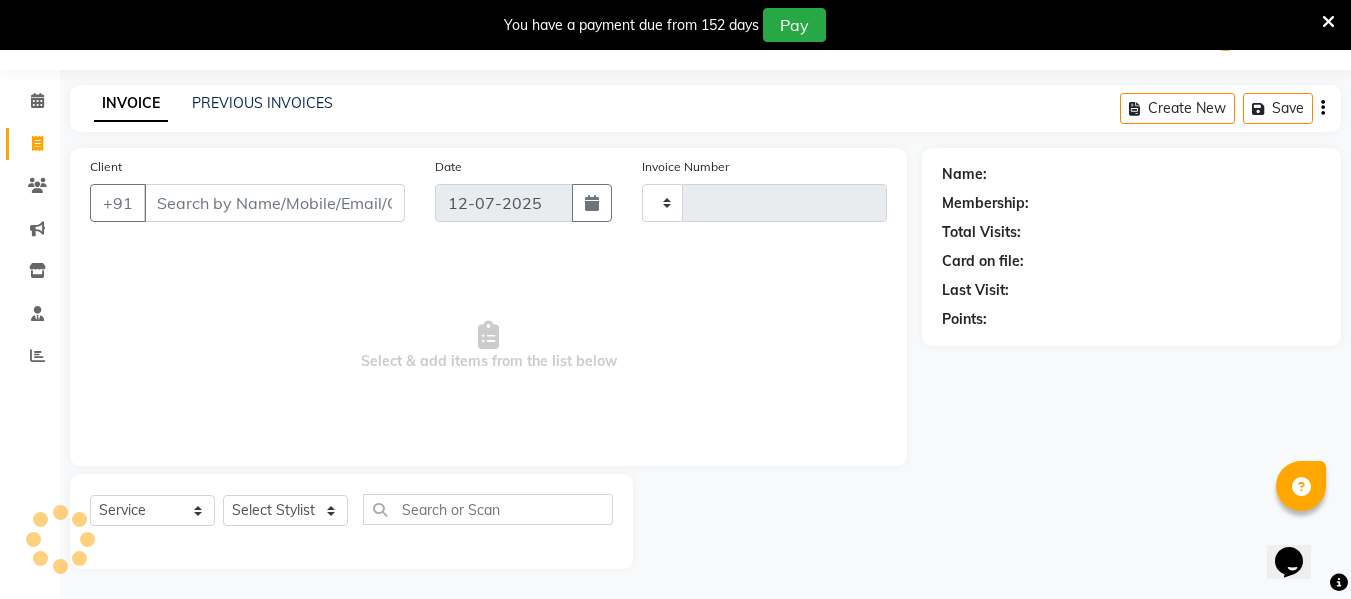 type on "1476" 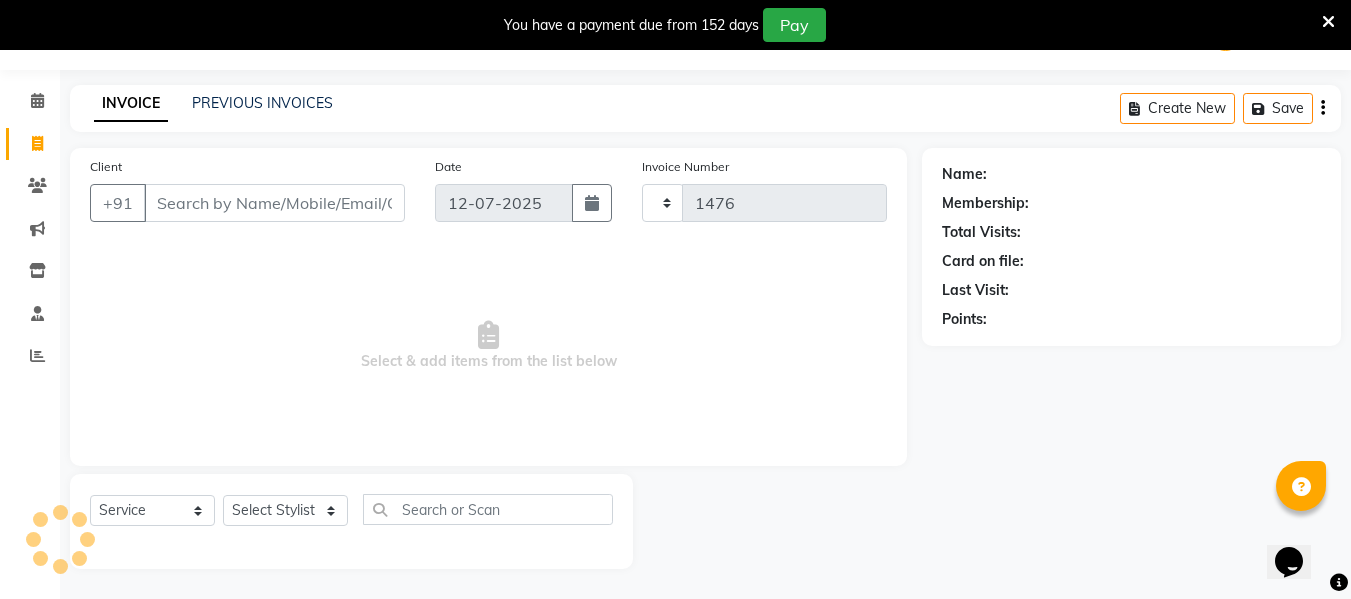 select on "5661" 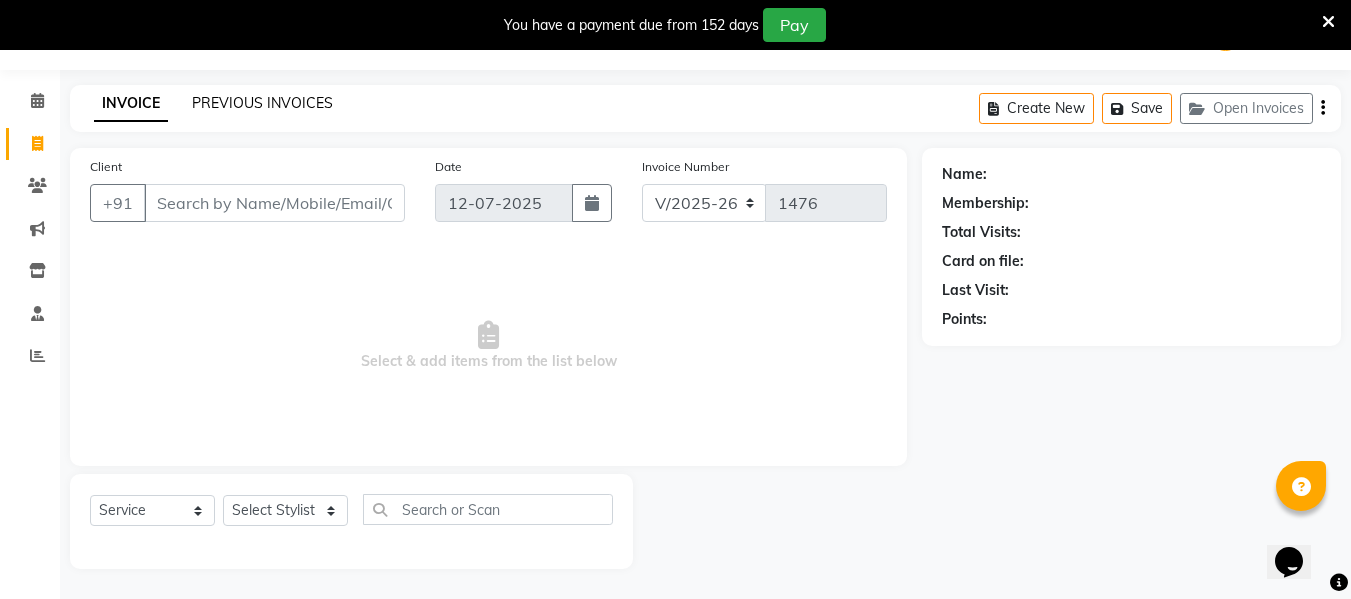 click on "PREVIOUS INVOICES" 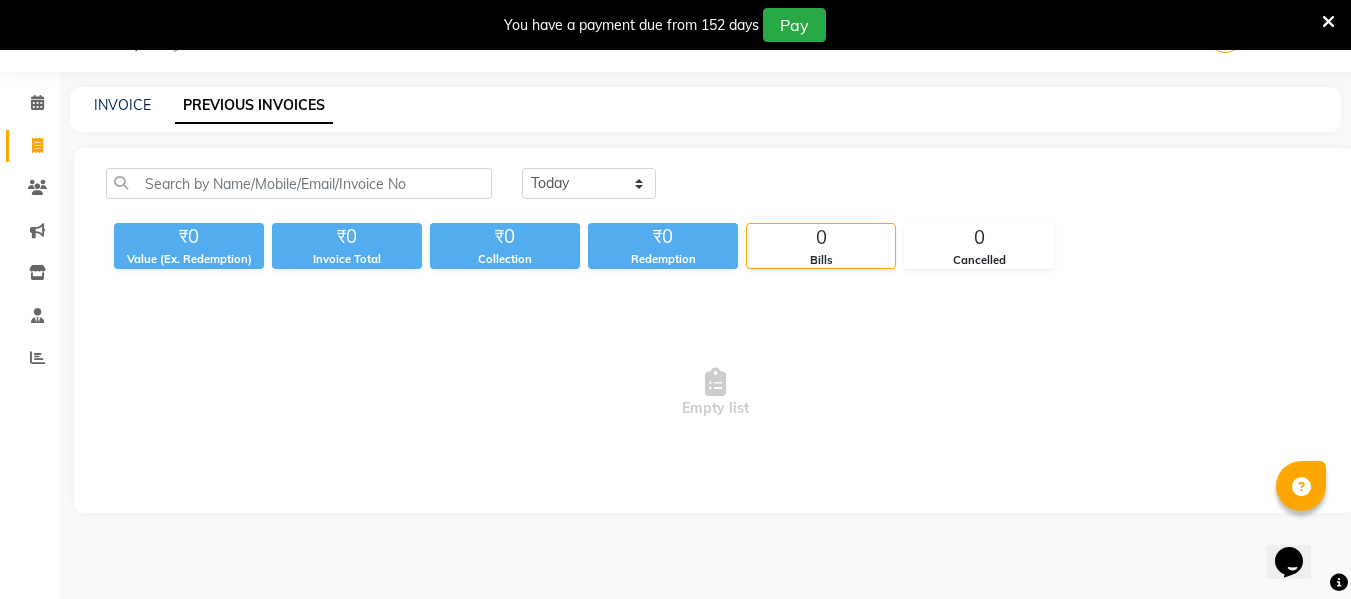 scroll, scrollTop: 52, scrollLeft: 0, axis: vertical 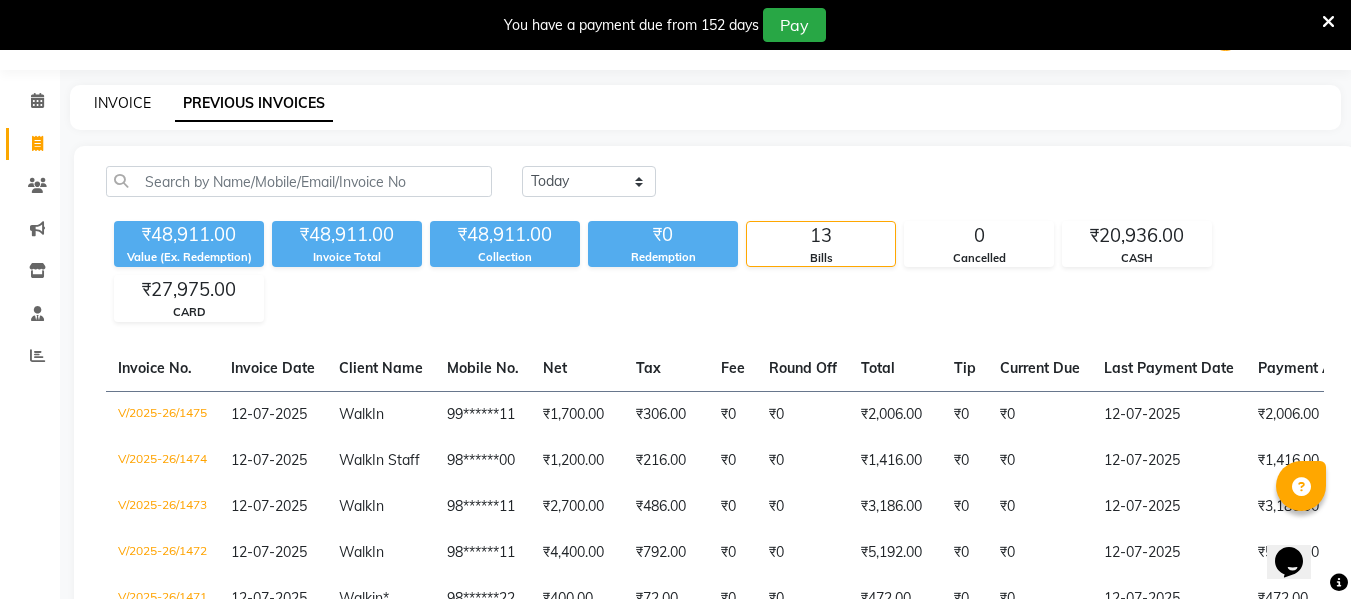 click on "INVOICE" 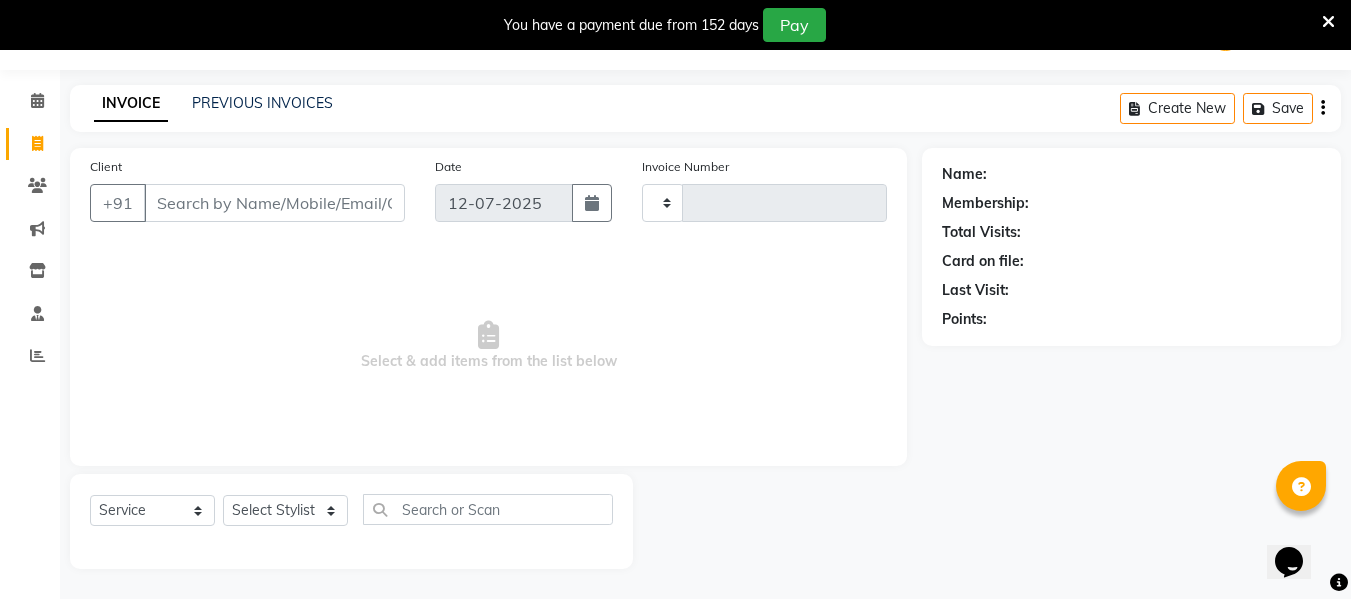 type on "1476" 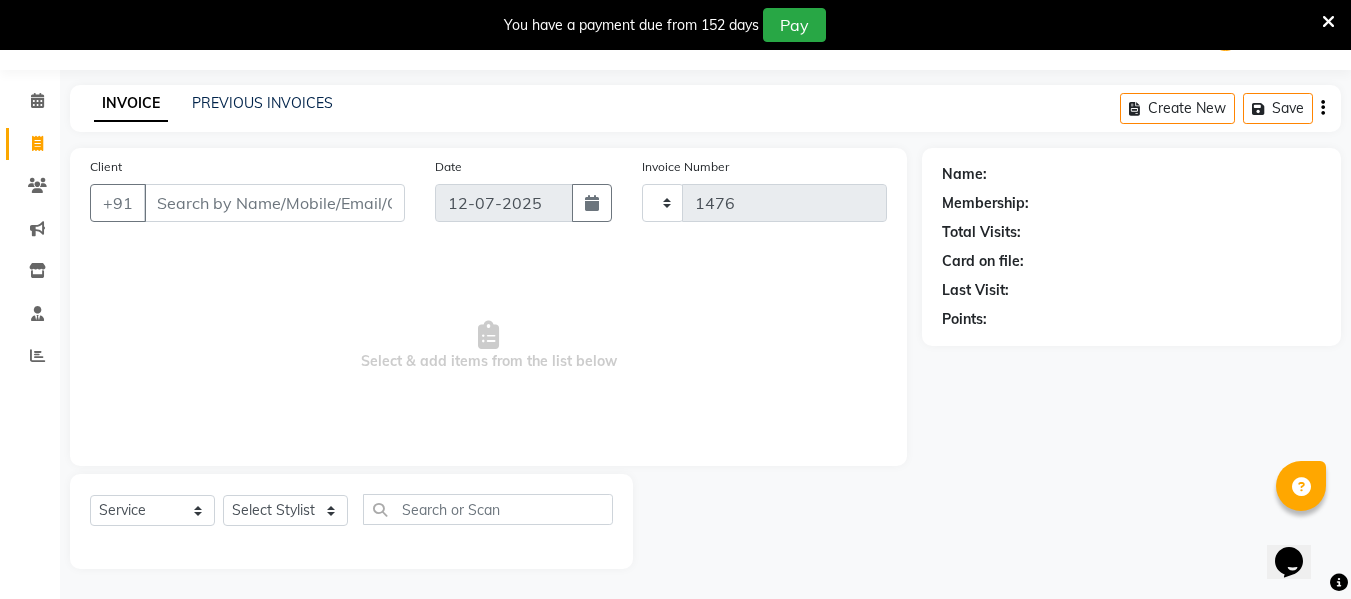 select on "5661" 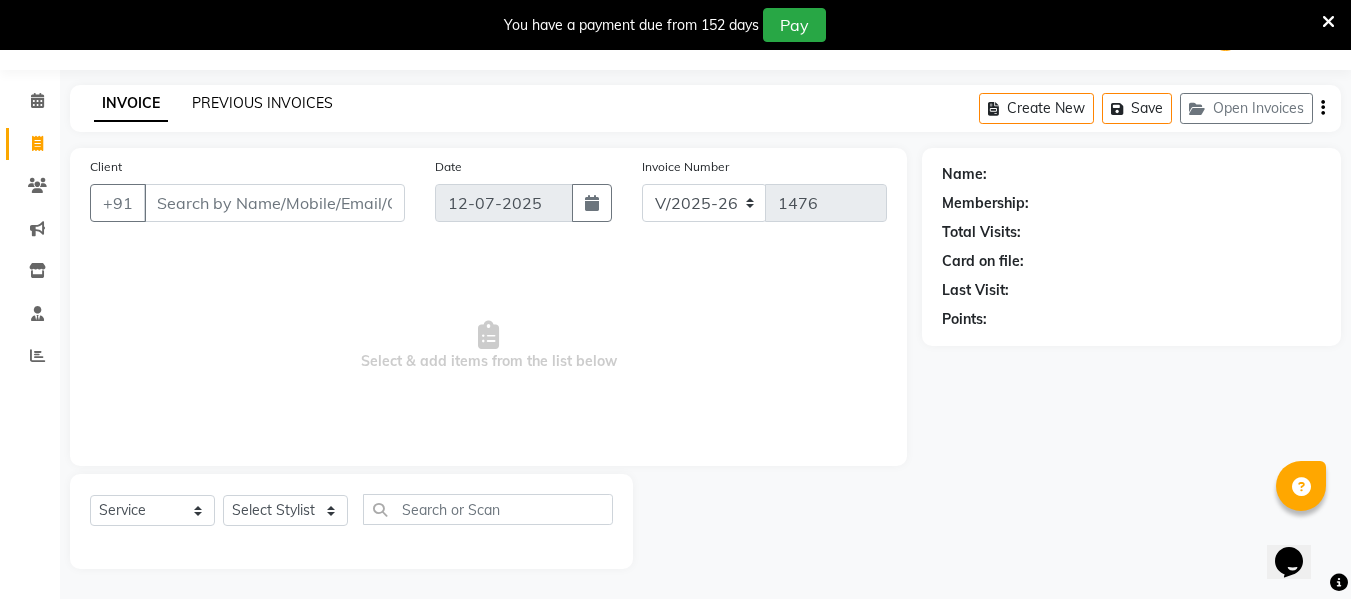 click on "PREVIOUS INVOICES" 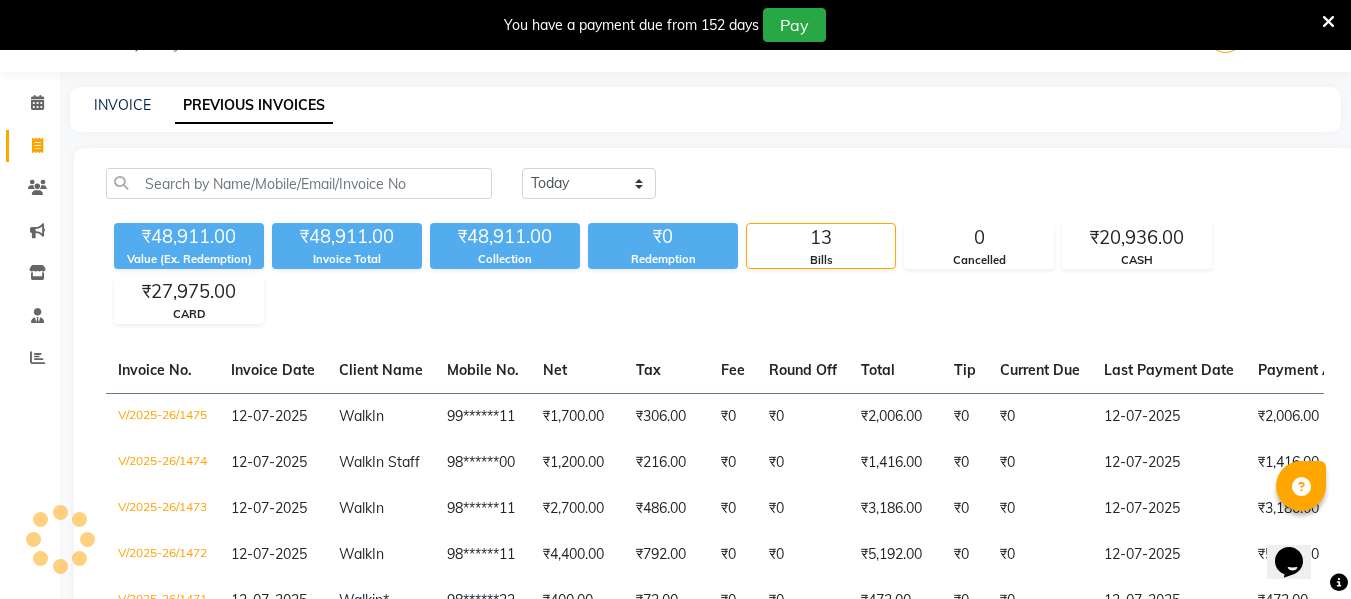 scroll, scrollTop: 52, scrollLeft: 0, axis: vertical 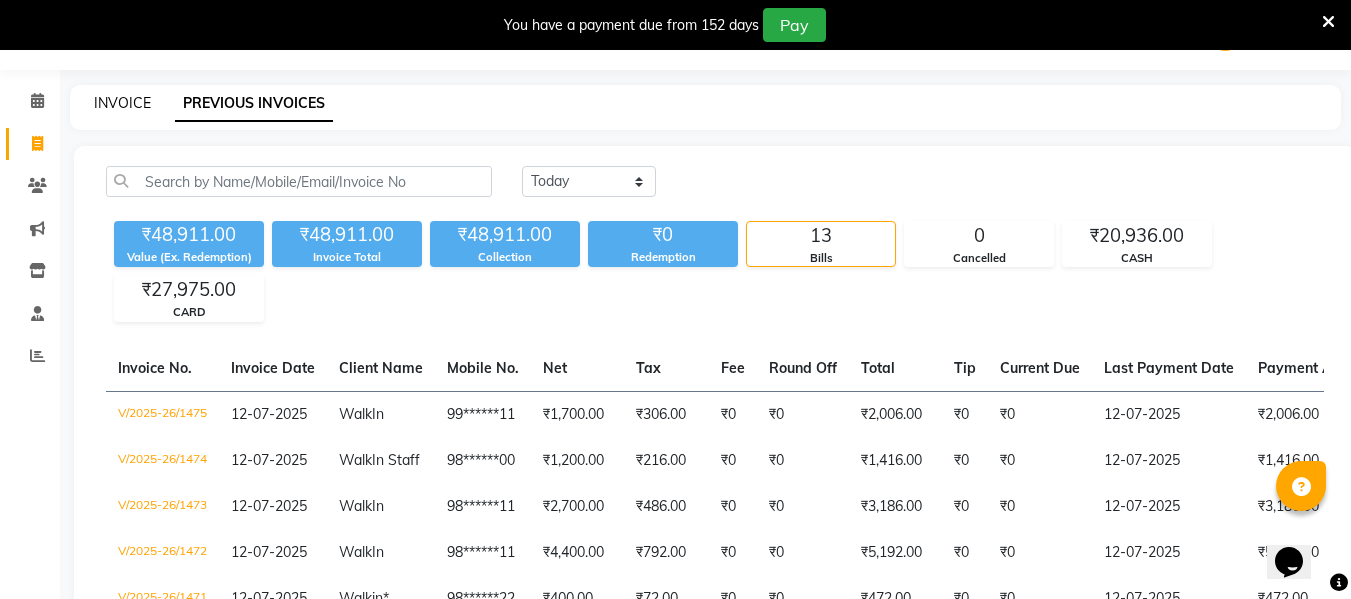 click on "INVOICE" 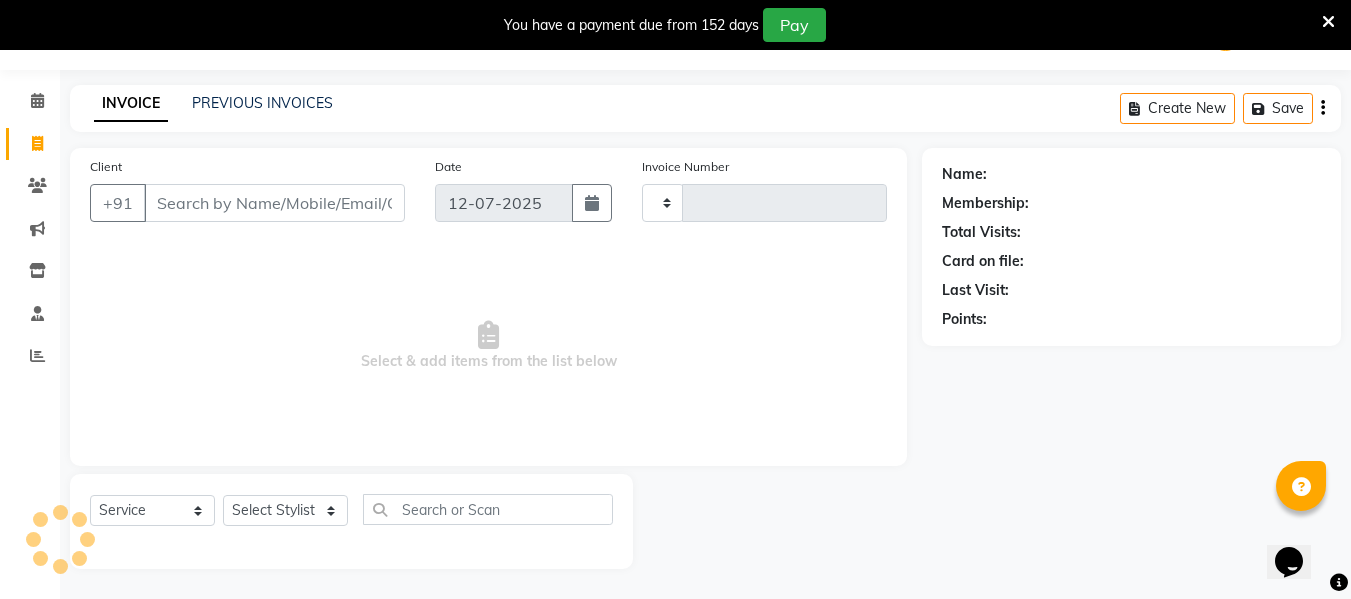 type on "1476" 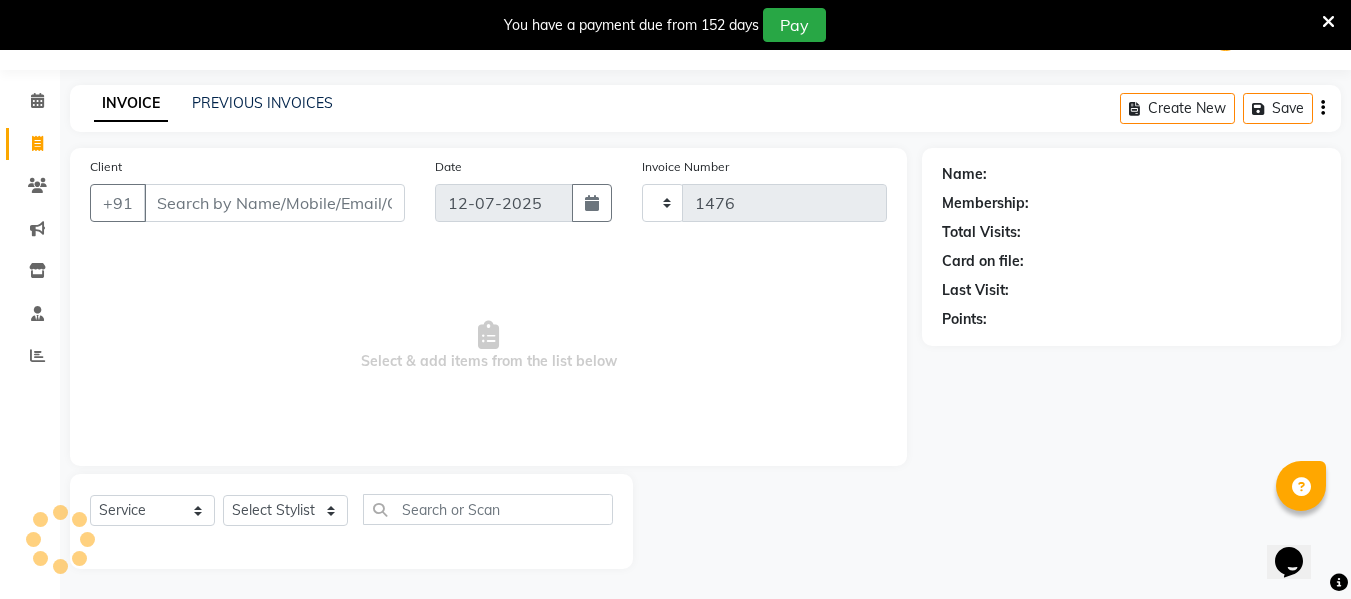 select on "5661" 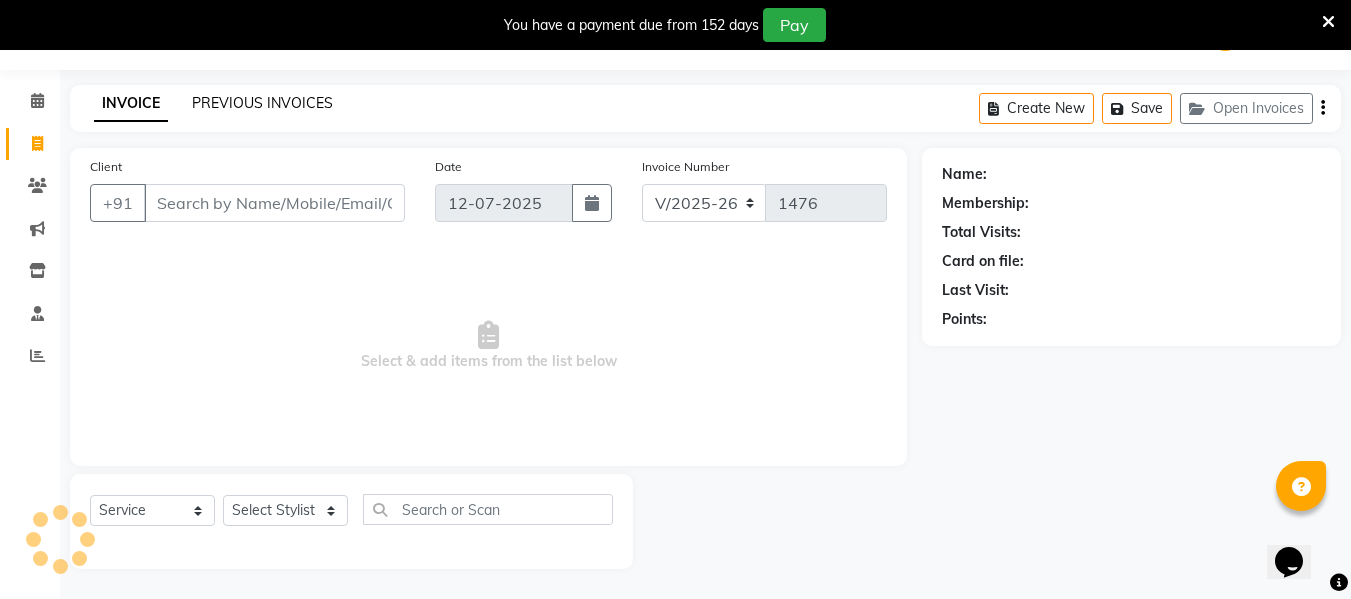 click on "PREVIOUS INVOICES" 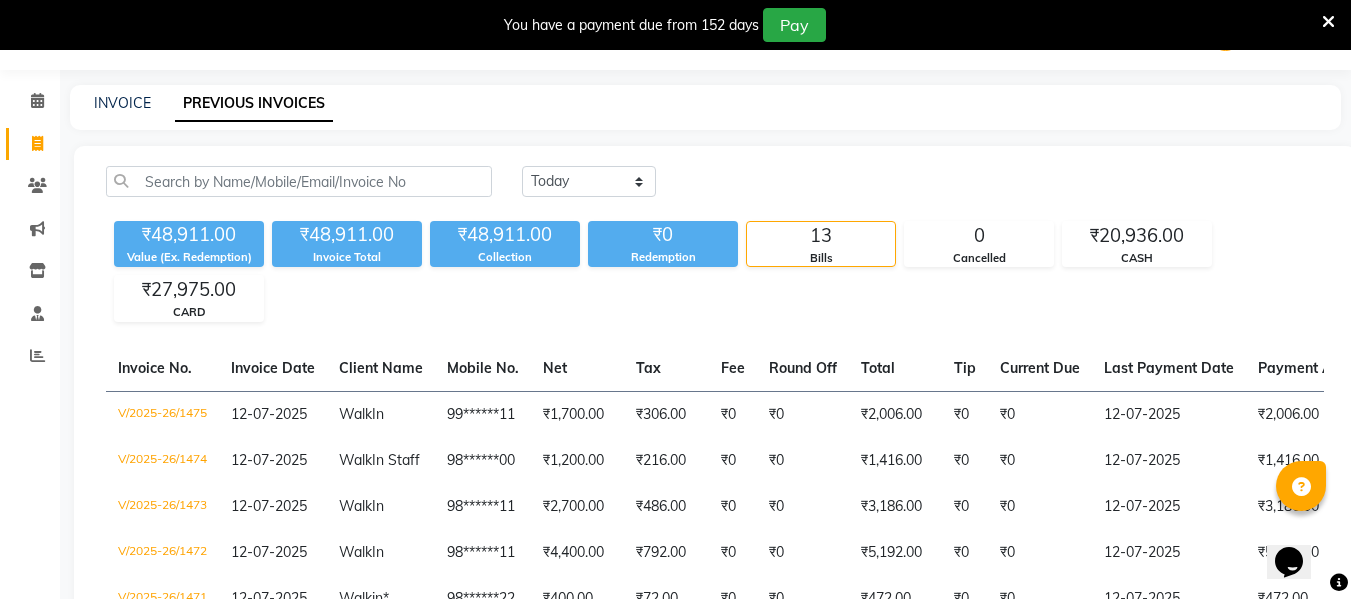 click on "INVOICE" 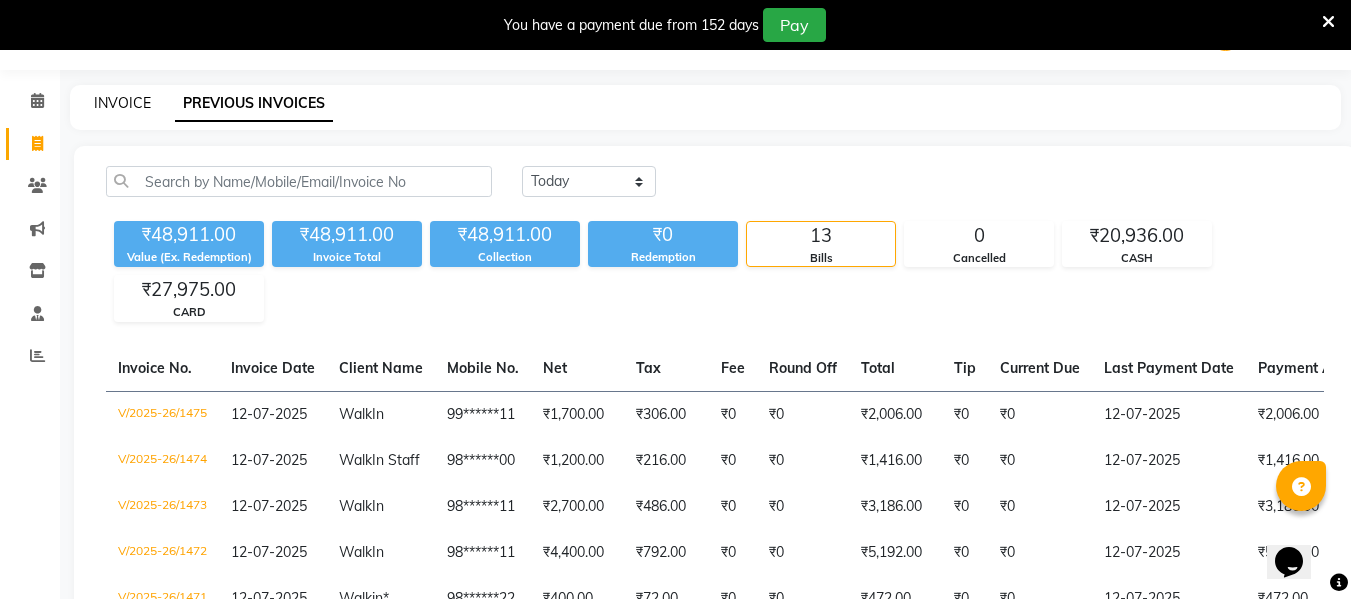 click on "INVOICE" 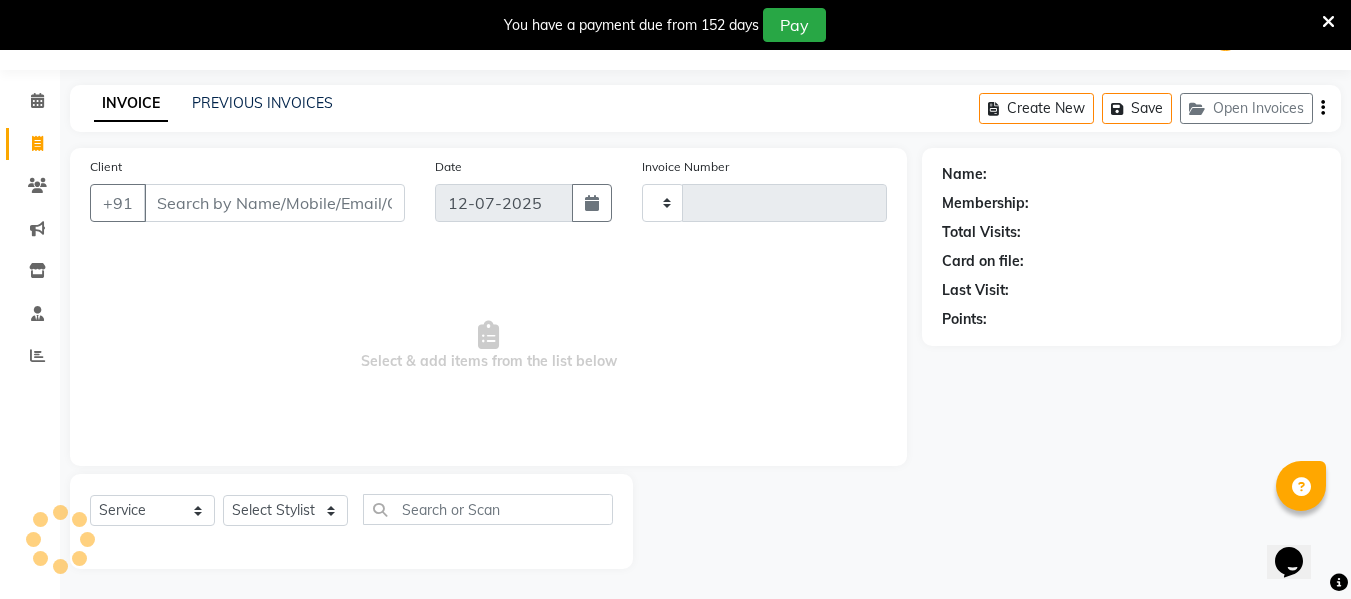 type on "1476" 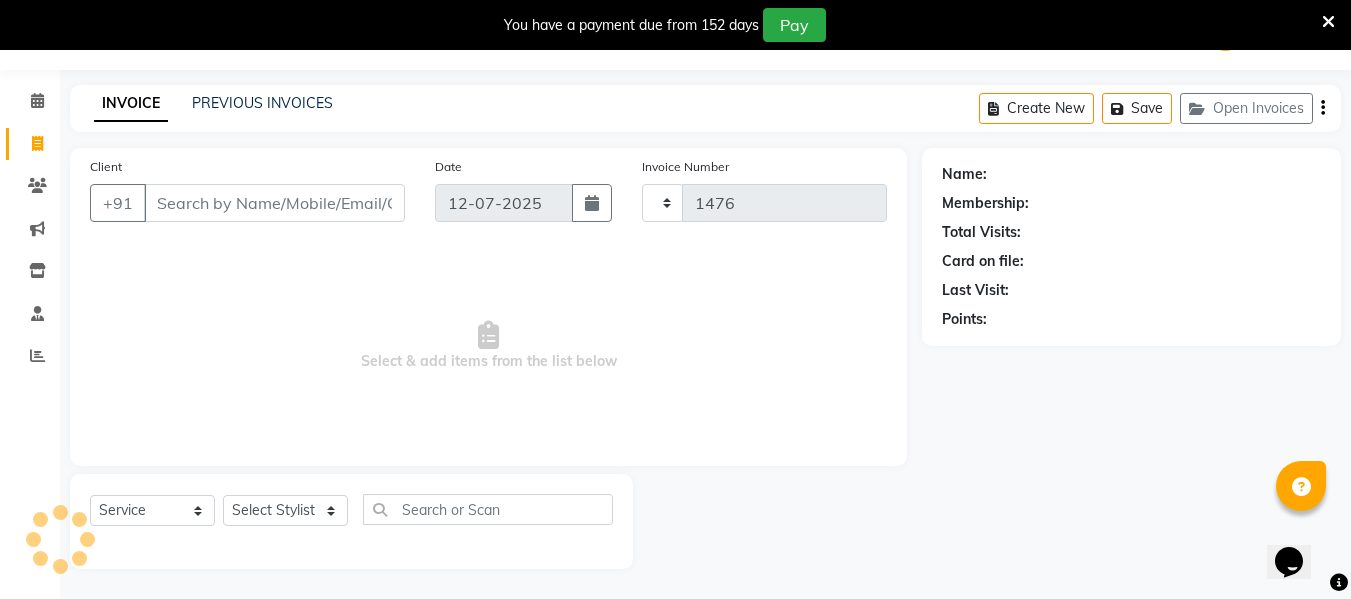 select on "5661" 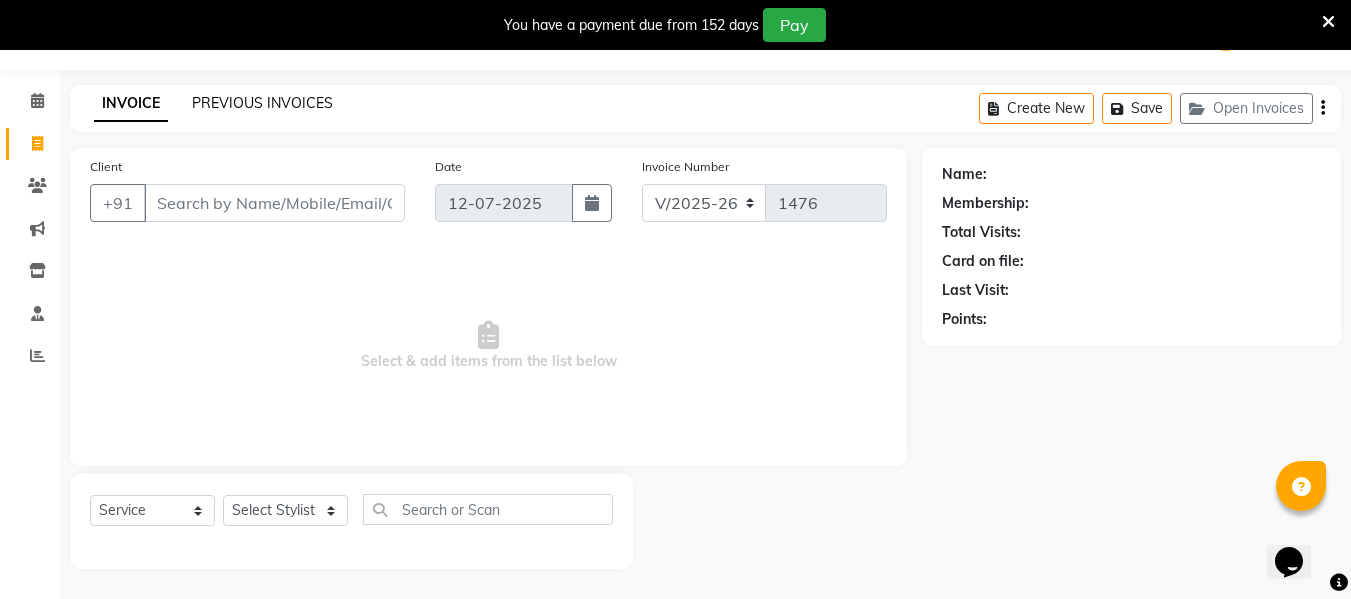 click on "PREVIOUS INVOICES" 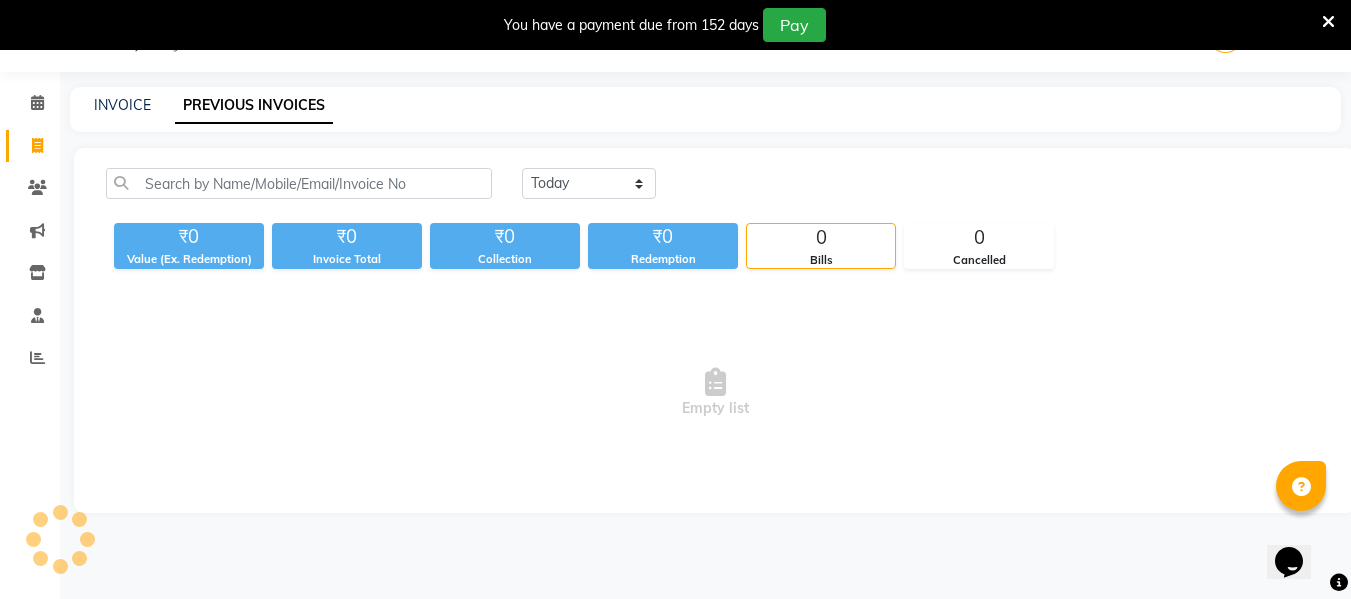 scroll, scrollTop: 52, scrollLeft: 0, axis: vertical 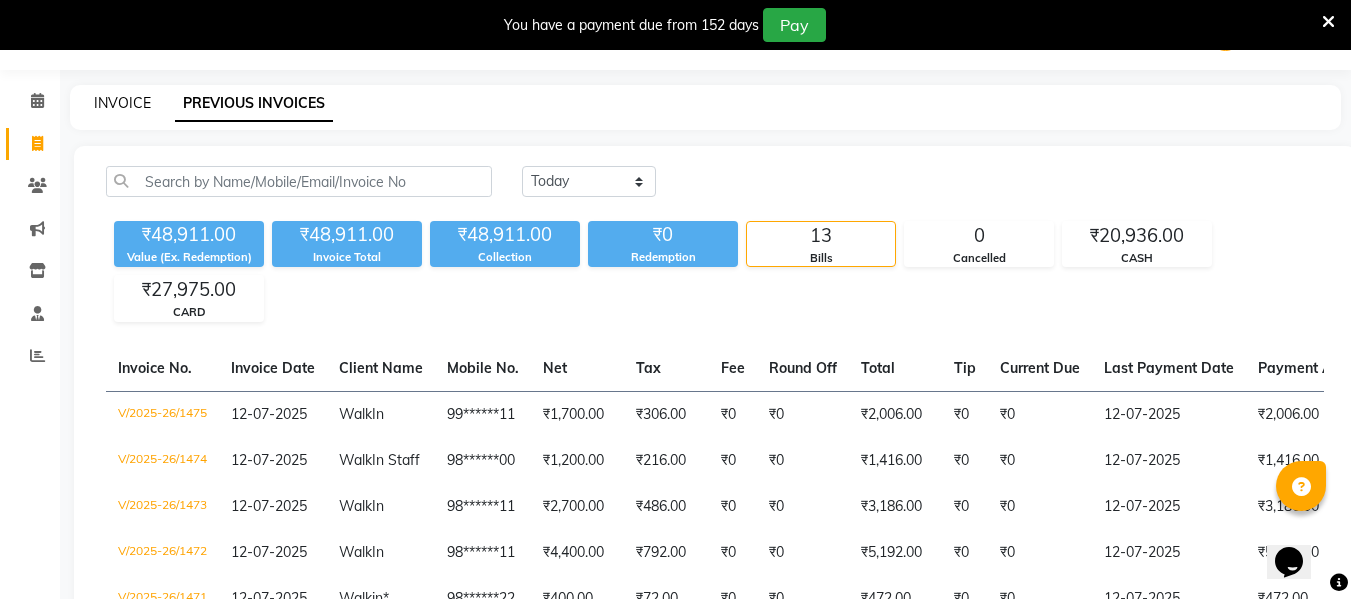 click on "INVOICE" 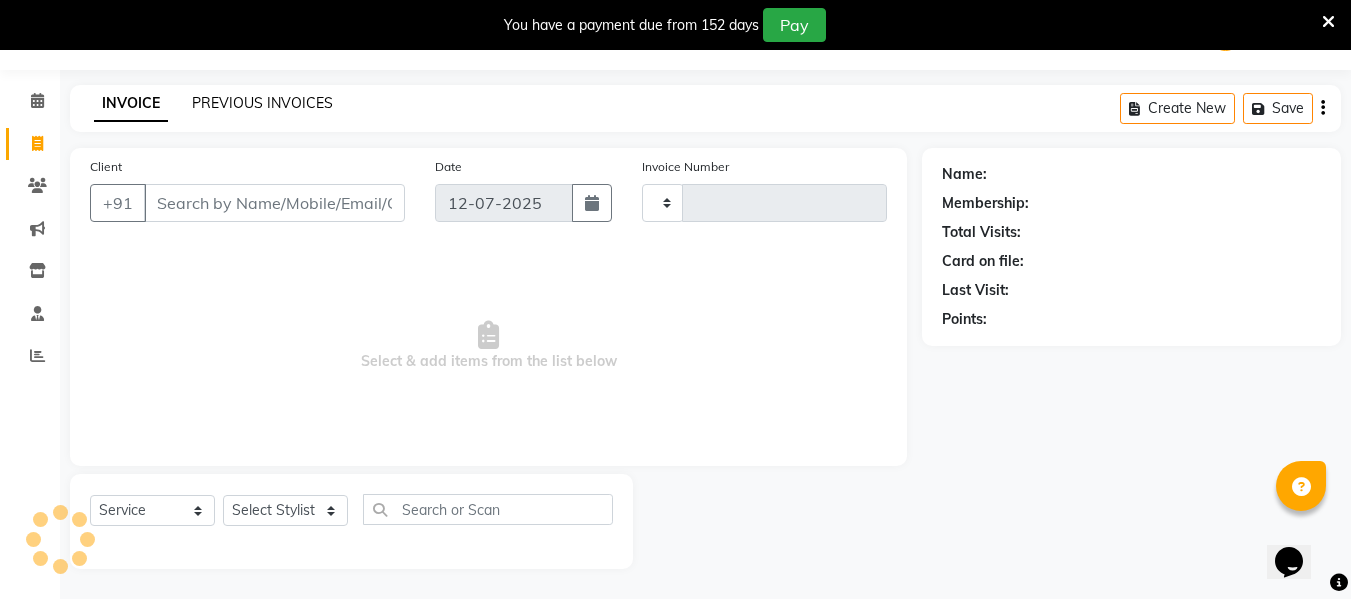 click on "PREVIOUS INVOICES" 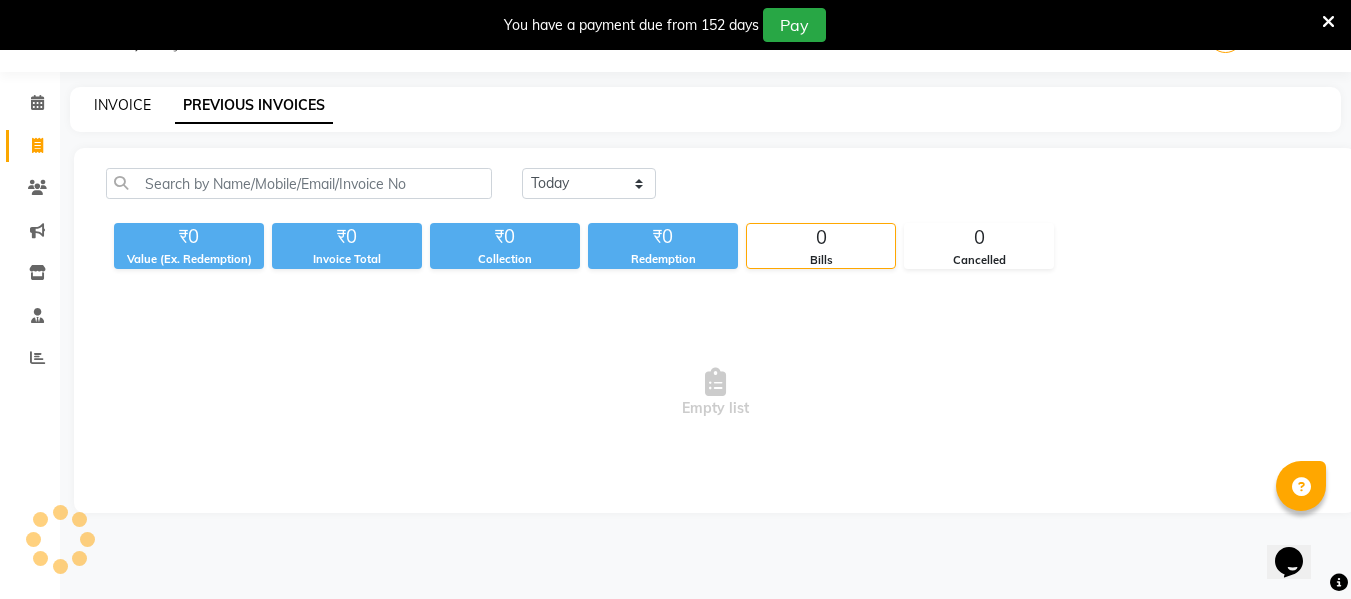 click on "INVOICE" 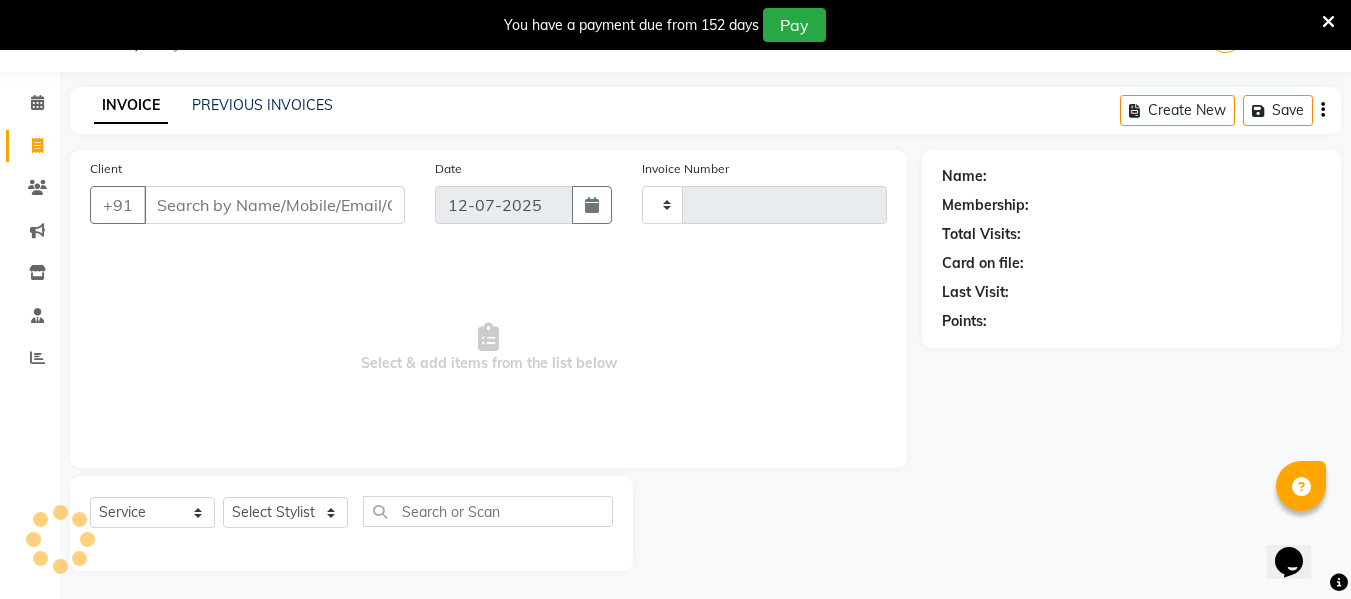 scroll, scrollTop: 52, scrollLeft: 0, axis: vertical 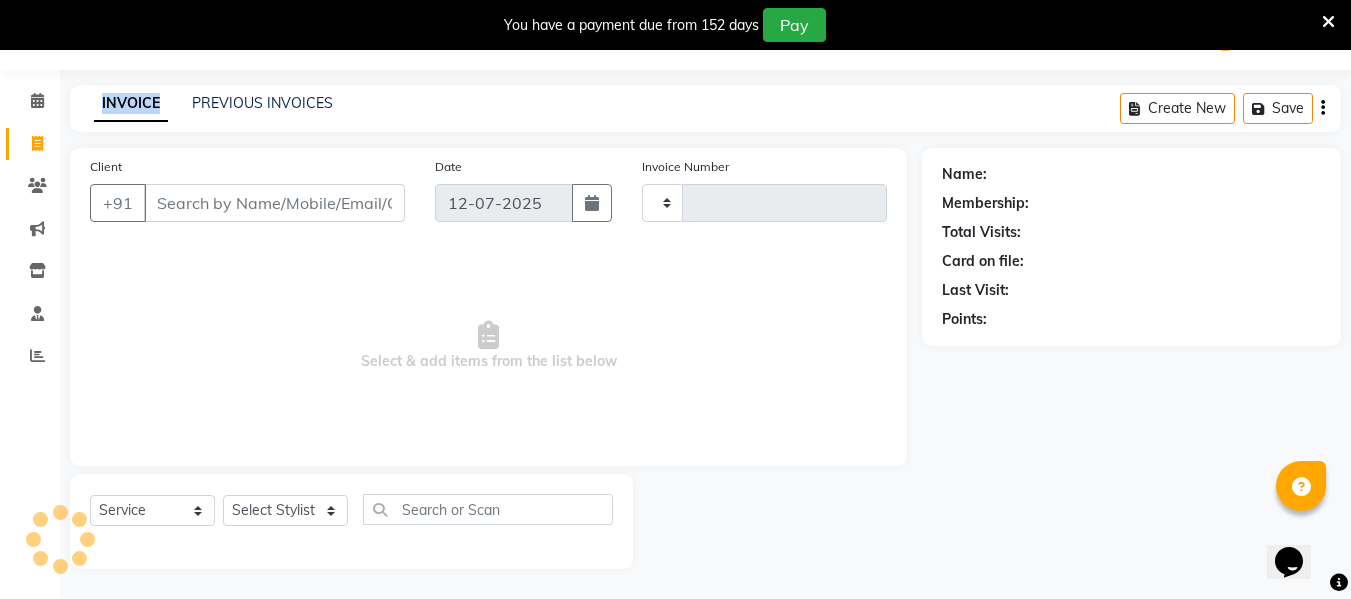 click on "INVOICE" 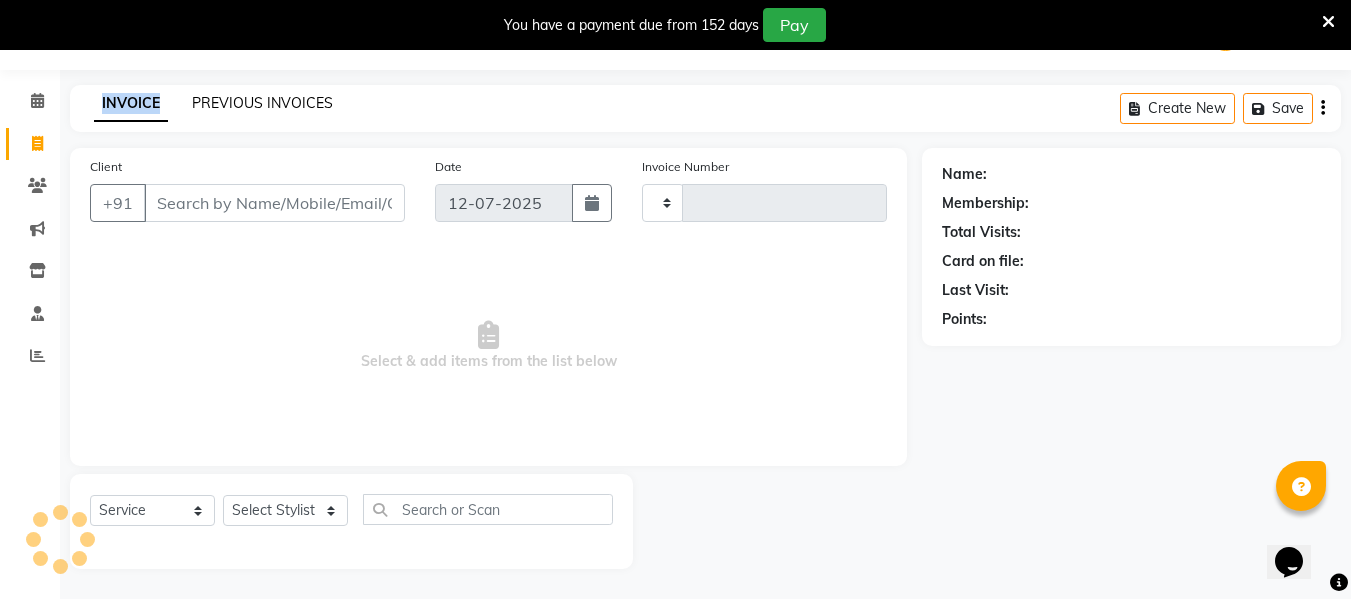 click on "PREVIOUS INVOICES" 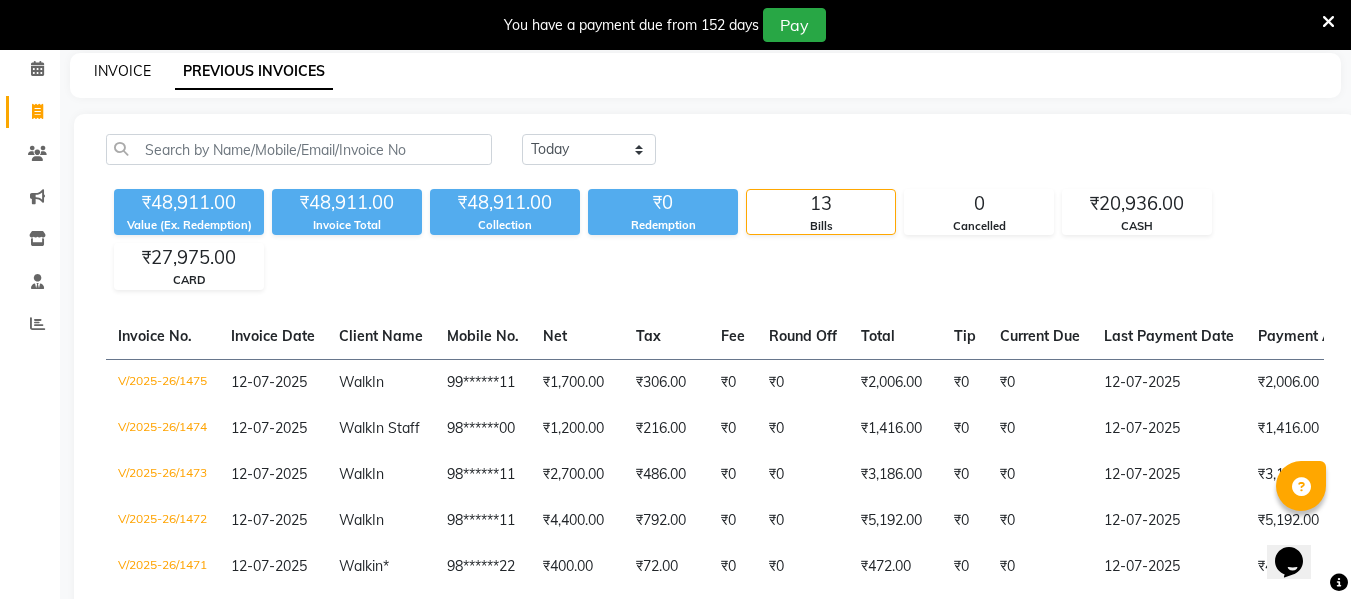 scroll, scrollTop: 0, scrollLeft: 0, axis: both 